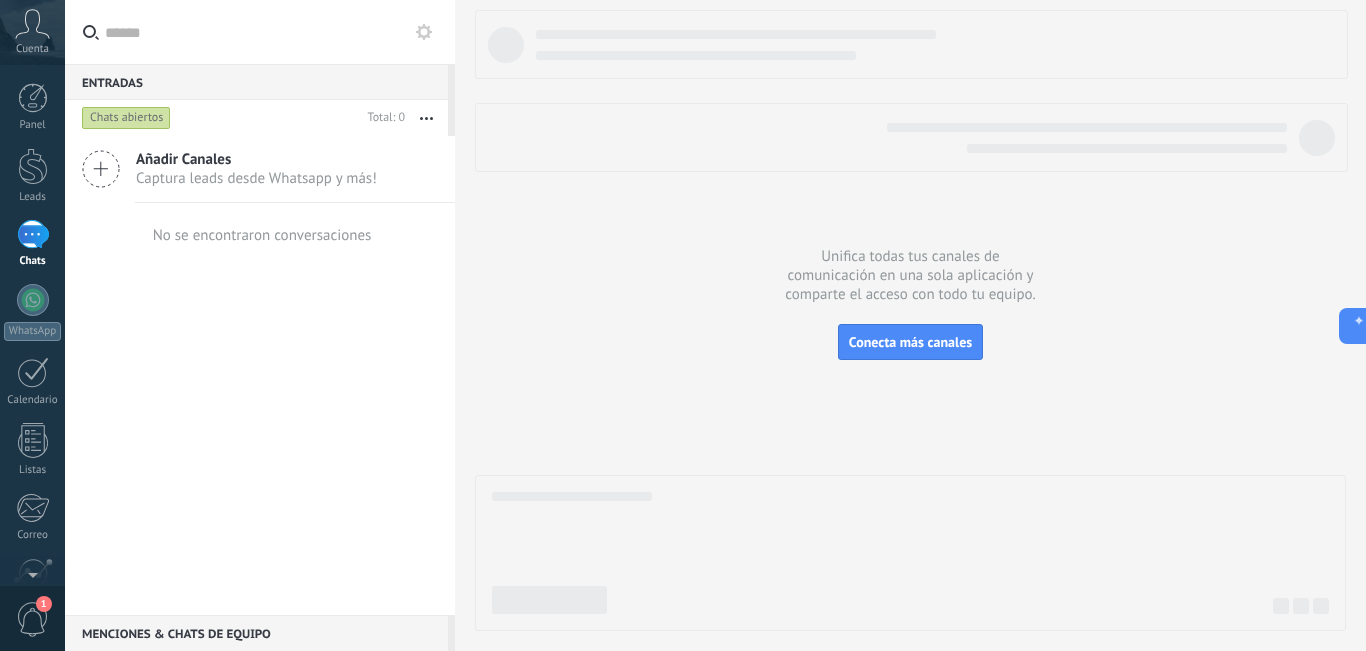 scroll, scrollTop: 0, scrollLeft: 0, axis: both 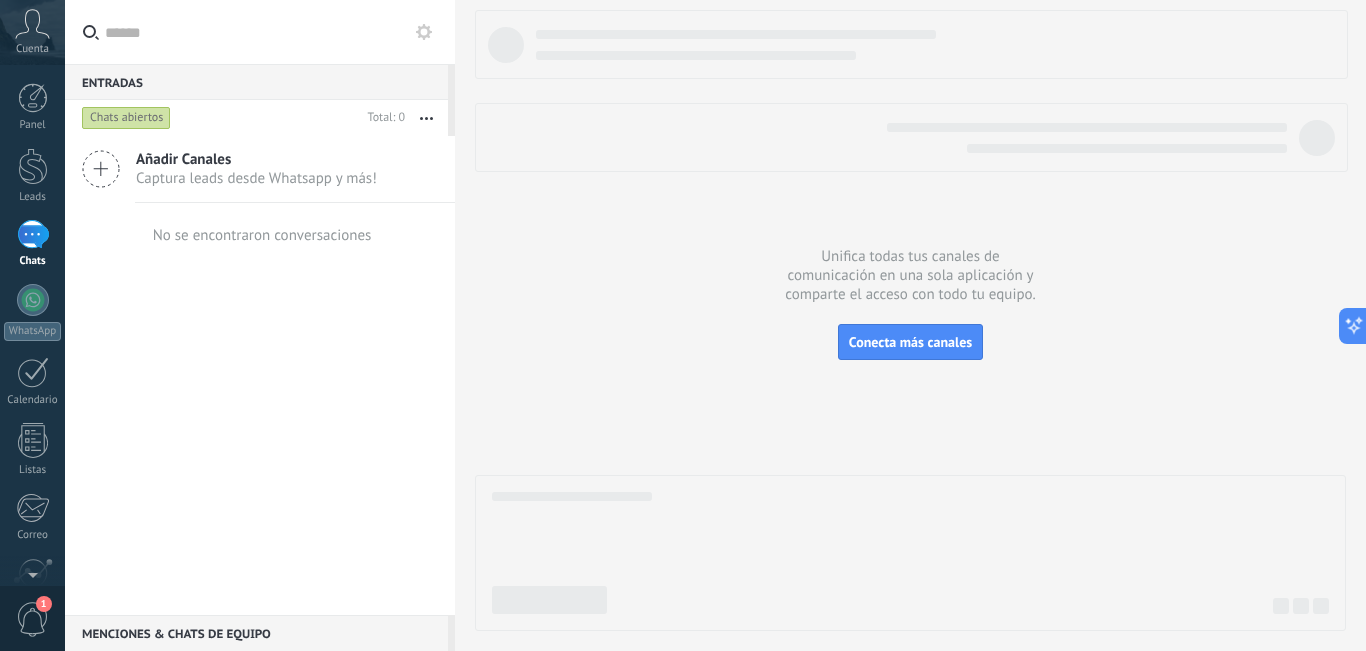 drag, startPoint x: 357, startPoint y: 36, endPoint x: 369, endPoint y: 48, distance: 16.970562 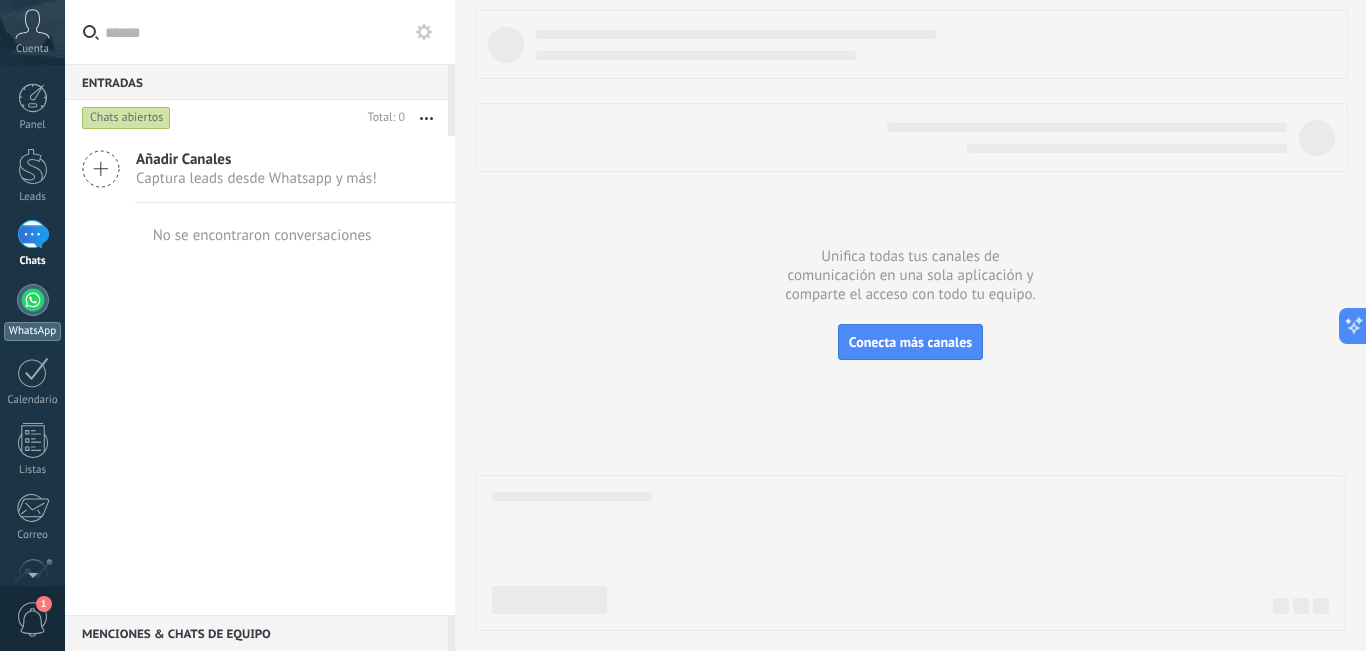 click on "WhatsApp" at bounding box center [32, 312] 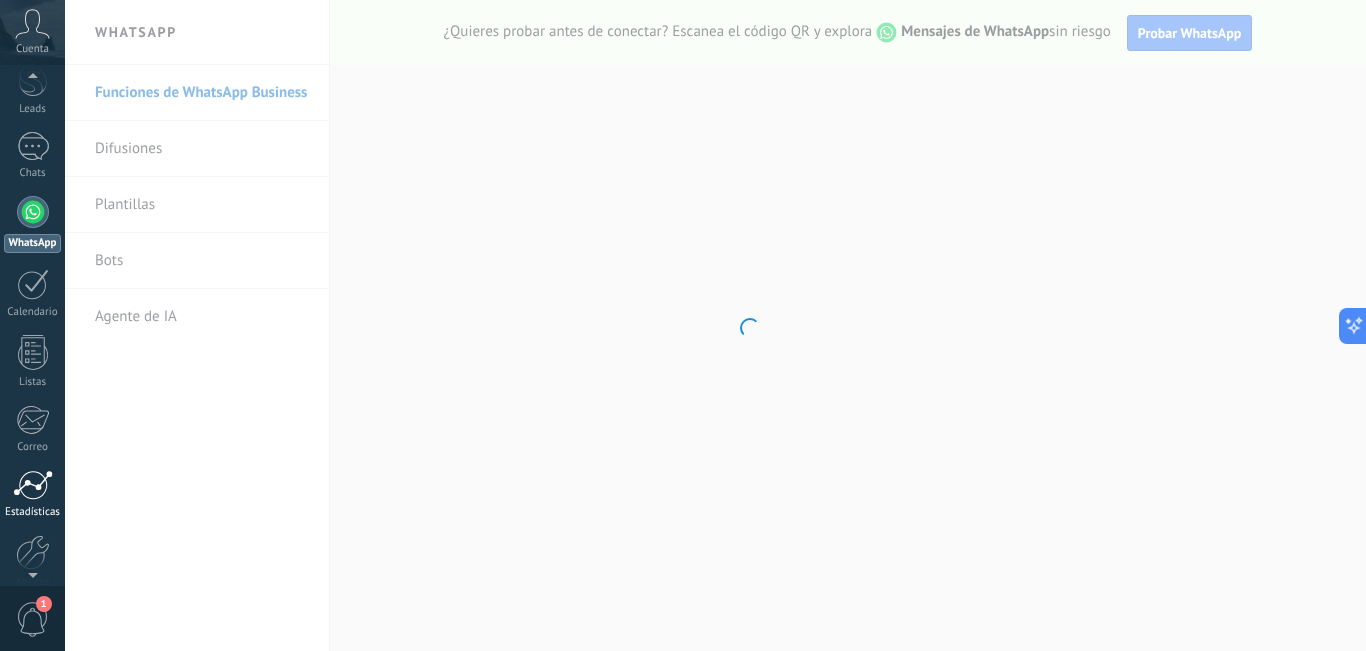 scroll, scrollTop: 181, scrollLeft: 0, axis: vertical 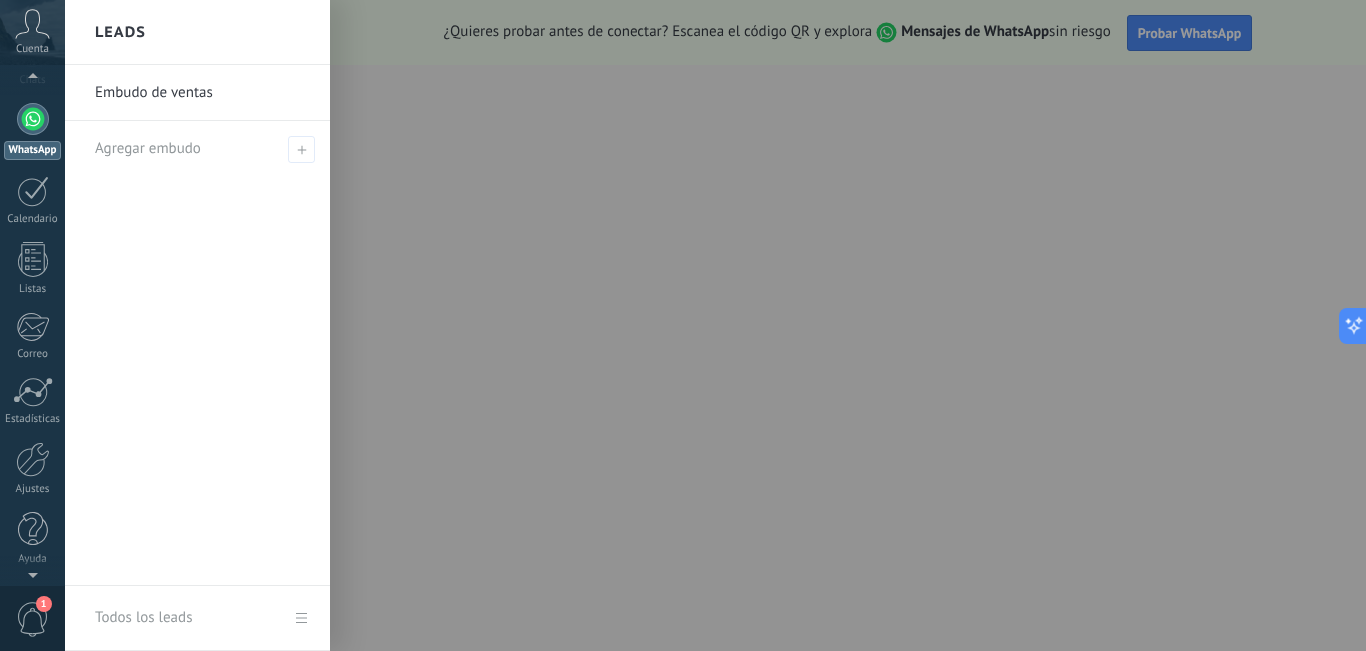 click on "Embudo de ventas" at bounding box center [202, 93] 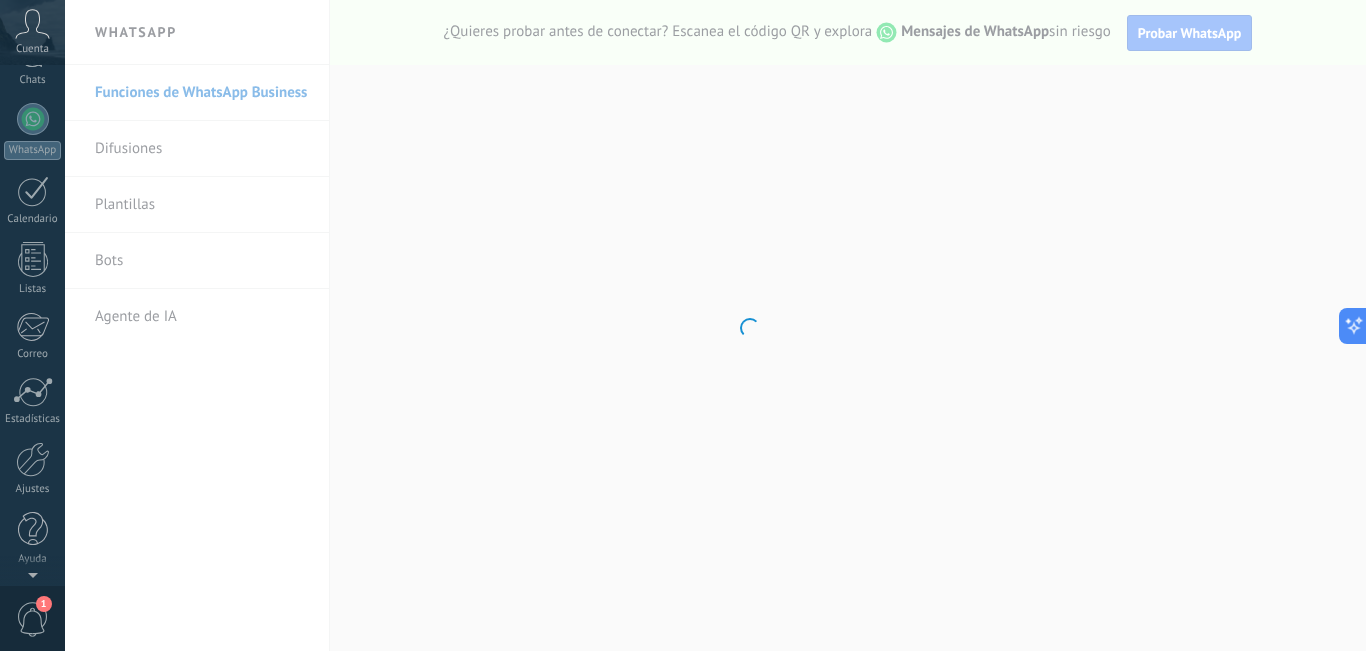 scroll, scrollTop: 0, scrollLeft: 0, axis: both 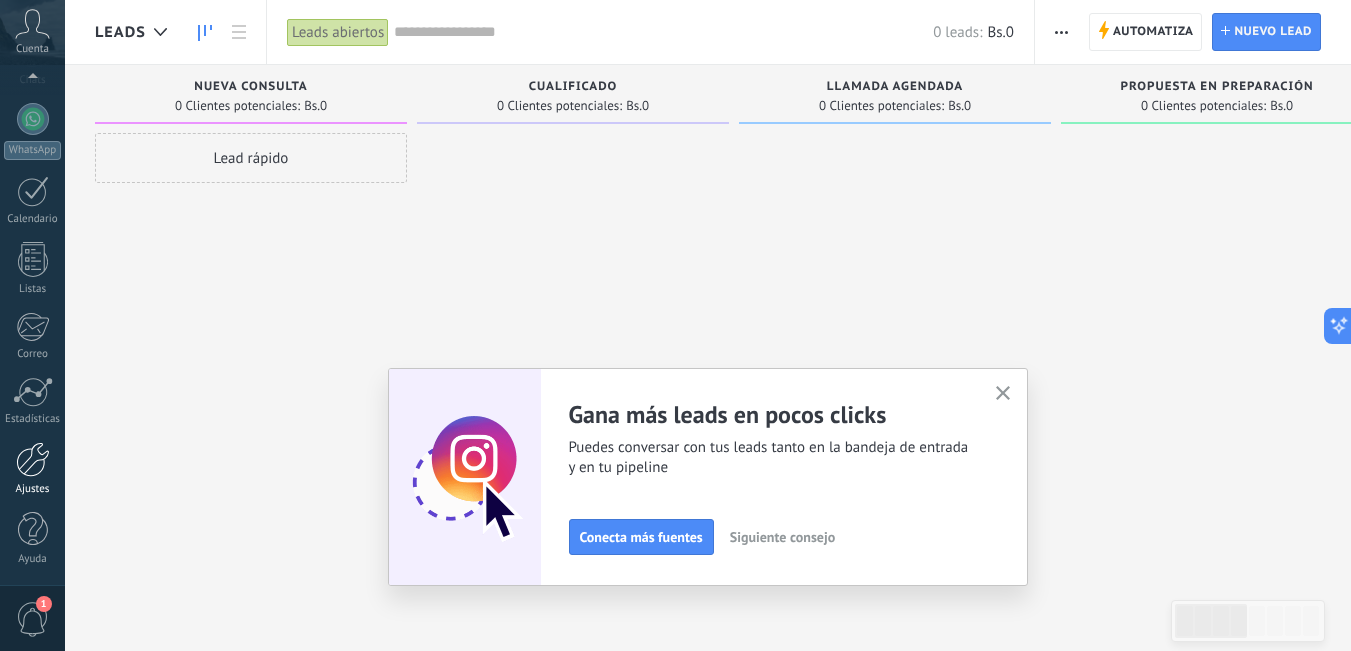 click at bounding box center [33, 459] 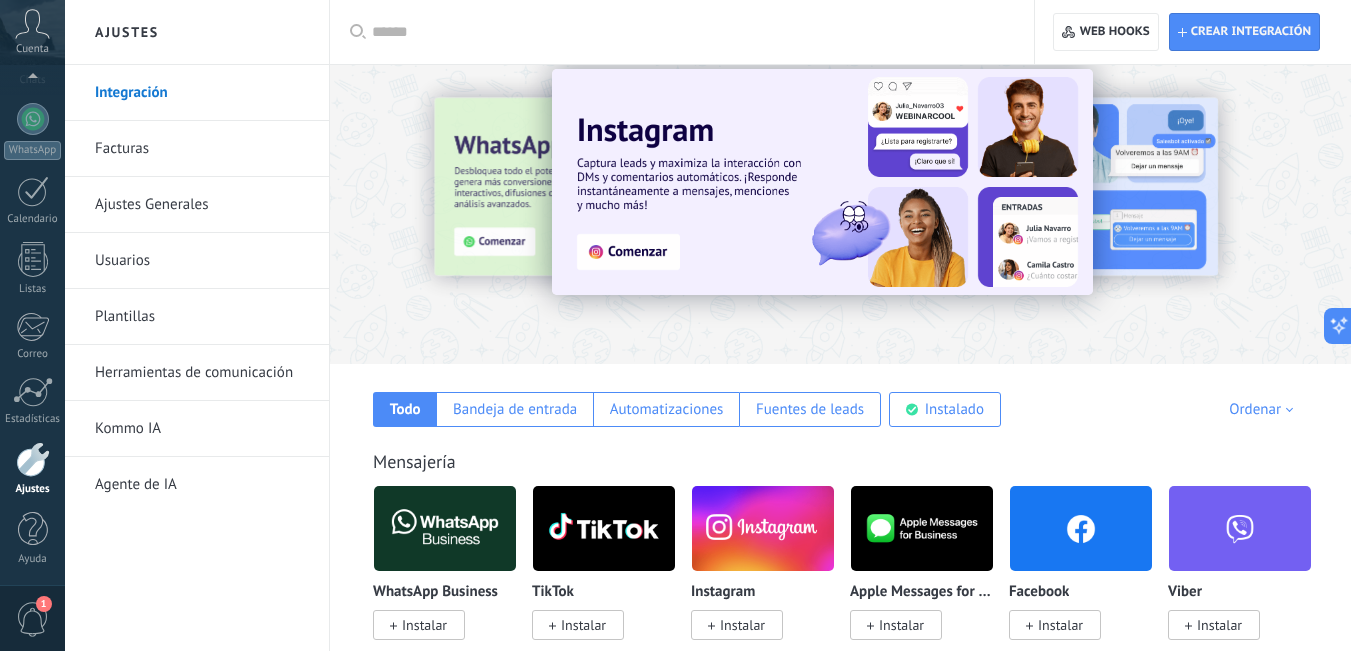 scroll, scrollTop: 0, scrollLeft: 0, axis: both 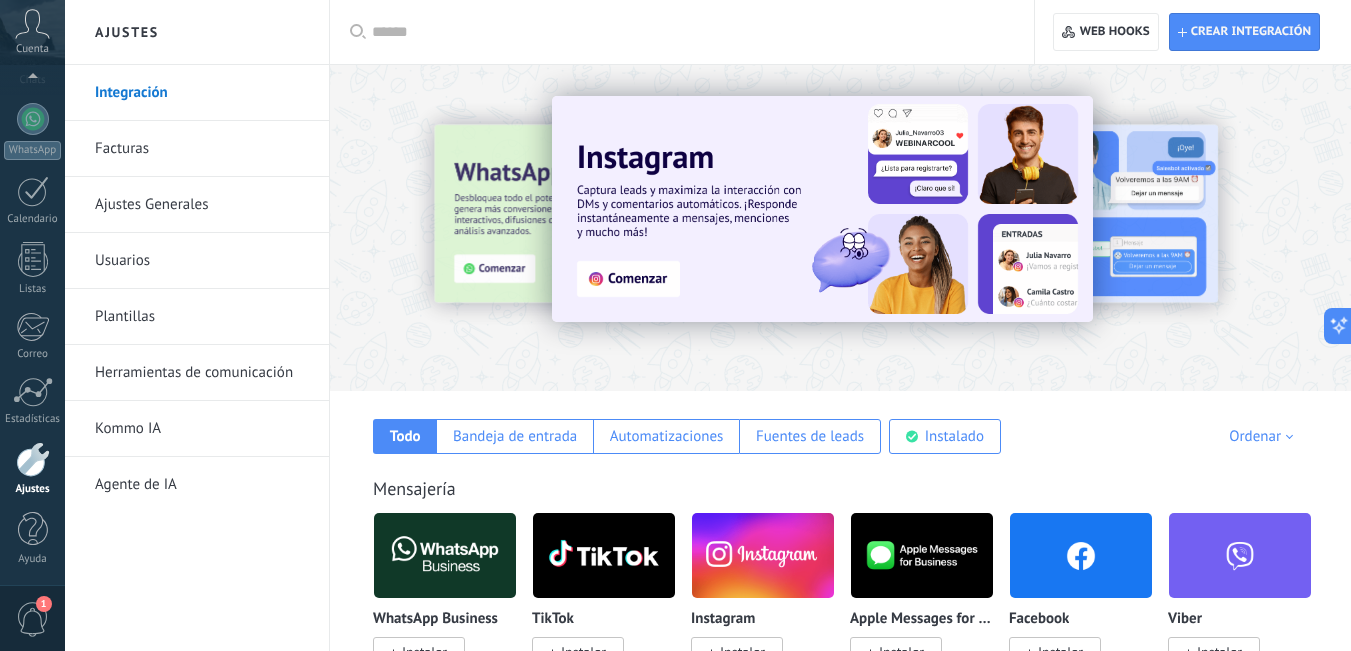 click at bounding box center [689, 32] 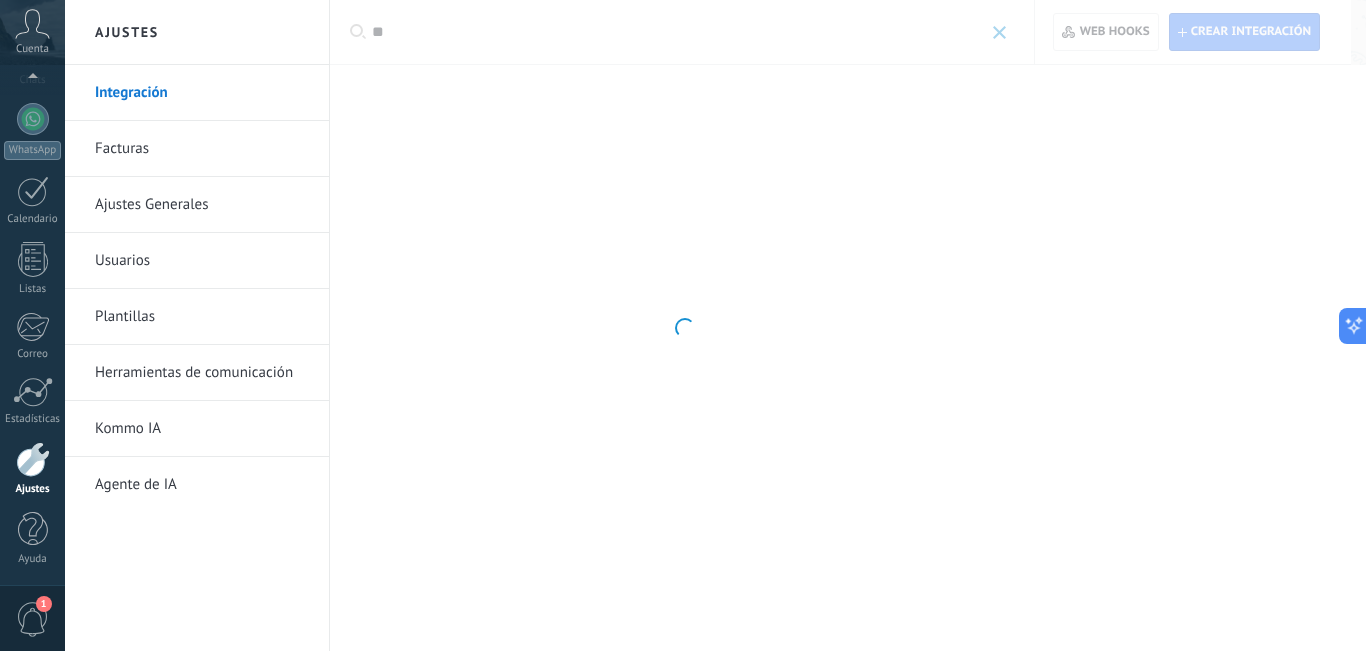 type on "*" 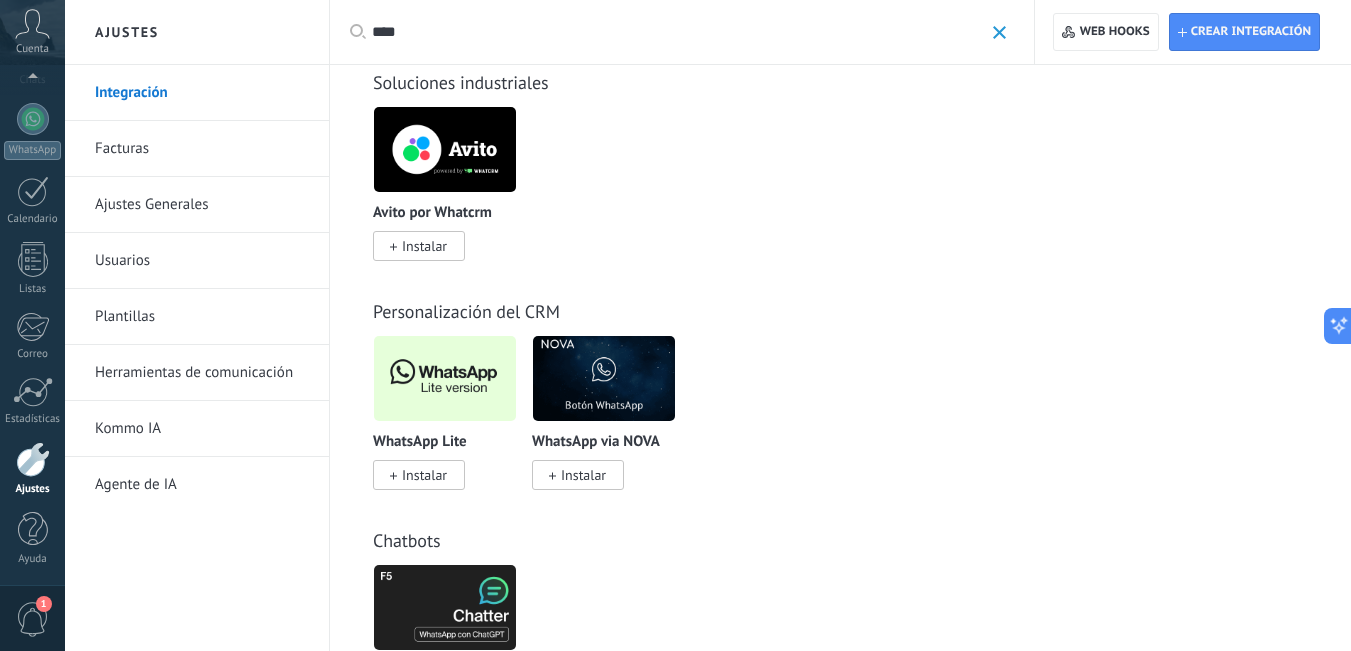 scroll, scrollTop: 1000, scrollLeft: 0, axis: vertical 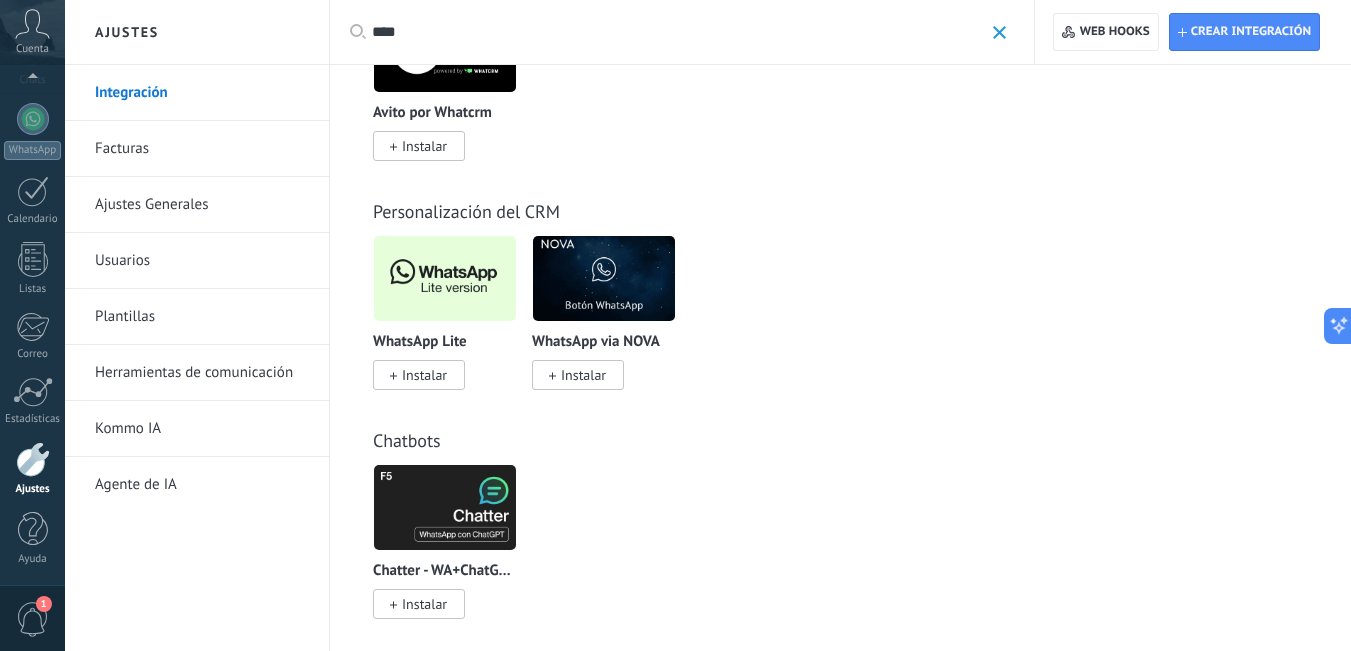 type on "****" 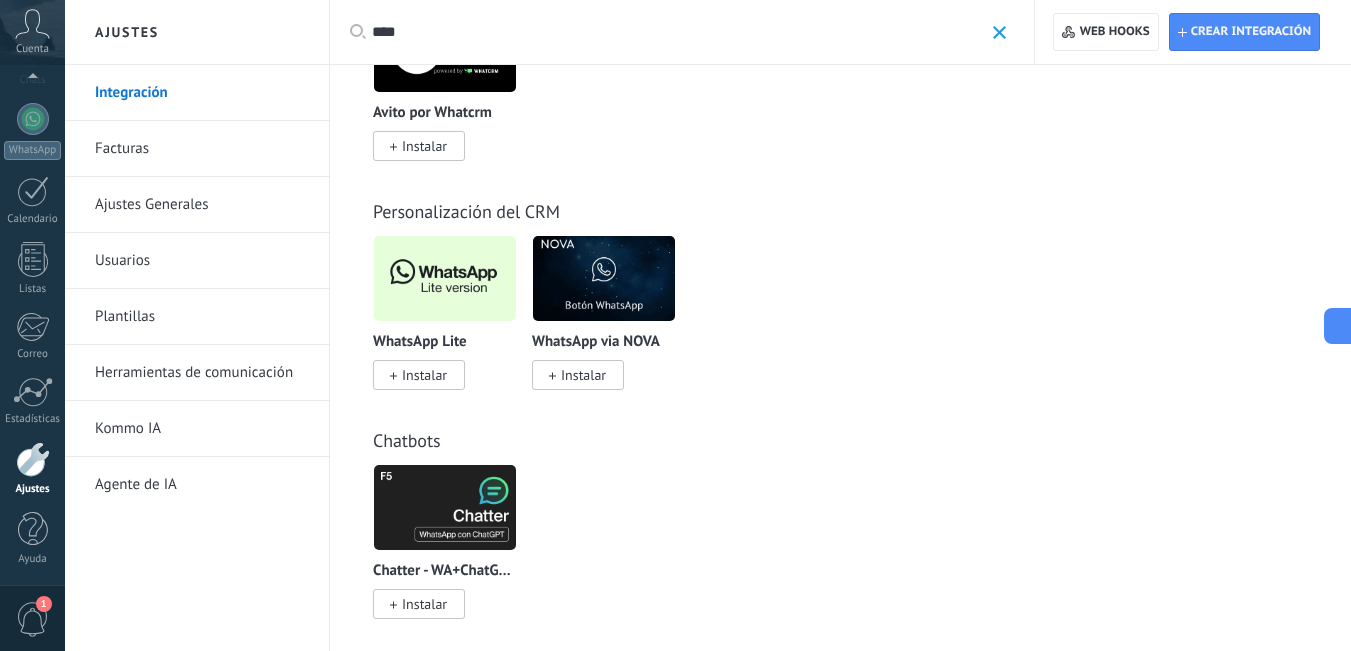 click on "Instalar" at bounding box center (424, 375) 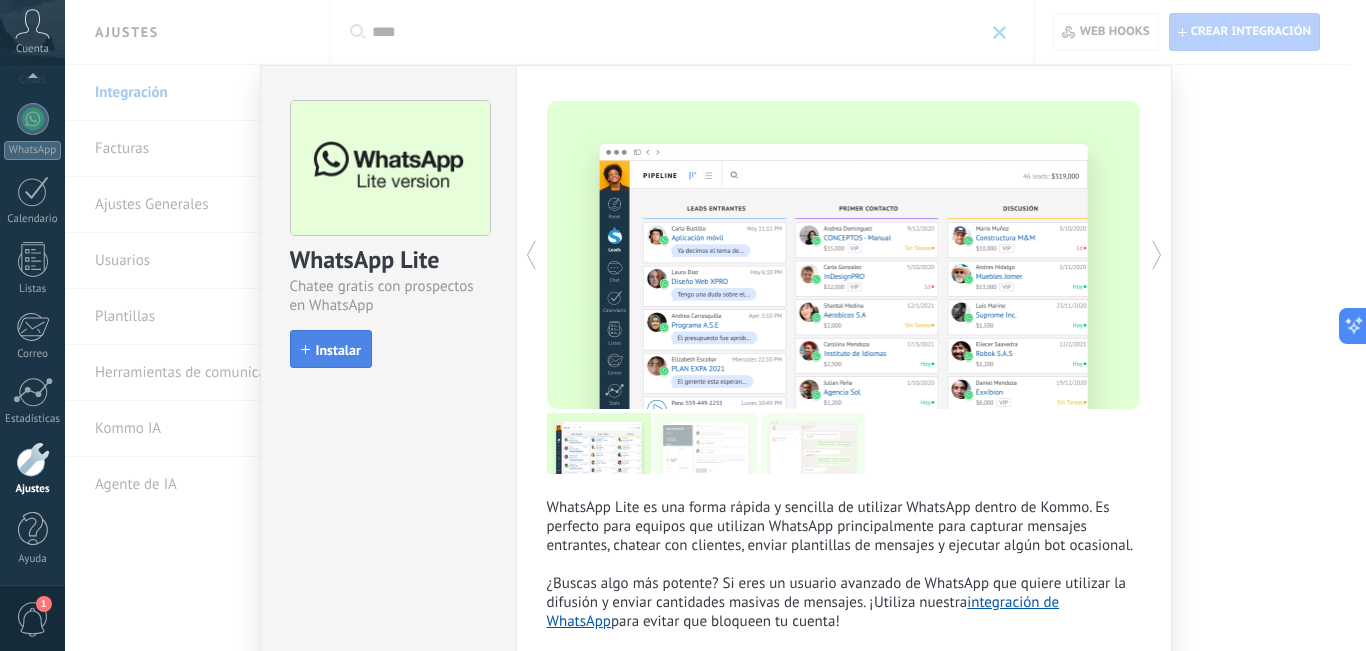 click on "Instalar" at bounding box center [331, 349] 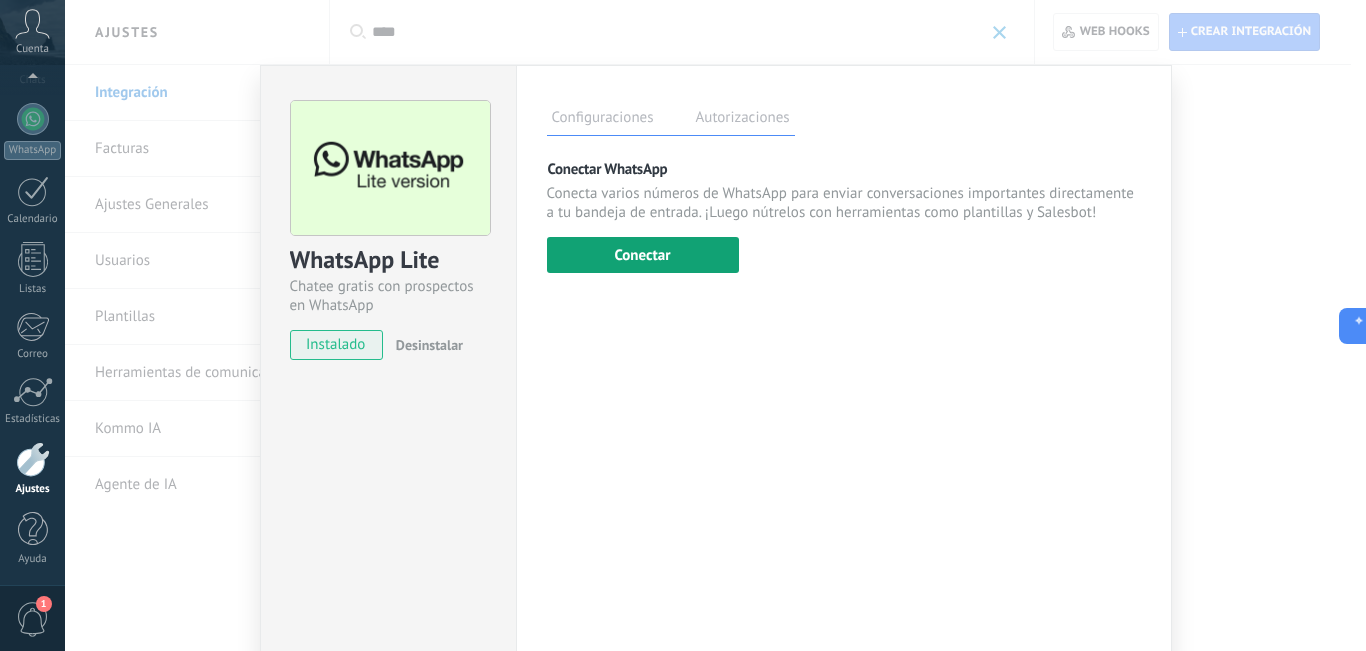 click on "Conectar" at bounding box center (643, 255) 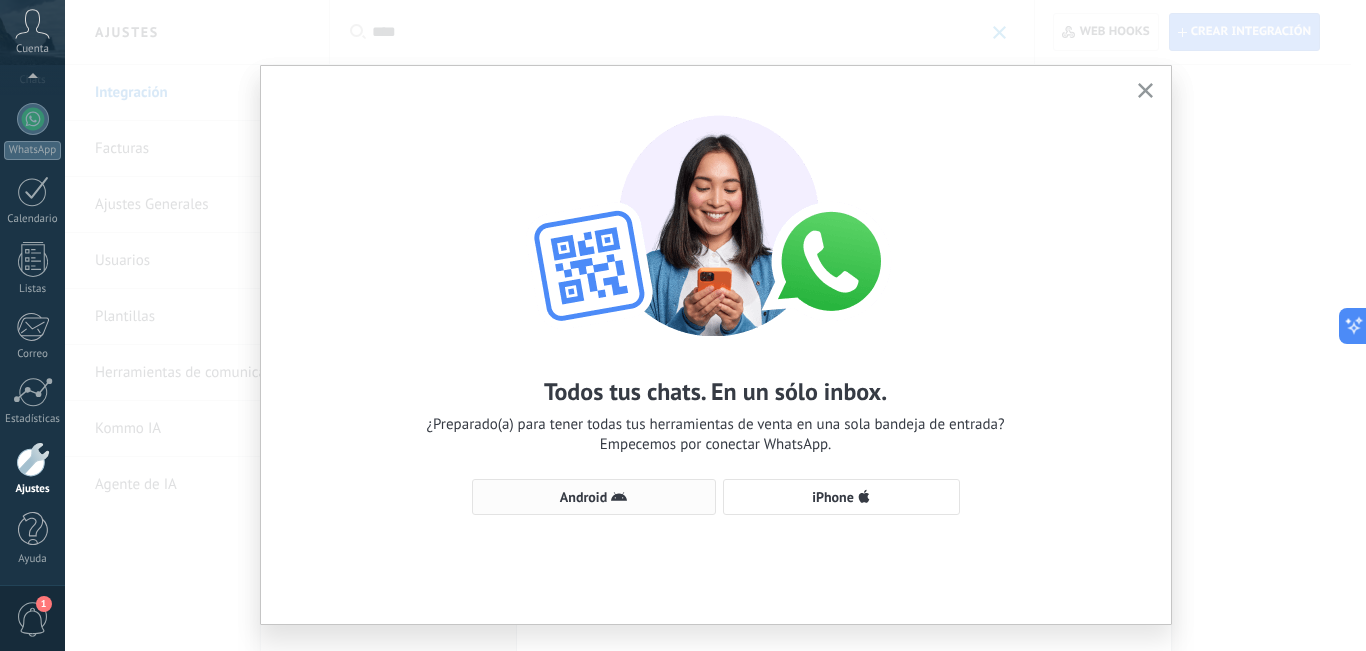 click on "Android" at bounding box center [594, 497] 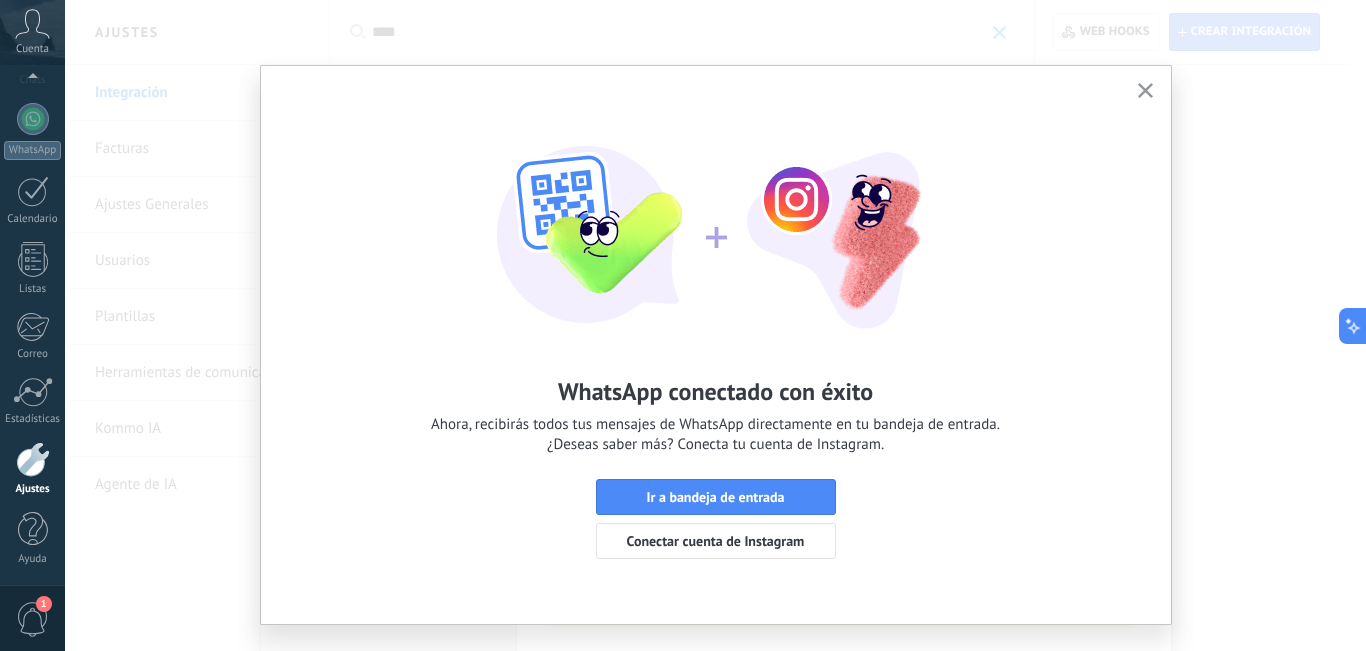 click on "WhatsApp conectado con éxito Ahora, recibirás todos tus mensajes de WhatsApp directamente en tu bandeja de entrada. ¿Deseas saber más? Conecta tu cuenta de Instagram. Ir a bandeja de entrada Conectar cuenta de Instagram" at bounding box center (716, 327) 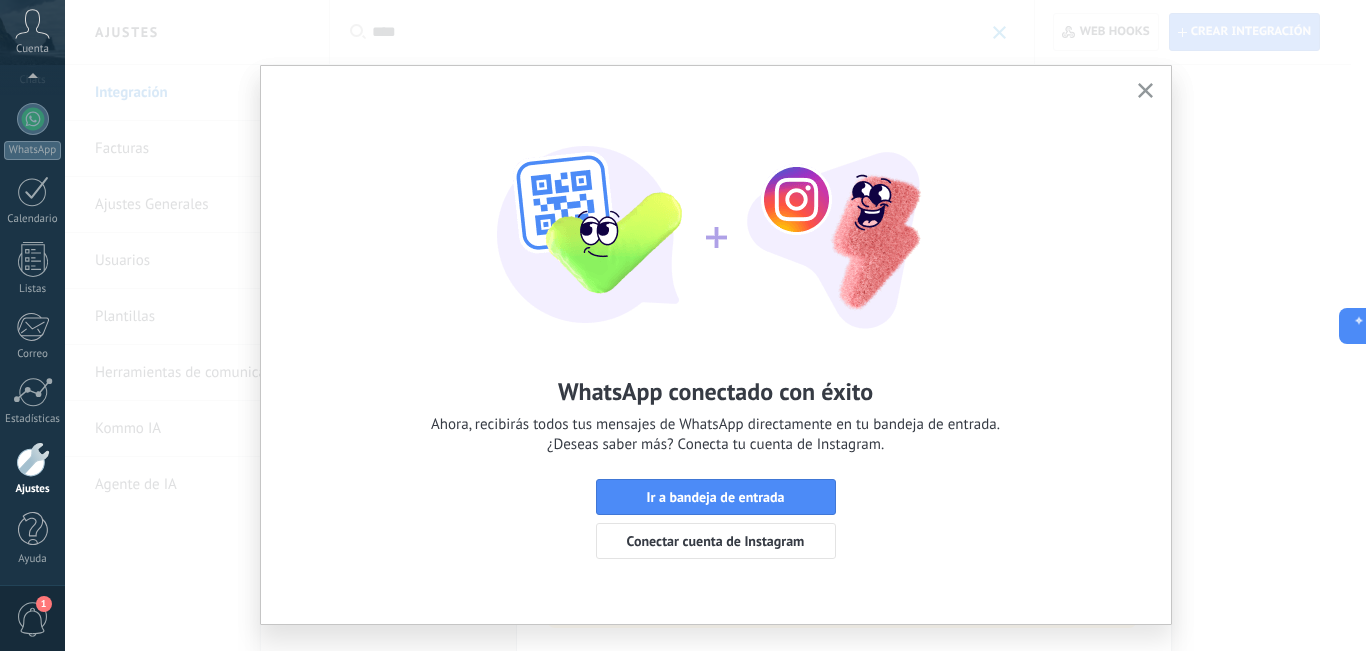 click at bounding box center (1145, 91) 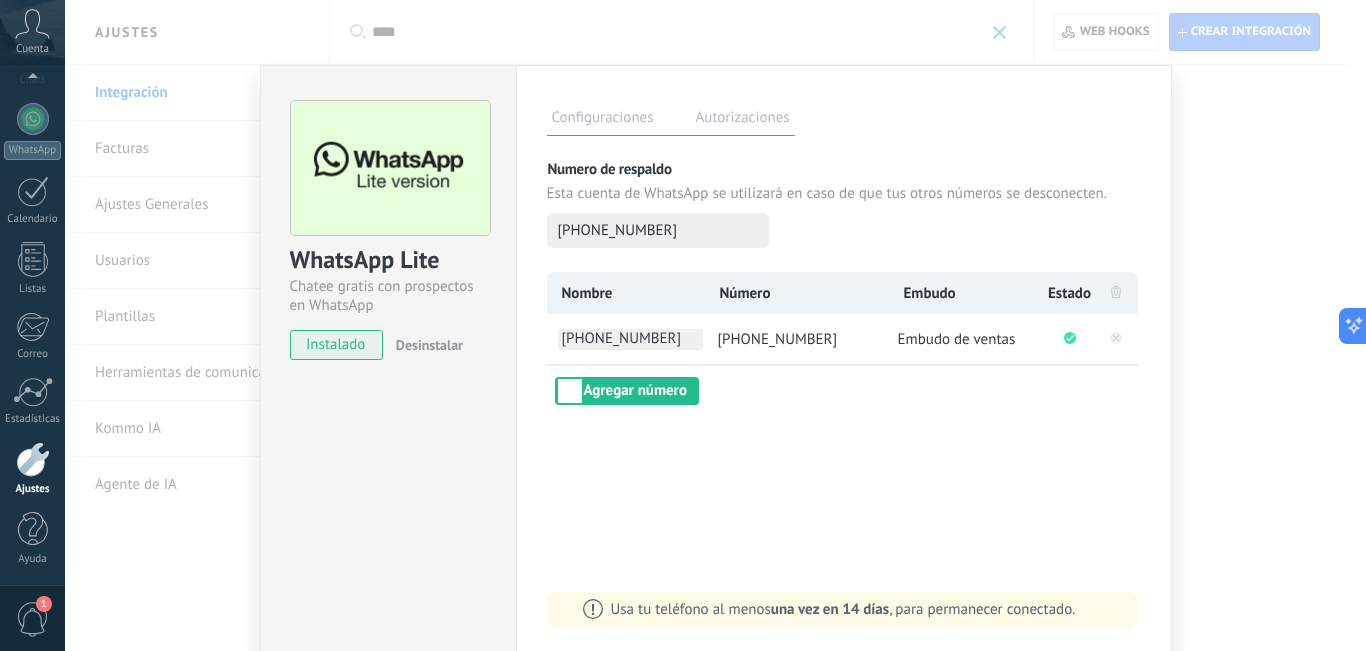 click on "+58 416-2019292" at bounding box center [630, 339] 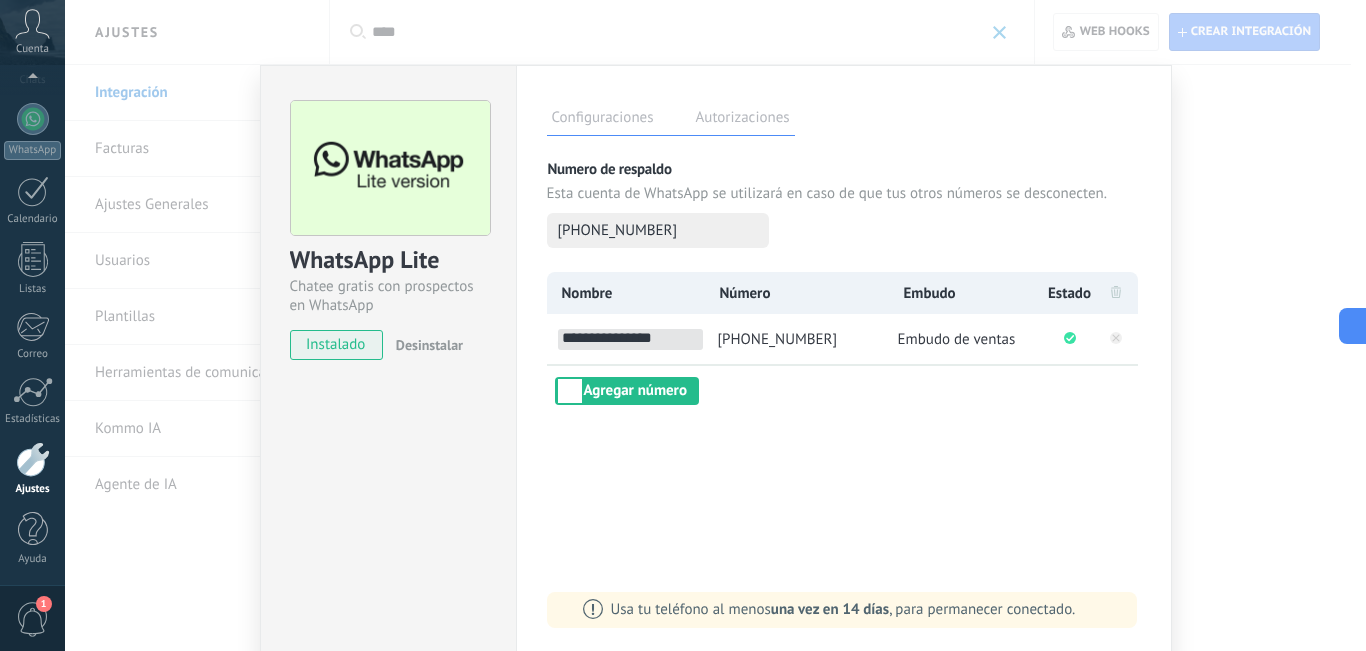 click on "**********" at bounding box center (630, 339) 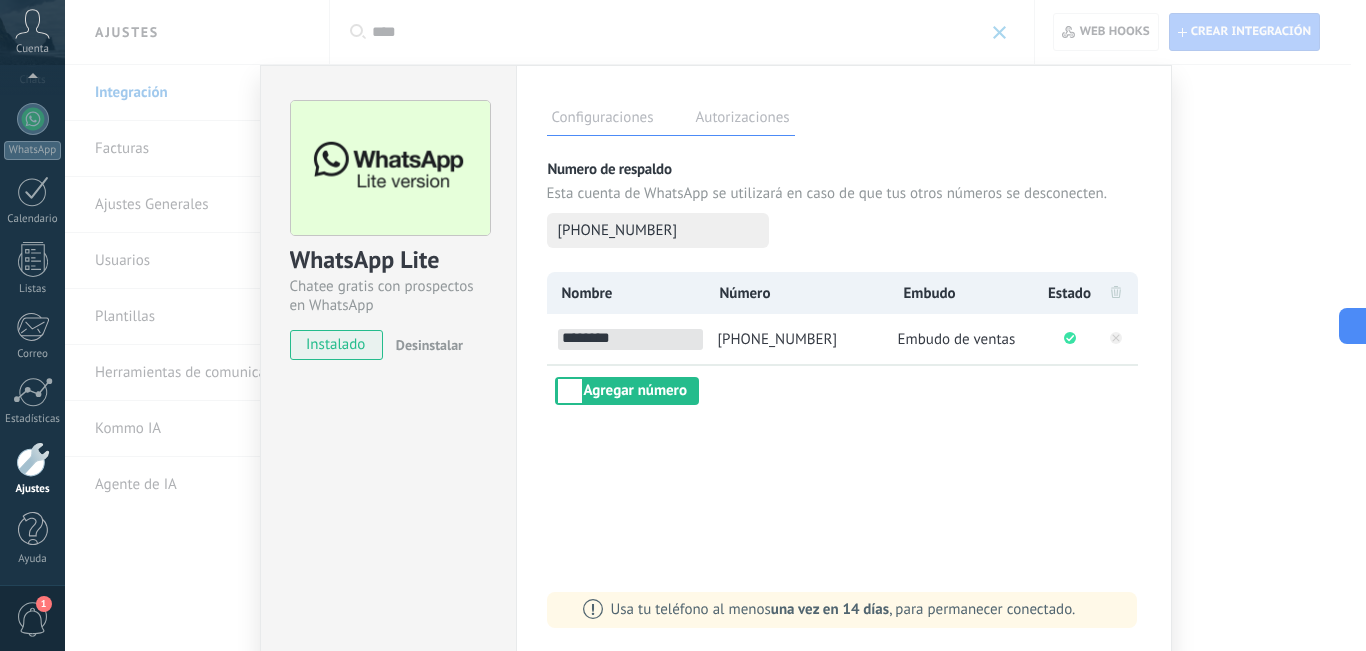 type on "********" 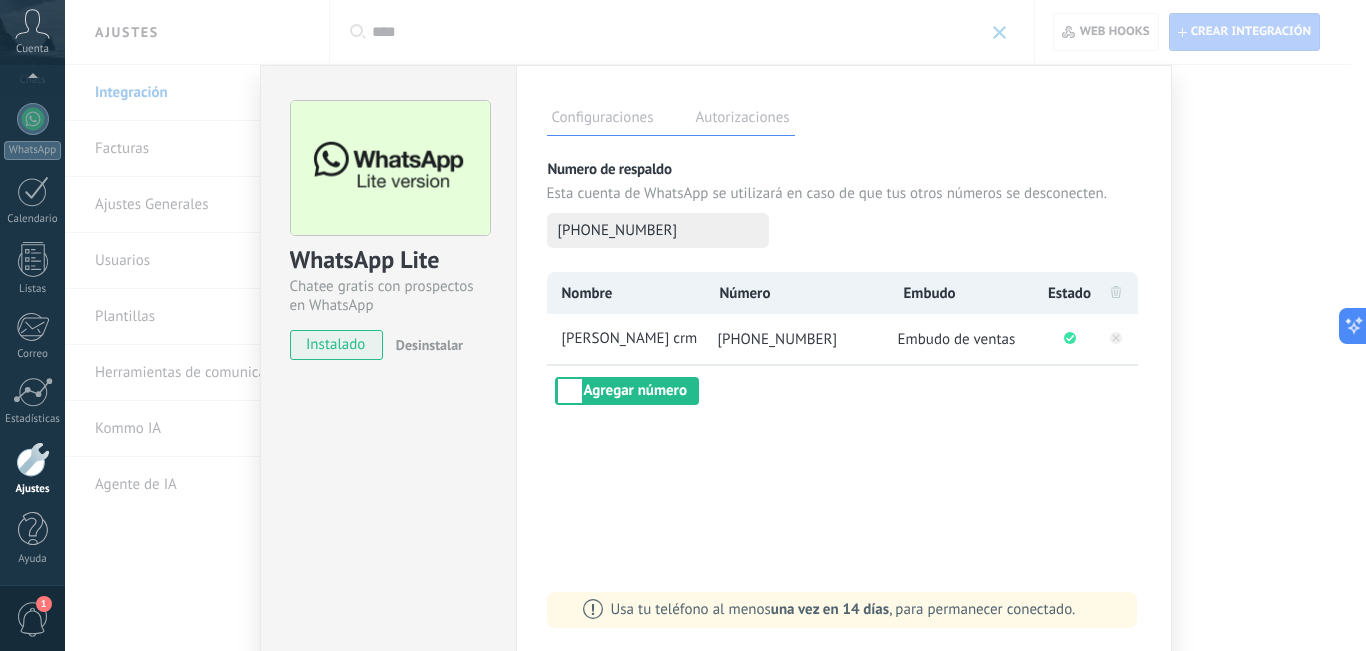 click on "WhatsApp Lite Chatee gratis con prospectos en WhatsApp instalado Desinstalar Configuraciones Autorizaciones Esta pestaña registra a los usuarios que han concedido acceso a las integración a esta cuenta. Si deseas remover la posibilidad que un usuario pueda enviar solicitudes a la cuenta en nombre de esta integración, puedes revocar el acceso. Si el acceso a todos los usuarios es revocado, la integración dejará de funcionar. Esta aplicacion está instalada, pero nadie le ha dado acceso aun. Más de 2 mil millones de personas utilizan activamente WhatsApp para conectarse con amigos, familiares y empresas. Esta integración agrega el chat más popular a tu arsenal de comunicación: captura automáticamente leads desde los mensajes entrantes, comparte el acceso al chat con todo tu equipo y potencia todo con las herramientas integradas de Kommo, como el botón de compromiso y Salesbot. más _:  Guardar Numero de respaldo Esta cuenta de WhatsApp se utilizará en caso de que tus otros números se desconecten." at bounding box center [715, 325] 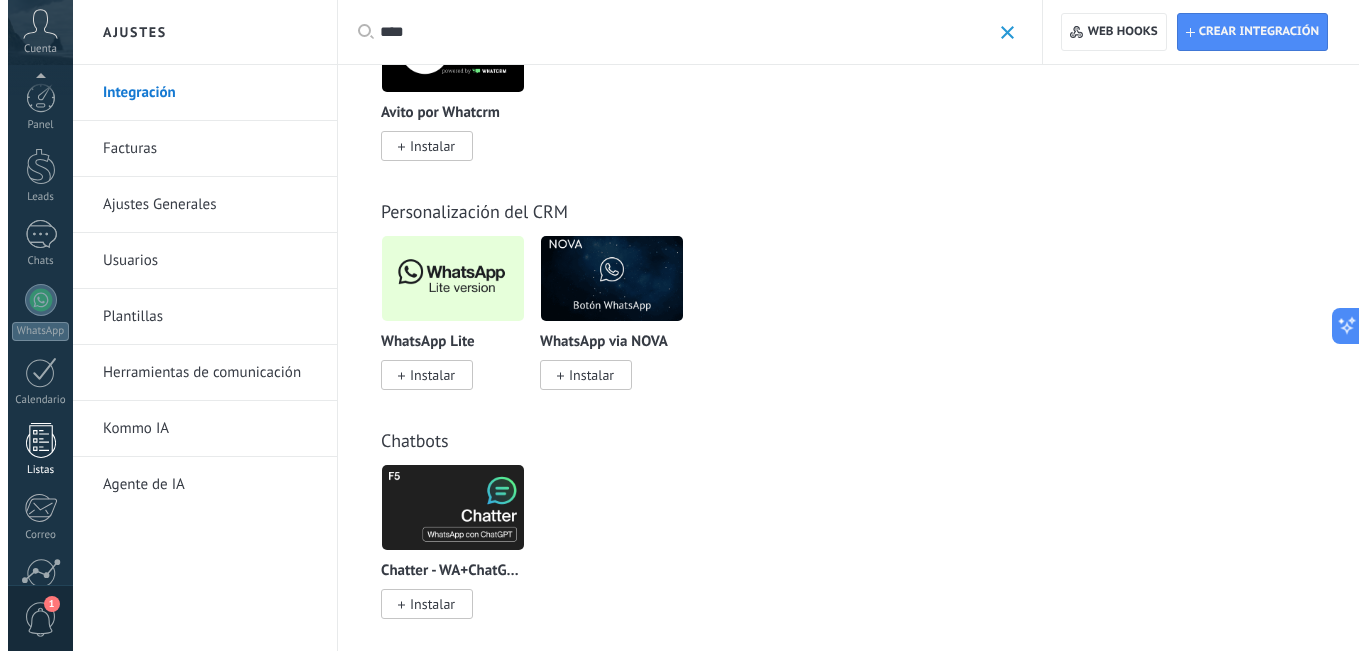 scroll, scrollTop: 181, scrollLeft: 0, axis: vertical 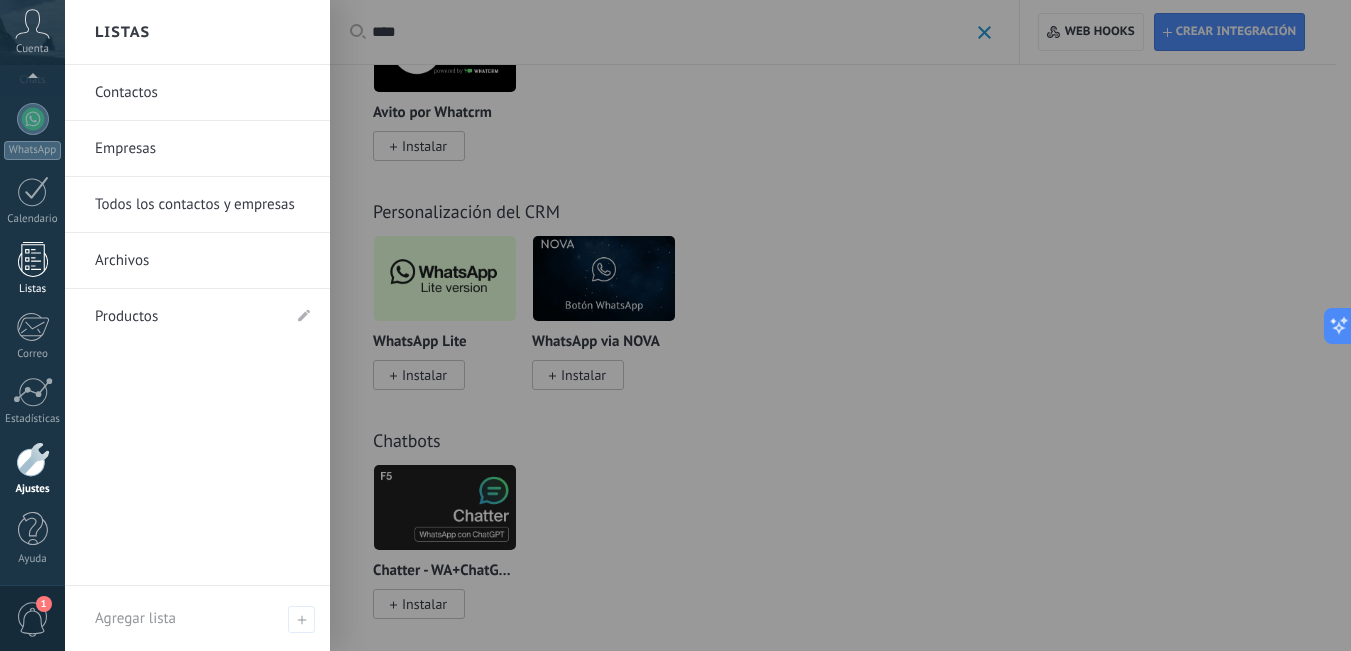 click at bounding box center (33, 259) 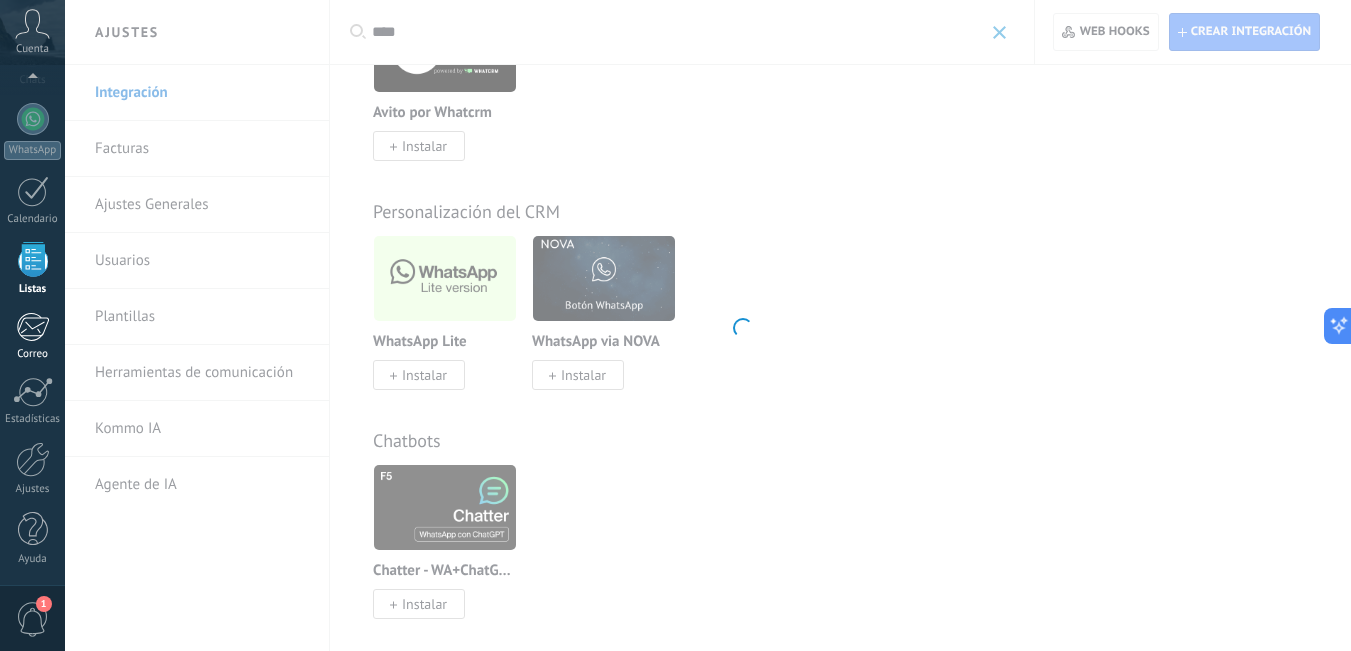 click on "Correo" at bounding box center [33, 354] 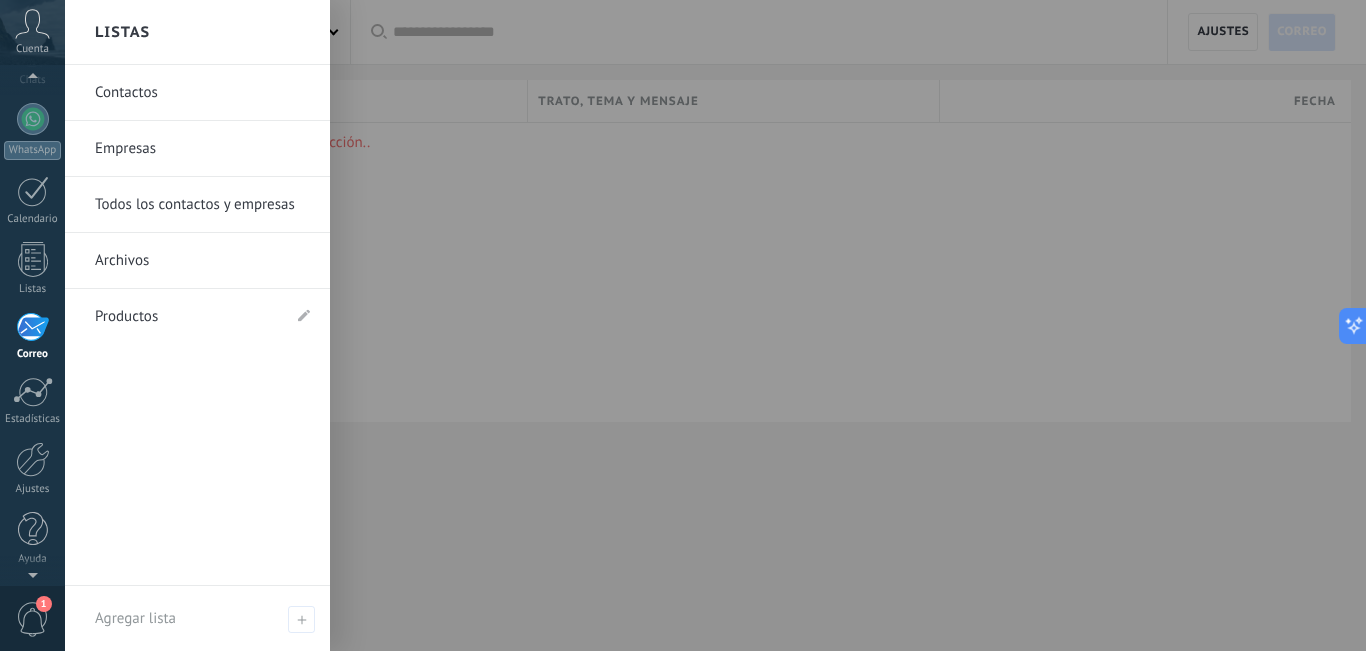 scroll, scrollTop: 0, scrollLeft: 0, axis: both 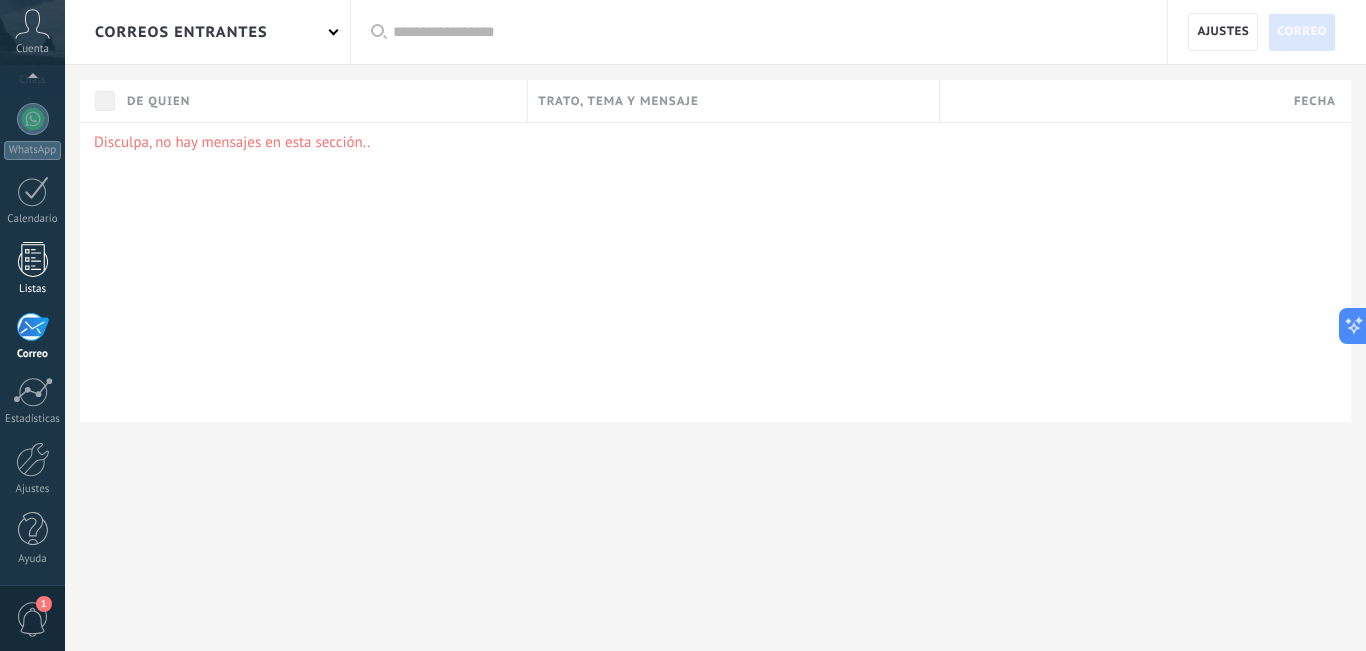 click at bounding box center (33, 259) 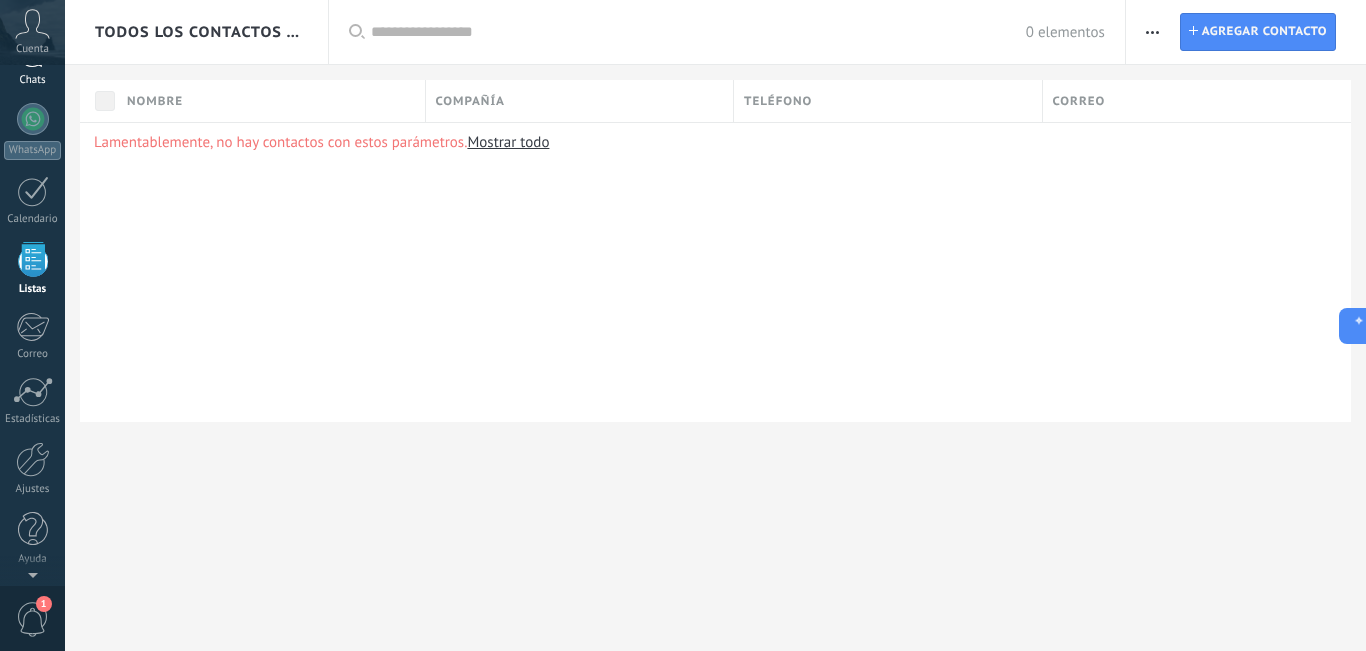 scroll, scrollTop: 0, scrollLeft: 0, axis: both 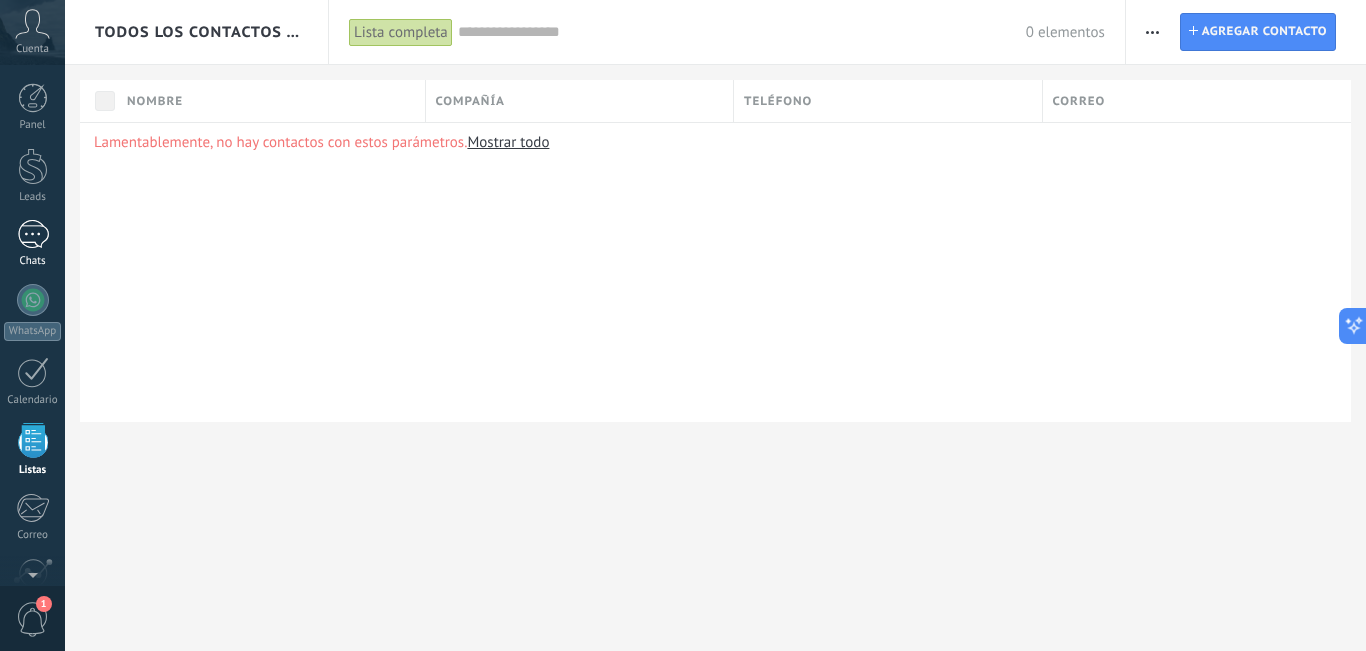 click at bounding box center (33, 234) 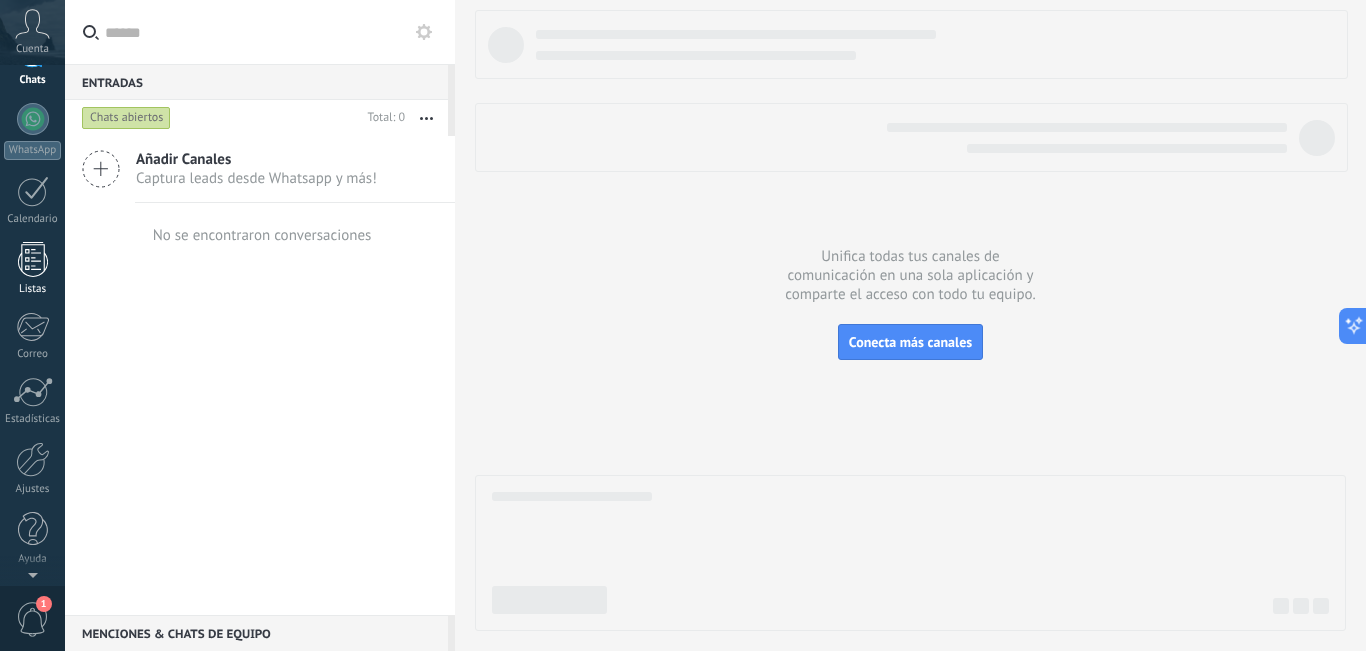 scroll, scrollTop: 0, scrollLeft: 0, axis: both 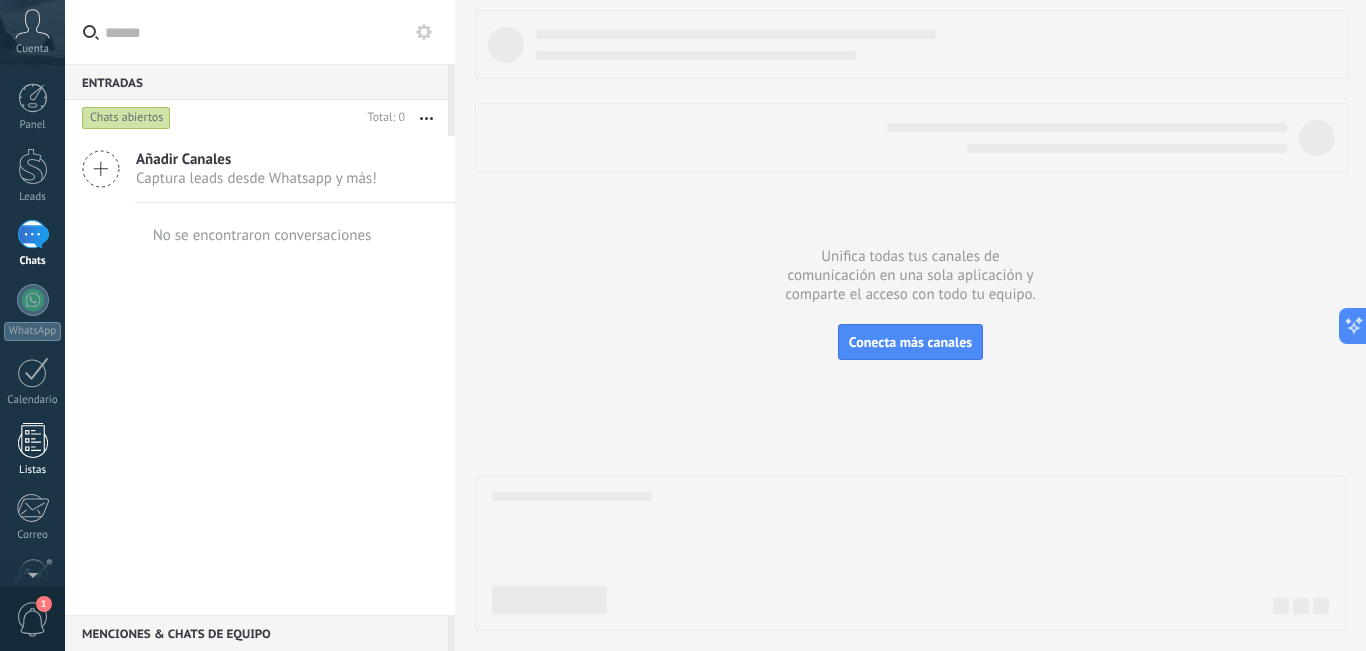 click on "Listas" at bounding box center (33, 470) 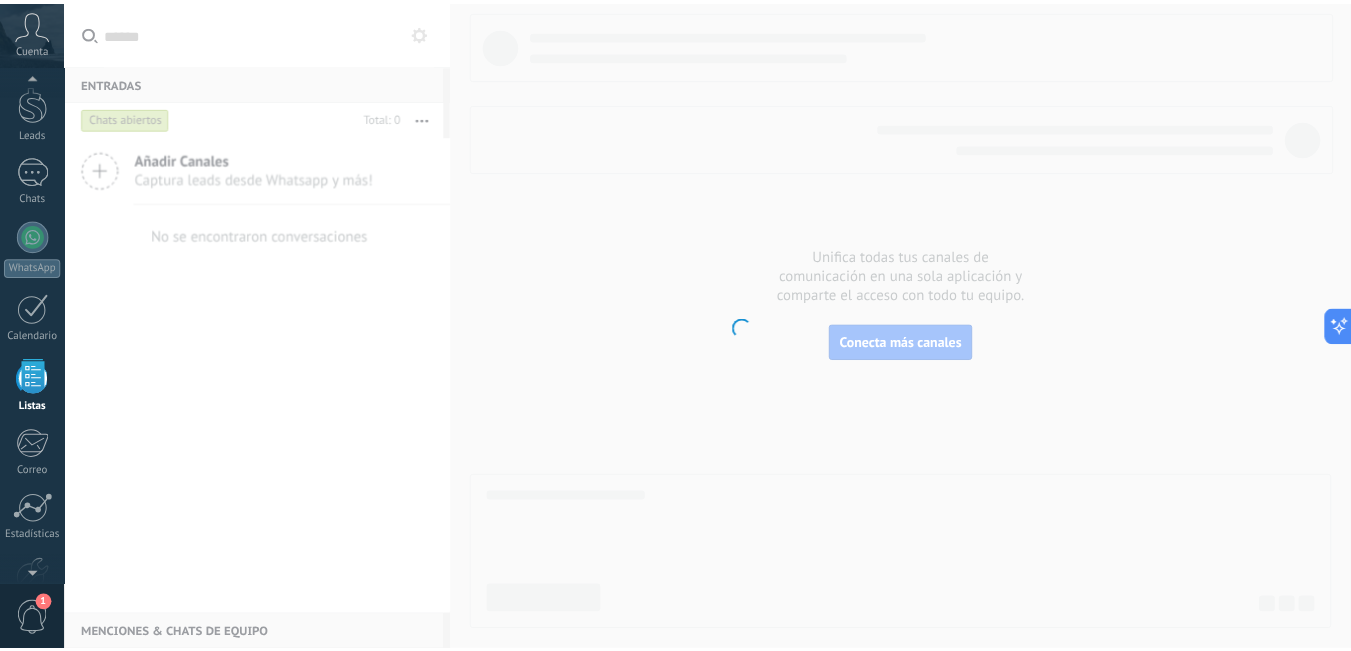 scroll, scrollTop: 181, scrollLeft: 0, axis: vertical 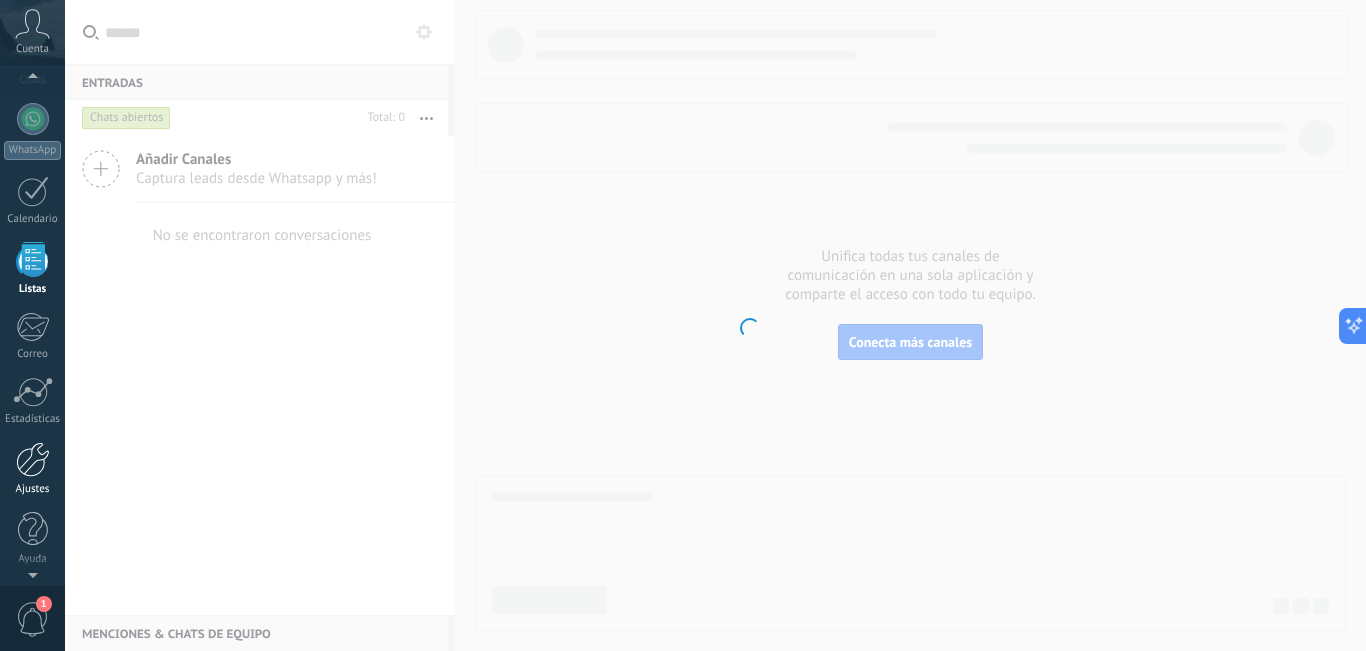 click at bounding box center (33, 459) 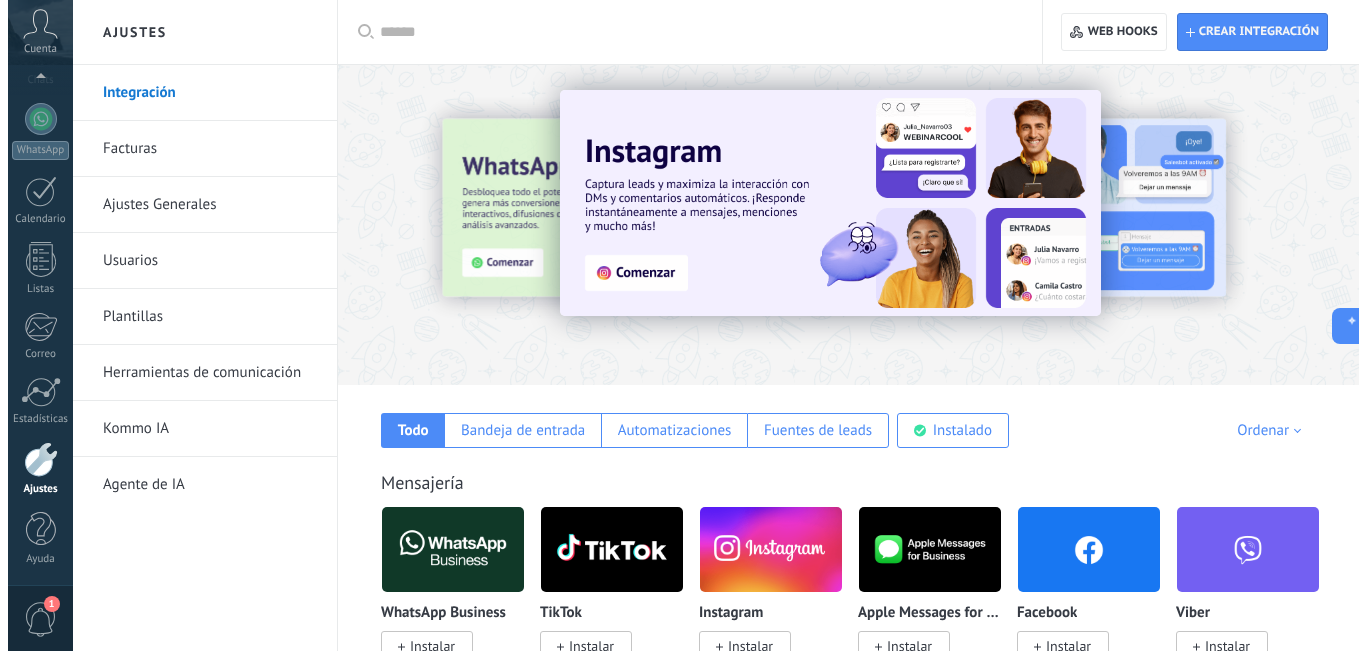 scroll, scrollTop: 0, scrollLeft: 0, axis: both 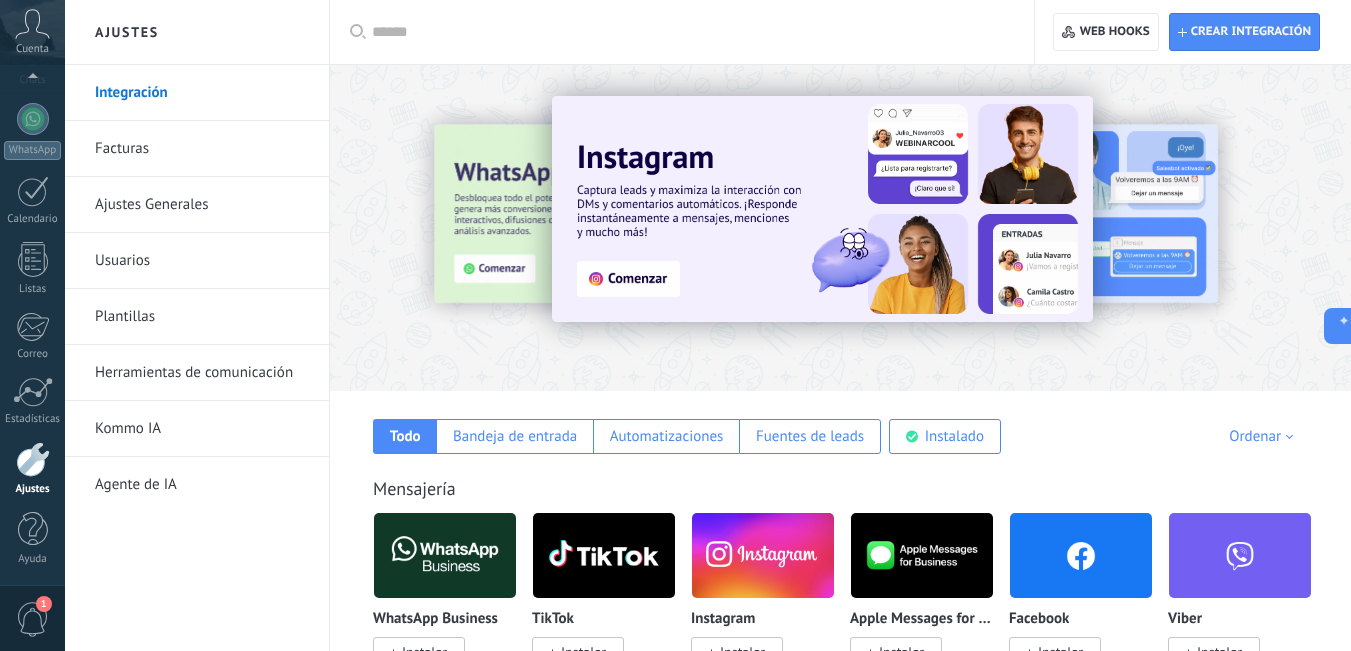 click on "Herramientas de comunicación" at bounding box center [202, 373] 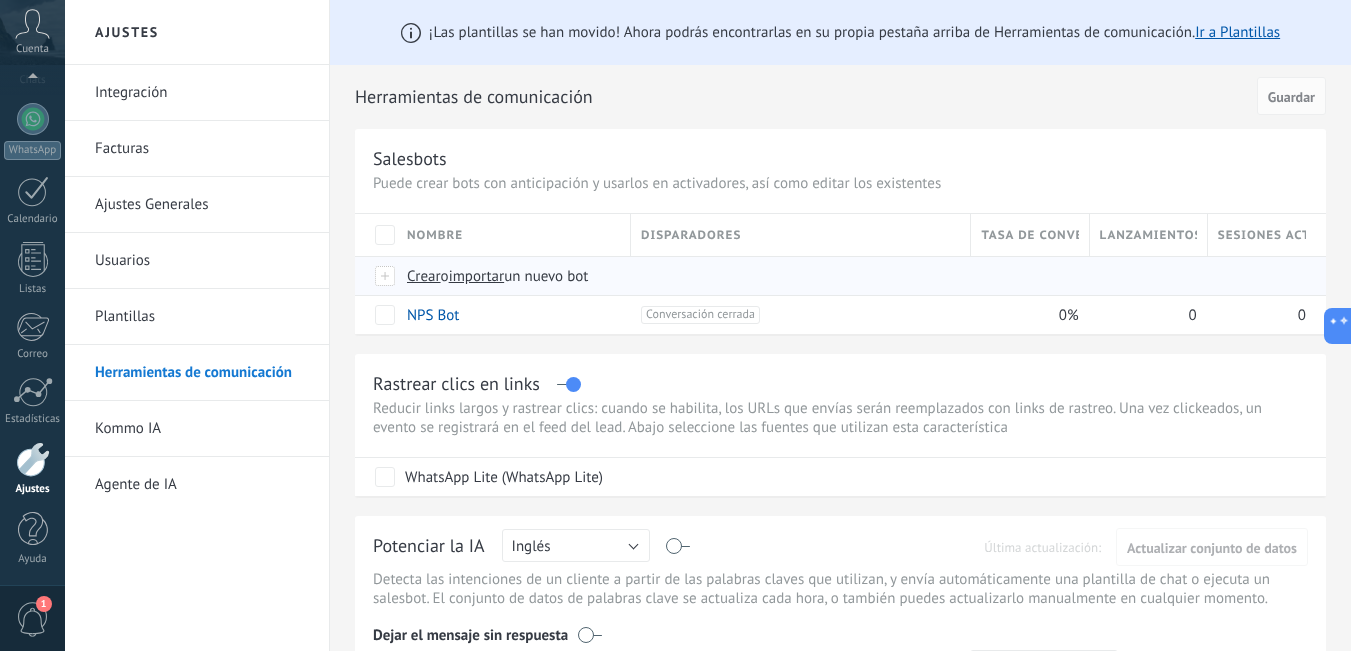 click on "Crear" at bounding box center (424, 276) 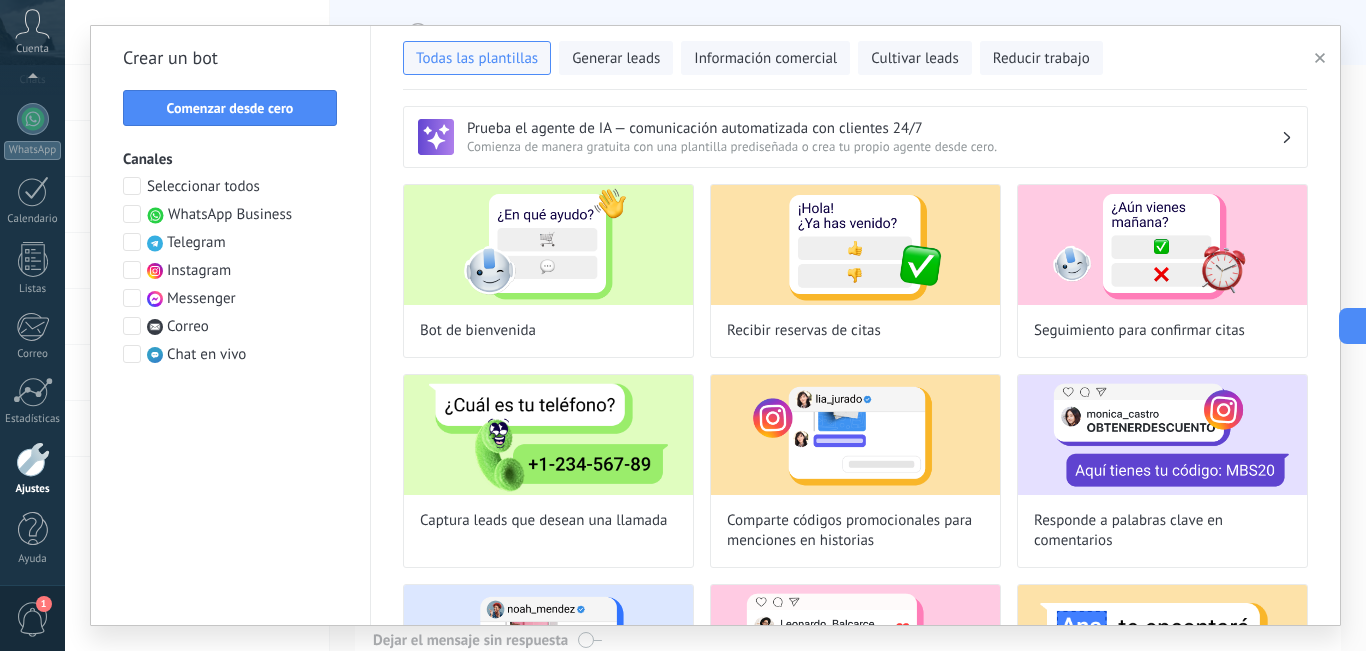 click on "Seleccionar todos" at bounding box center (203, 187) 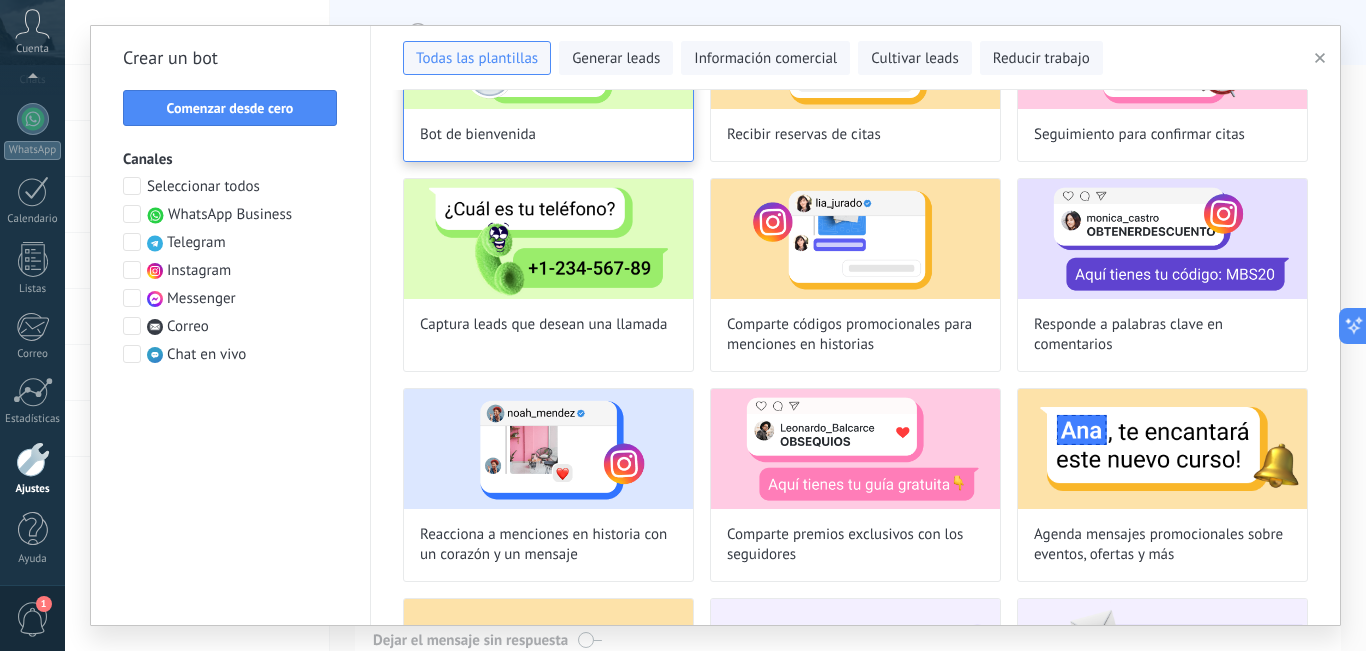 scroll, scrollTop: 0, scrollLeft: 0, axis: both 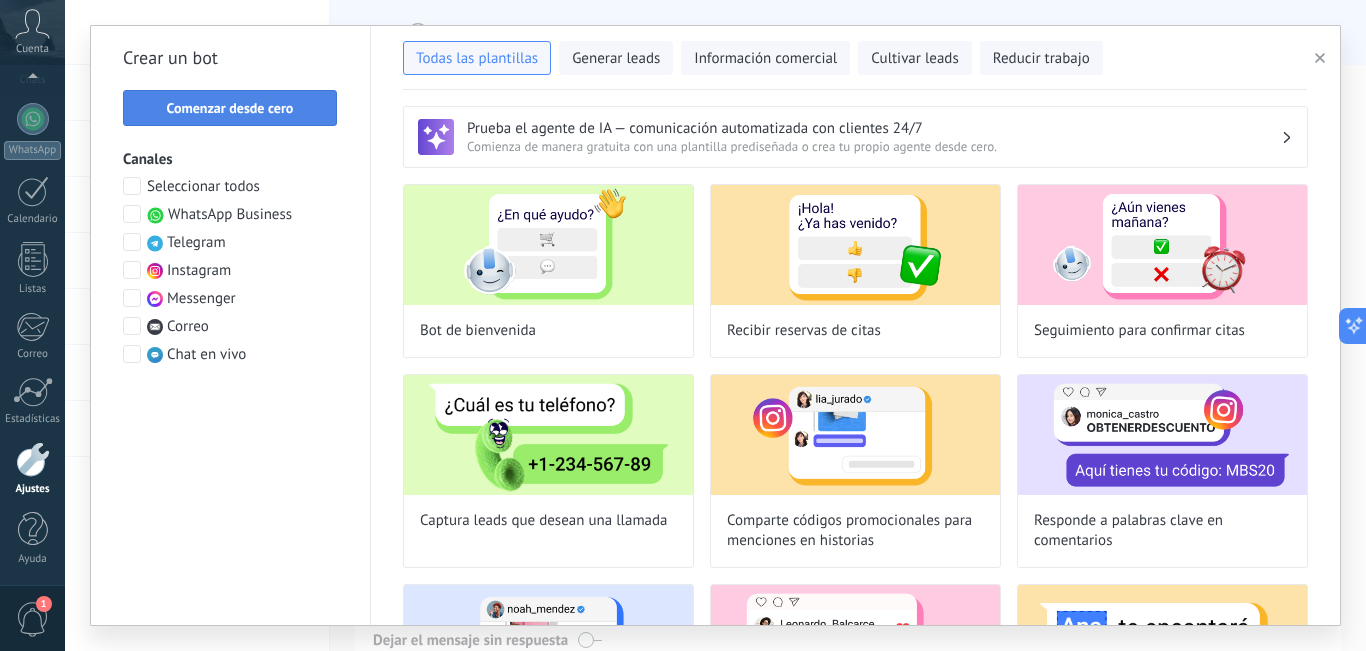 click on "Comenzar desde cero" at bounding box center [230, 108] 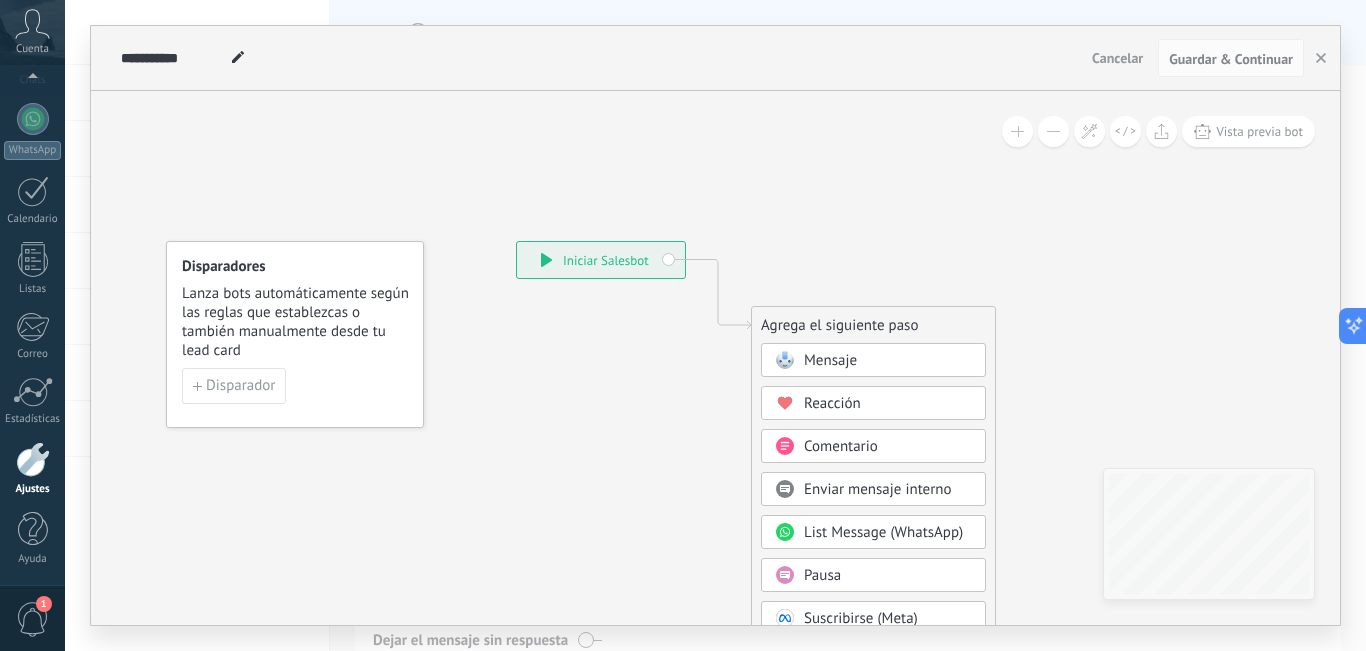 click 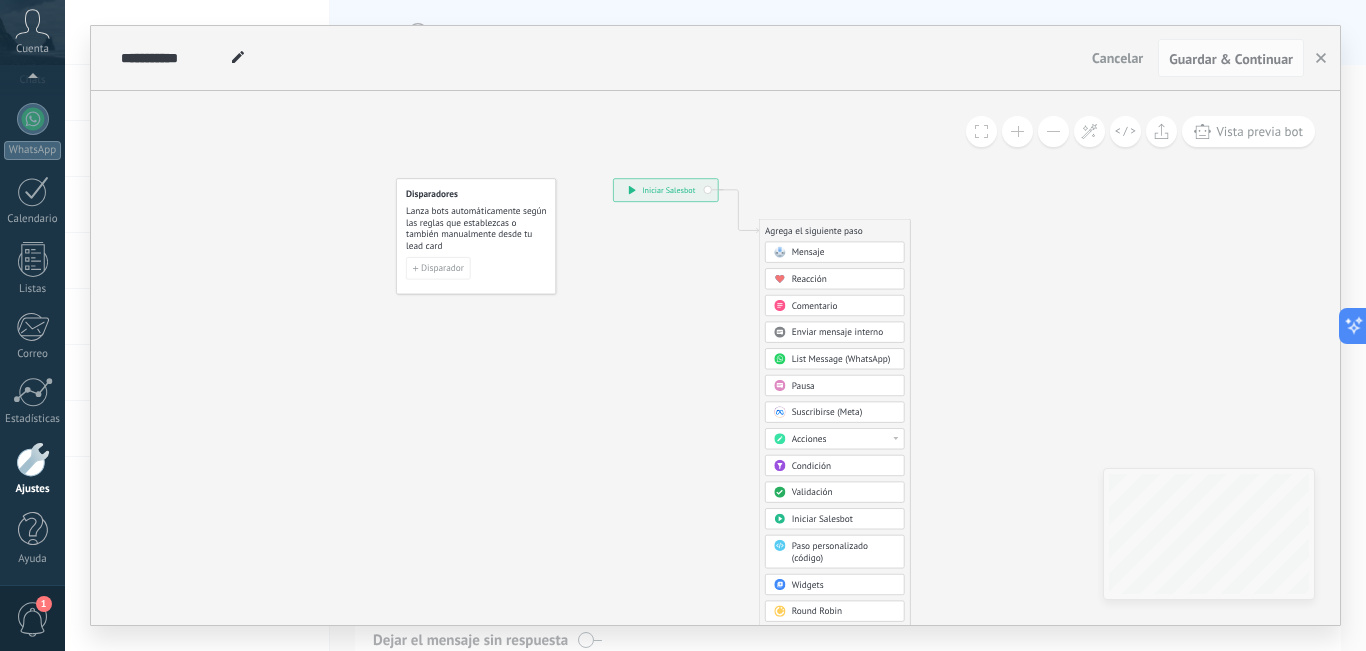 click 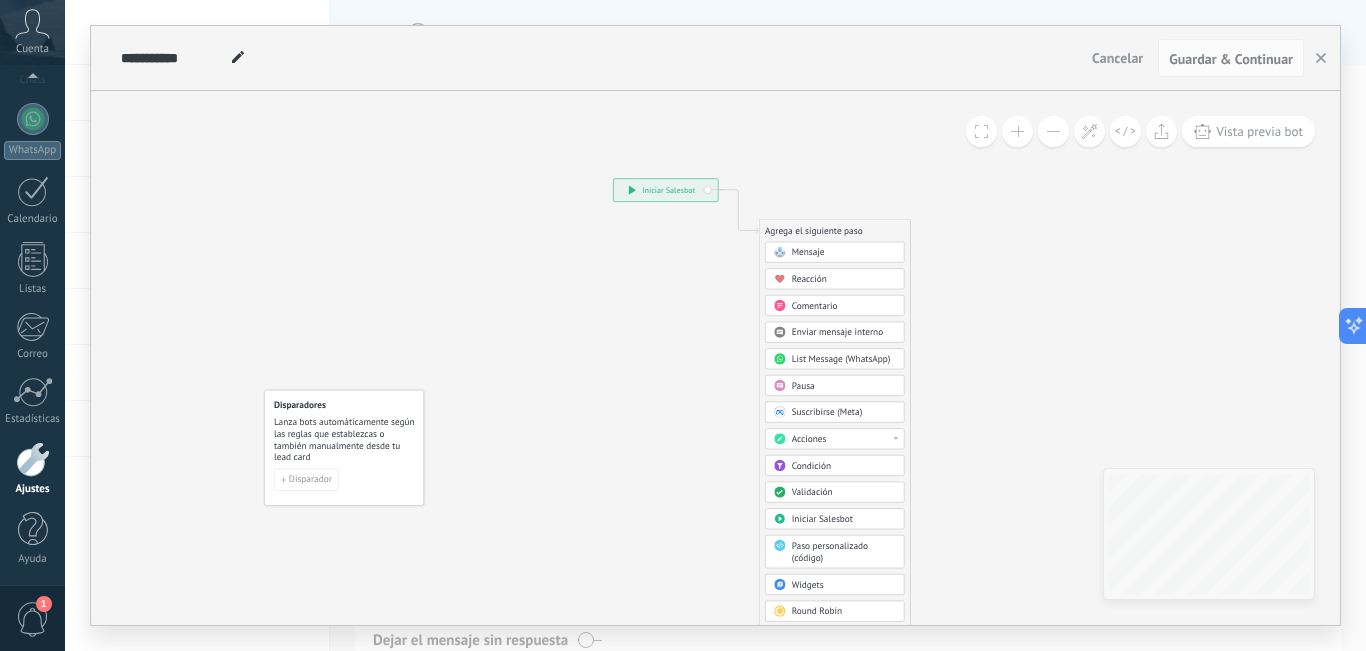 drag, startPoint x: 529, startPoint y: 224, endPoint x: 401, endPoint y: 436, distance: 247.64491 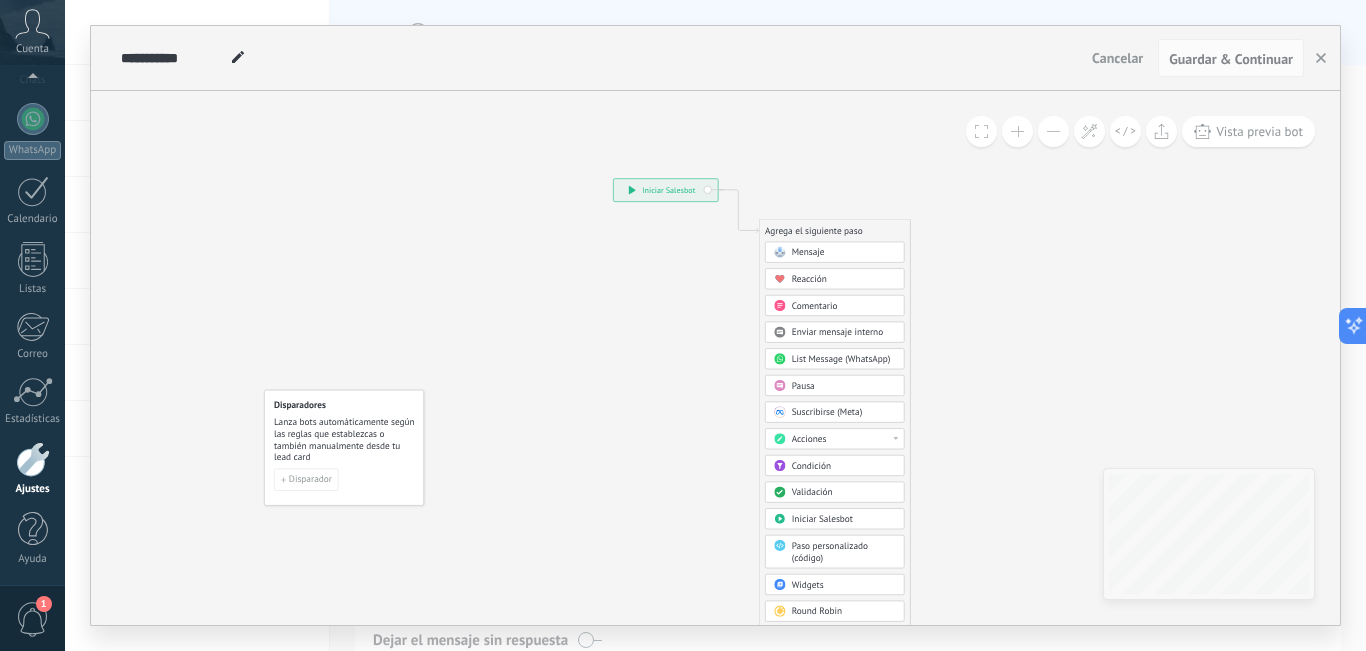 drag, startPoint x: 853, startPoint y: 244, endPoint x: 873, endPoint y: 172, distance: 74.726166 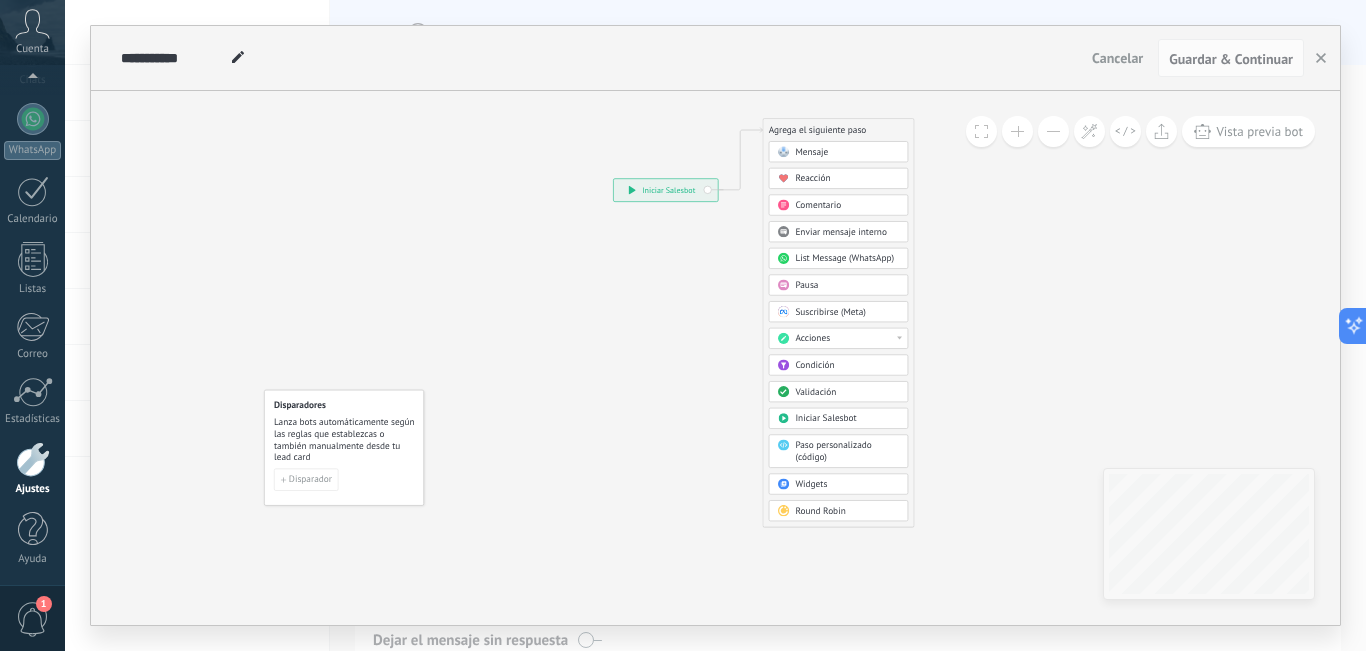 drag, startPoint x: 865, startPoint y: 232, endPoint x: 869, endPoint y: 132, distance: 100.07997 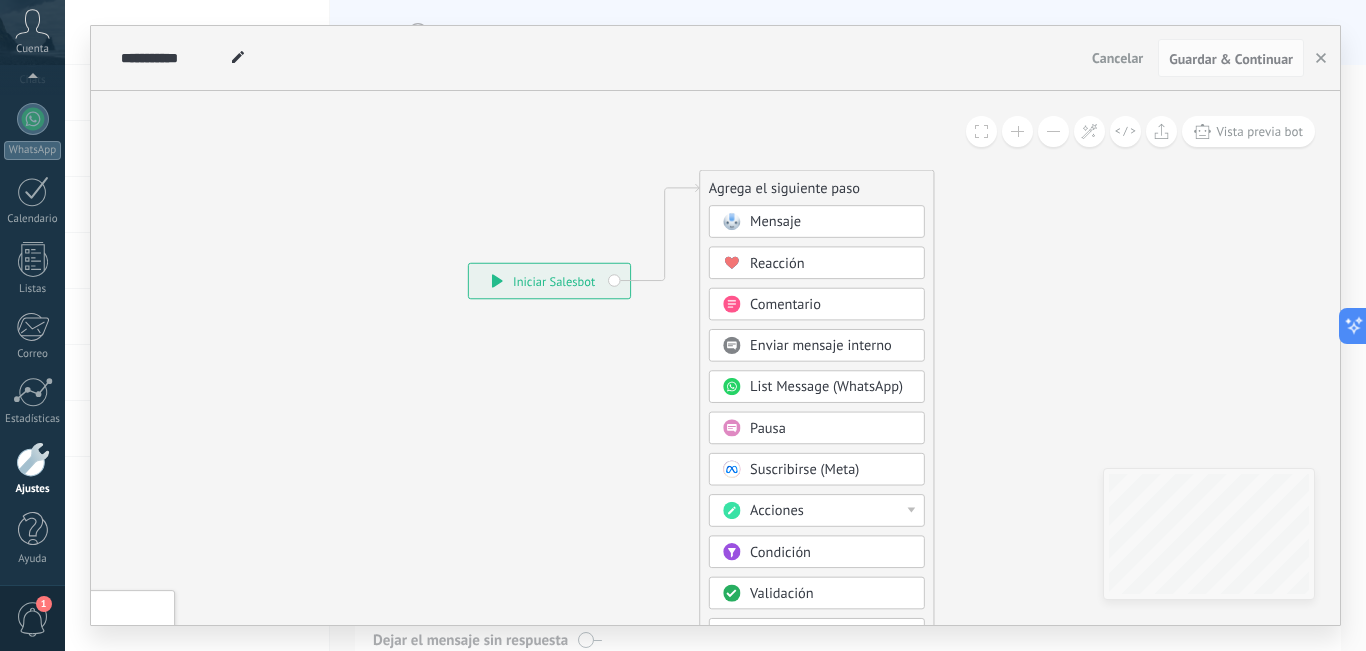 drag, startPoint x: 681, startPoint y: 332, endPoint x: 573, endPoint y: 352, distance: 109.83624 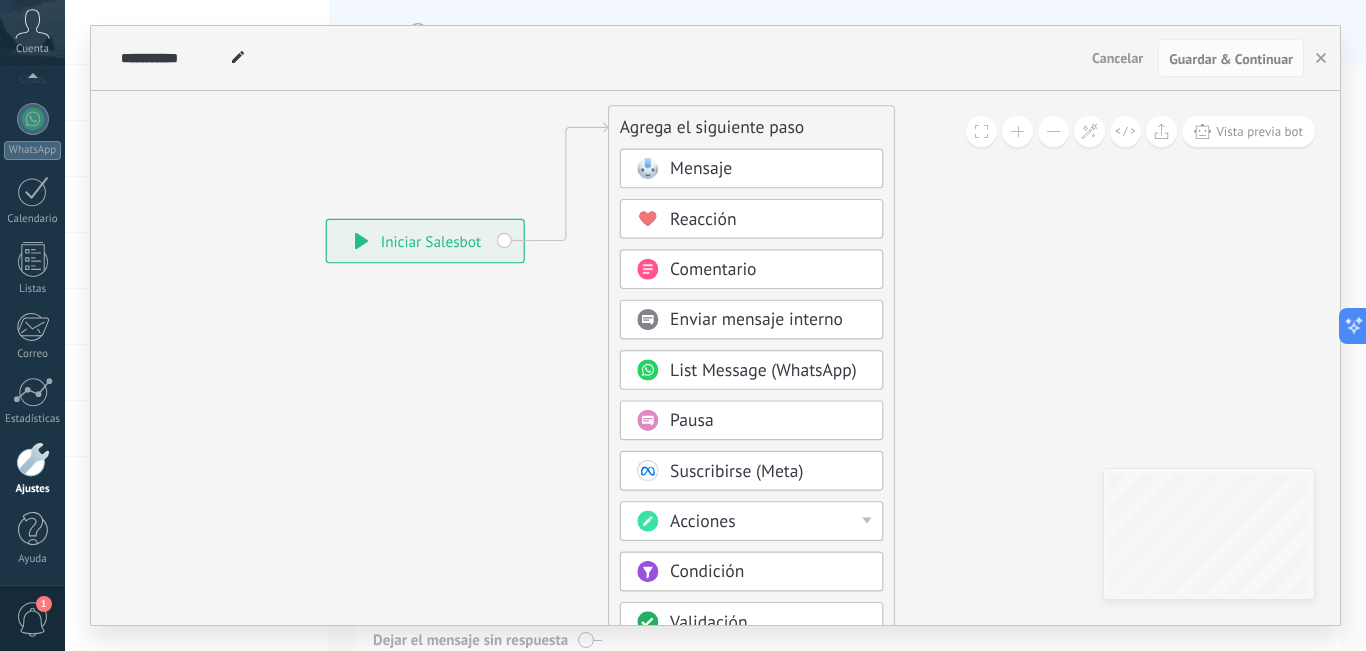drag, startPoint x: 609, startPoint y: 408, endPoint x: 497, endPoint y: 324, distance: 140 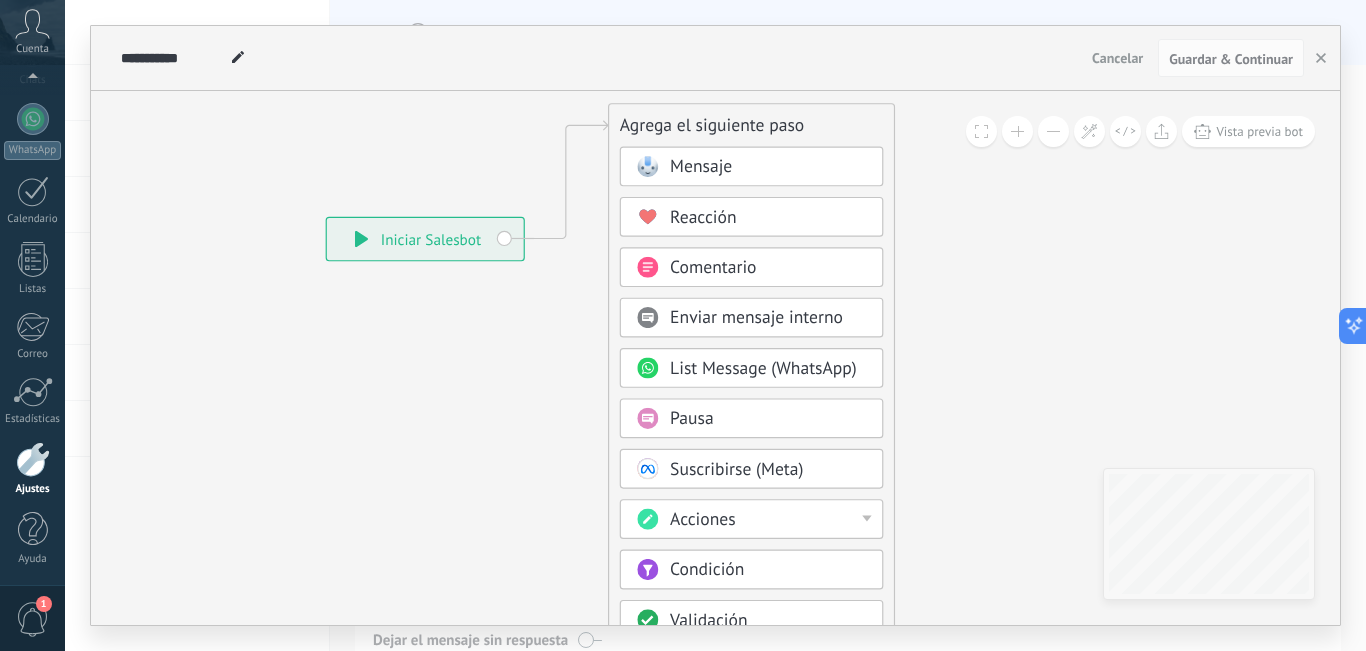 drag, startPoint x: 497, startPoint y: 324, endPoint x: 489, endPoint y: 414, distance: 90.35486 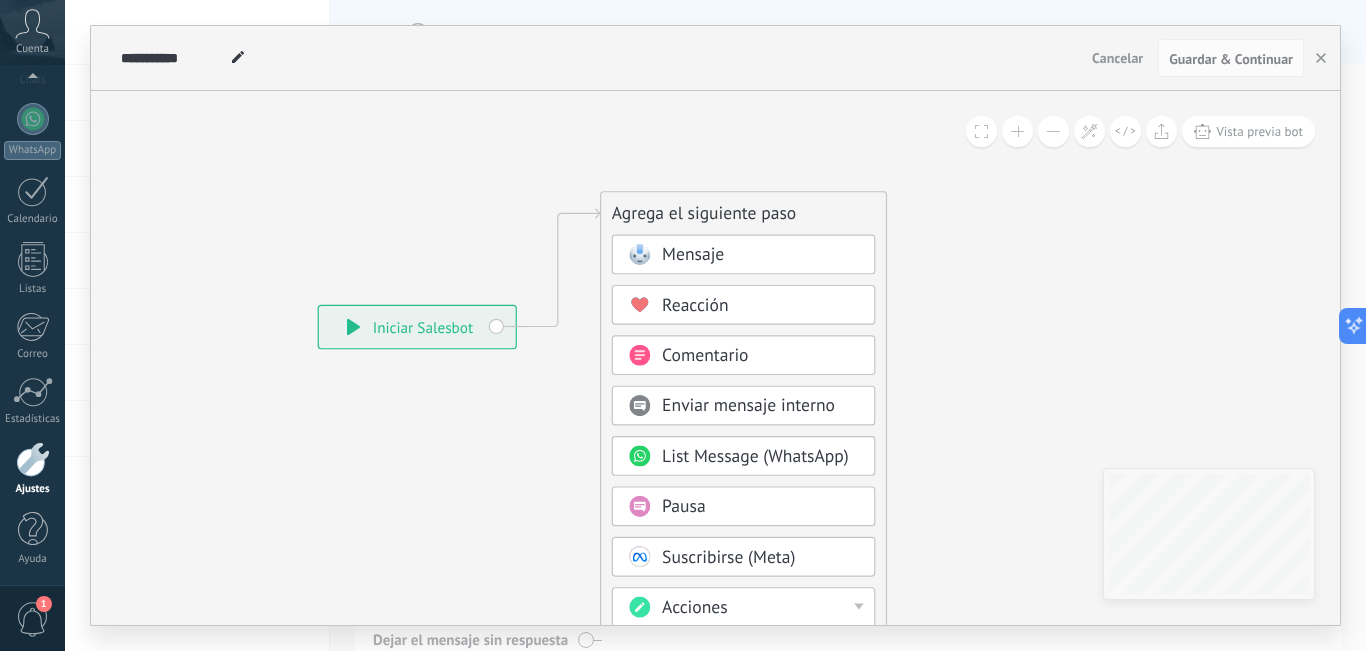 click on "Mensaje" at bounding box center [693, 255] 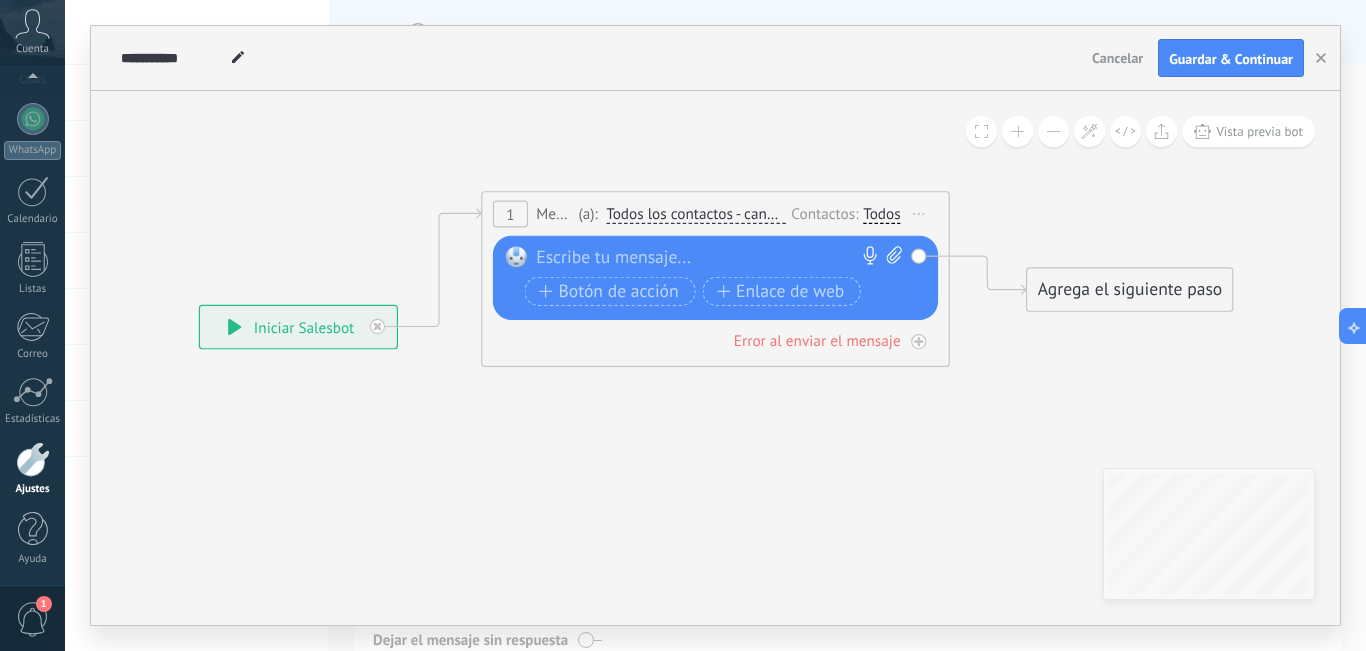 click on "Reemplazar
Quitar
Convertir a mensaje de voz
Arrastre la imagen aquí para adjuntarla.
Añadir imagen
Subir
Arrastrar y soltar
Archivo no encontrado
Escribe tu mensaje..." at bounding box center [715, 278] 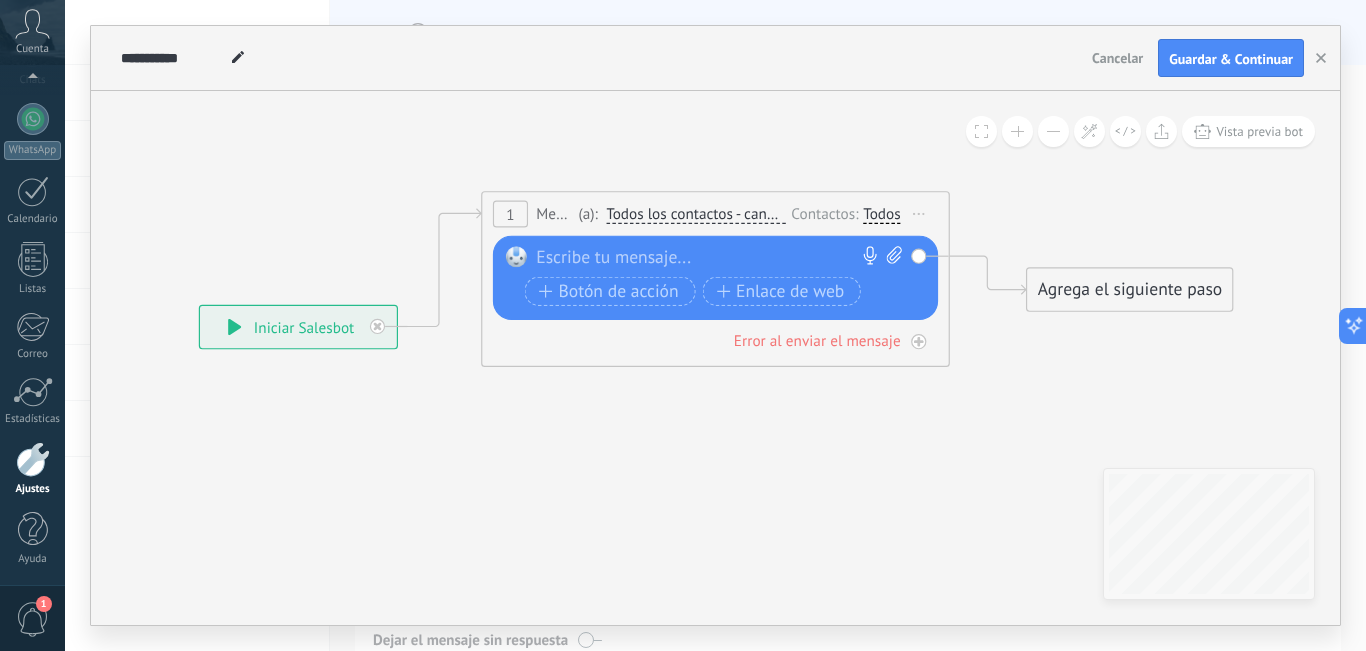click at bounding box center (710, 257) 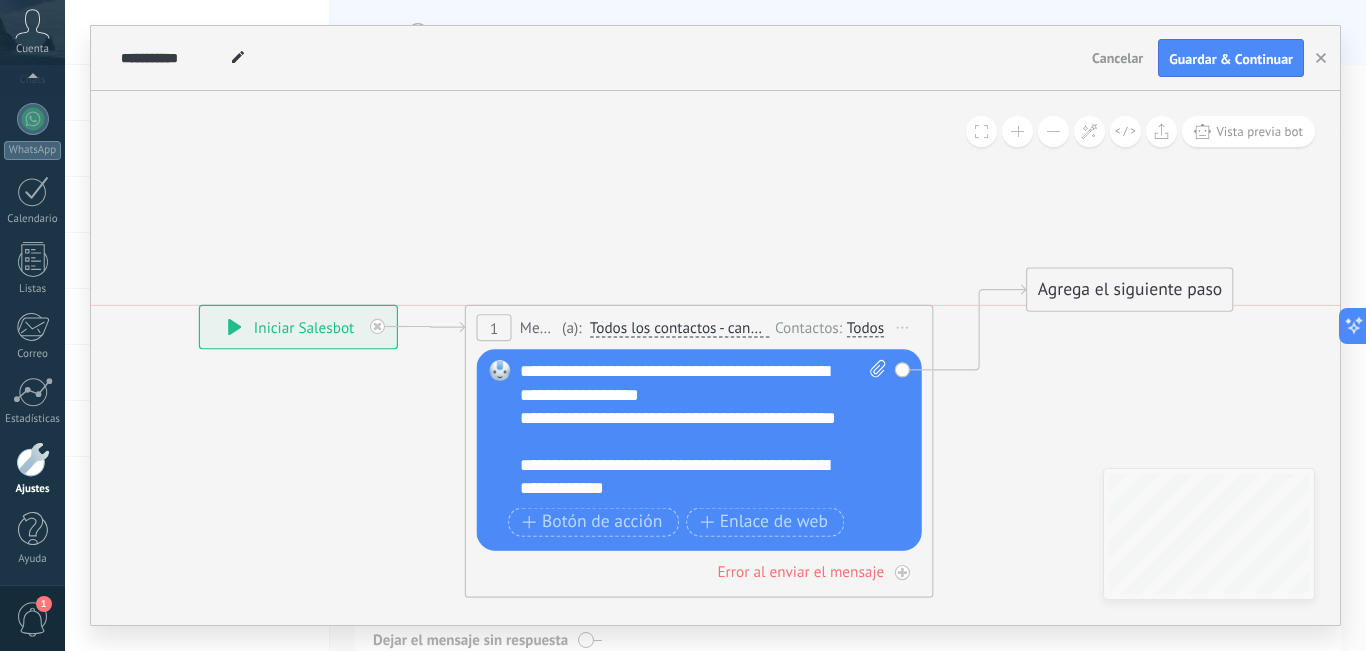 drag, startPoint x: 657, startPoint y: 196, endPoint x: 641, endPoint y: 312, distance: 117.09825 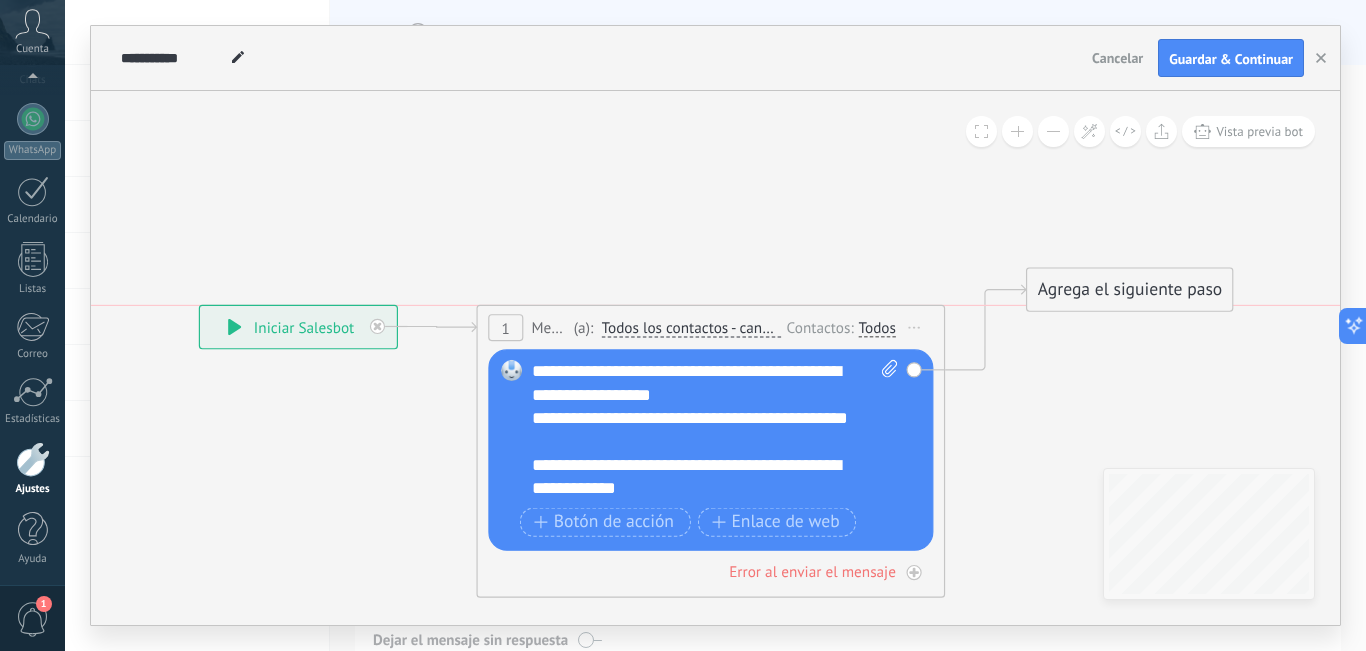 drag, startPoint x: 777, startPoint y: 316, endPoint x: 789, endPoint y: 316, distance: 12 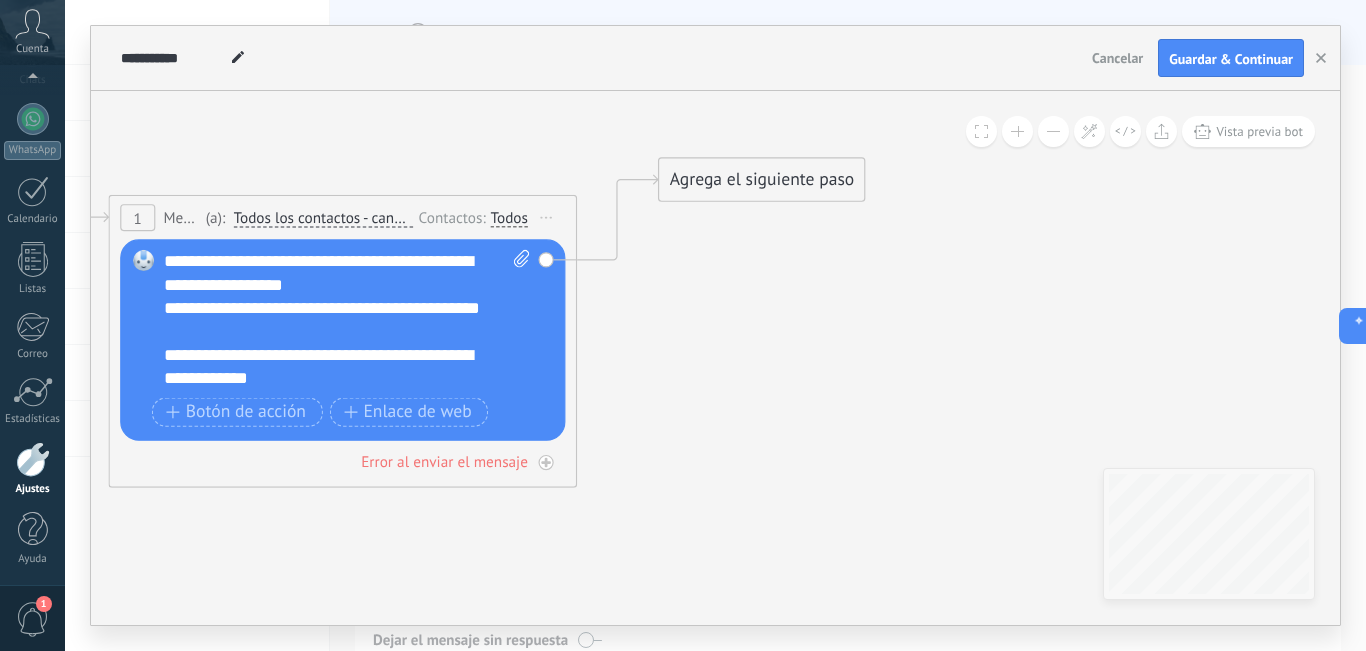 drag, startPoint x: 997, startPoint y: 450, endPoint x: 675, endPoint y: 290, distance: 359.56085 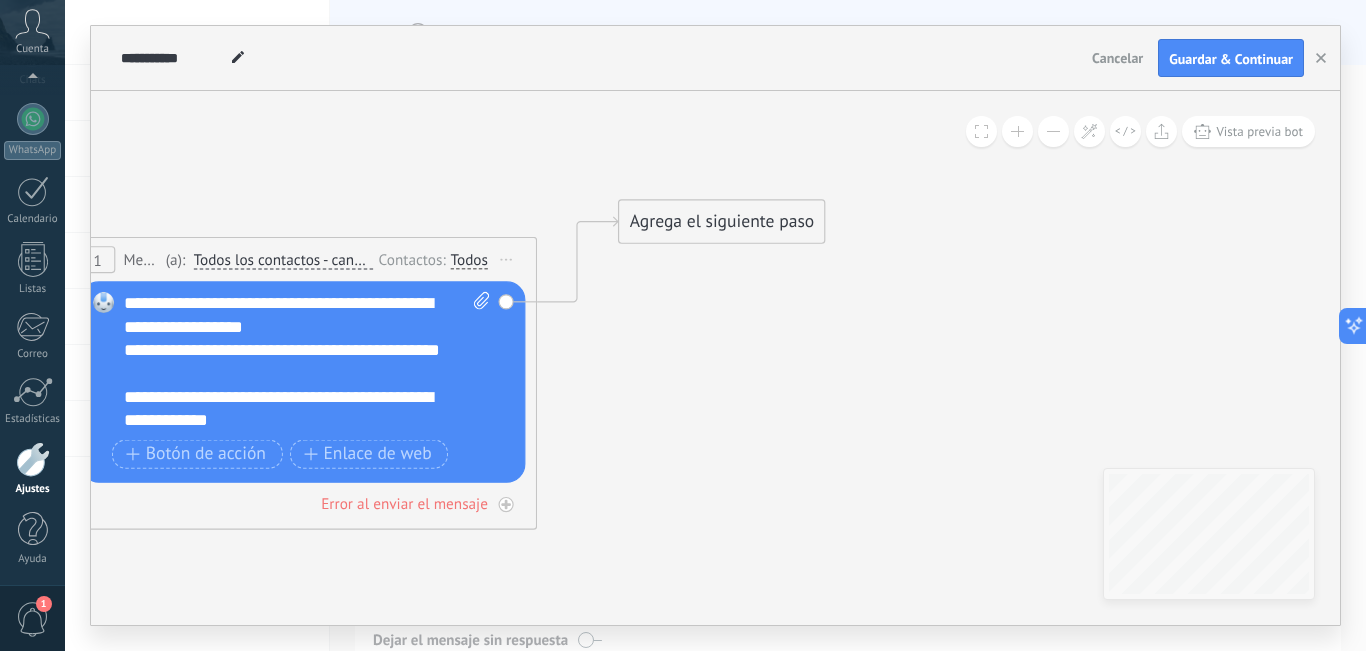 drag, startPoint x: 641, startPoint y: 312, endPoint x: 641, endPoint y: 368, distance: 56 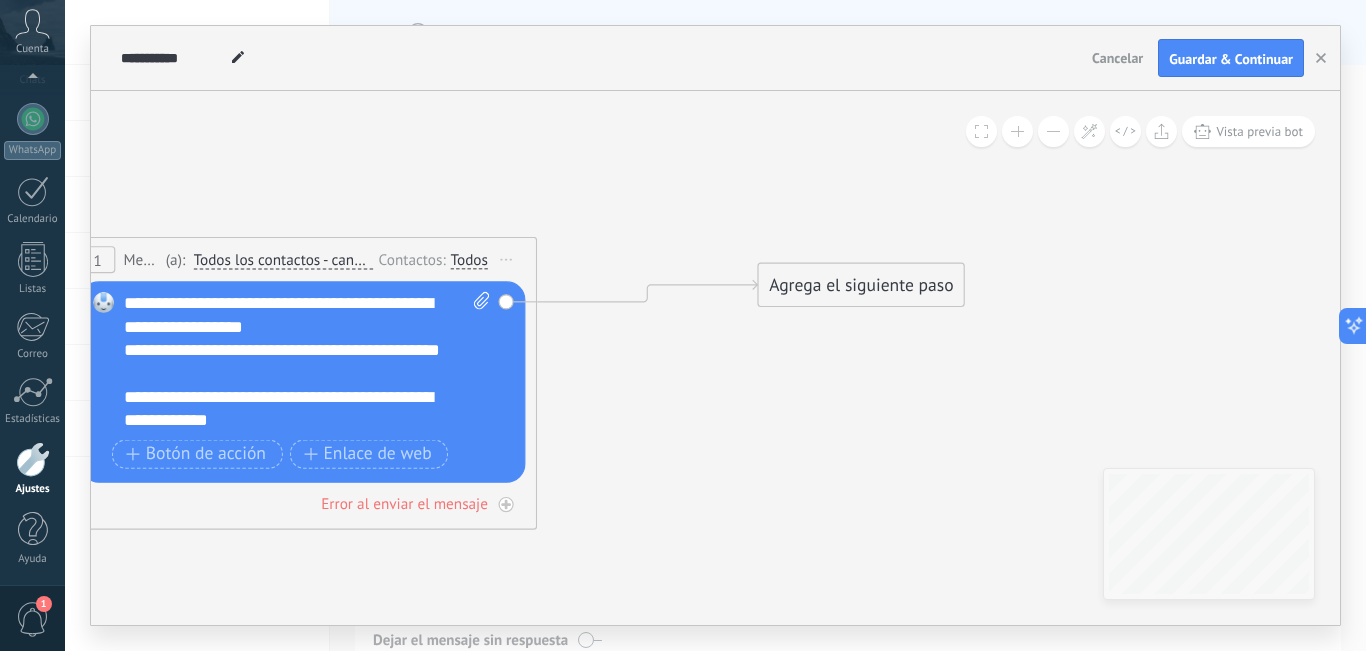 drag, startPoint x: 741, startPoint y: 220, endPoint x: 881, endPoint y: 284, distance: 153.93506 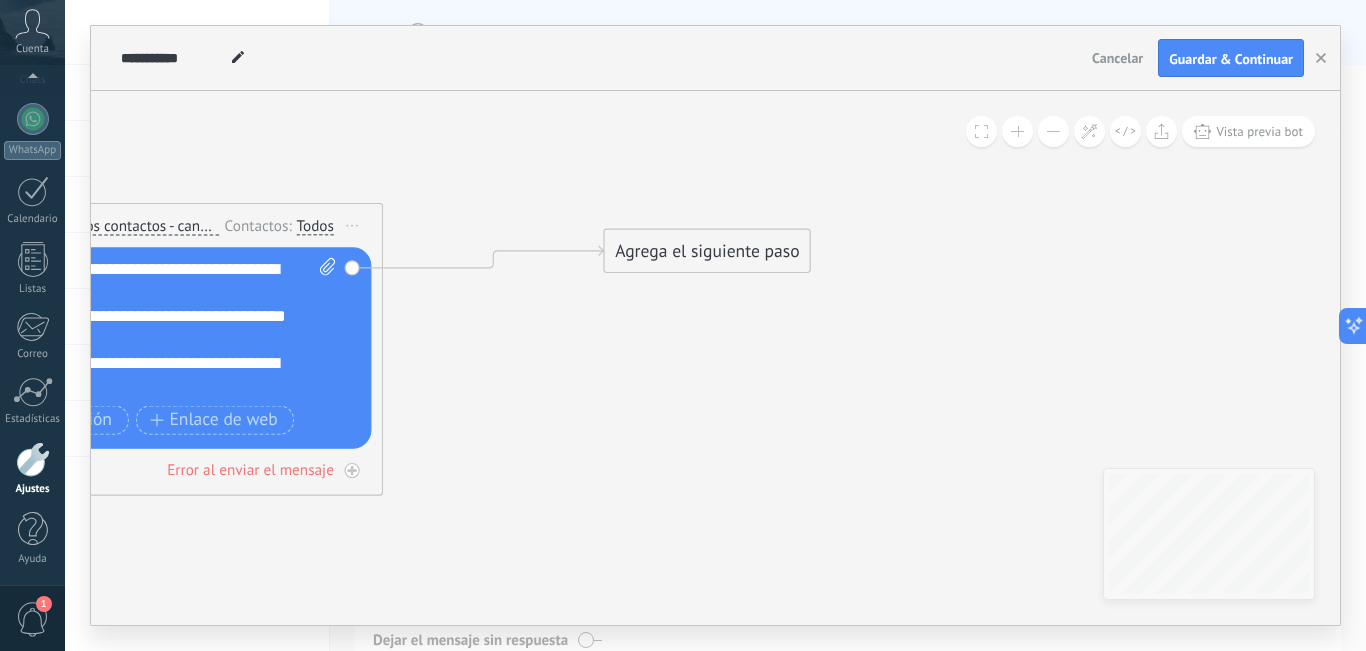 drag, startPoint x: 673, startPoint y: 440, endPoint x: 593, endPoint y: 412, distance: 84.758484 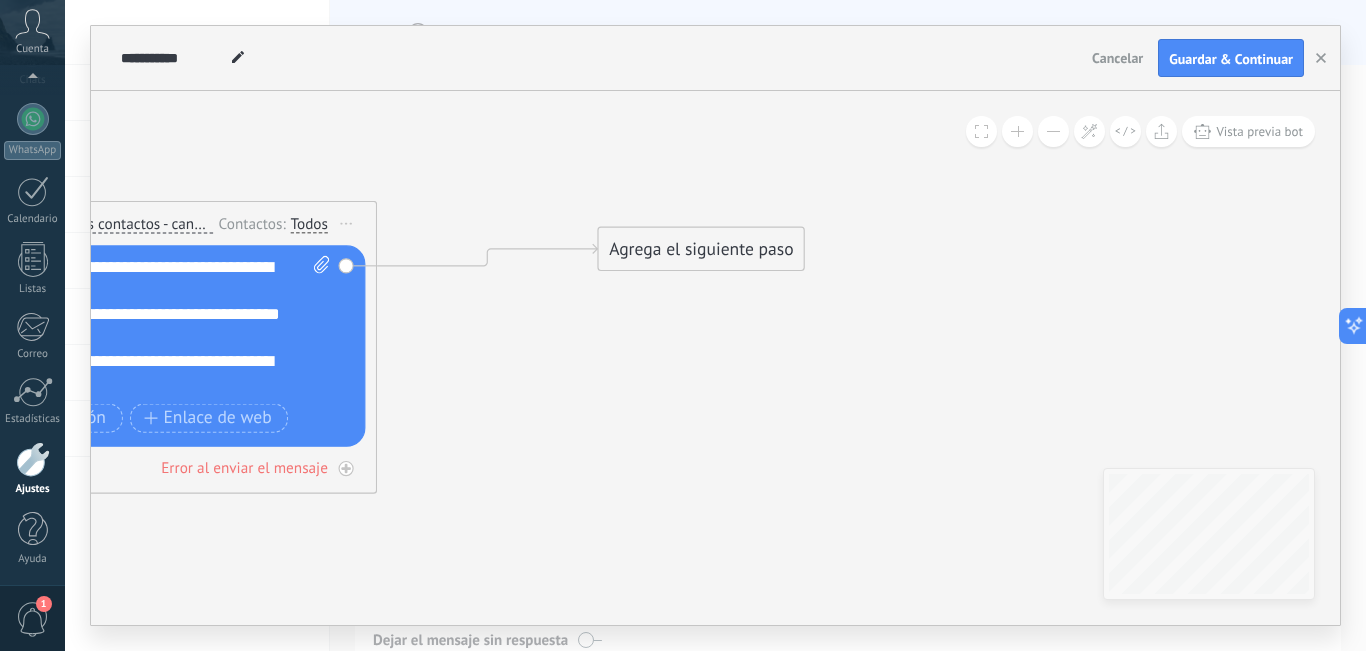 click on "Agrega el siguiente paso" at bounding box center [702, 249] 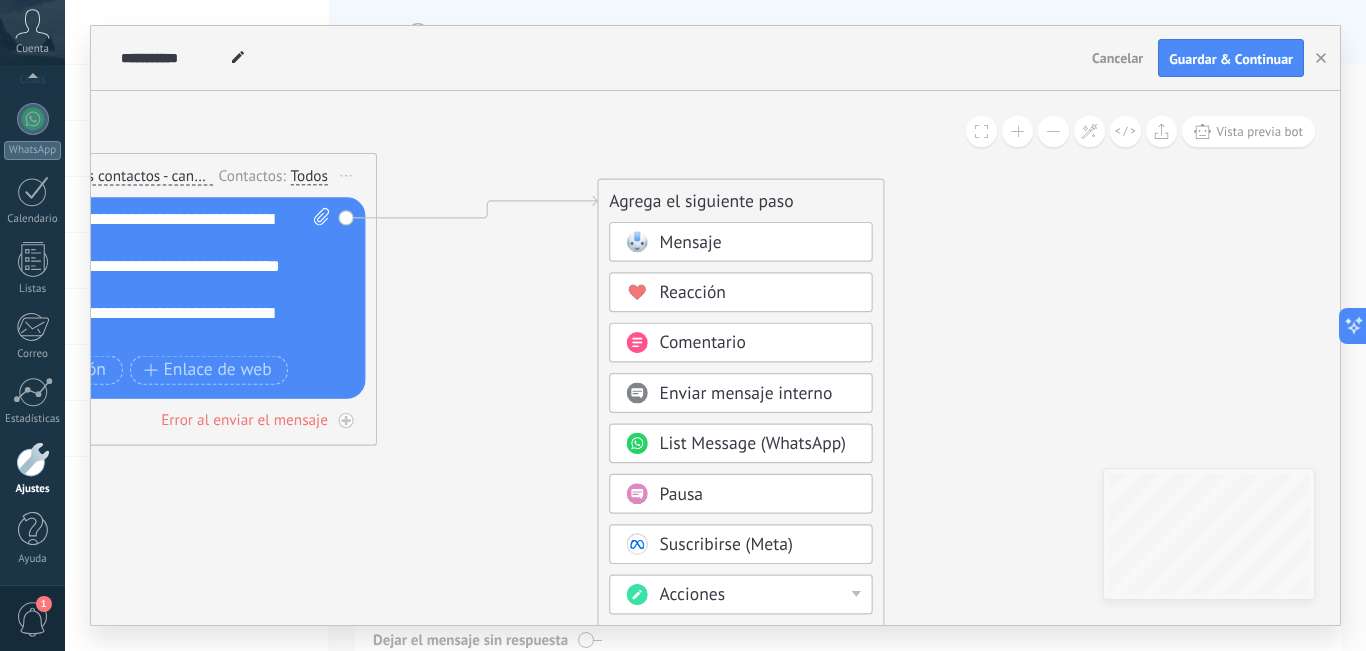 click on "Pausa" at bounding box center (758, 494) 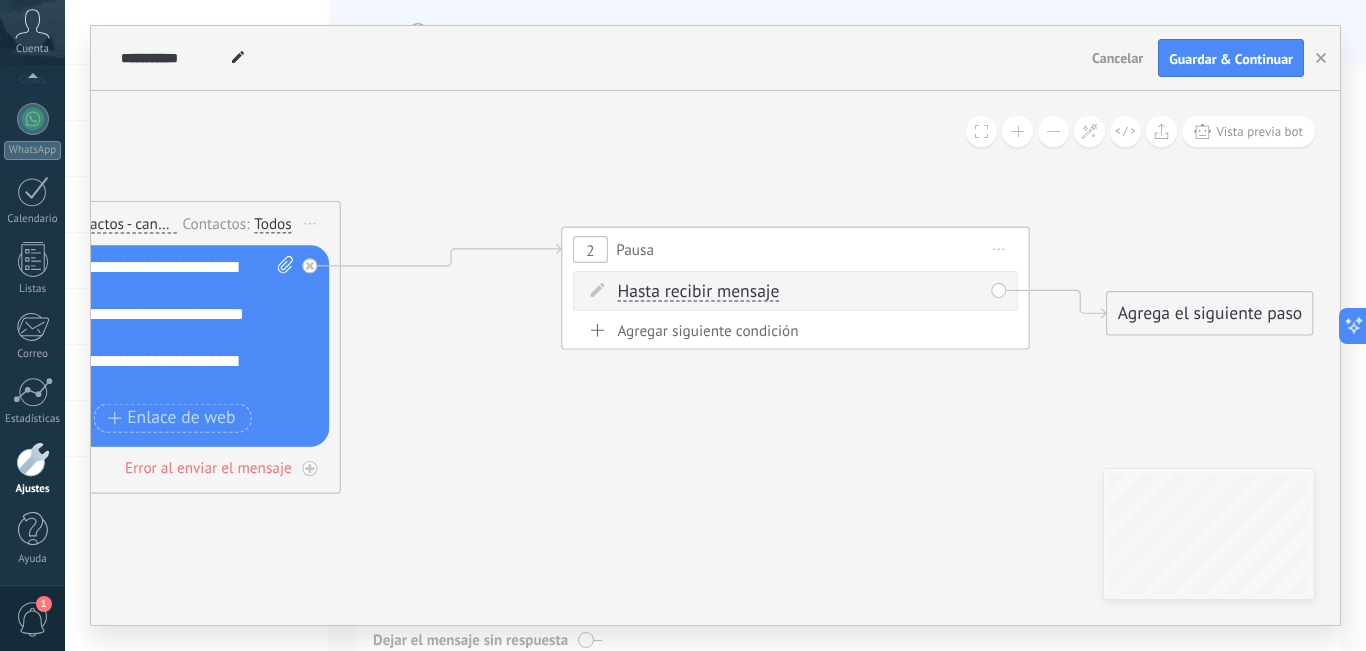 drag, startPoint x: 585, startPoint y: 464, endPoint x: 667, endPoint y: 446, distance: 83.95237 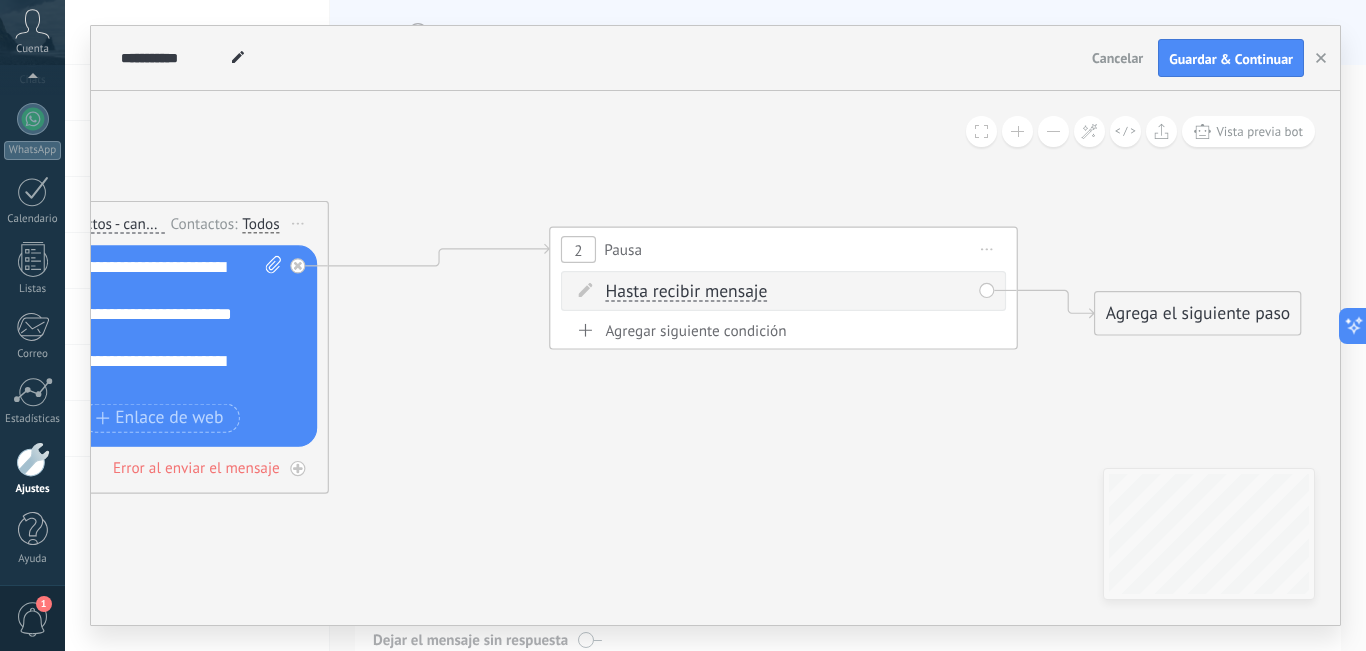 click 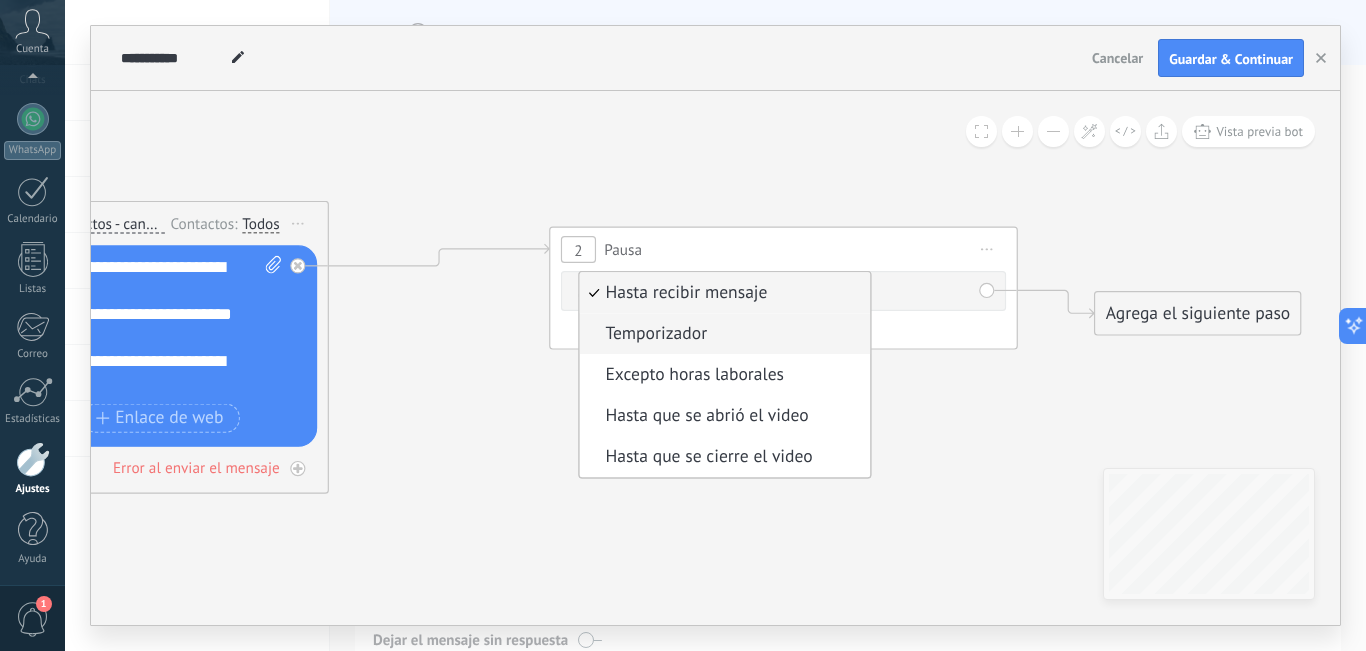 click on "Temporizador" at bounding box center [722, 334] 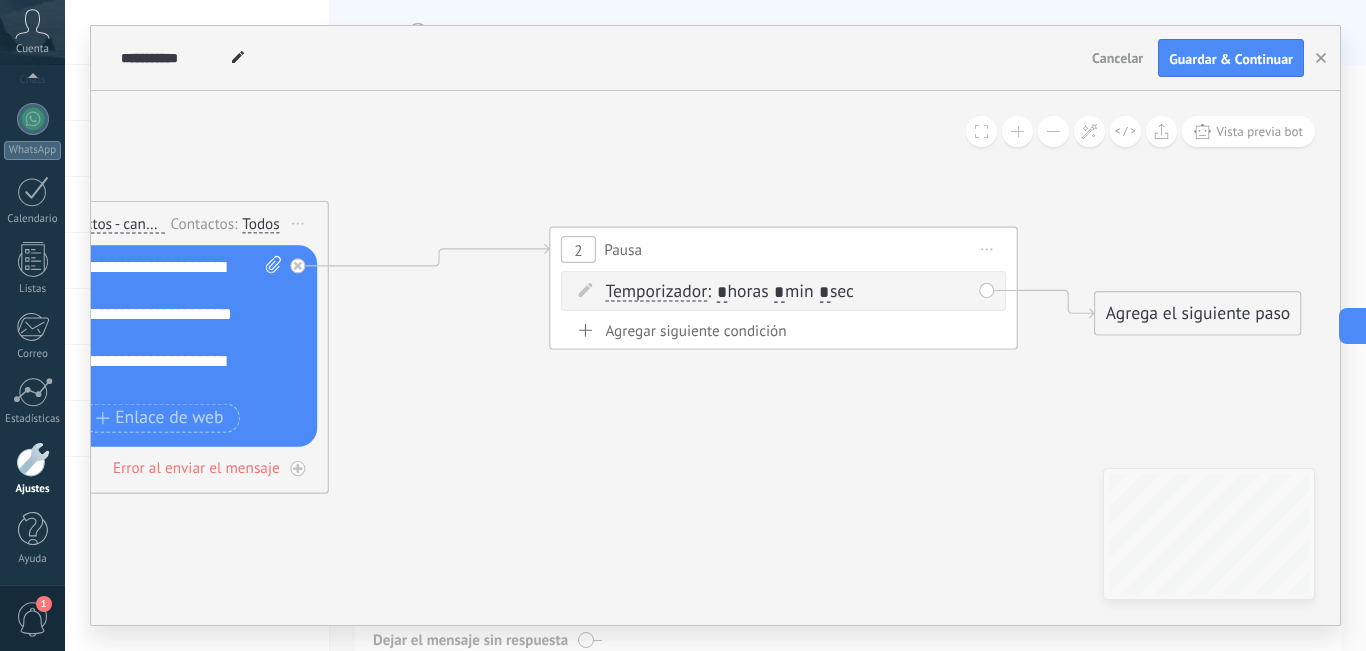 click on "*" at bounding box center (779, 292) 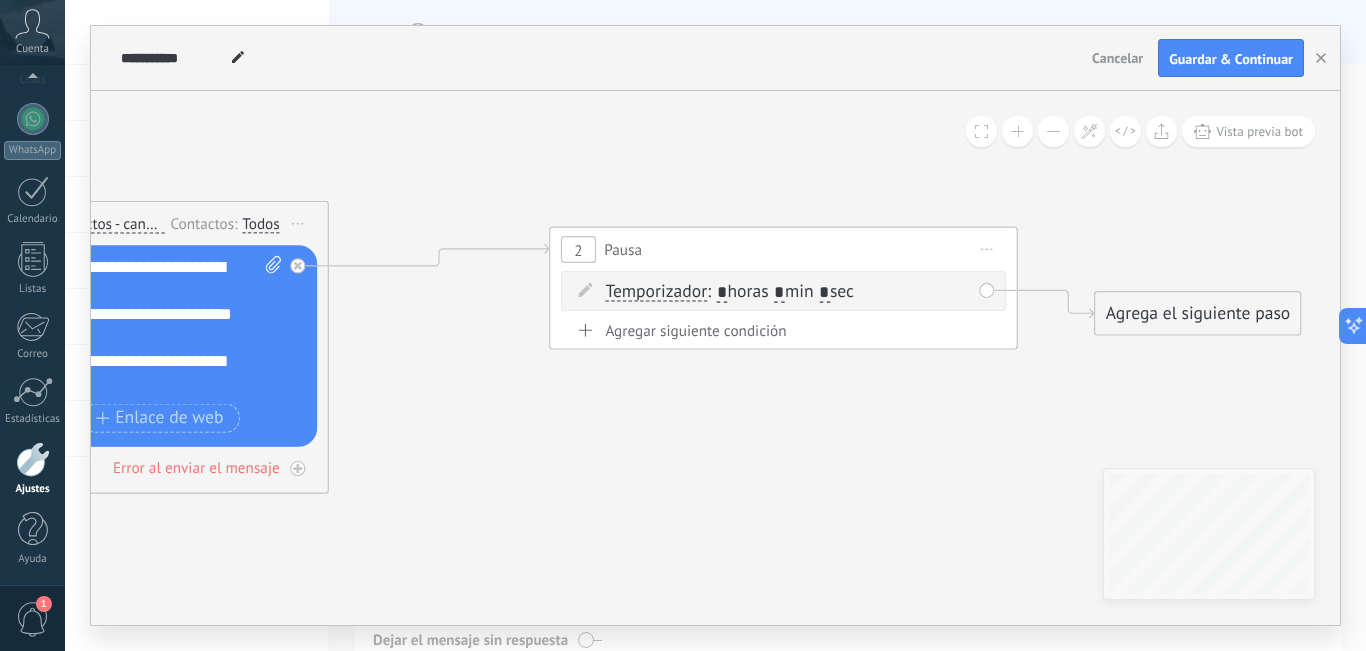 click on "*" at bounding box center (779, 292) 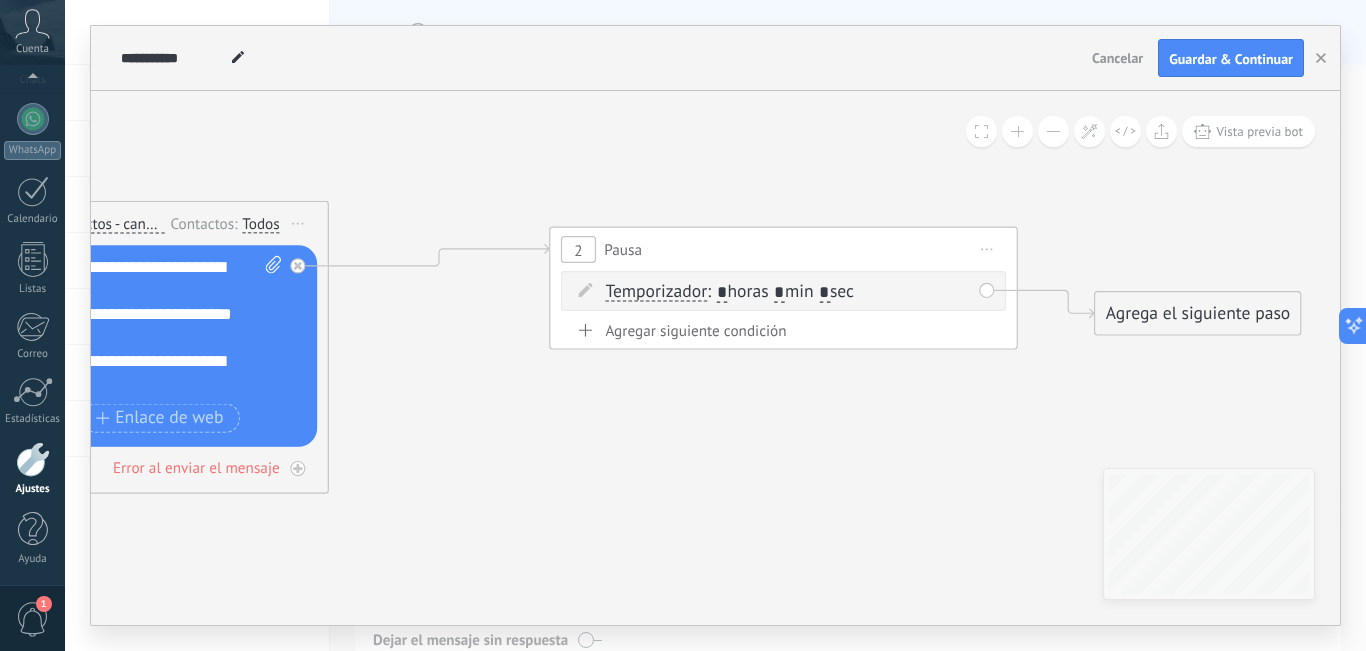 type on "*" 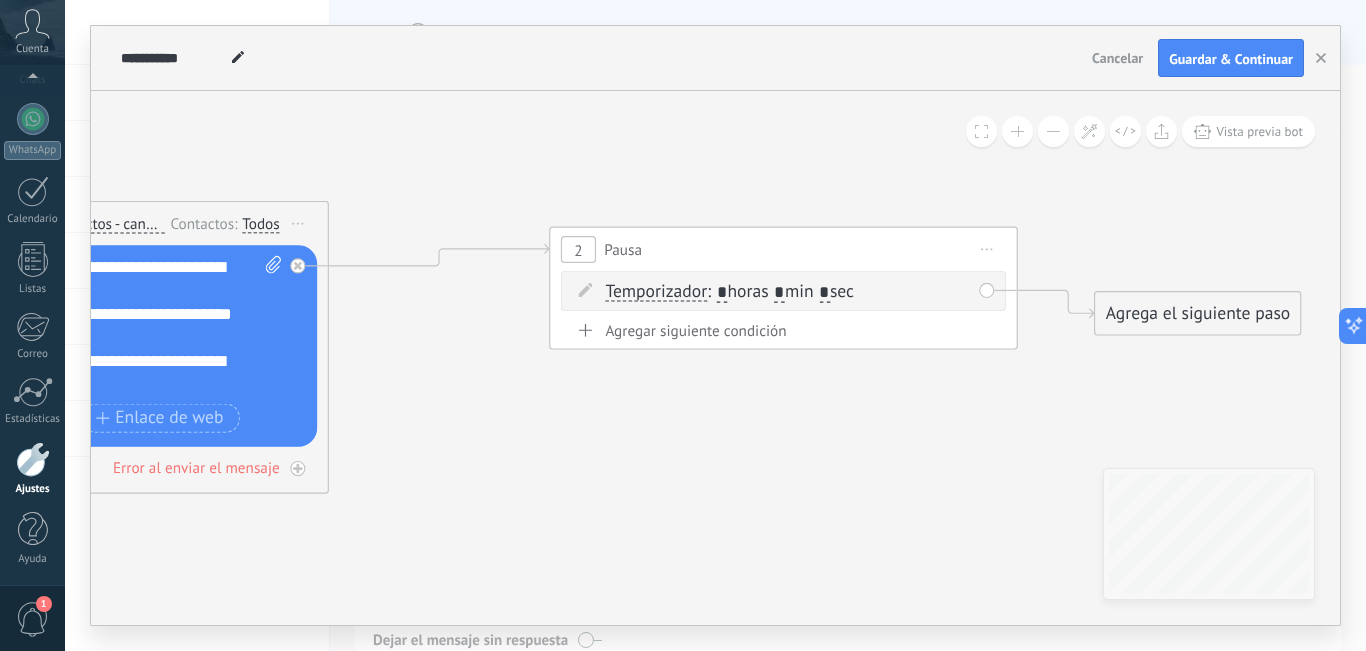 click 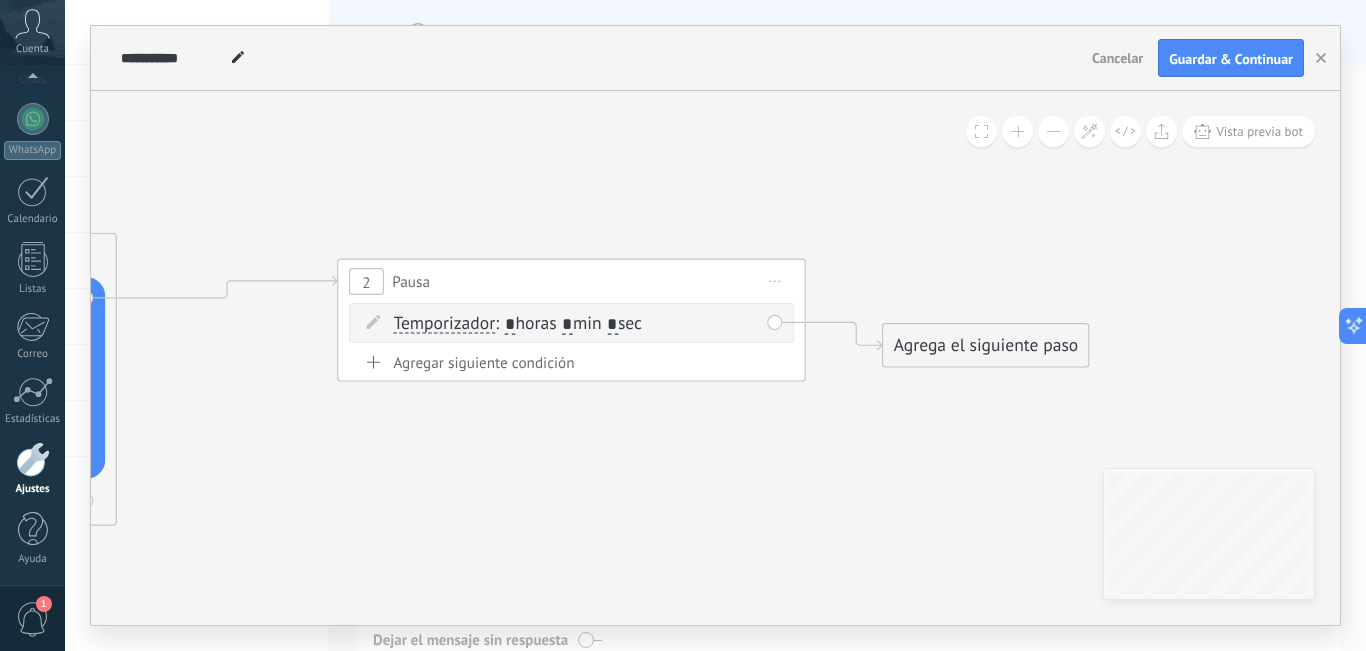 drag, startPoint x: 861, startPoint y: 416, endPoint x: 649, endPoint y: 448, distance: 214.40149 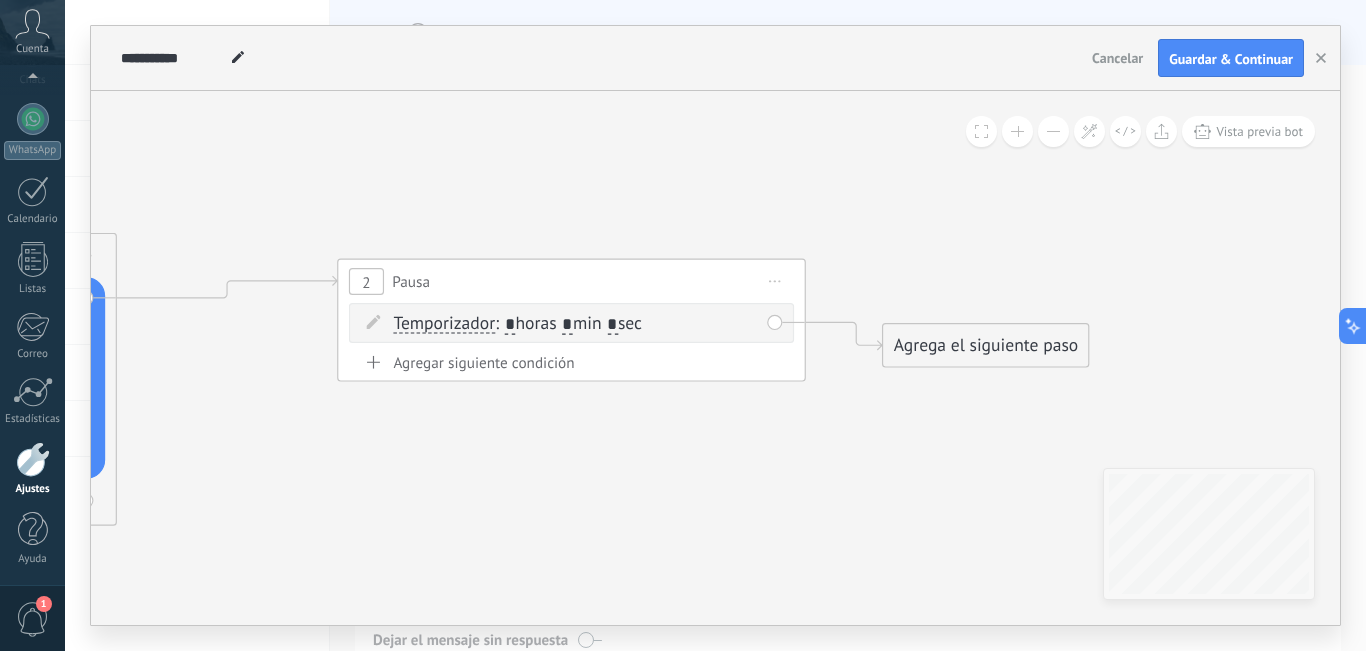 click on "Agrega el siguiente paso" at bounding box center (986, 346) 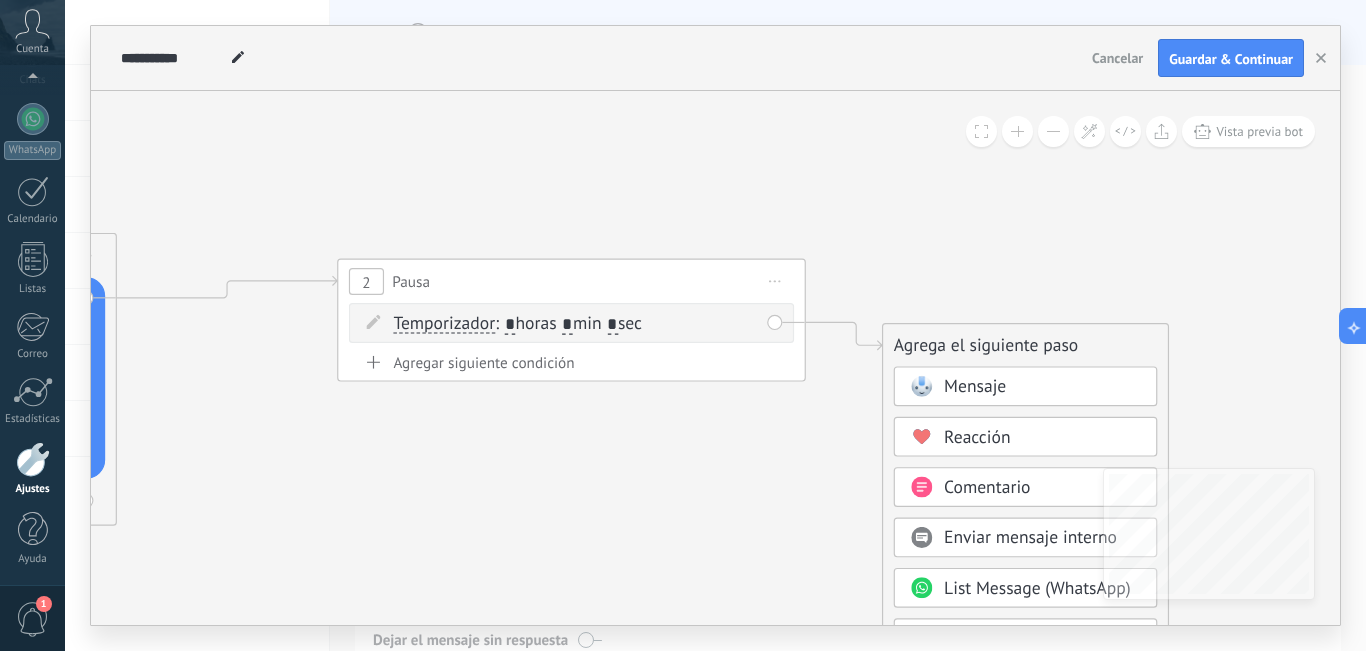 click on "Mensaje" at bounding box center (975, 387) 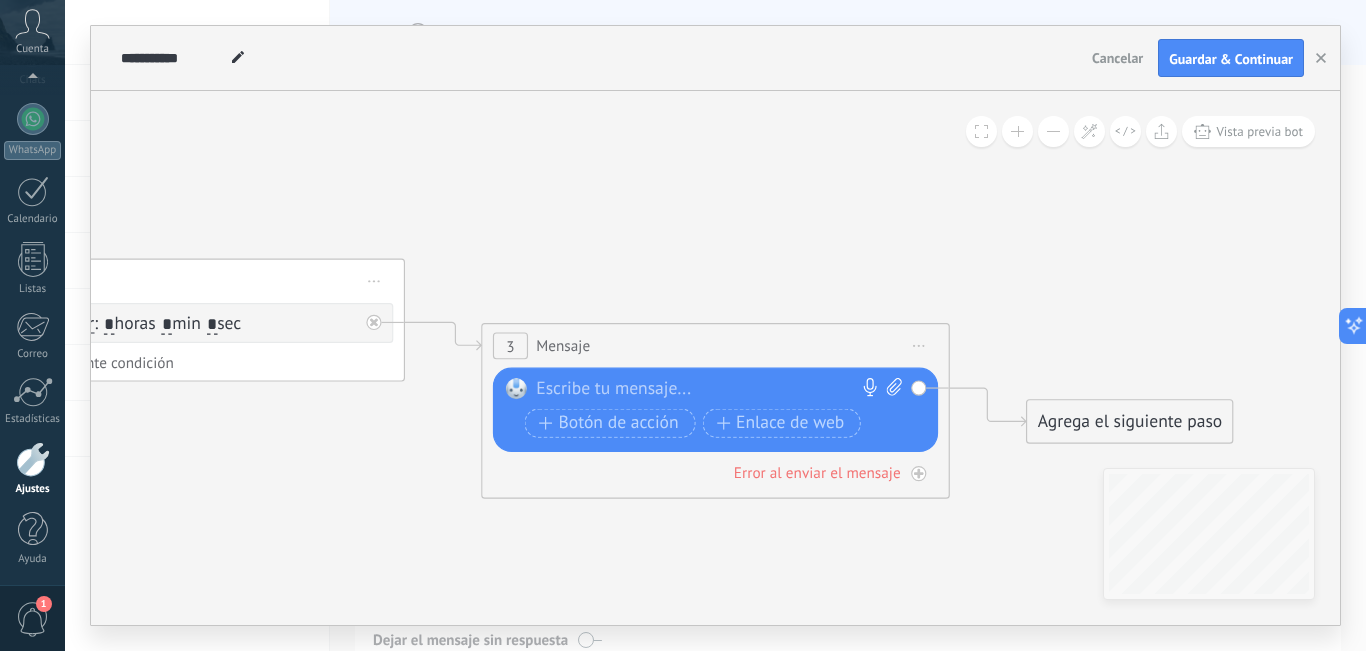 click 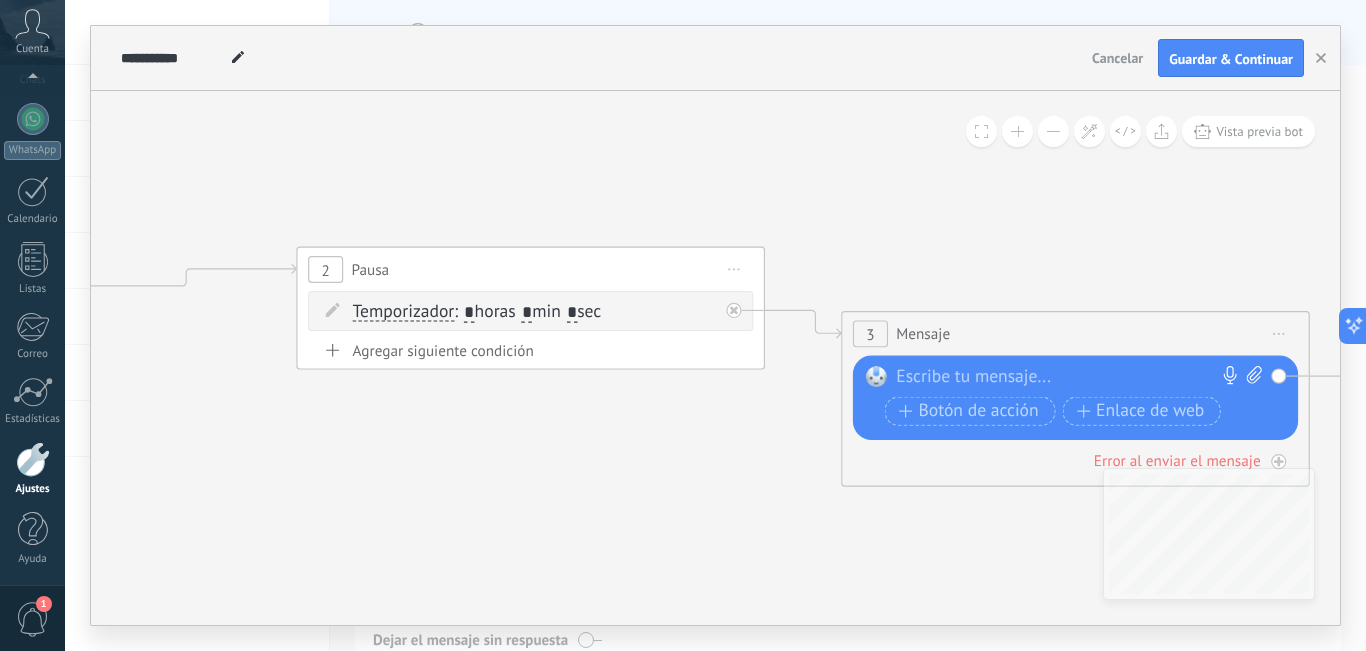 drag, startPoint x: 309, startPoint y: 464, endPoint x: 557, endPoint y: 448, distance: 248.5156 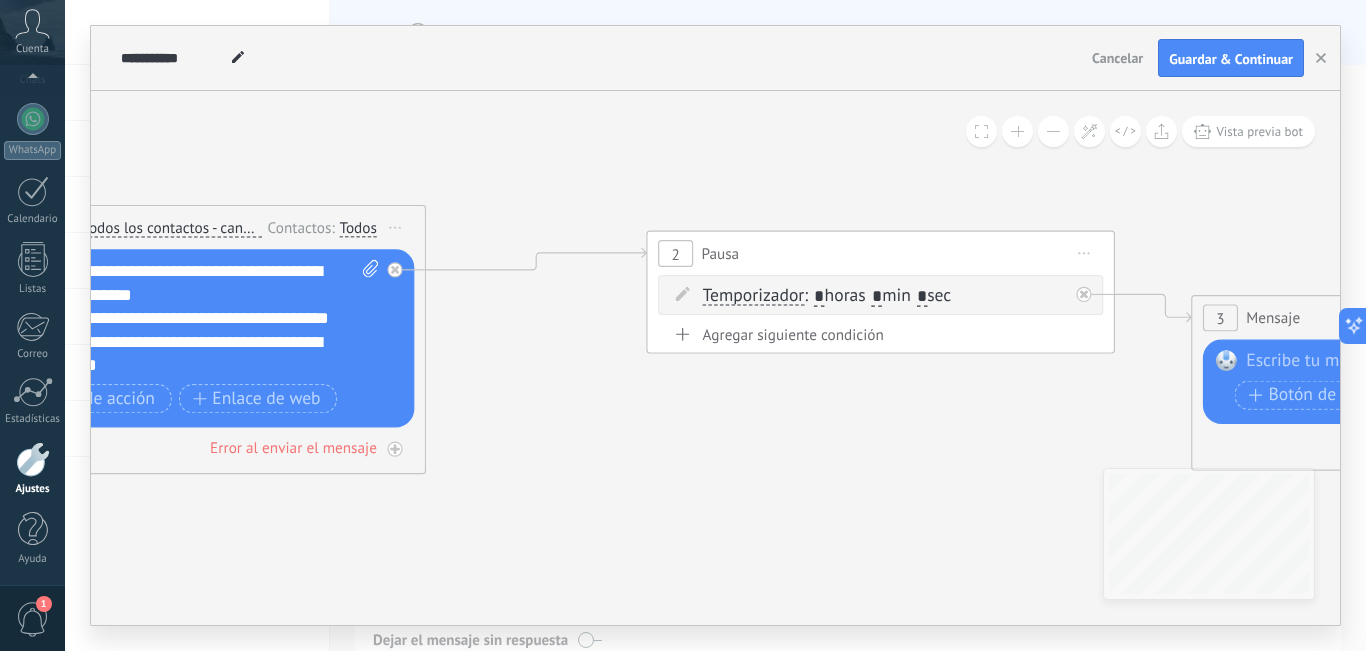 drag, startPoint x: 871, startPoint y: 428, endPoint x: 721, endPoint y: 418, distance: 150.33296 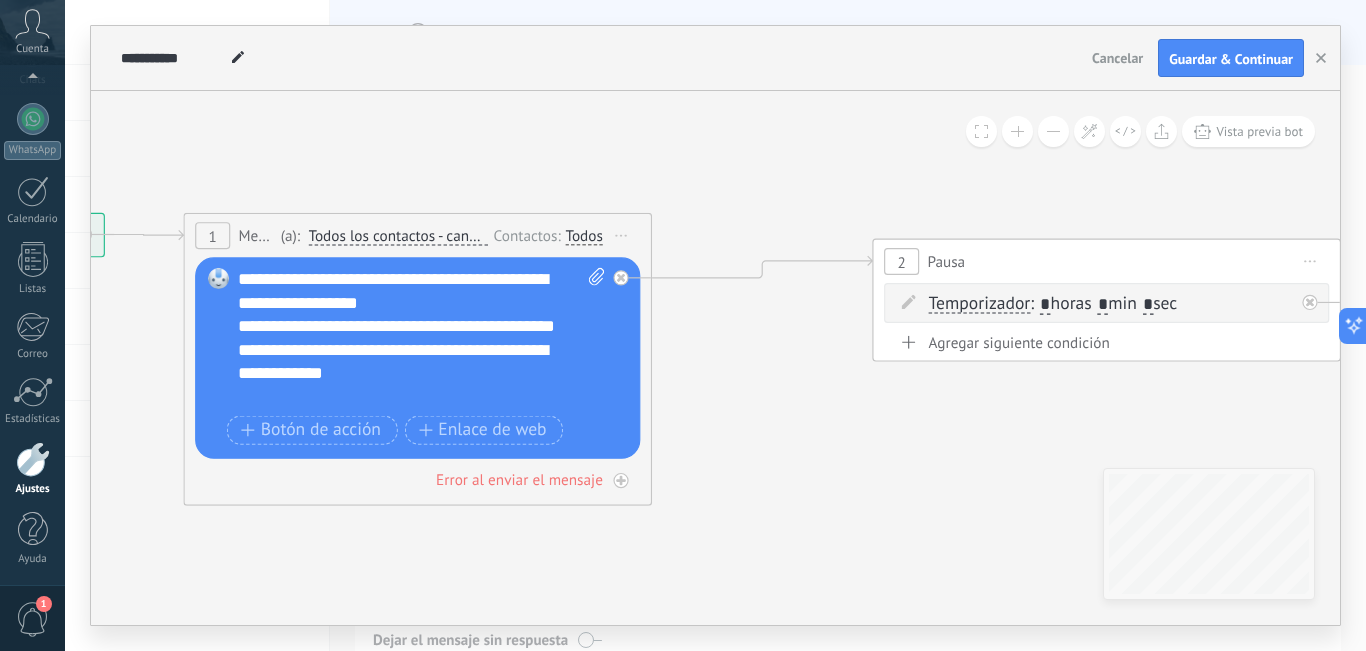 drag, startPoint x: 649, startPoint y: 464, endPoint x: 817, endPoint y: 442, distance: 169.43436 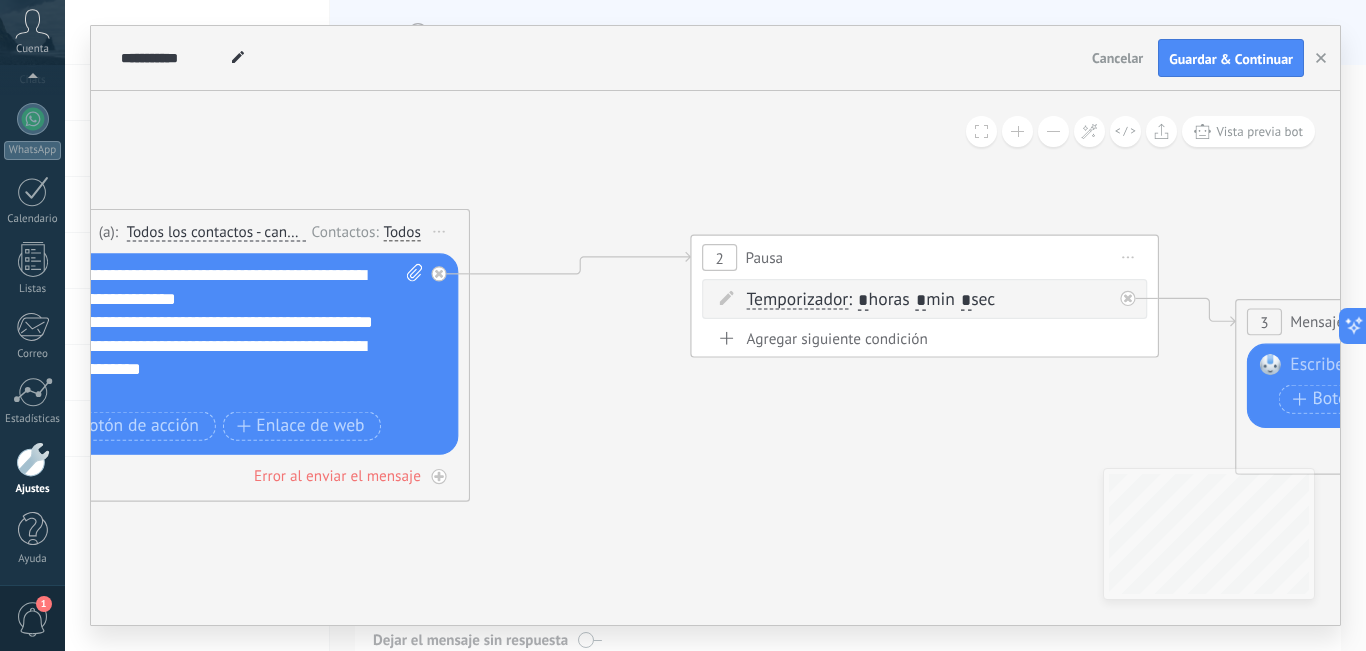 drag, startPoint x: 913, startPoint y: 452, endPoint x: 721, endPoint y: 448, distance: 192.04166 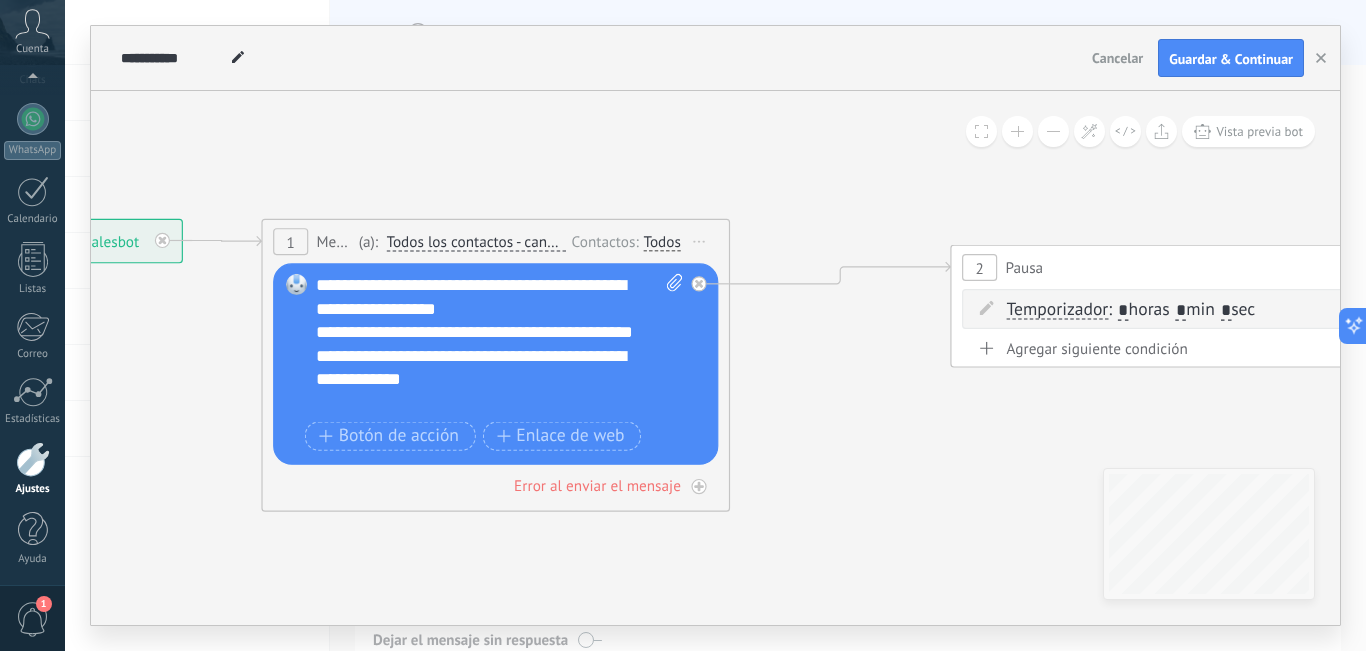 drag, startPoint x: 629, startPoint y: 428, endPoint x: 905, endPoint y: 440, distance: 276.26074 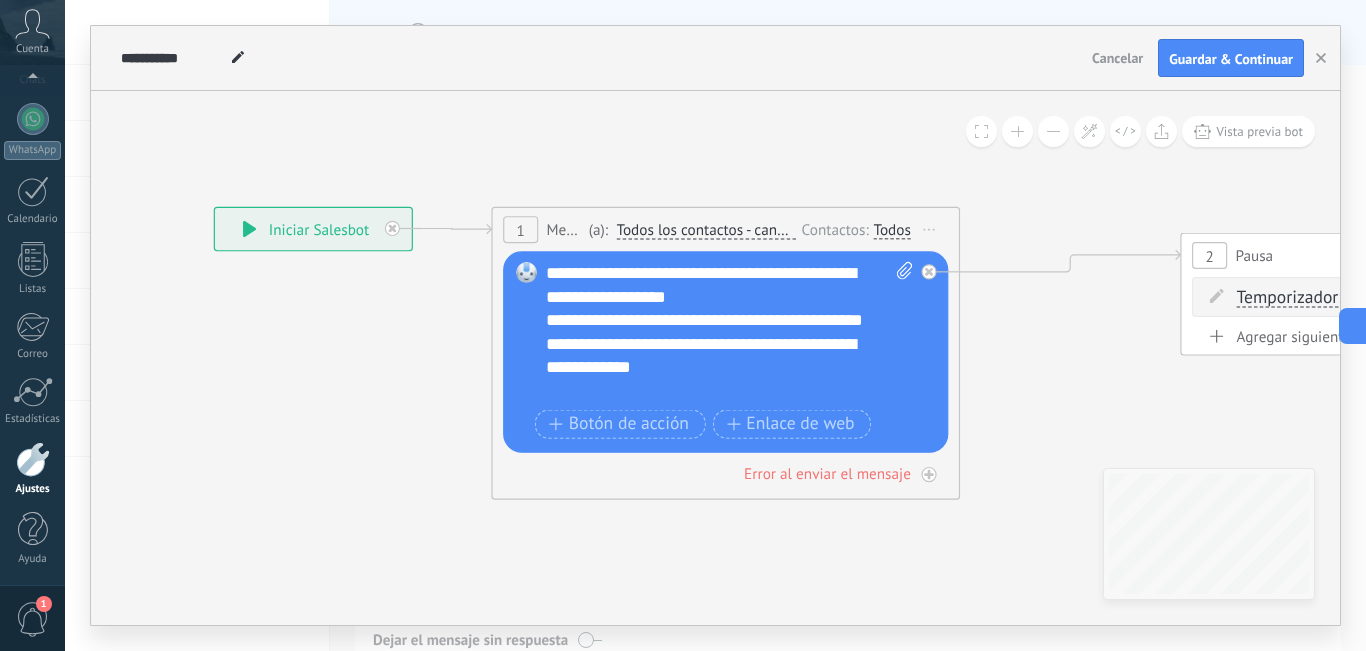 drag, startPoint x: 833, startPoint y: 452, endPoint x: 1057, endPoint y: 440, distance: 224.3212 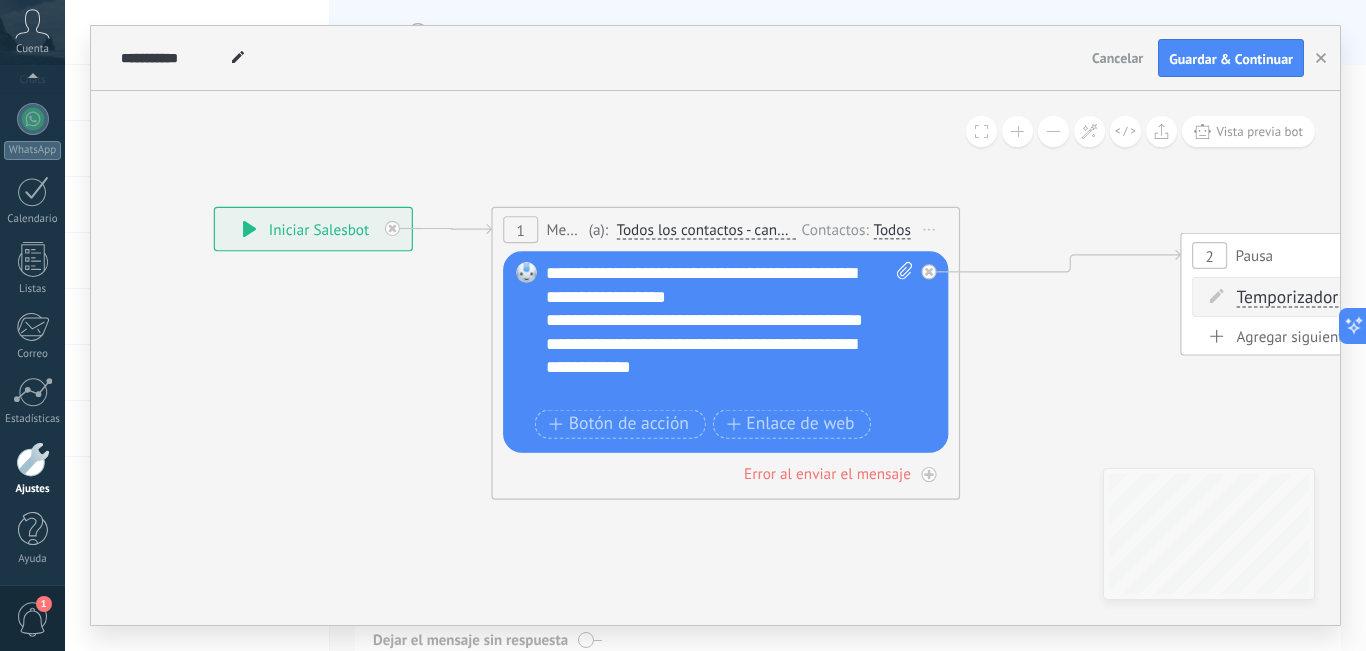click 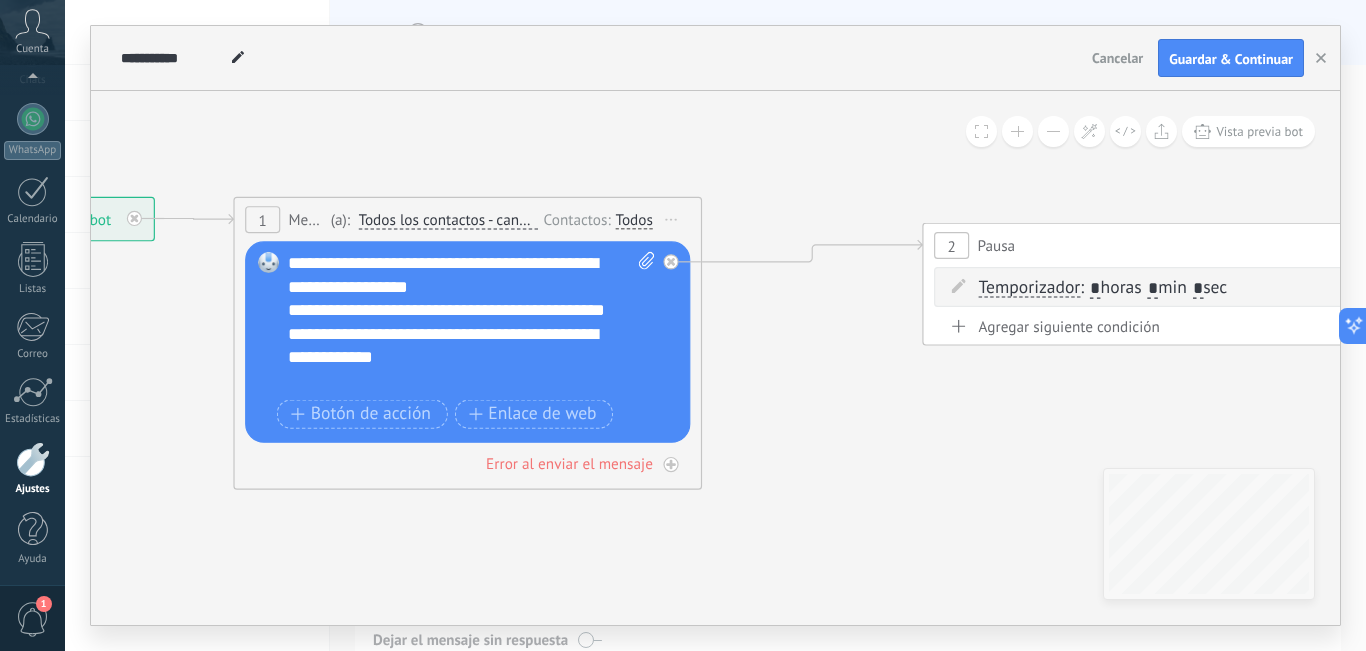drag, startPoint x: 1069, startPoint y: 376, endPoint x: 711, endPoint y: 390, distance: 358.27365 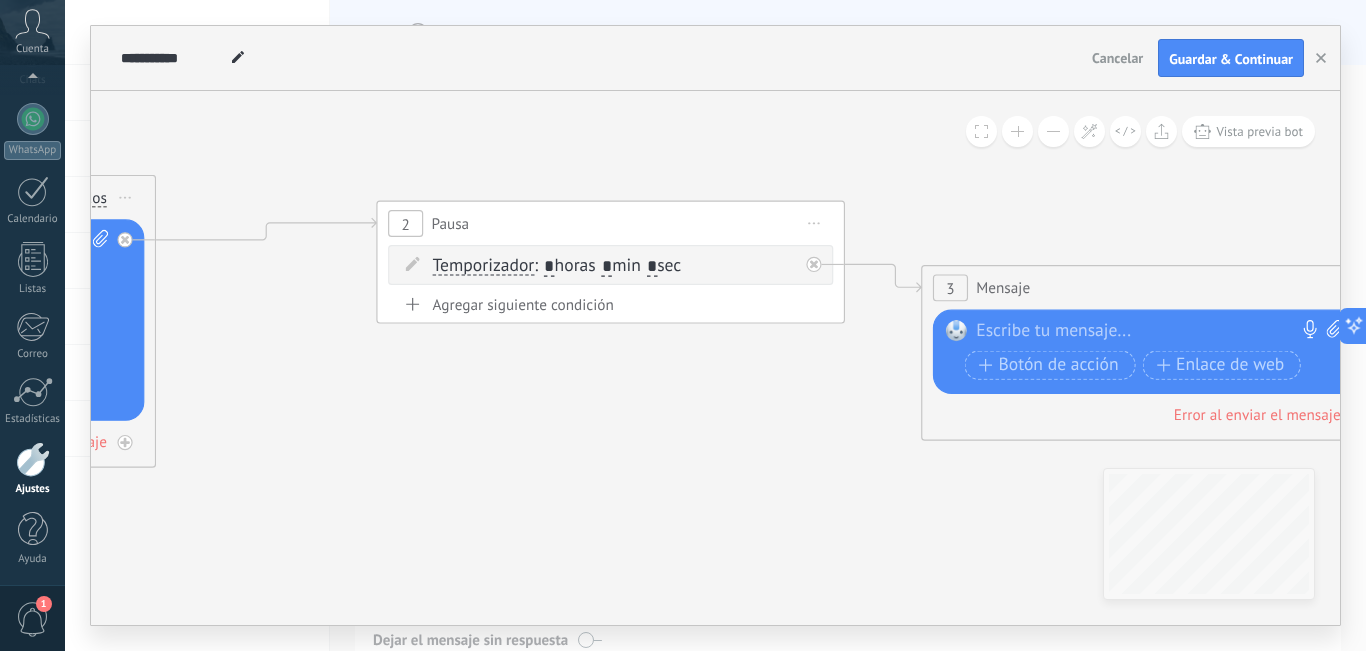 drag, startPoint x: 653, startPoint y: 390, endPoint x: 719, endPoint y: 410, distance: 68.96376 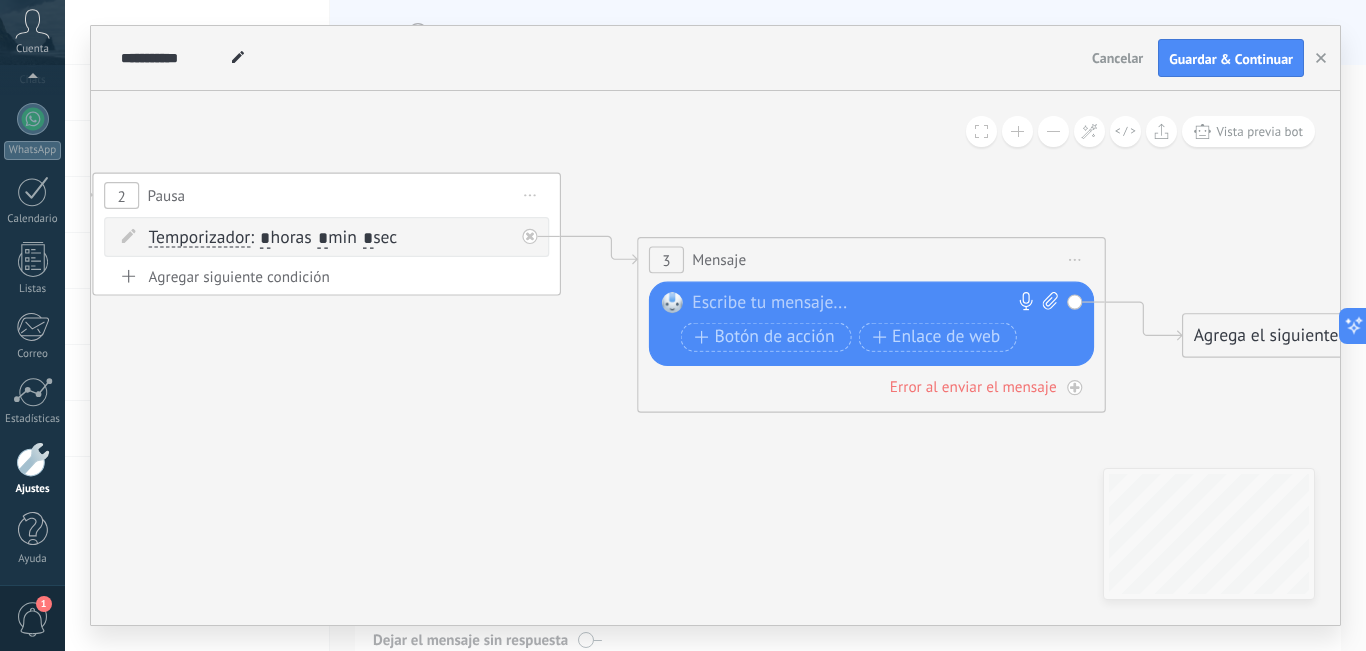 drag, startPoint x: 793, startPoint y: 432, endPoint x: 513, endPoint y: 404, distance: 281.3965 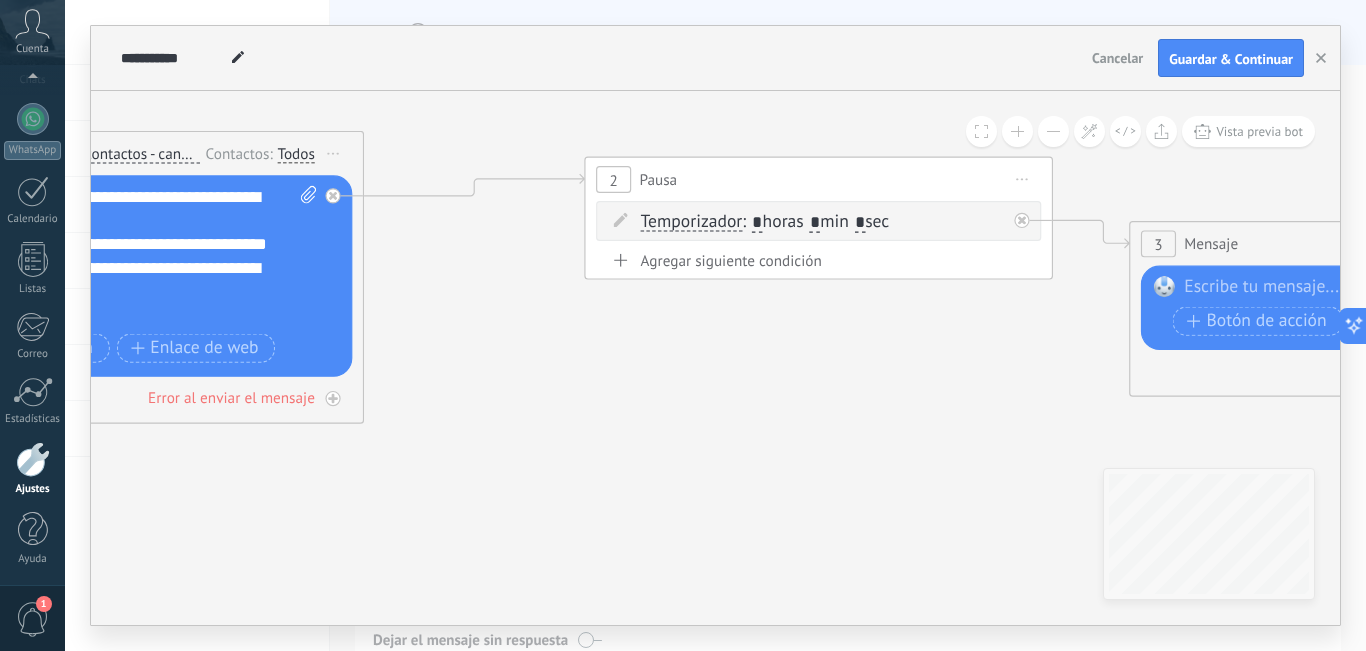 drag, startPoint x: 269, startPoint y: 384, endPoint x: 761, endPoint y: 368, distance: 492.2601 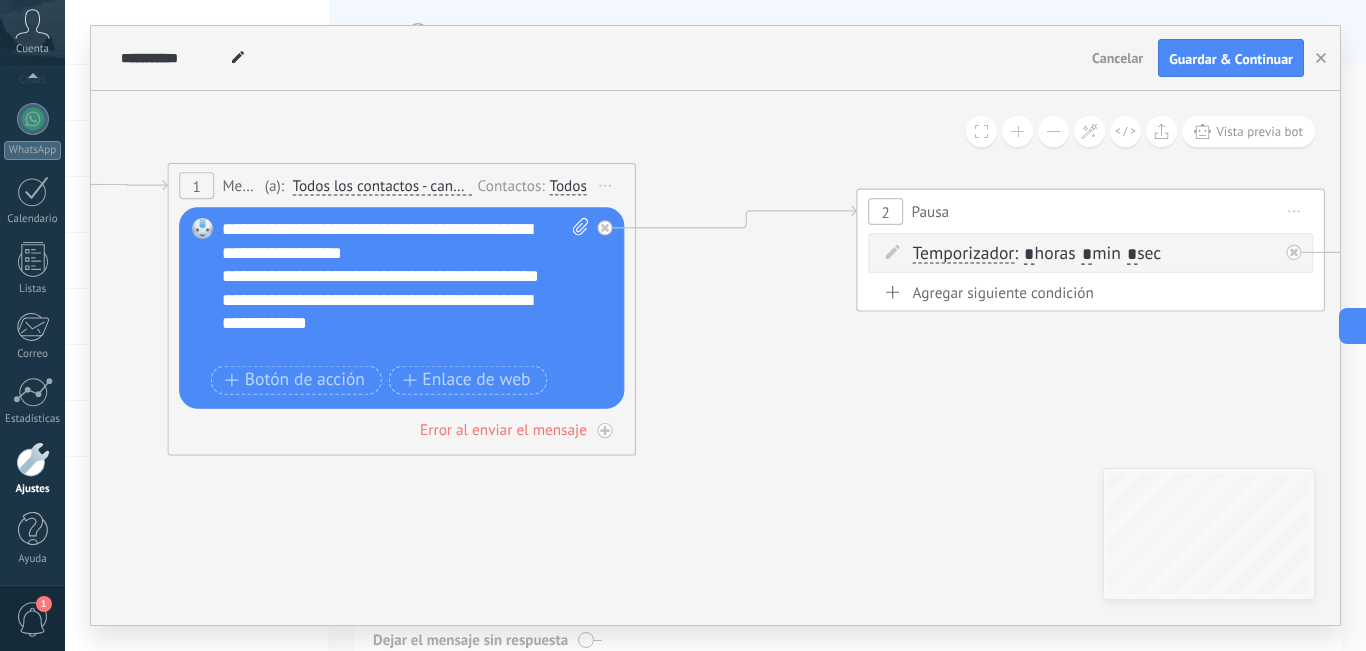 drag, startPoint x: 433, startPoint y: 384, endPoint x: 727, endPoint y: 440, distance: 299.28583 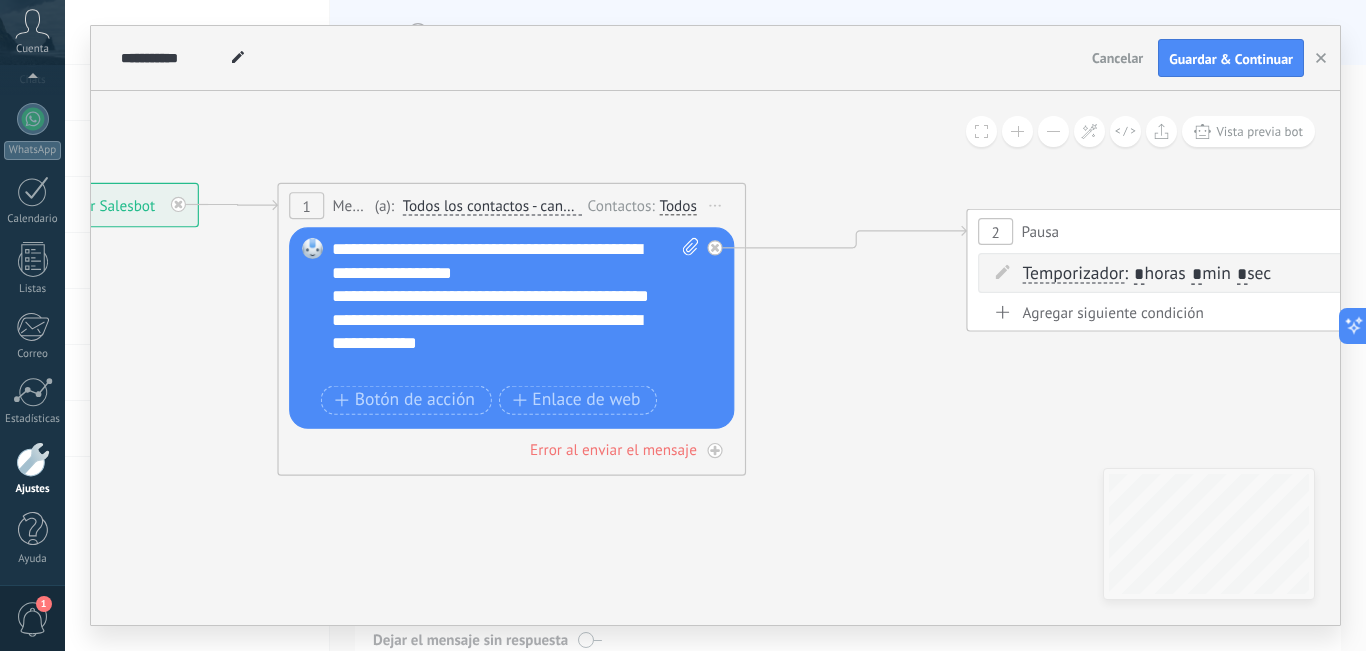 drag, startPoint x: 707, startPoint y: 478, endPoint x: 809, endPoint y: 492, distance: 102.9563 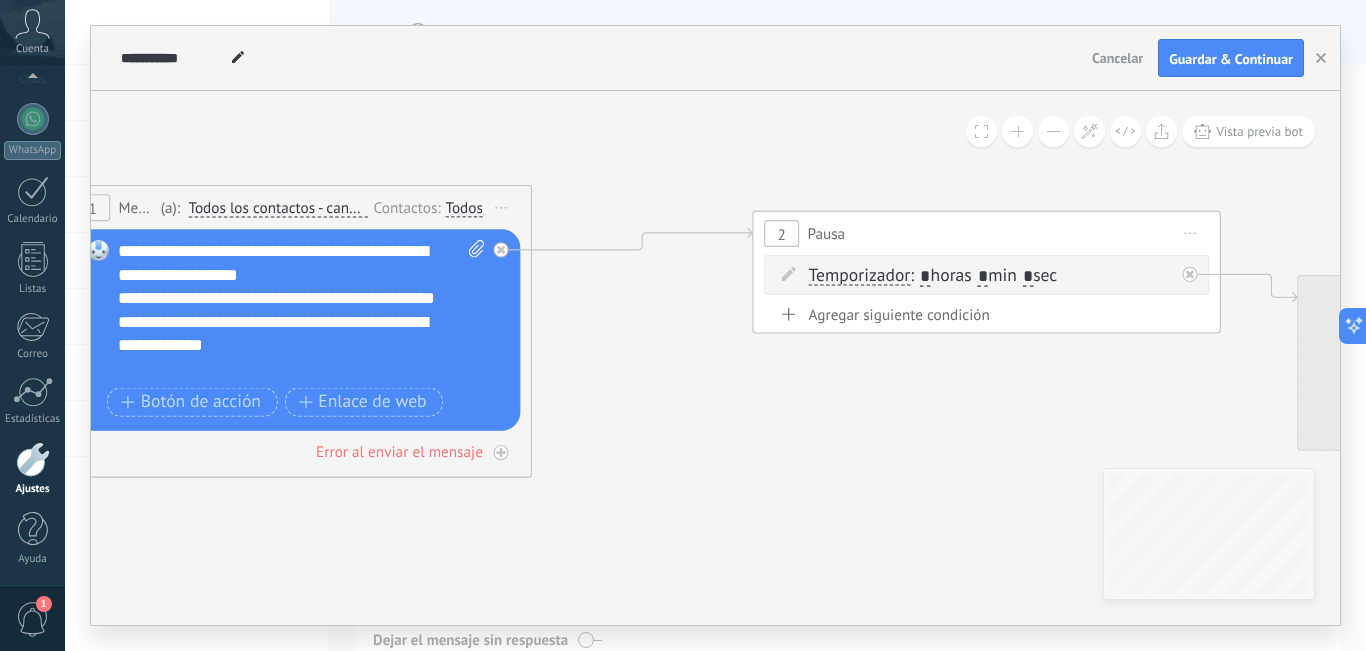 drag, startPoint x: 929, startPoint y: 364, endPoint x: 613, endPoint y: 352, distance: 316.22775 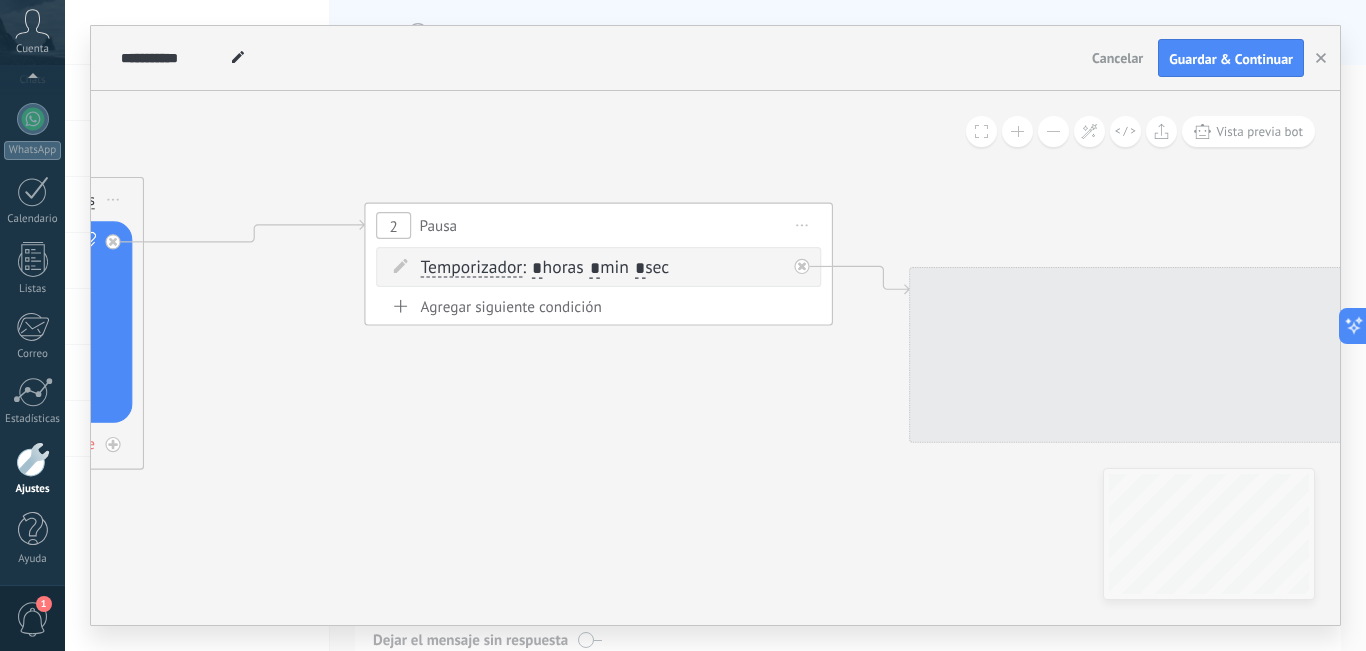 click 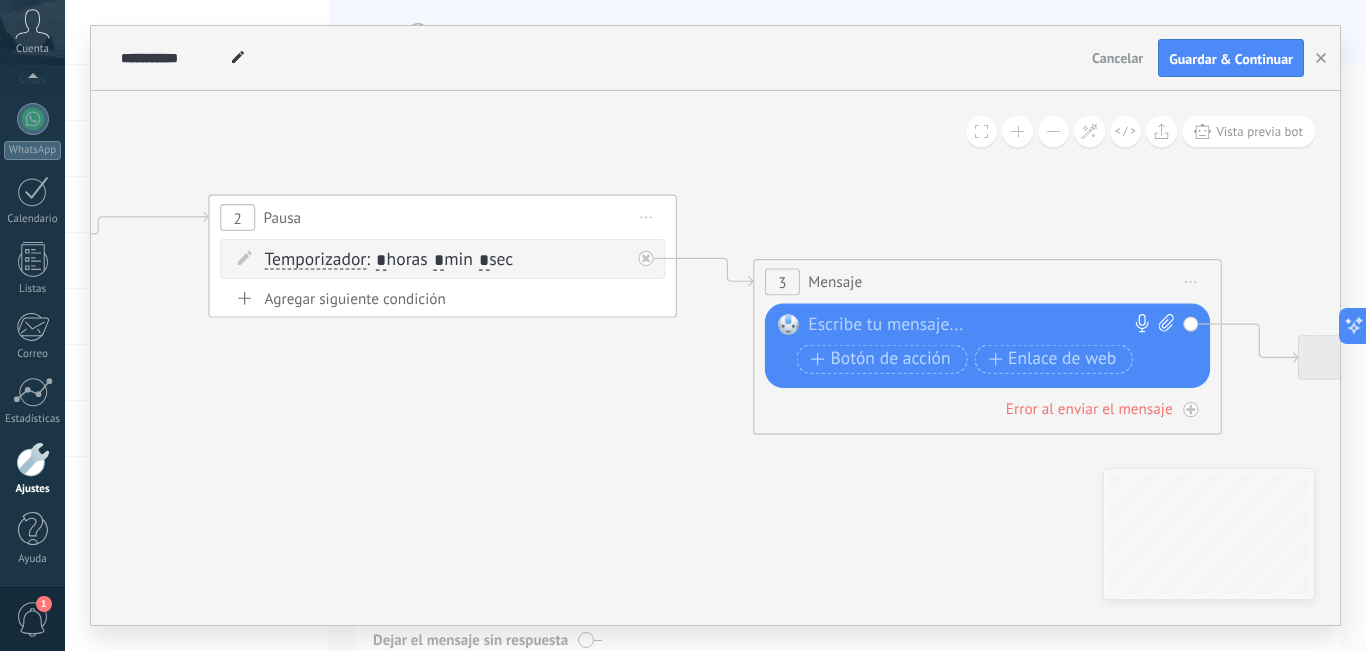 drag, startPoint x: 793, startPoint y: 440, endPoint x: 663, endPoint y: 432, distance: 130.24593 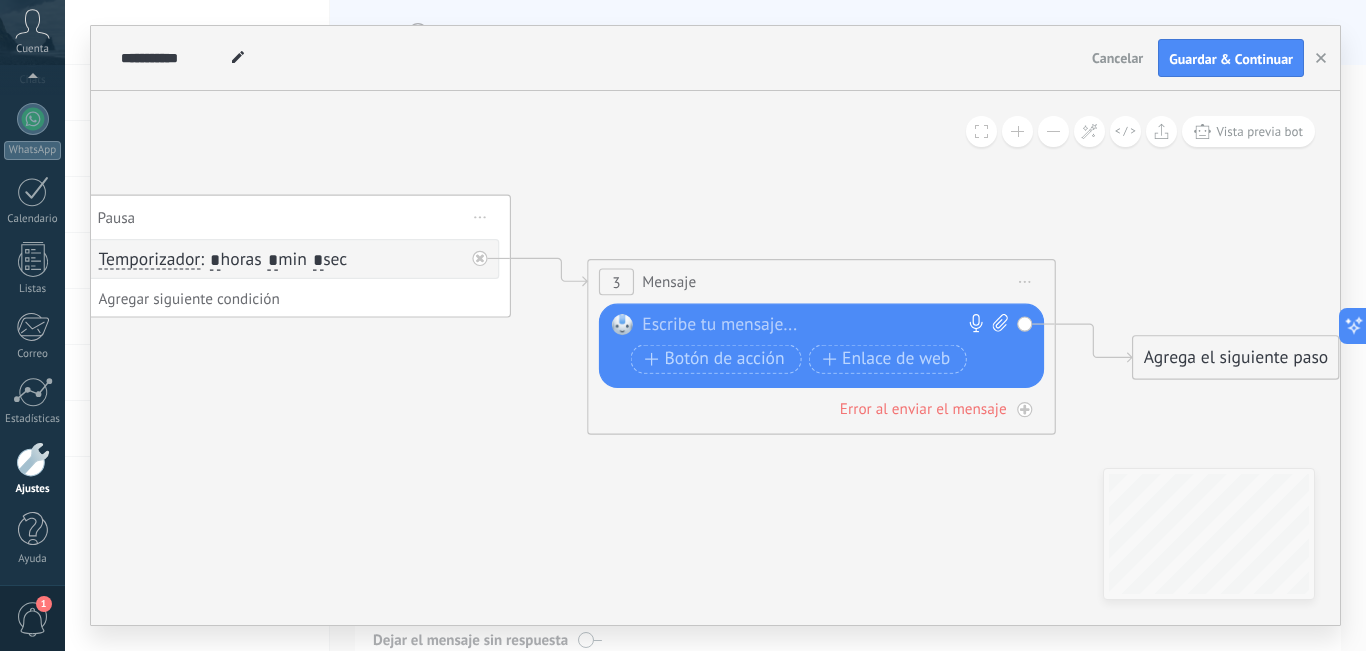 click 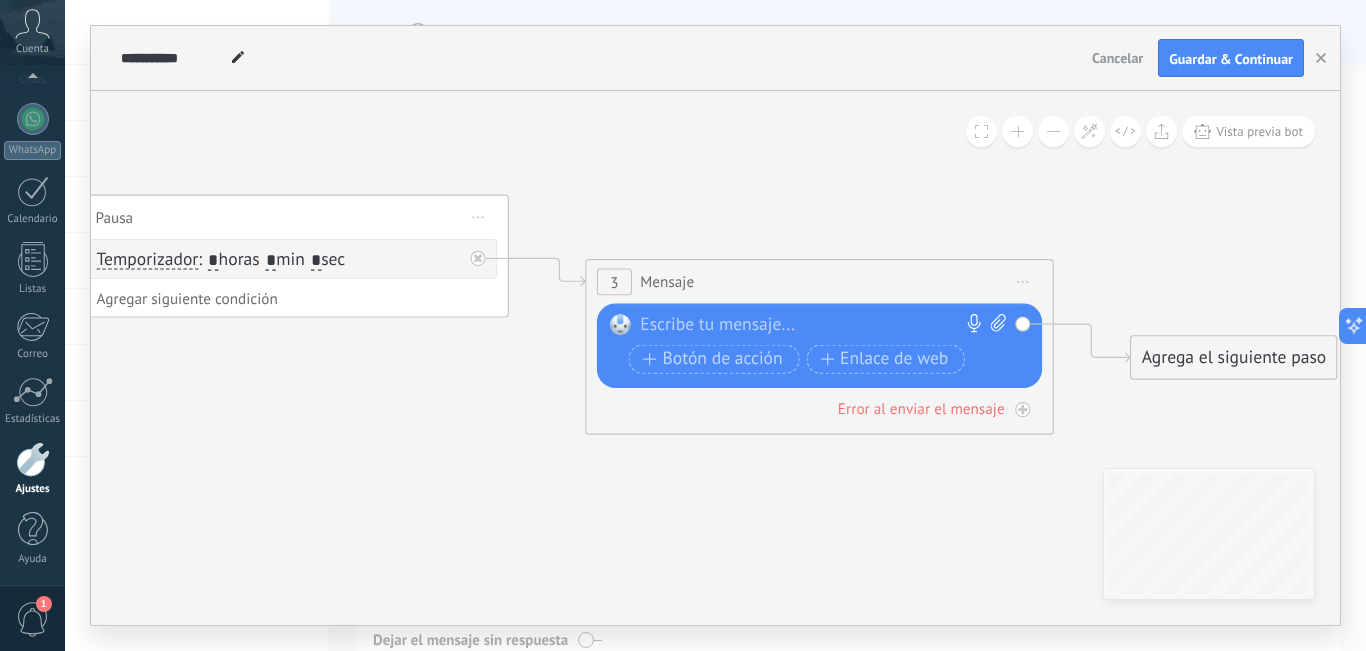 click at bounding box center (814, 325) 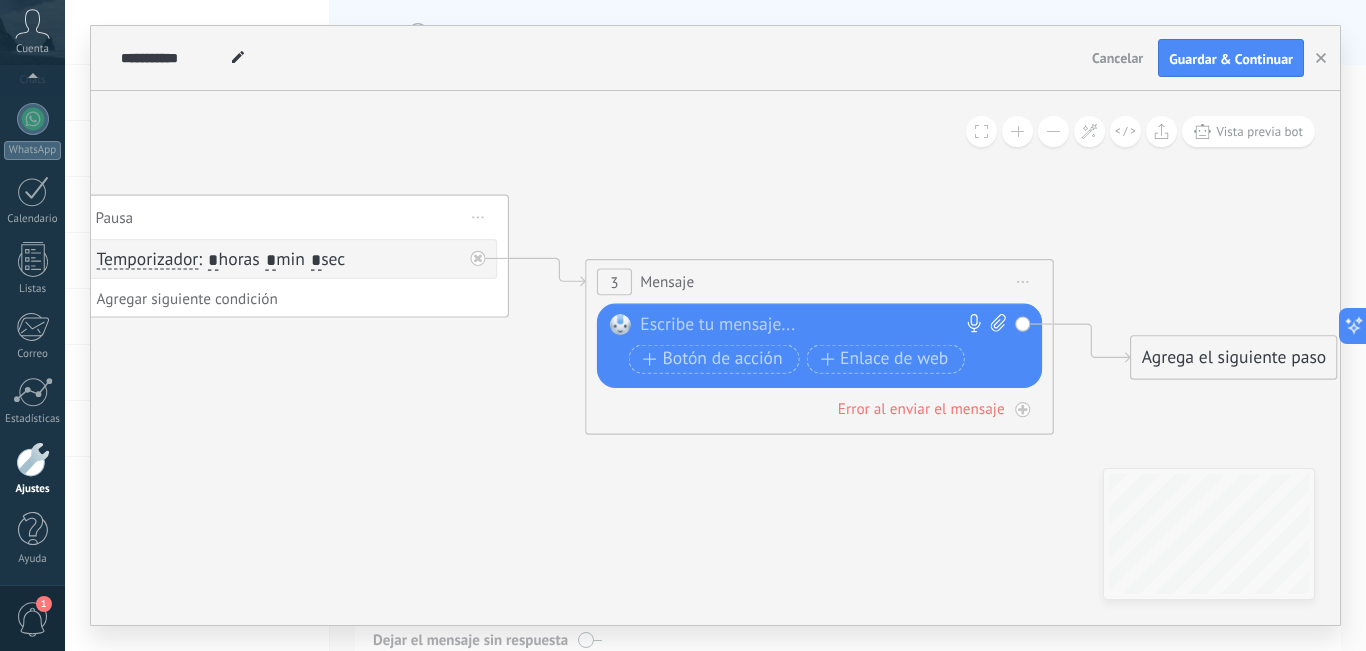 paste 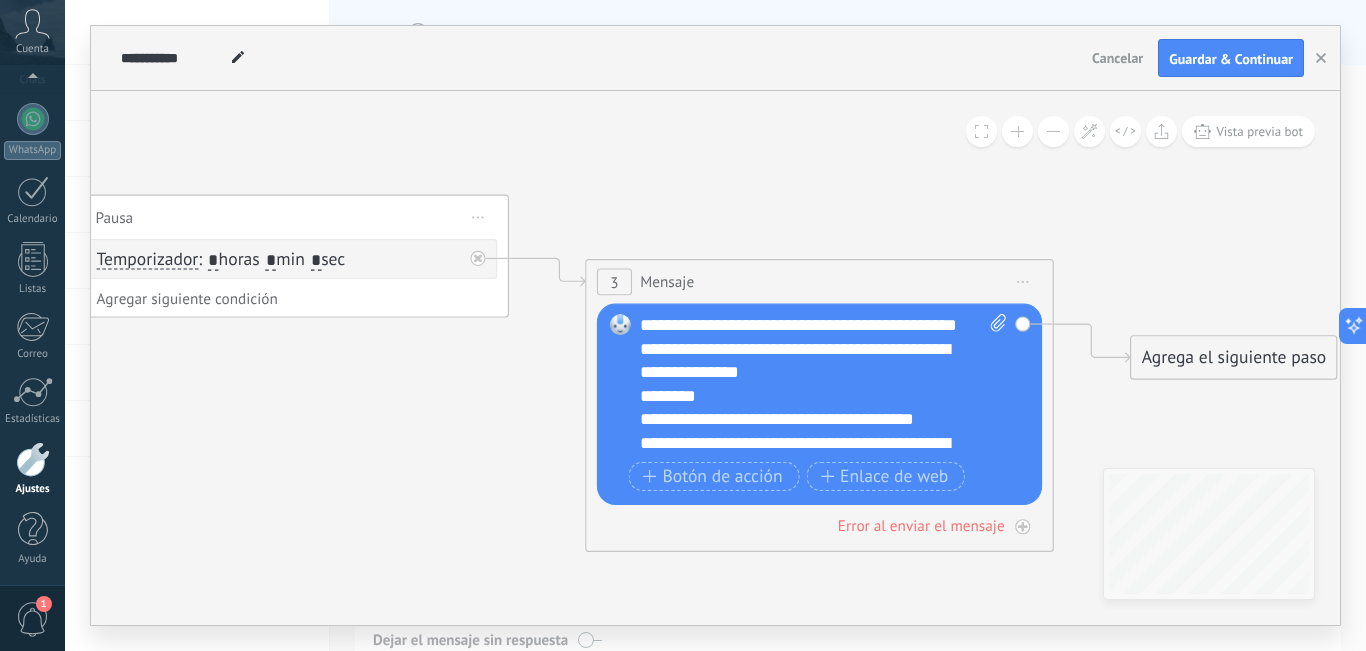 type 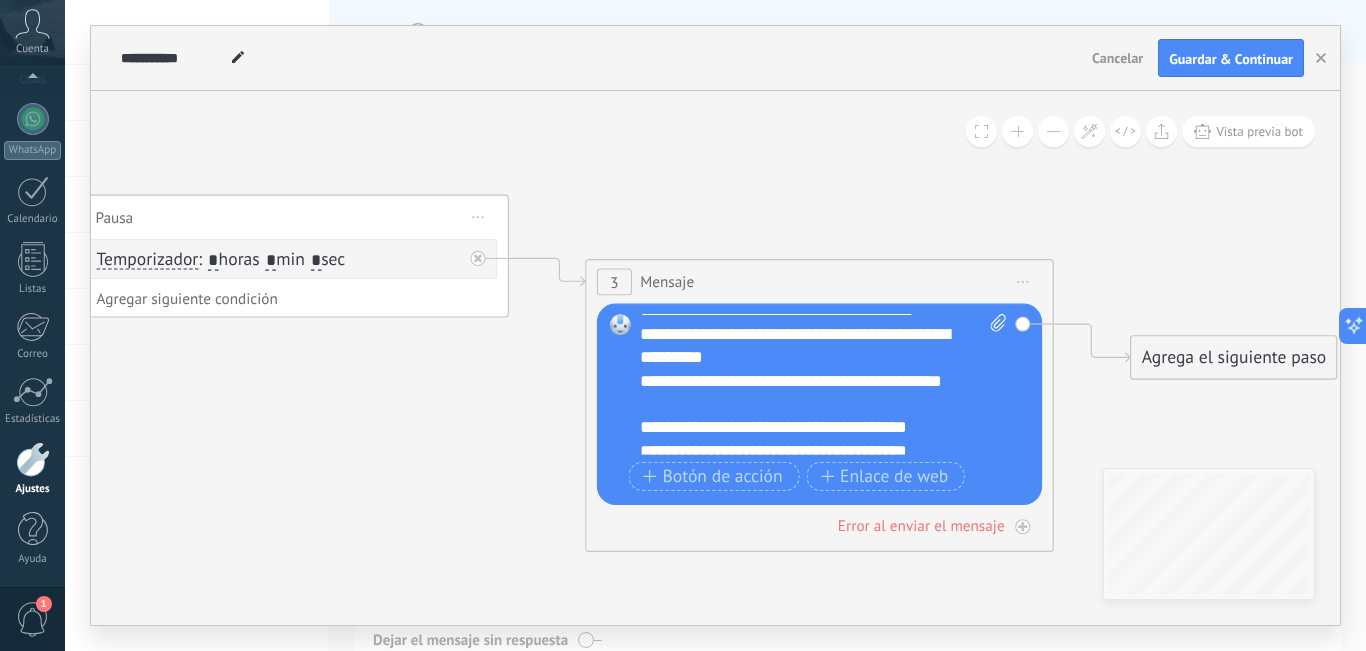 scroll, scrollTop: 280, scrollLeft: 0, axis: vertical 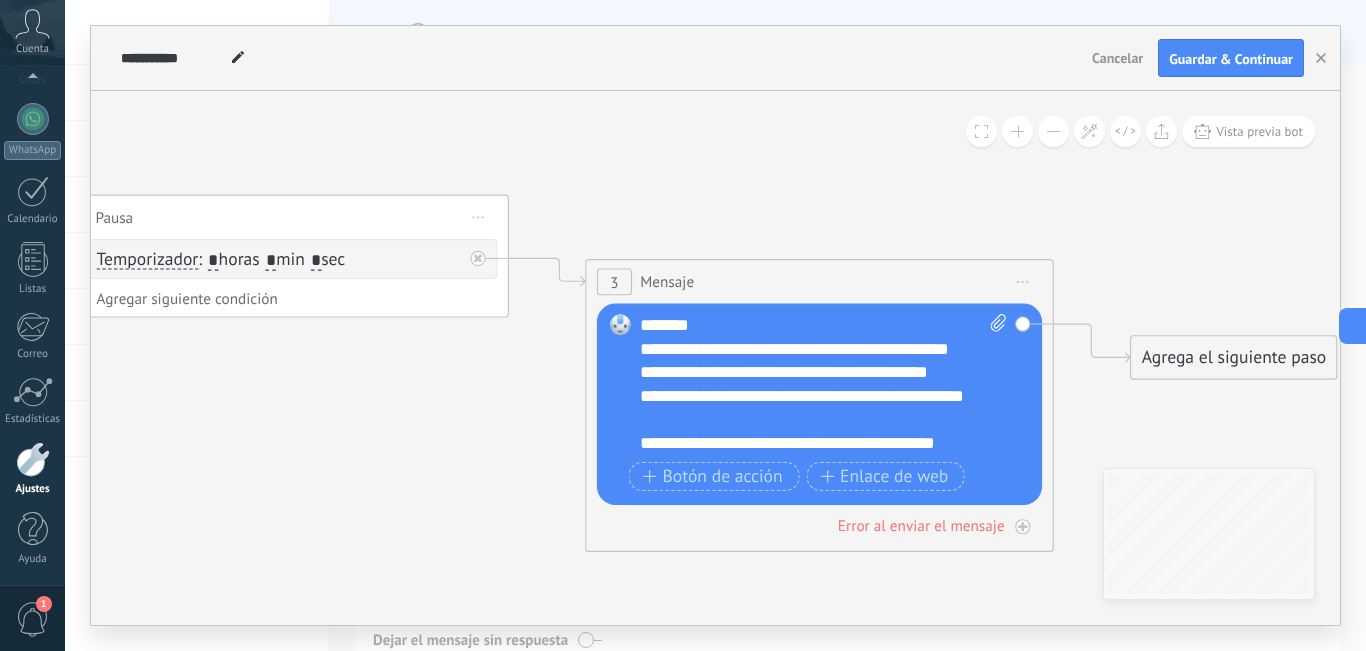 click 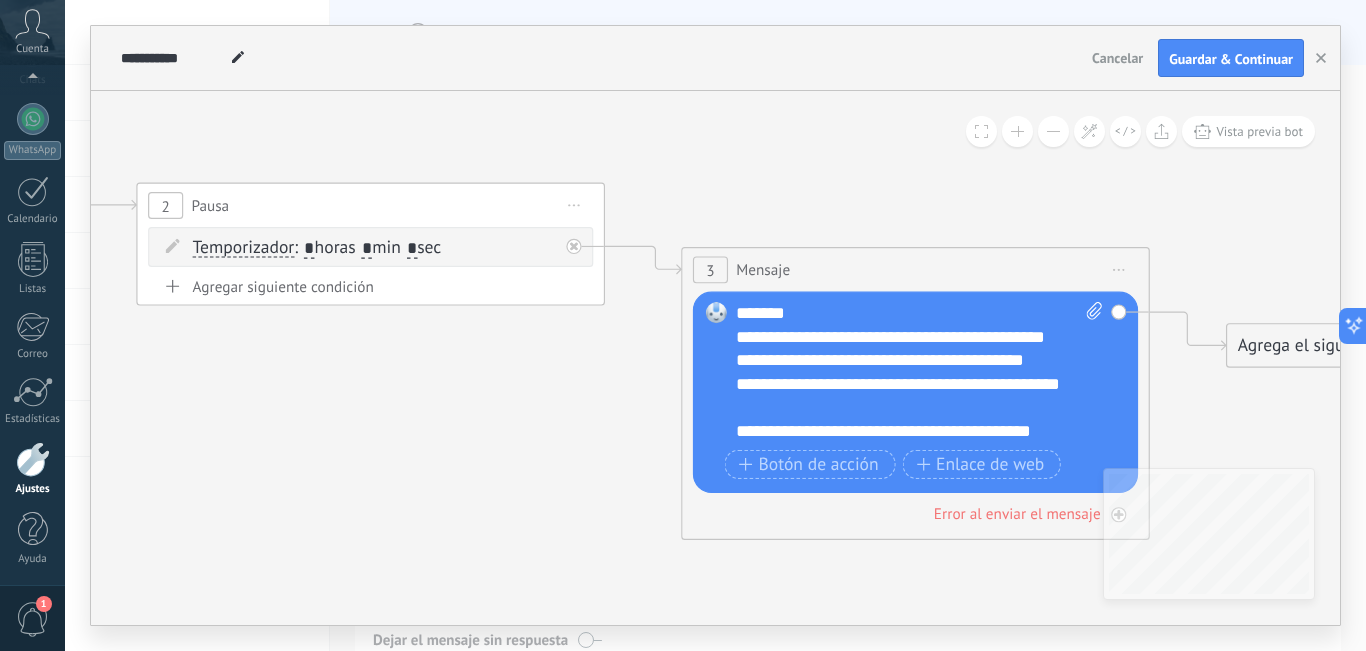 drag, startPoint x: 393, startPoint y: 424, endPoint x: 489, endPoint y: 412, distance: 96.74709 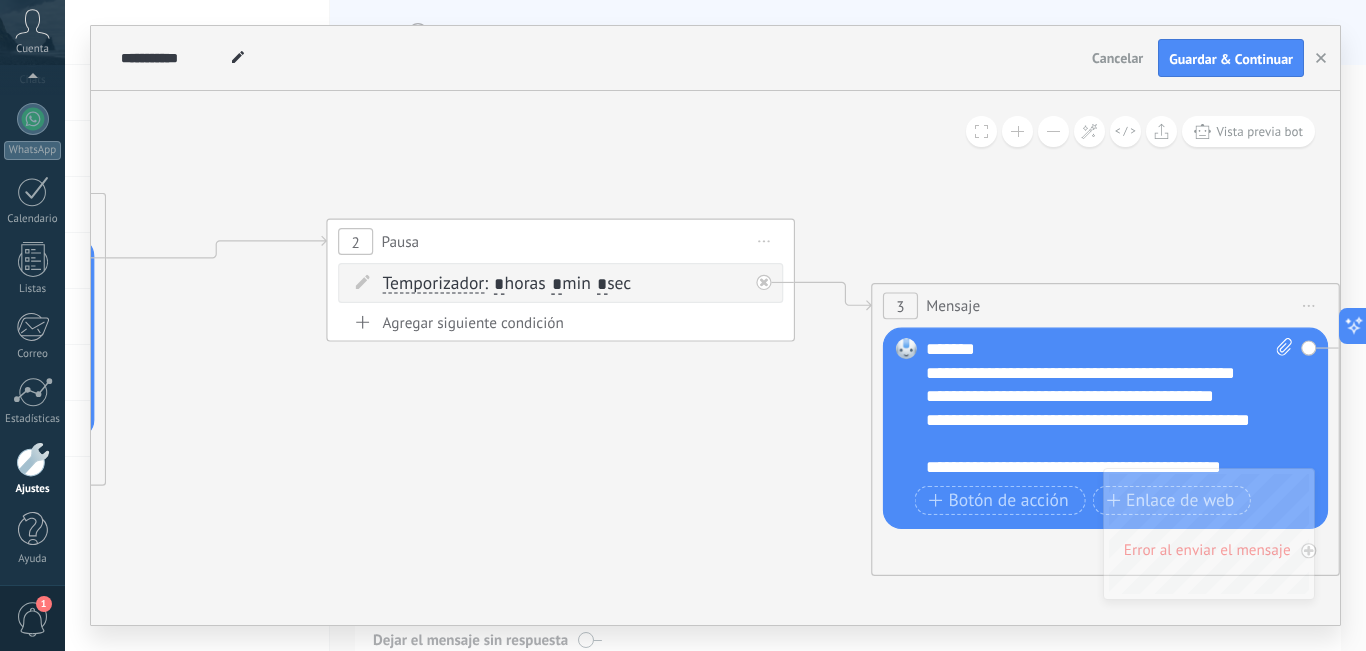 drag, startPoint x: 333, startPoint y: 428, endPoint x: 473, endPoint y: 532, distance: 174.40184 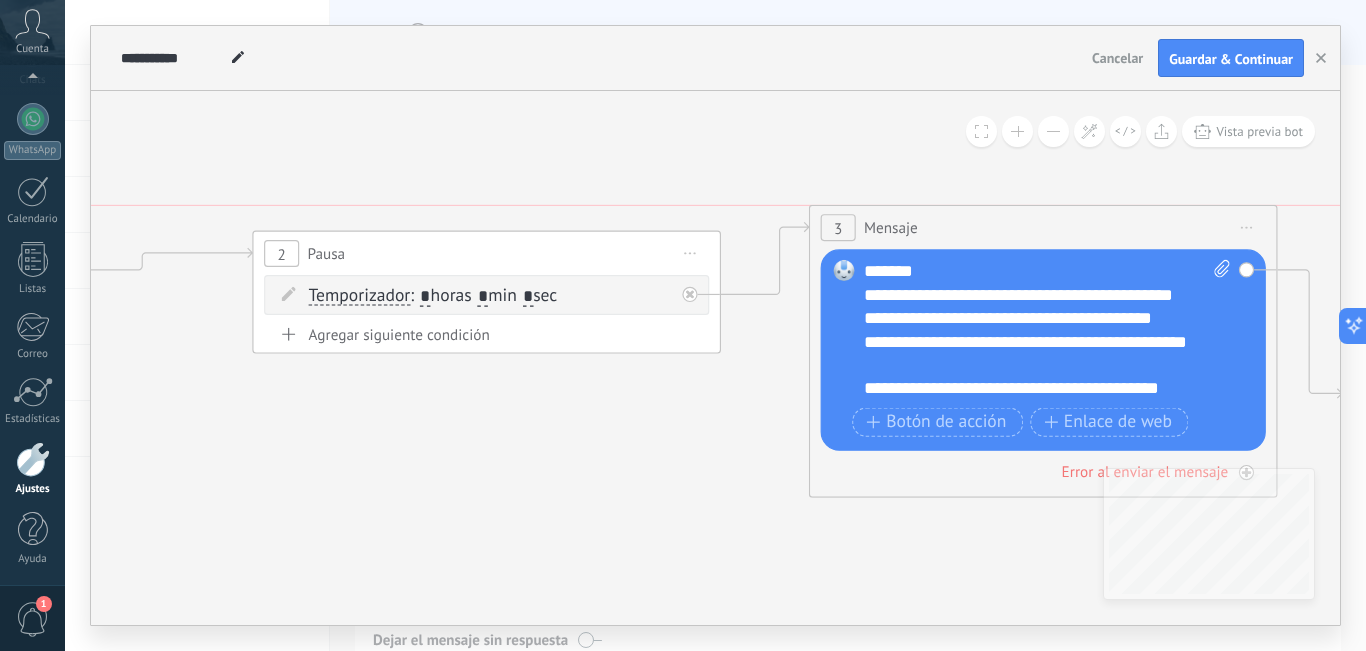 drag, startPoint x: 1041, startPoint y: 312, endPoint x: 1053, endPoint y: 228, distance: 84.85281 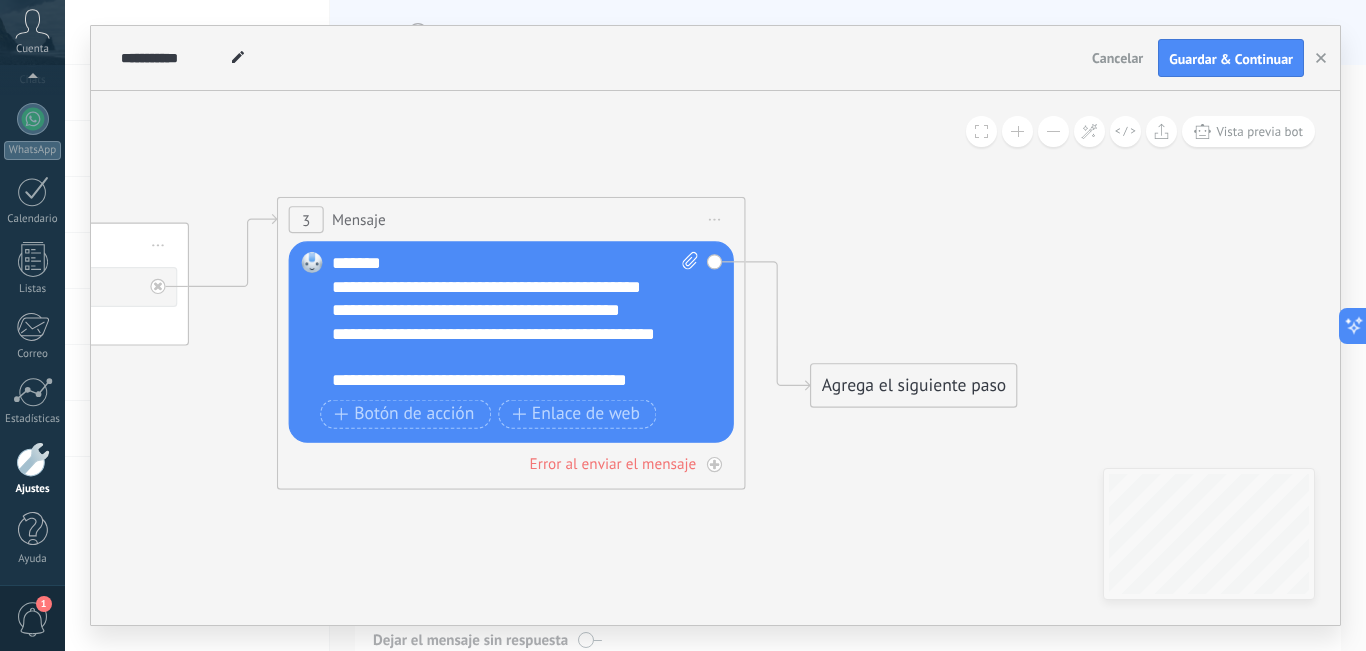 drag, startPoint x: 737, startPoint y: 544, endPoint x: 205, endPoint y: 536, distance: 532.0601 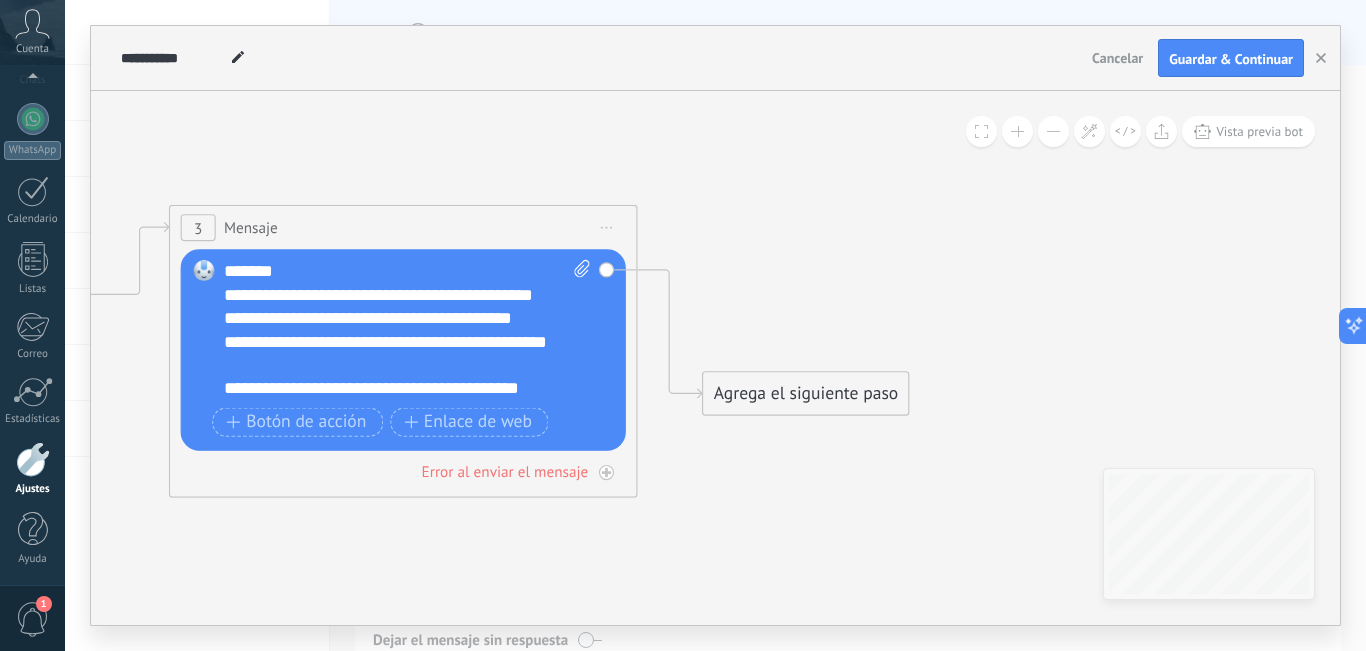 drag, startPoint x: 813, startPoint y: 532, endPoint x: 705, endPoint y: 540, distance: 108.29589 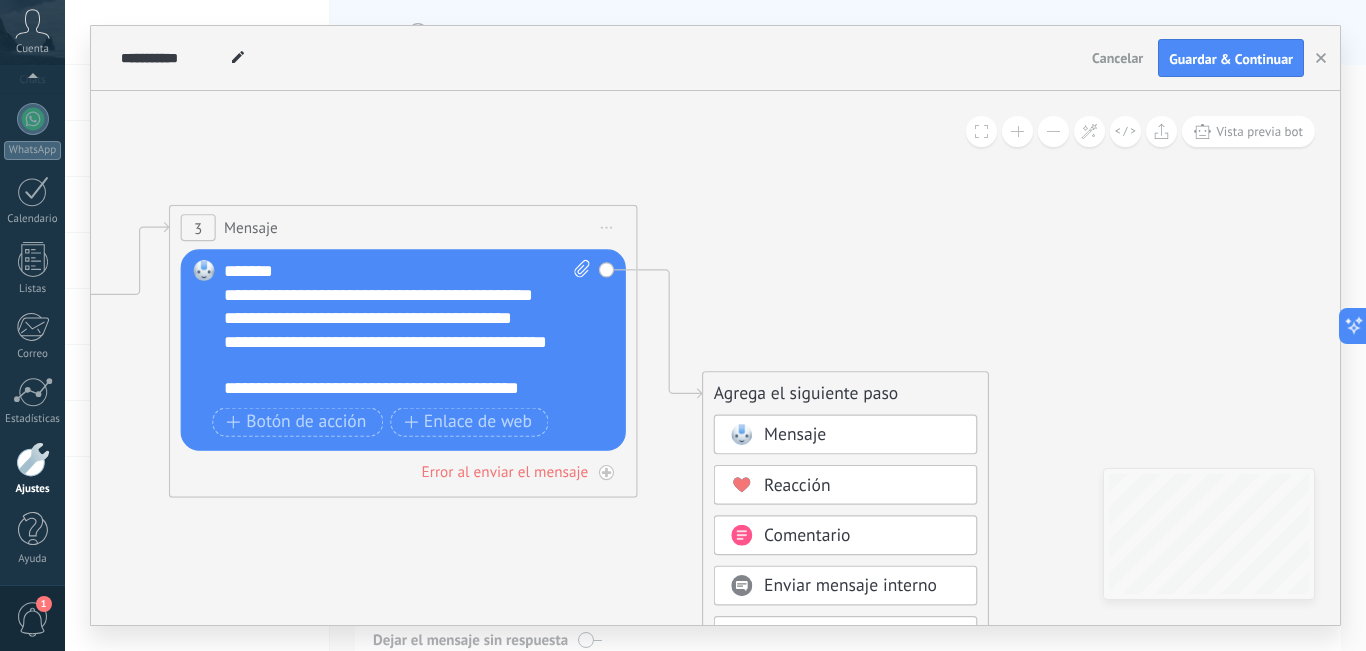 click 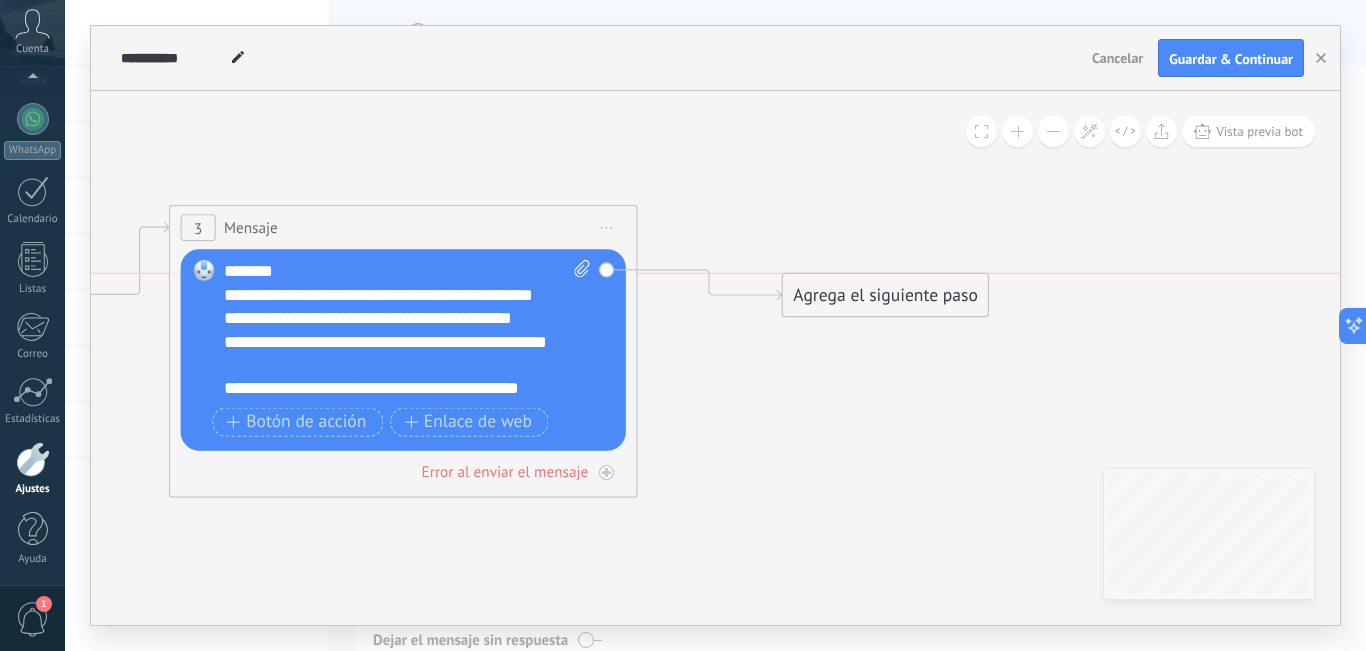drag, startPoint x: 849, startPoint y: 388, endPoint x: 929, endPoint y: 280, distance: 134.40237 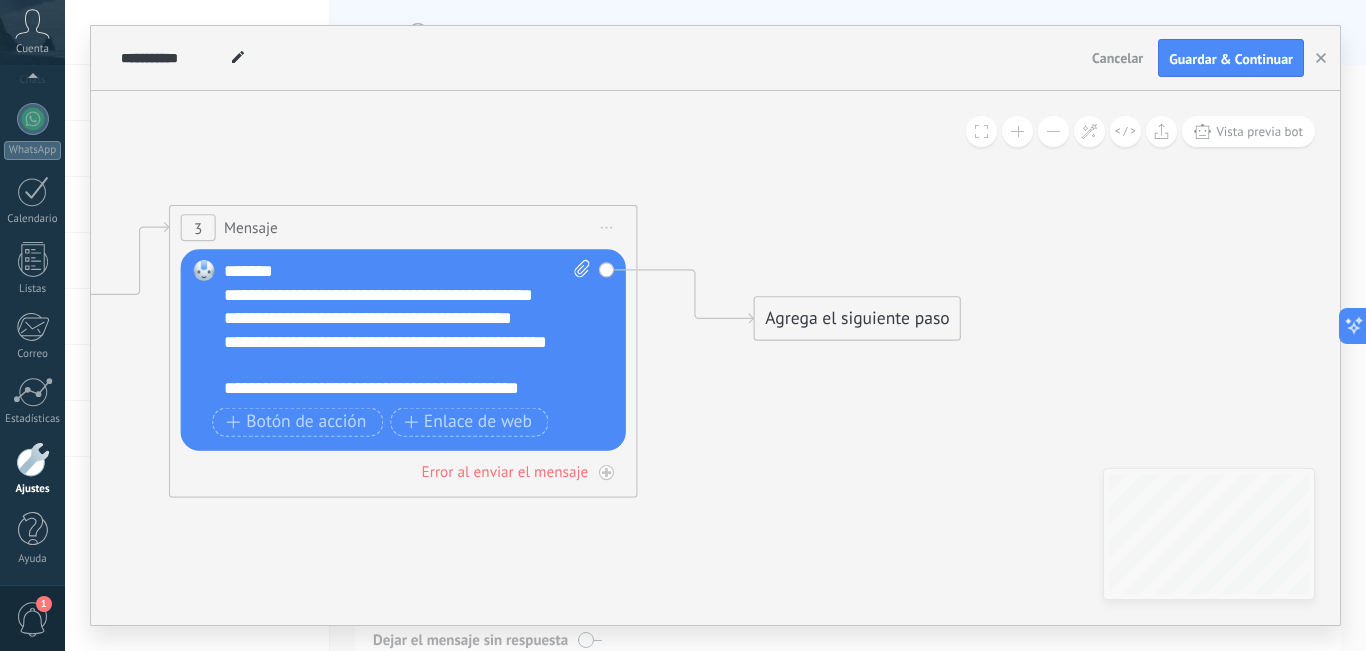 drag, startPoint x: 893, startPoint y: 292, endPoint x: 865, endPoint y: 316, distance: 36.878178 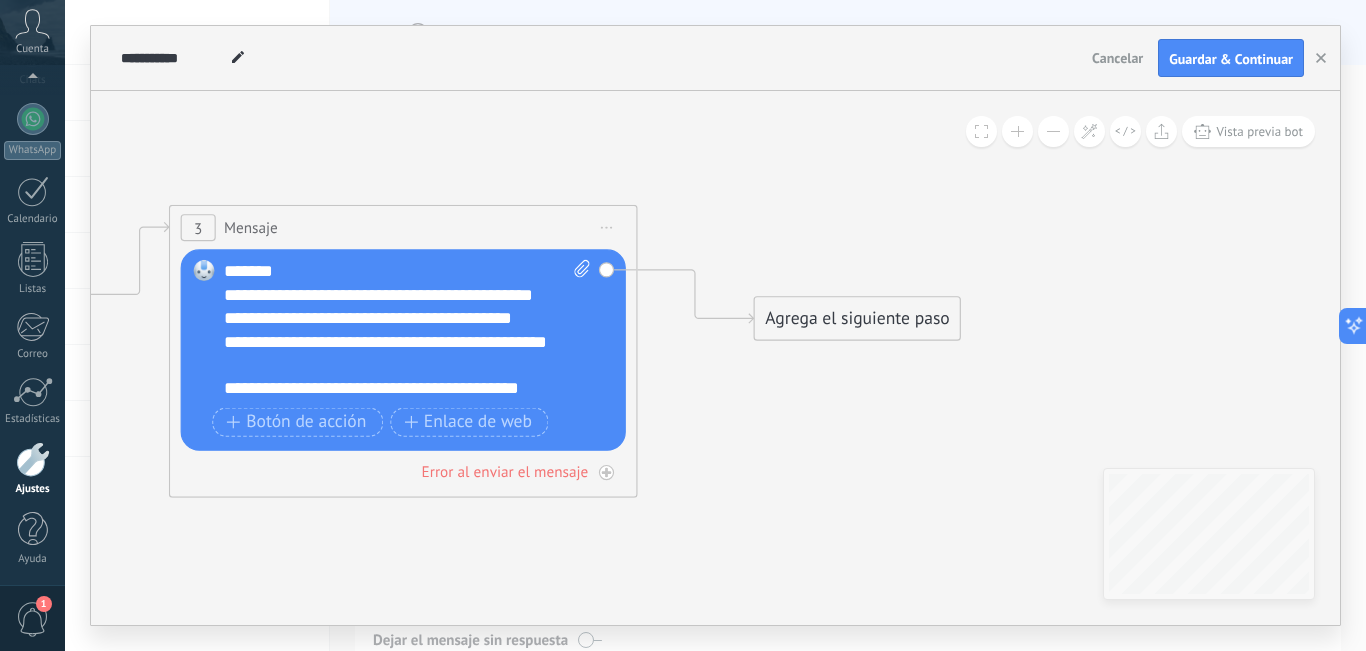 click on "Agrega el siguiente paso" at bounding box center [858, 319] 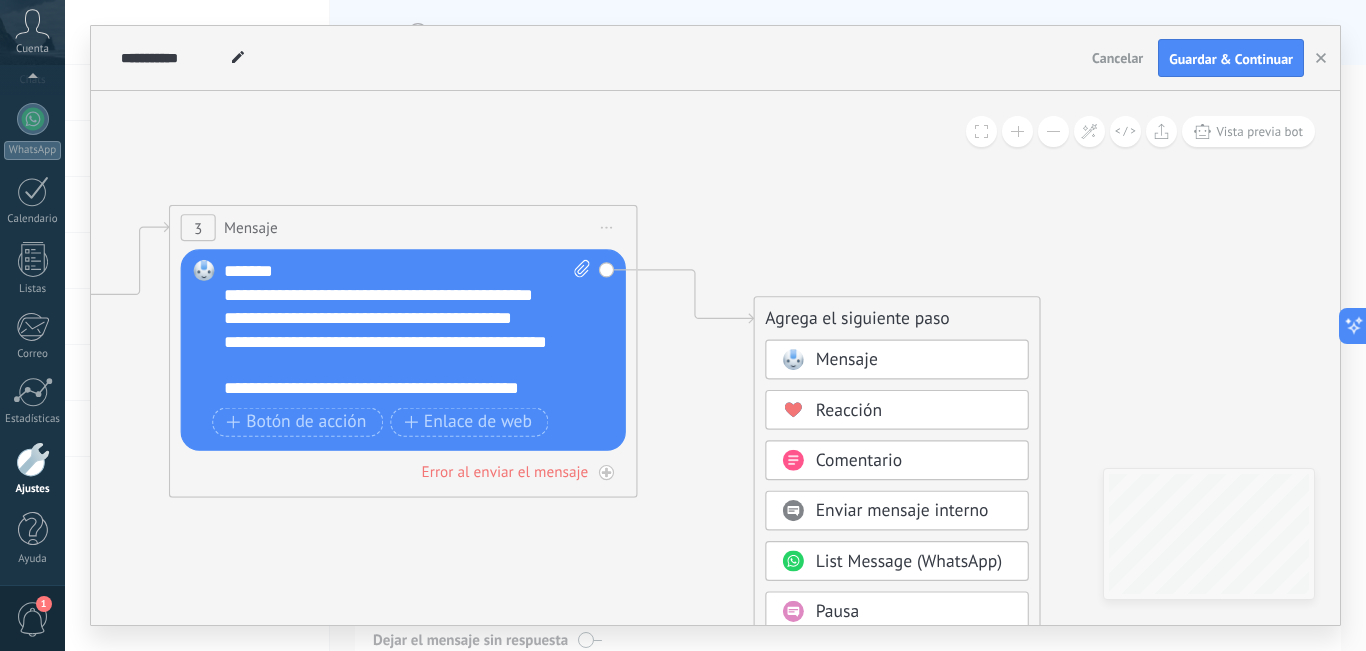 click on "Pausa" at bounding box center (914, 612) 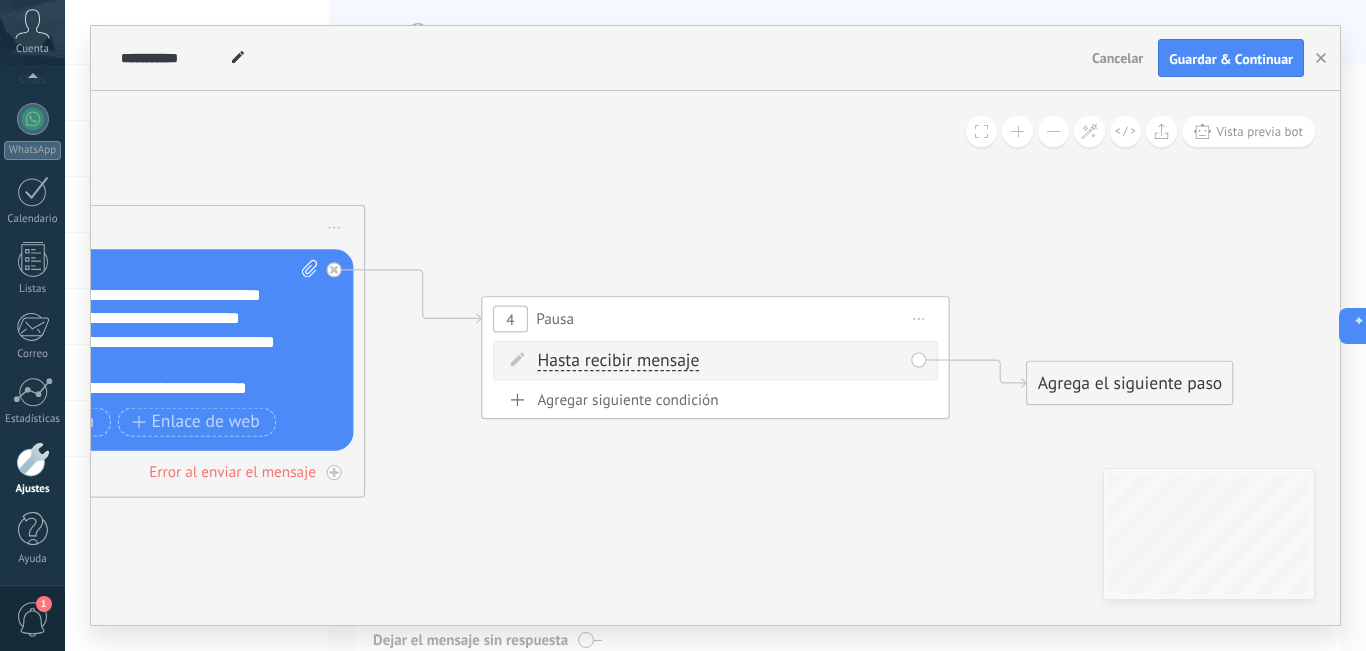 click on "Hasta recibir mensaje
Hasta recibir mensaje
Temporizador
Excepto horas laborales
Hasta que se abrió el video
Hasta que se cierre el video
Hasta recibir mensaje
Hasta recibir mensaje
Temporizador
Excepto horas laborales
* *" at bounding box center [719, 361] 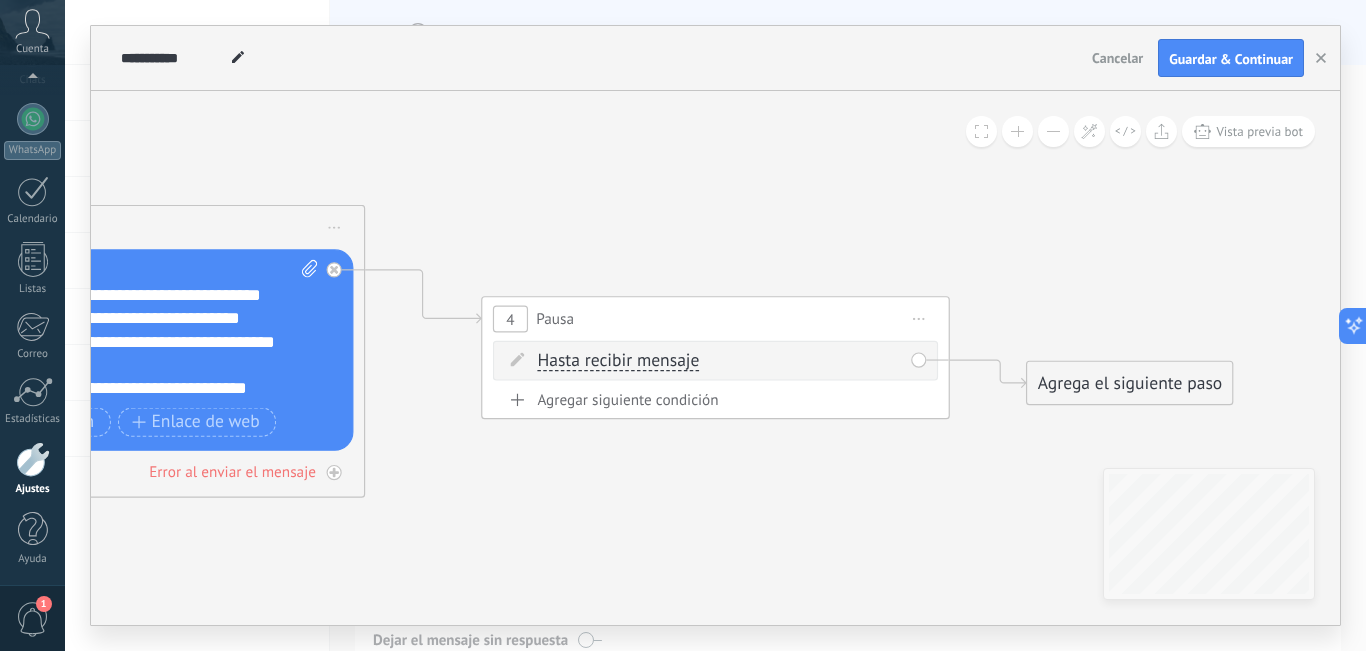 click on "Hasta recibir mensaje
Hasta recibir mensaje
Temporizador
Excepto horas laborales
Hasta que se abrió el video
Hasta que se cierre el video
Hasta recibir mensaje
Hasta recibir mensaje
Temporizador
Excepto horas laborales
* *" at bounding box center (719, 361) 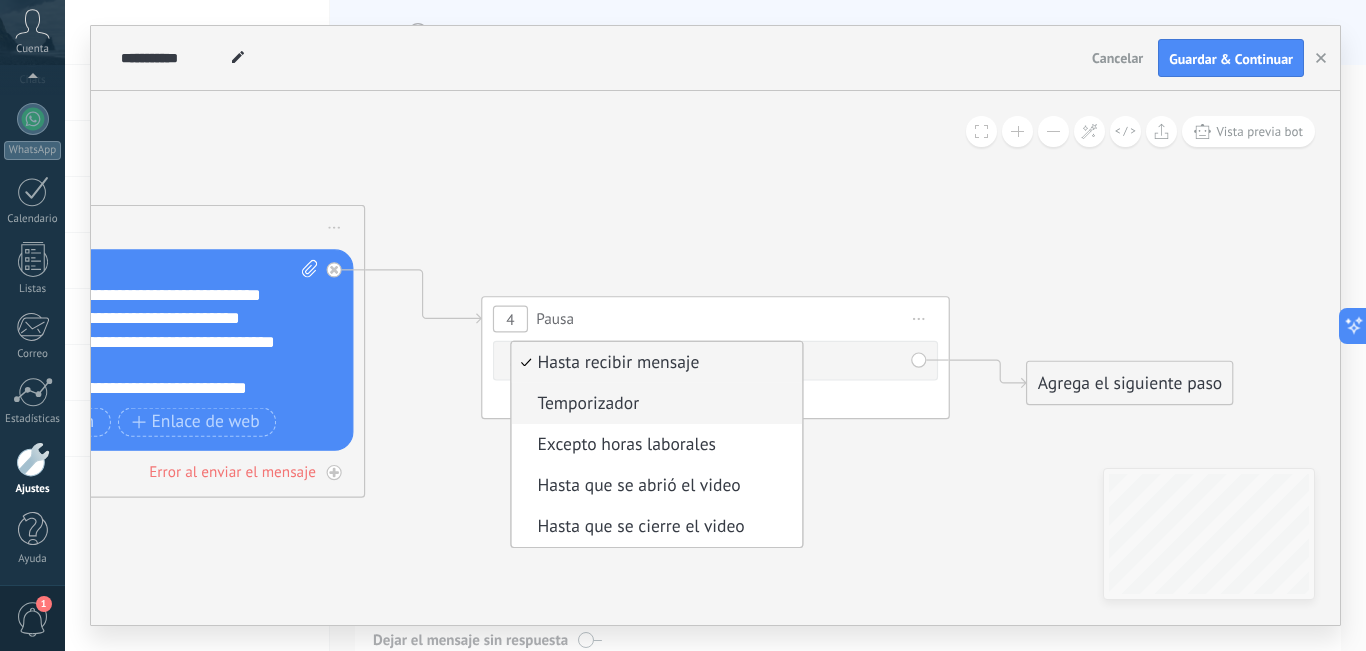 click on "Temporizador" at bounding box center (657, 403) 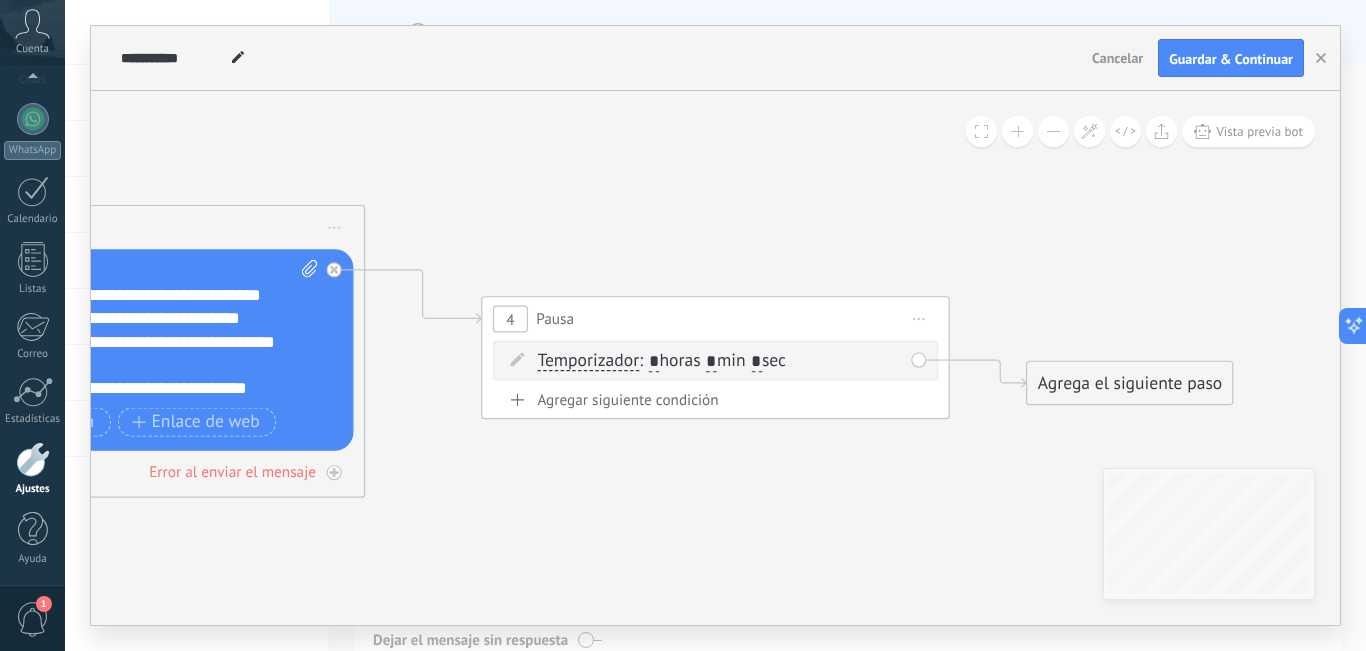 click on ":
*  horas
*  min  *  sec" at bounding box center [712, 361] 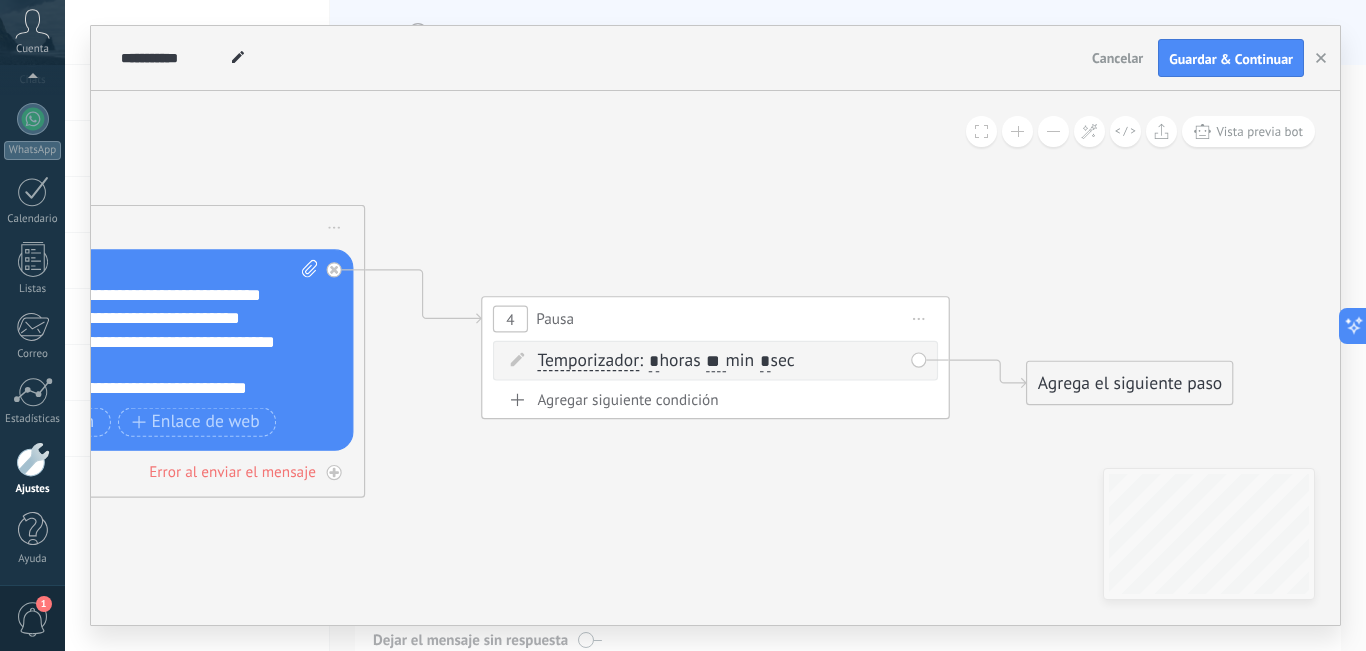 type on "*" 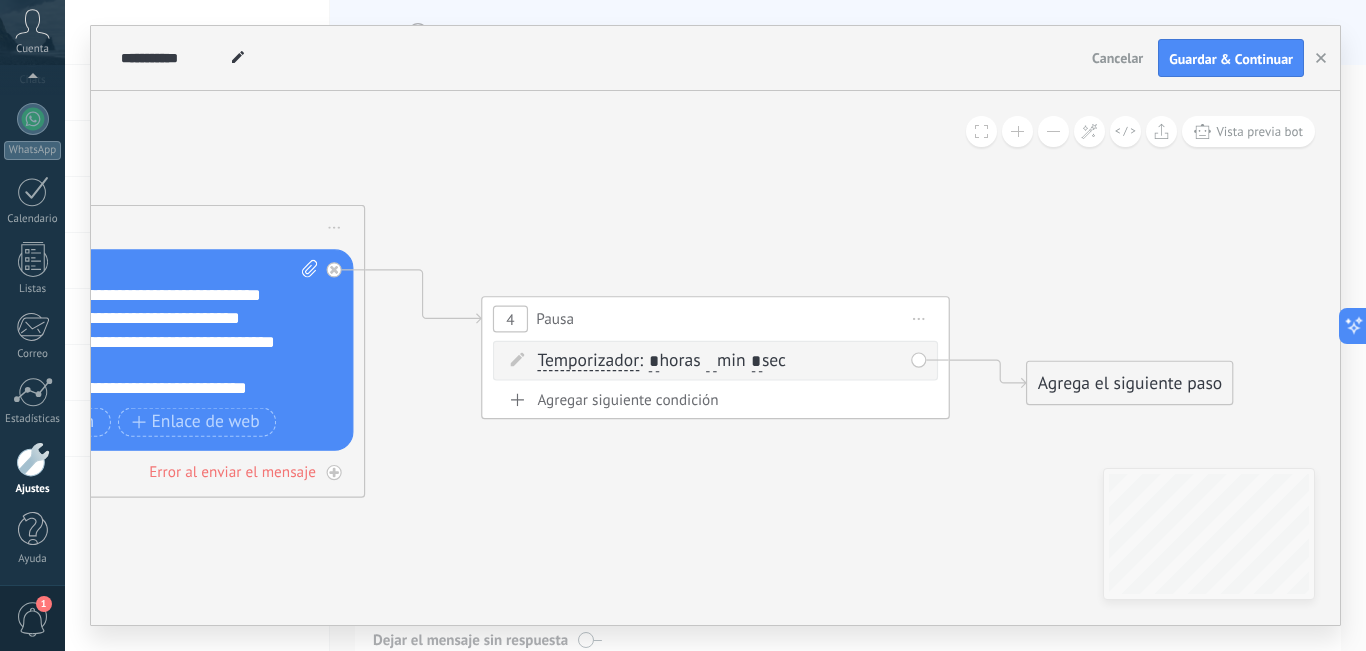 type on "*" 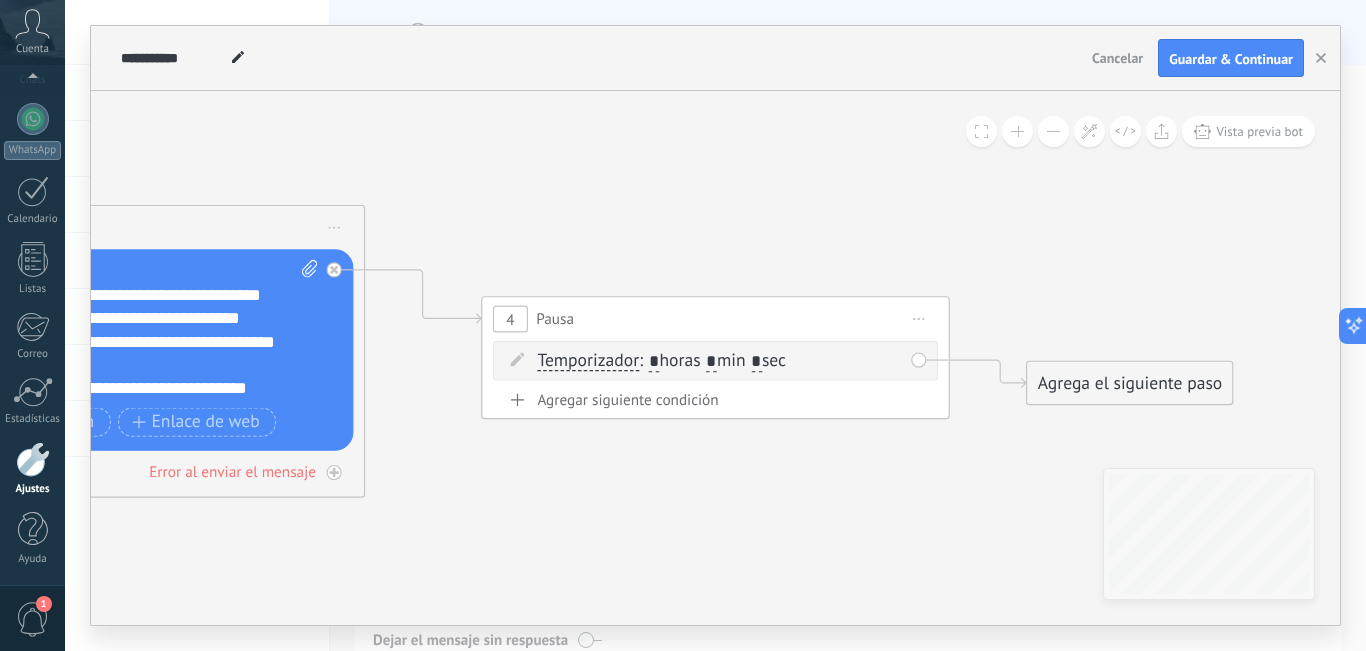 type on "*" 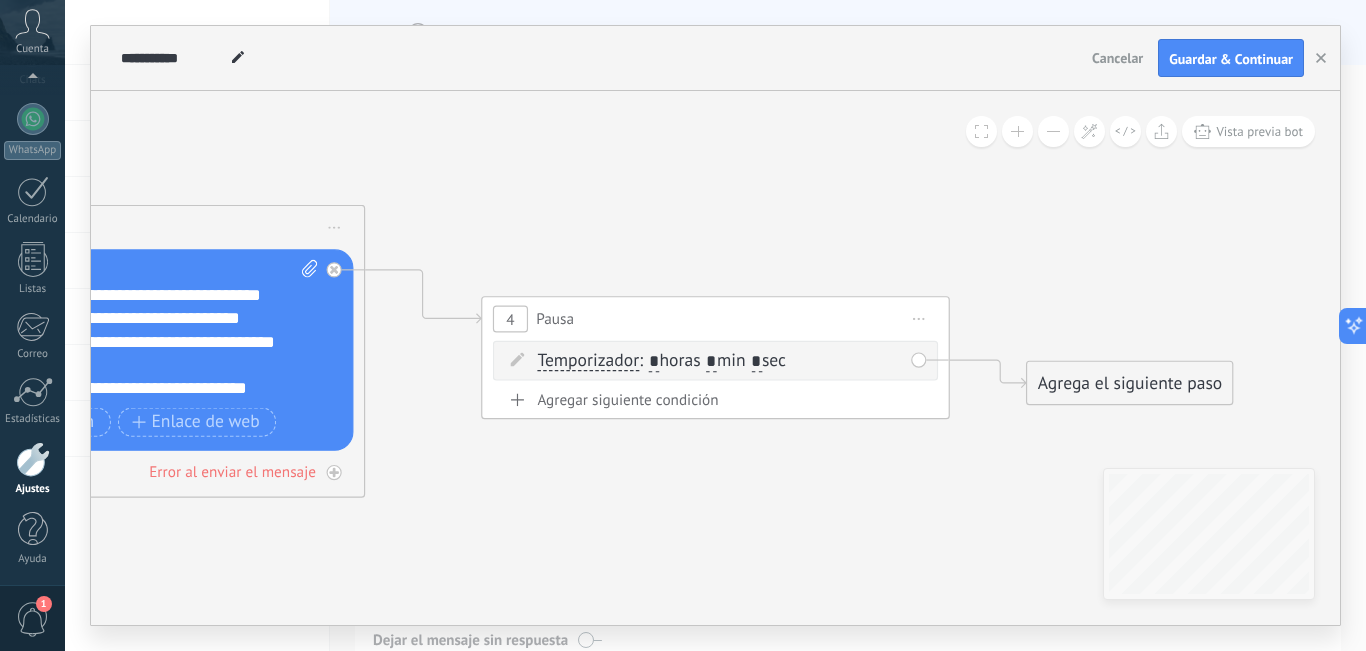 type on "*" 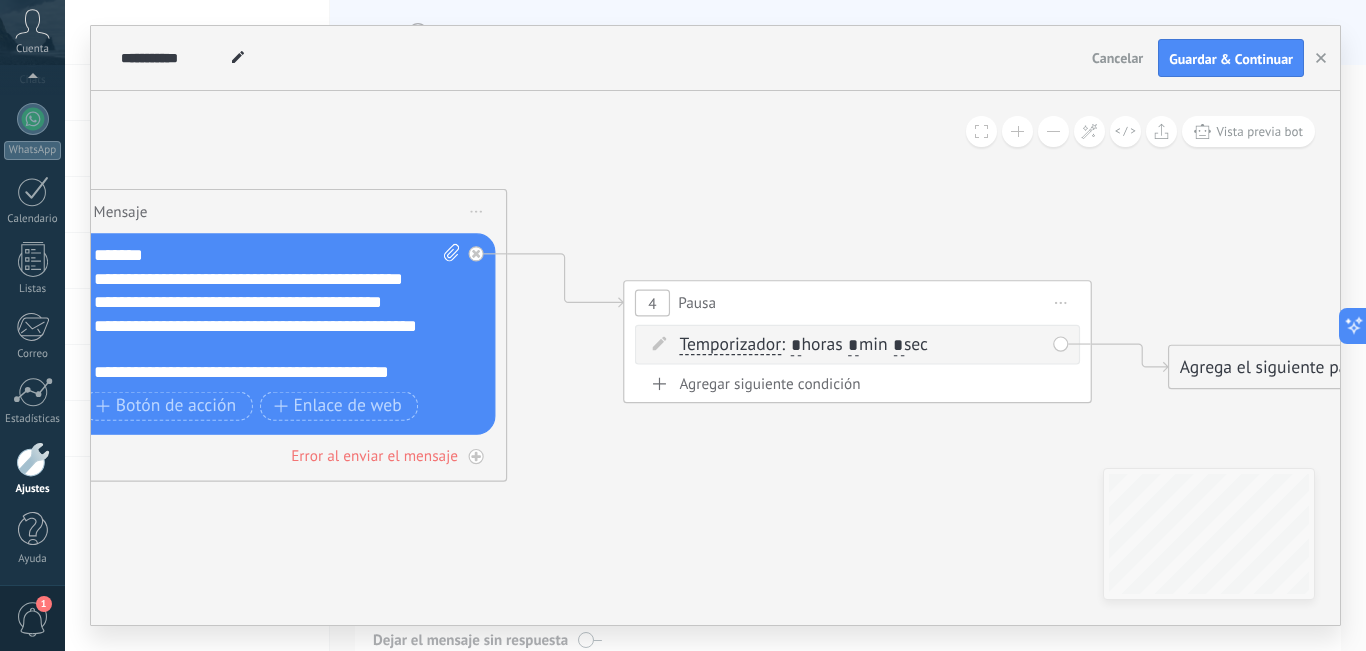 drag, startPoint x: 677, startPoint y: 508, endPoint x: 903, endPoint y: 480, distance: 227.7279 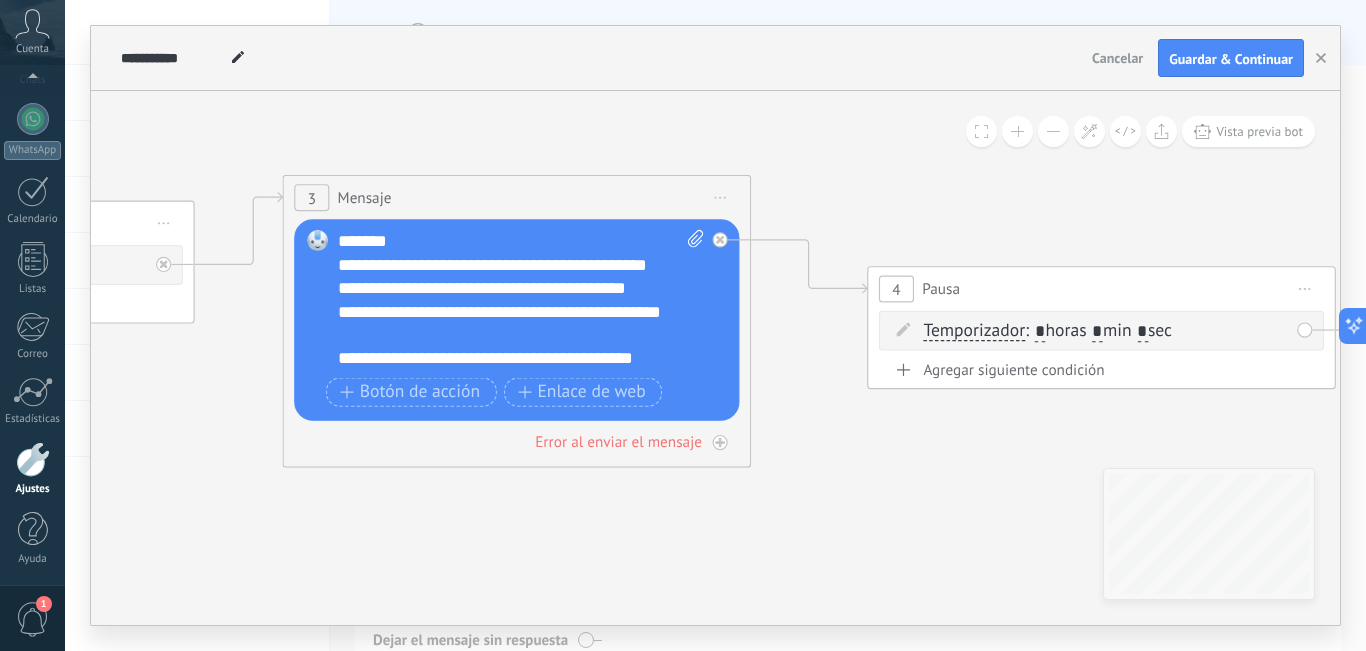 drag, startPoint x: 761, startPoint y: 480, endPoint x: 903, endPoint y: 470, distance: 142.35168 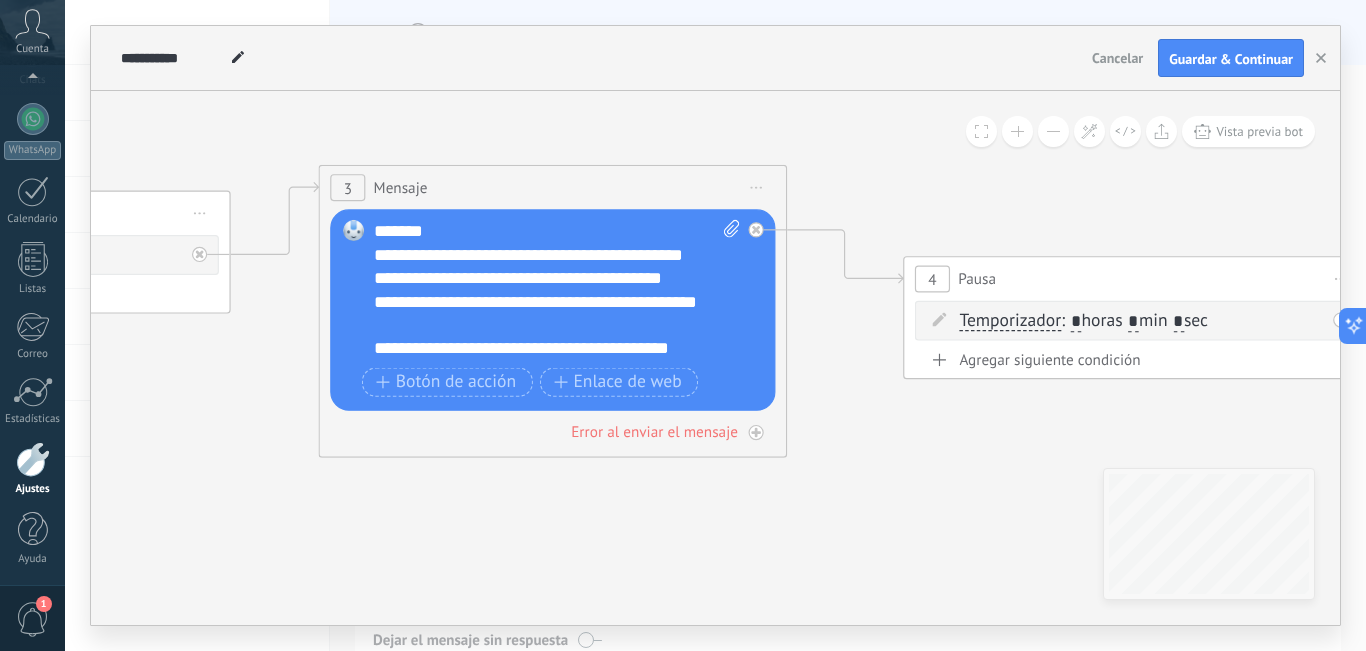 drag, startPoint x: 529, startPoint y: 484, endPoint x: 507, endPoint y: 498, distance: 26.076809 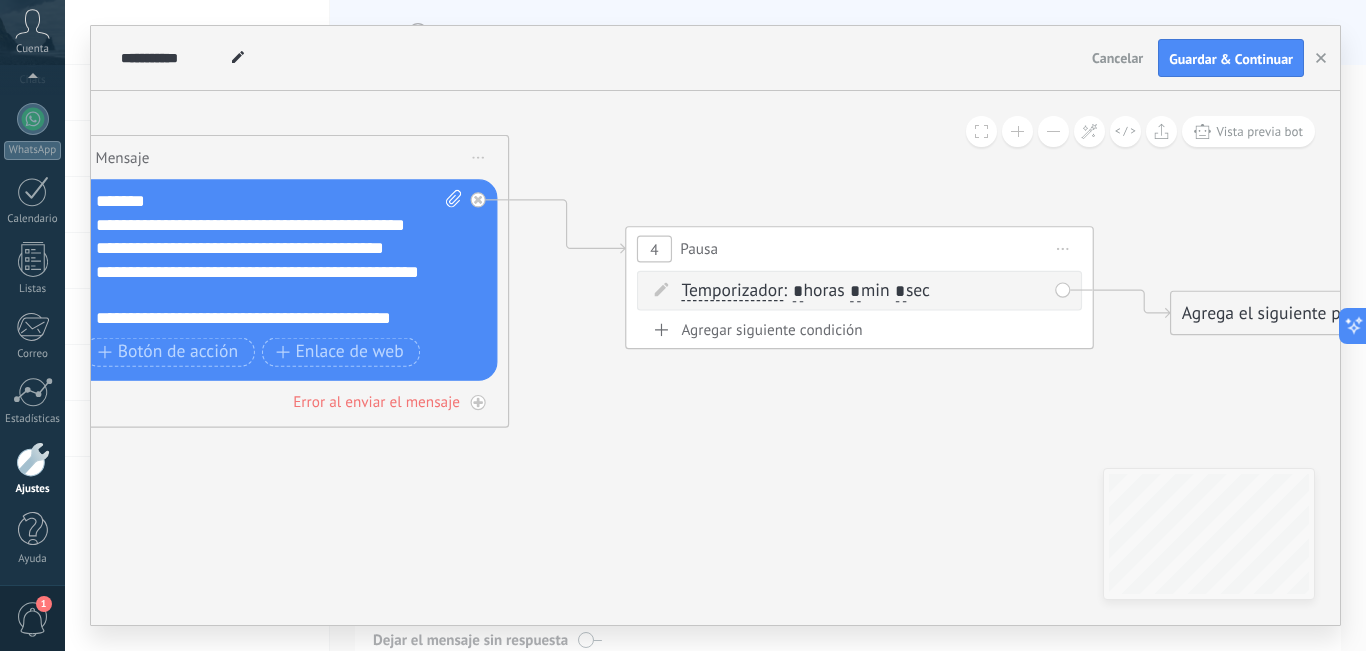 drag, startPoint x: 733, startPoint y: 496, endPoint x: 579, endPoint y: 476, distance: 155.29327 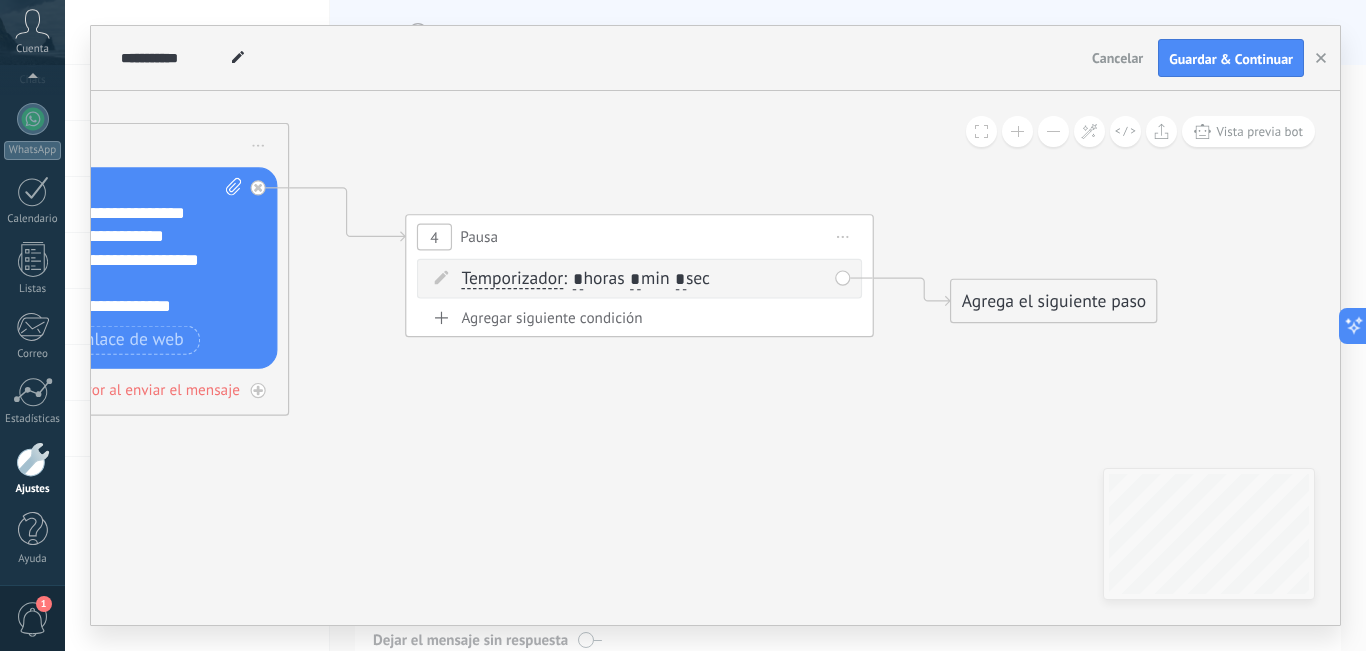 click 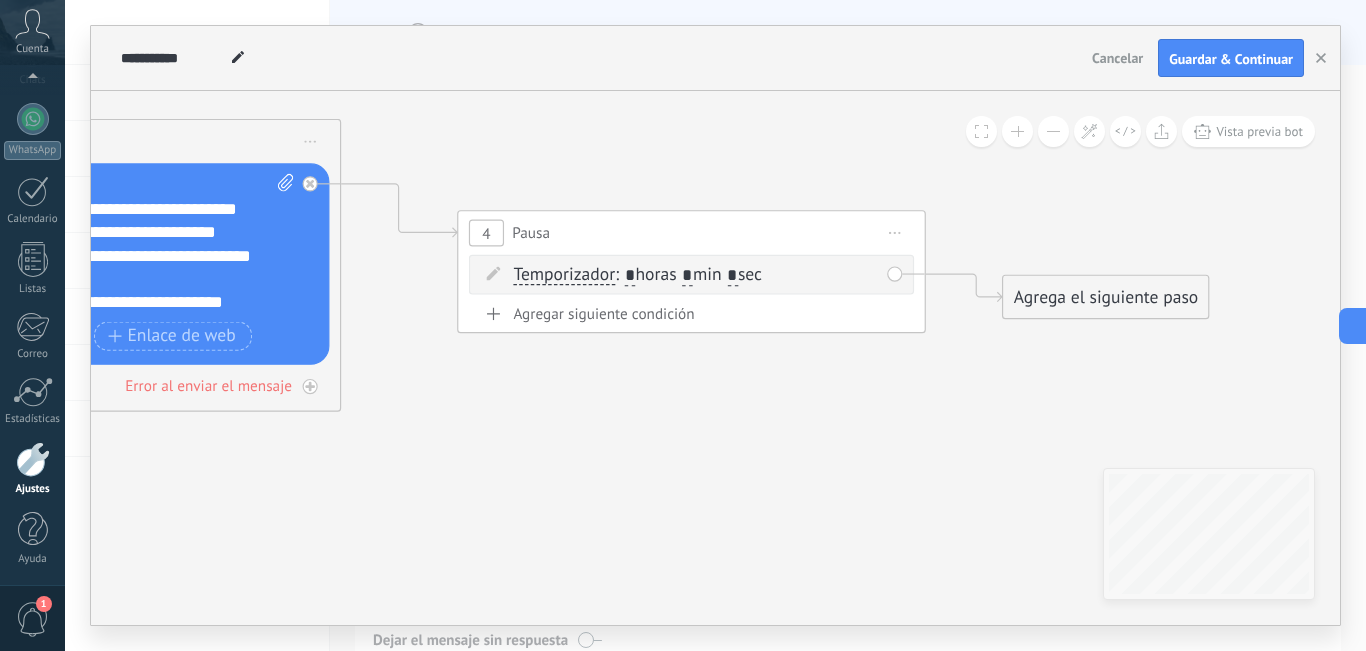 drag, startPoint x: 437, startPoint y: 412, endPoint x: 489, endPoint y: 408, distance: 52.153618 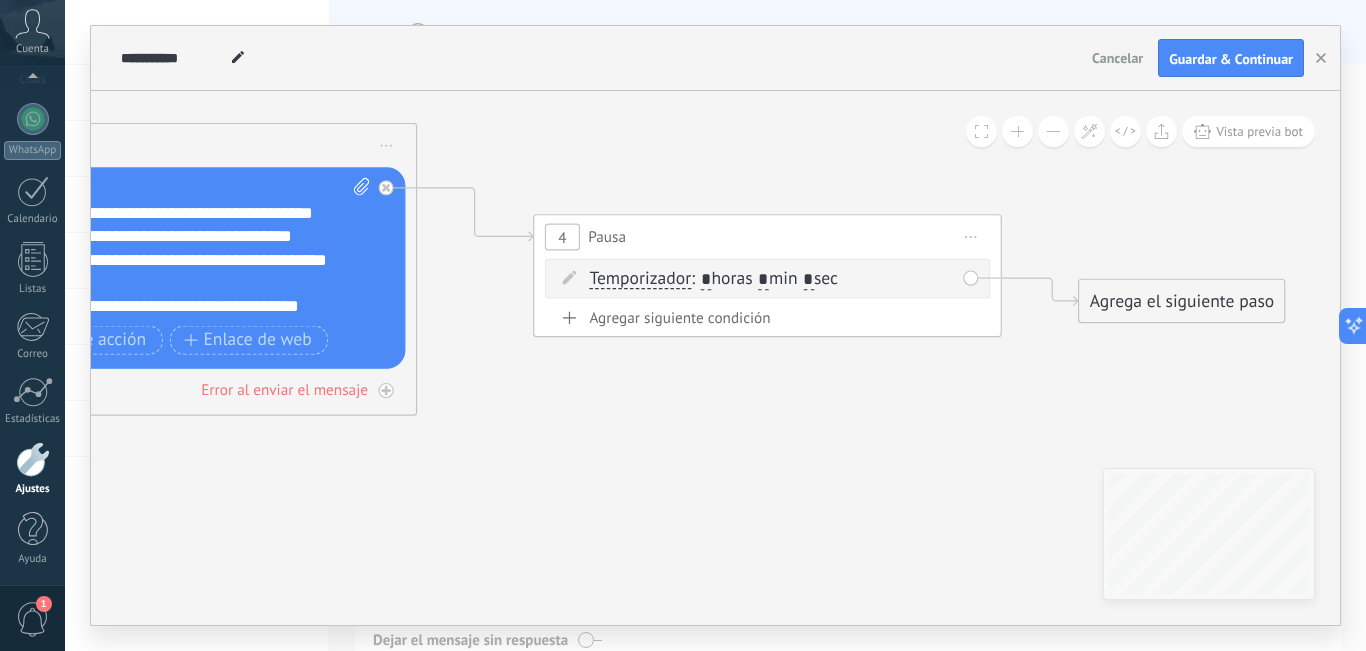 drag, startPoint x: 505, startPoint y: 376, endPoint x: 581, endPoint y: 380, distance: 76.105194 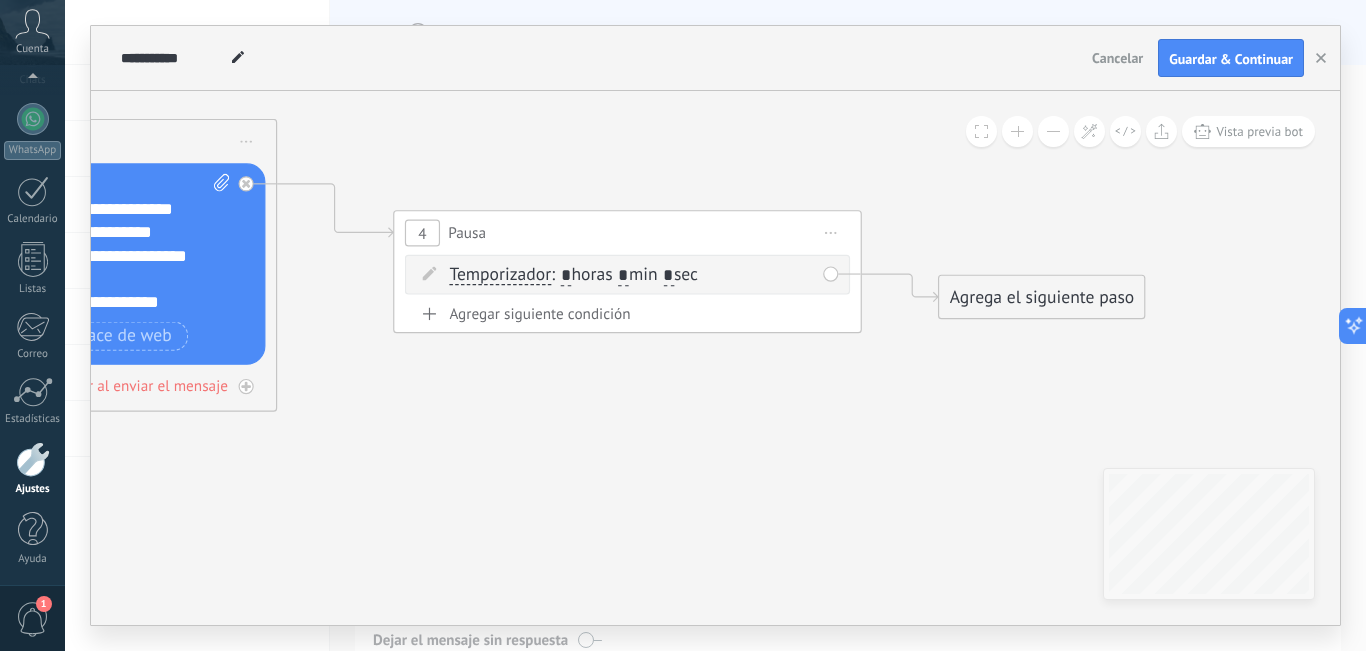 drag, startPoint x: 609, startPoint y: 384, endPoint x: 397, endPoint y: 382, distance: 212.00943 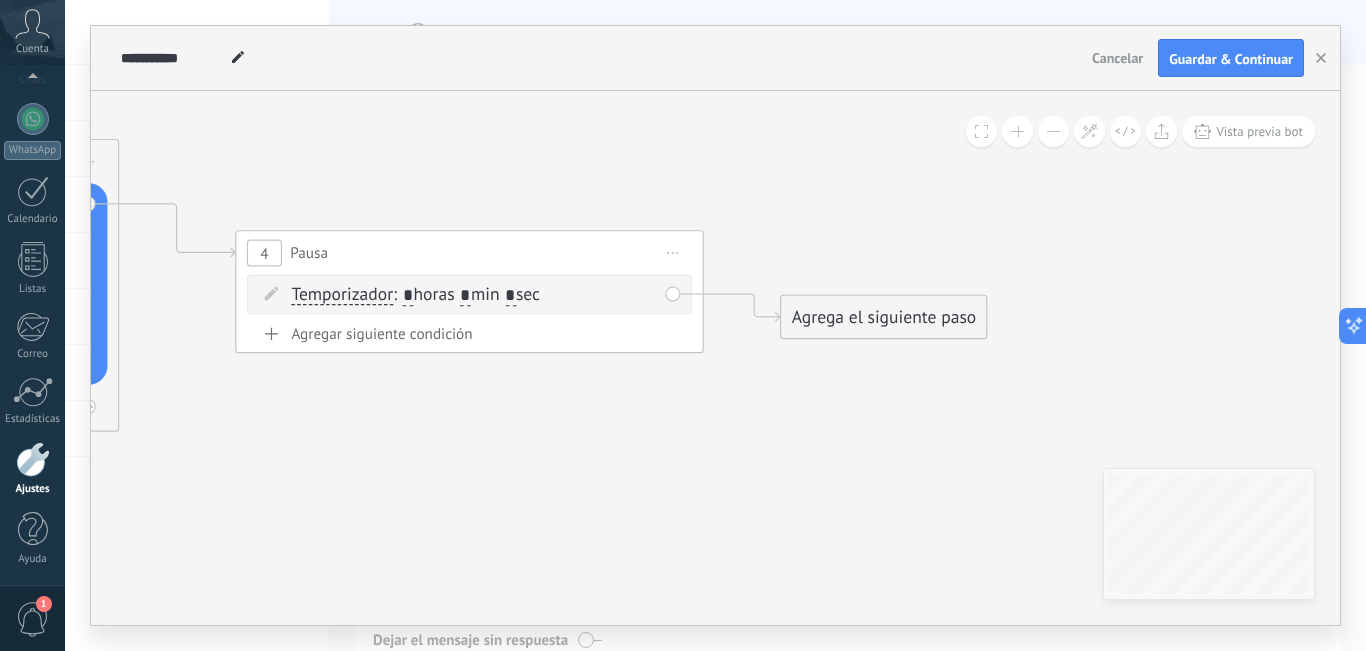 drag, startPoint x: 801, startPoint y: 412, endPoint x: 695, endPoint y: 414, distance: 106.01887 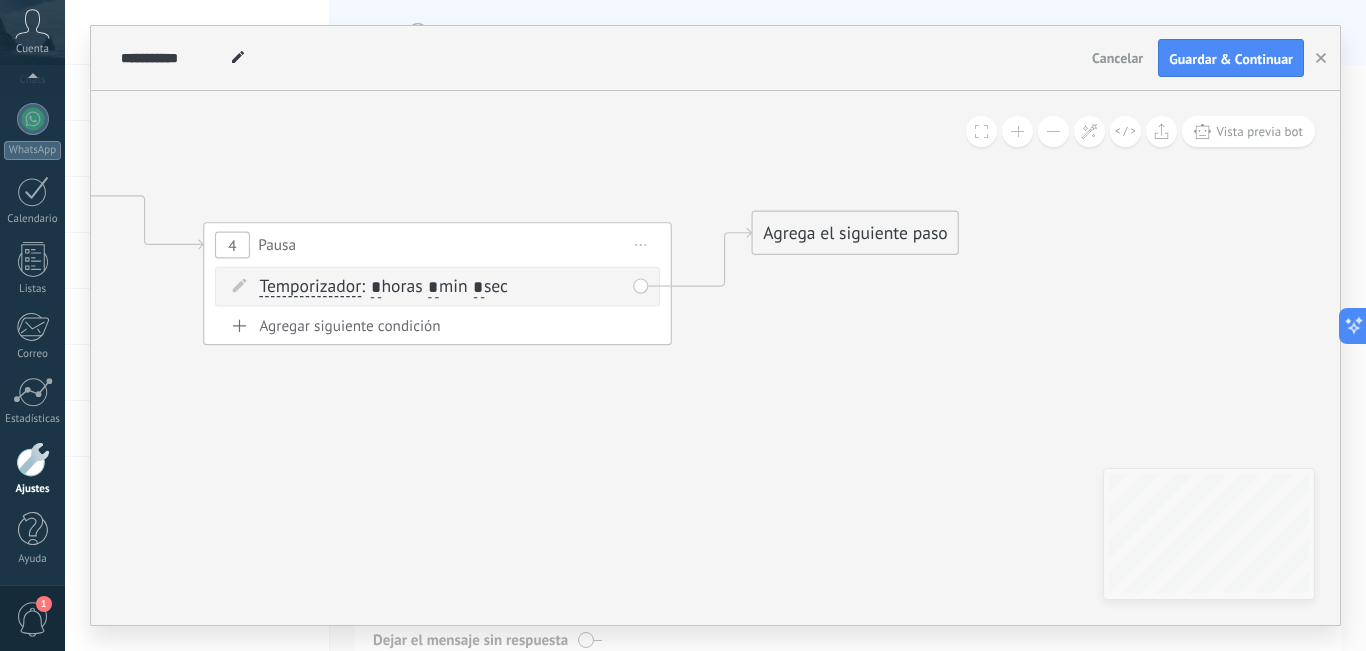 drag, startPoint x: 857, startPoint y: 292, endPoint x: 861, endPoint y: 216, distance: 76.105194 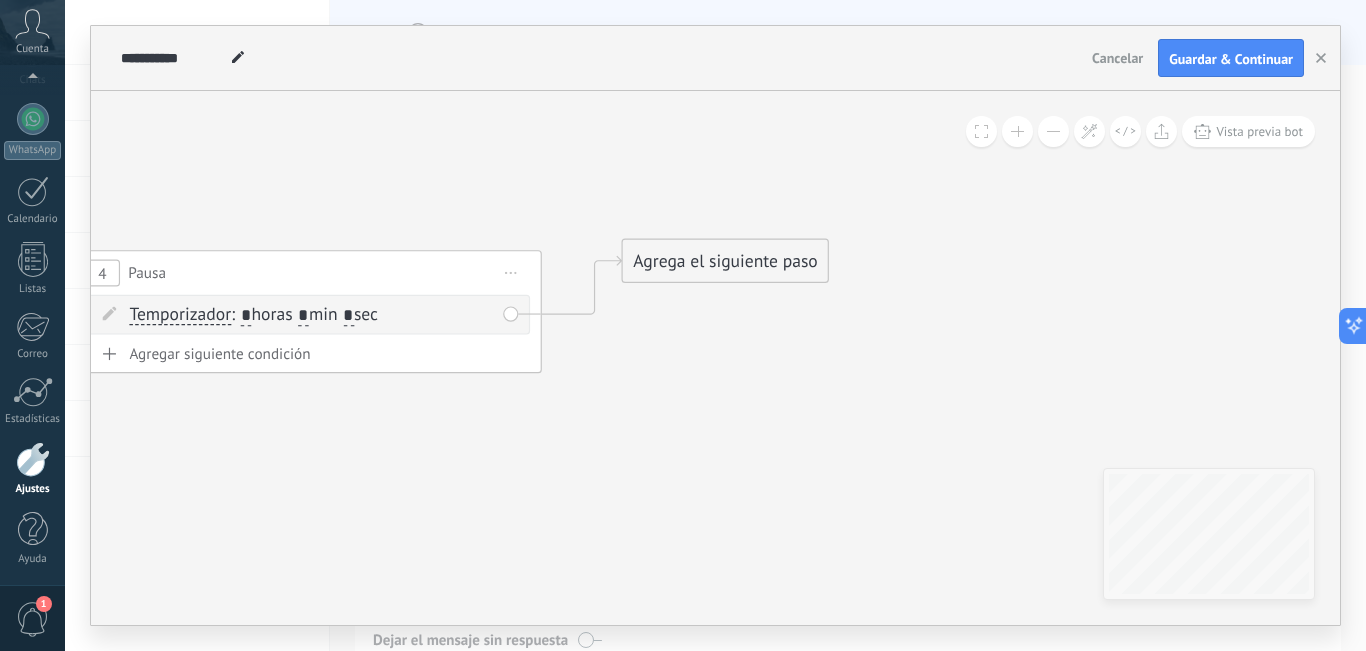 drag, startPoint x: 833, startPoint y: 368, endPoint x: 679, endPoint y: 356, distance: 154.46683 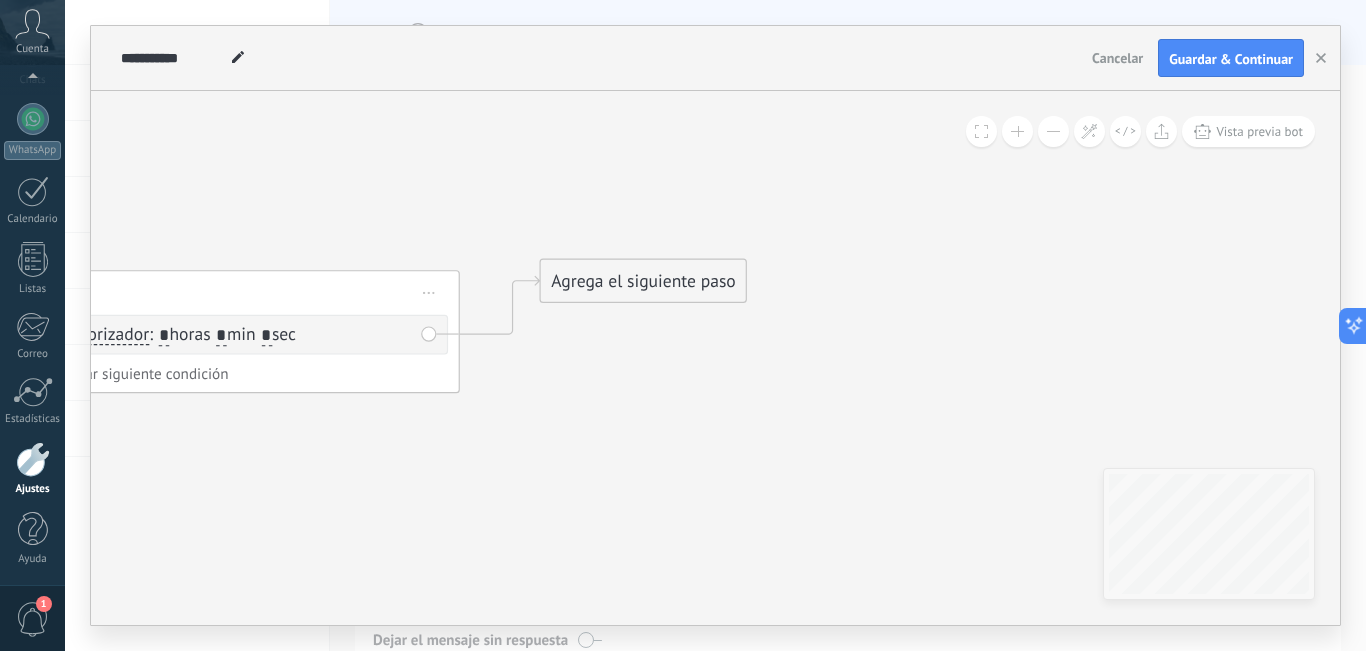 click on "Agrega el siguiente paso" at bounding box center (644, 281) 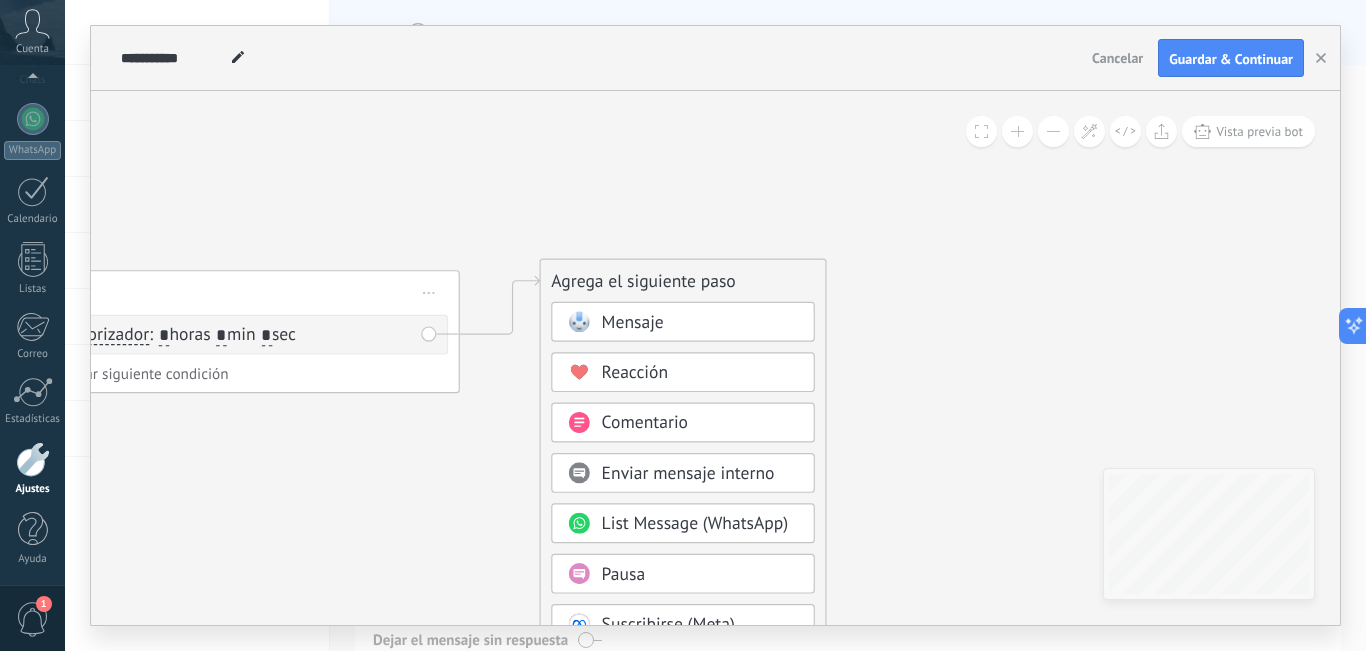 click on "Mensaje" at bounding box center [700, 322] 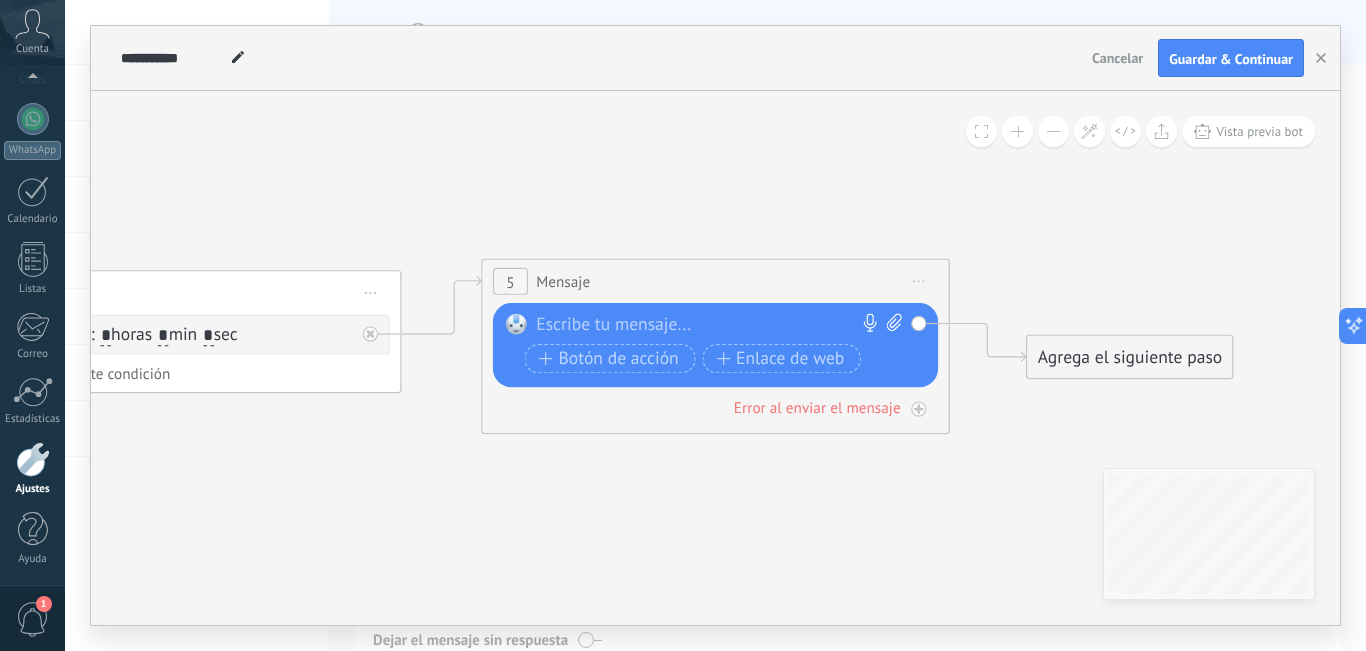 click at bounding box center (710, 325) 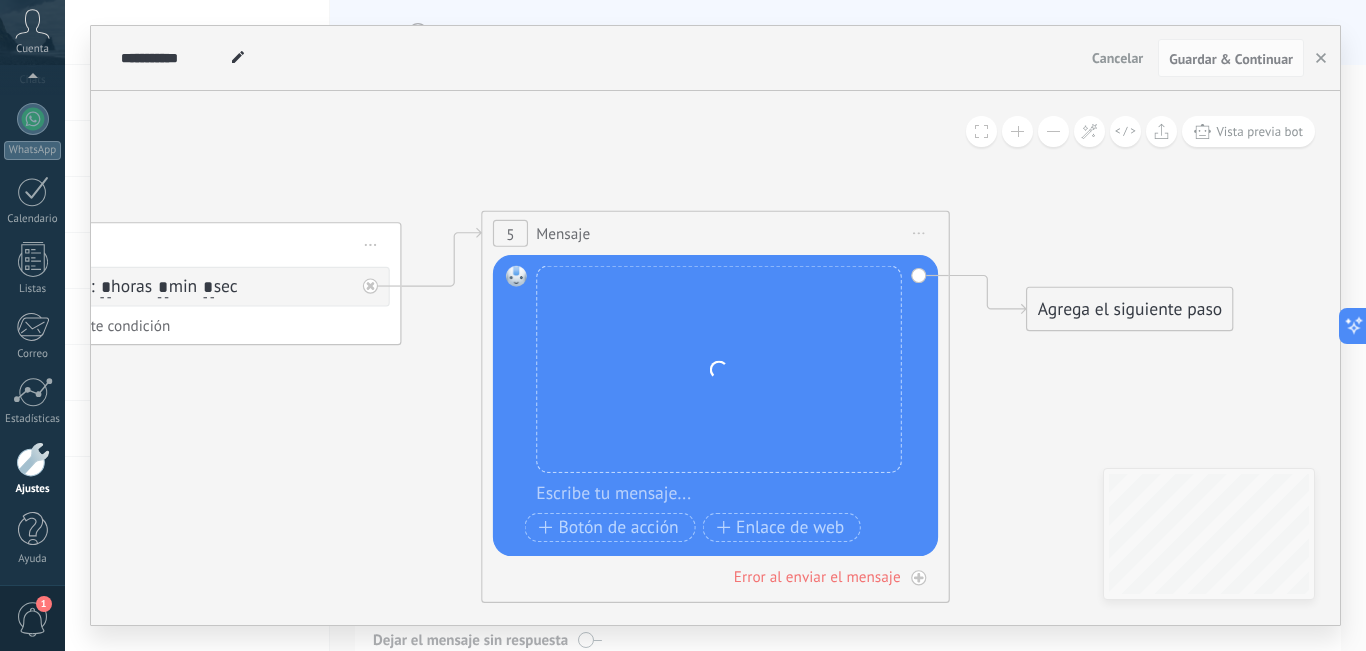 click 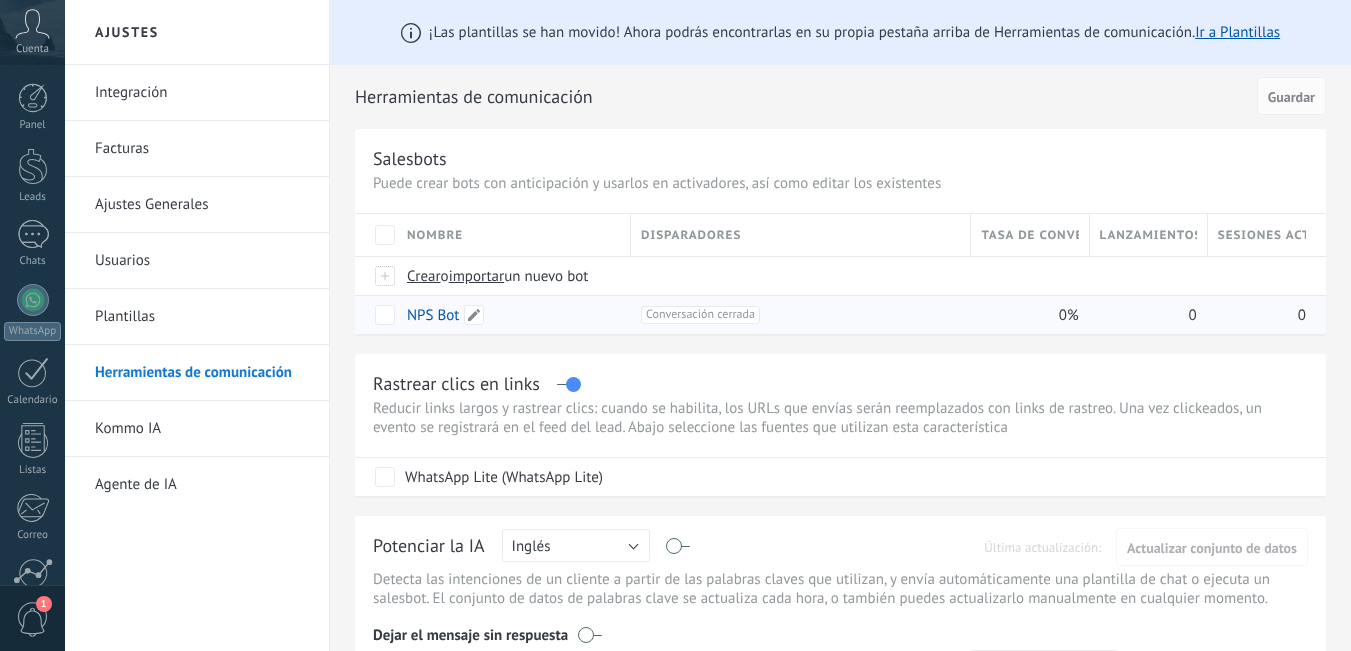 scroll, scrollTop: 0, scrollLeft: 0, axis: both 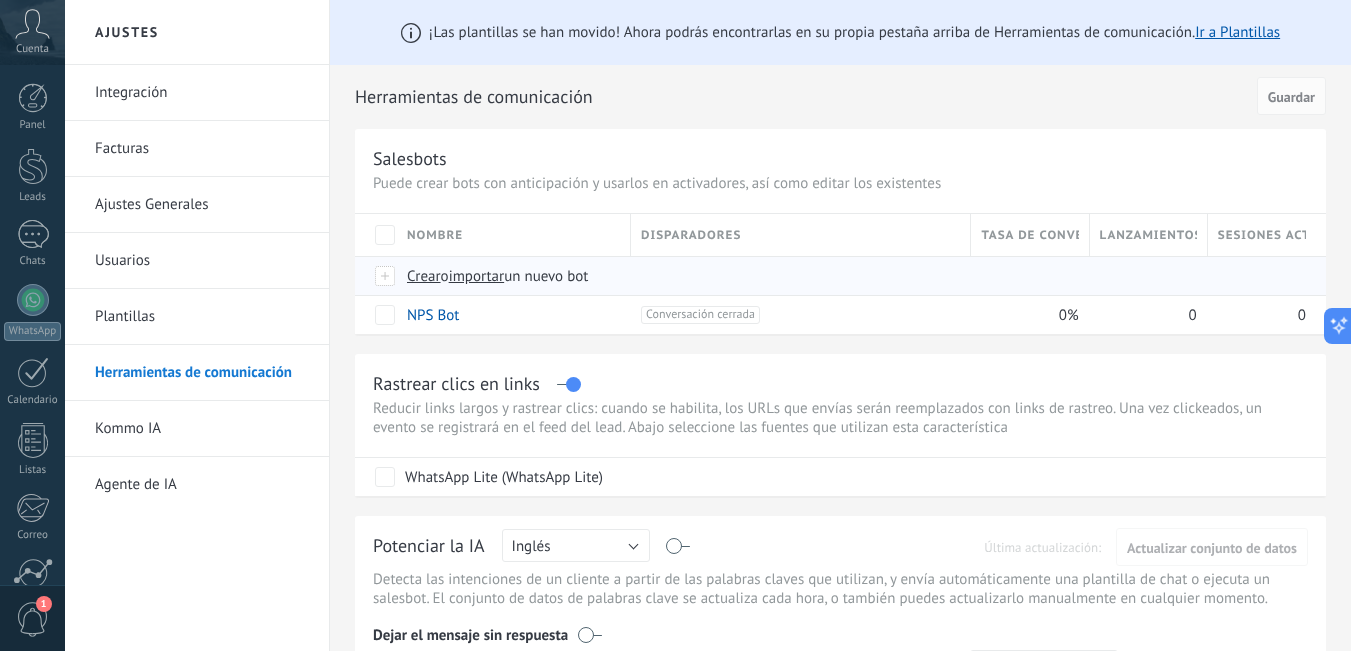 click on "Crear" at bounding box center [424, 276] 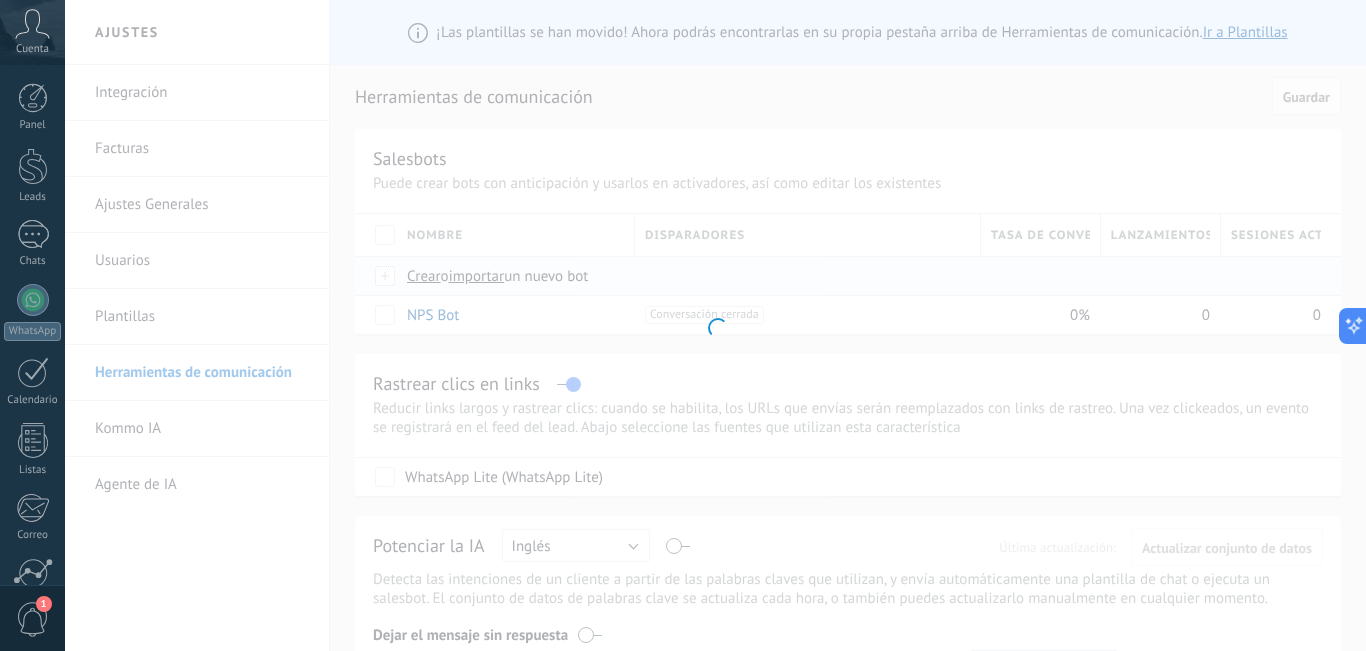 scroll, scrollTop: 0, scrollLeft: 0, axis: both 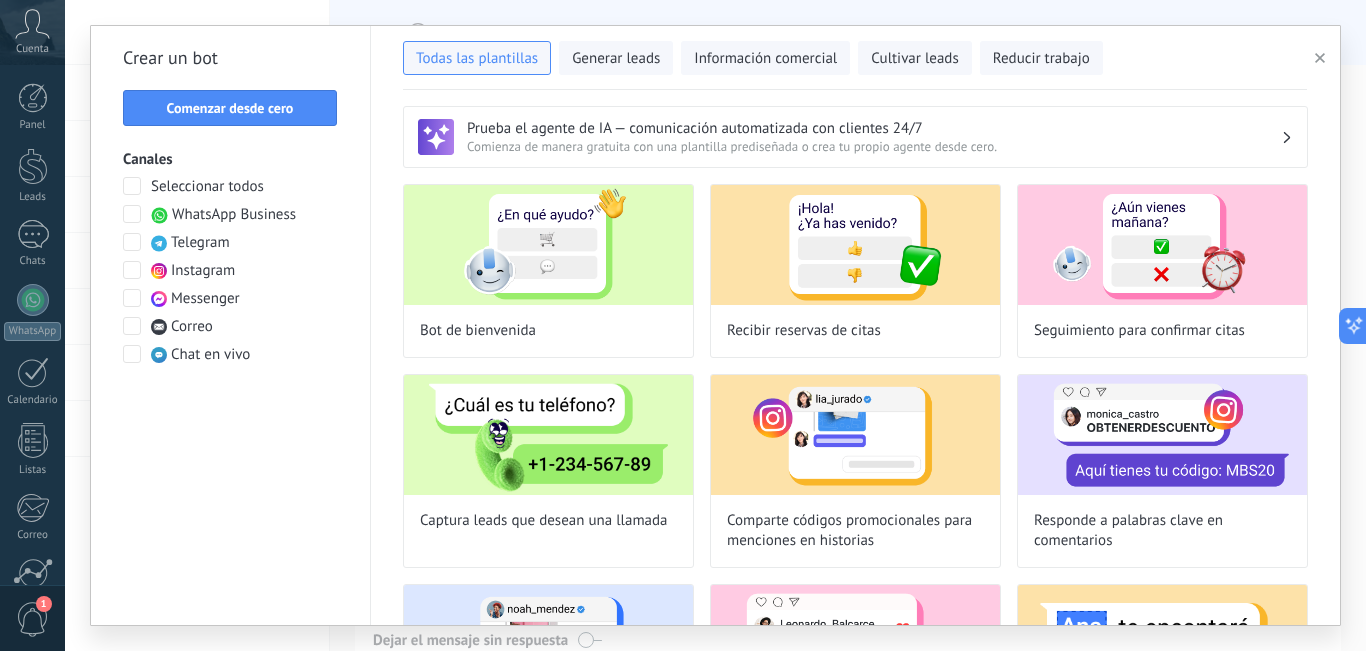 click on "Canales" at bounding box center (230, 159) 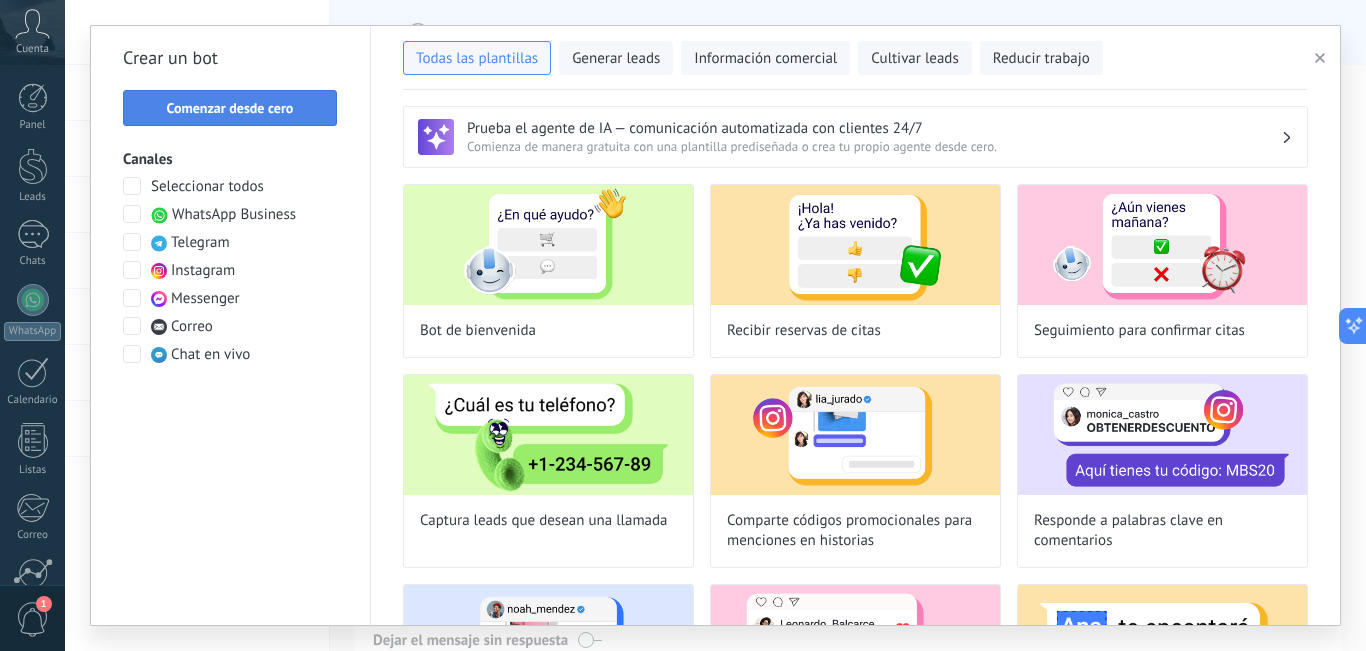 click on "Comenzar desde cero" at bounding box center (230, 108) 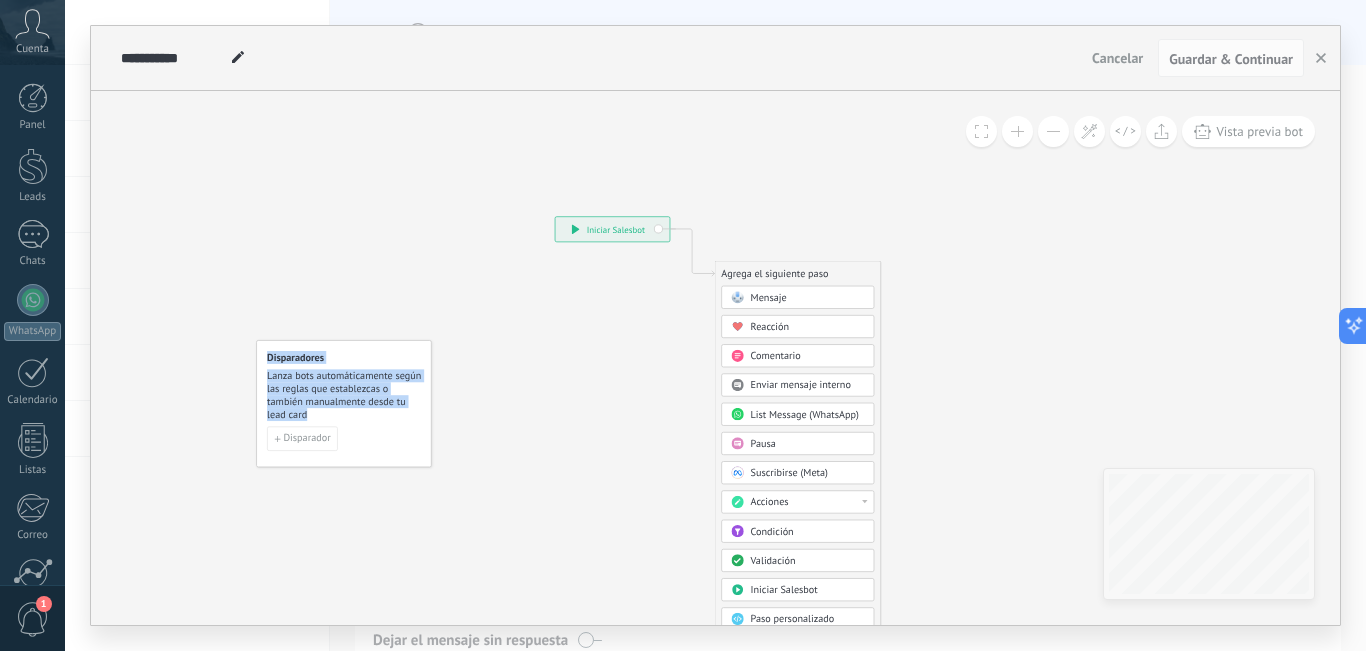 drag, startPoint x: 401, startPoint y: 300, endPoint x: 341, endPoint y: 424, distance: 137.7534 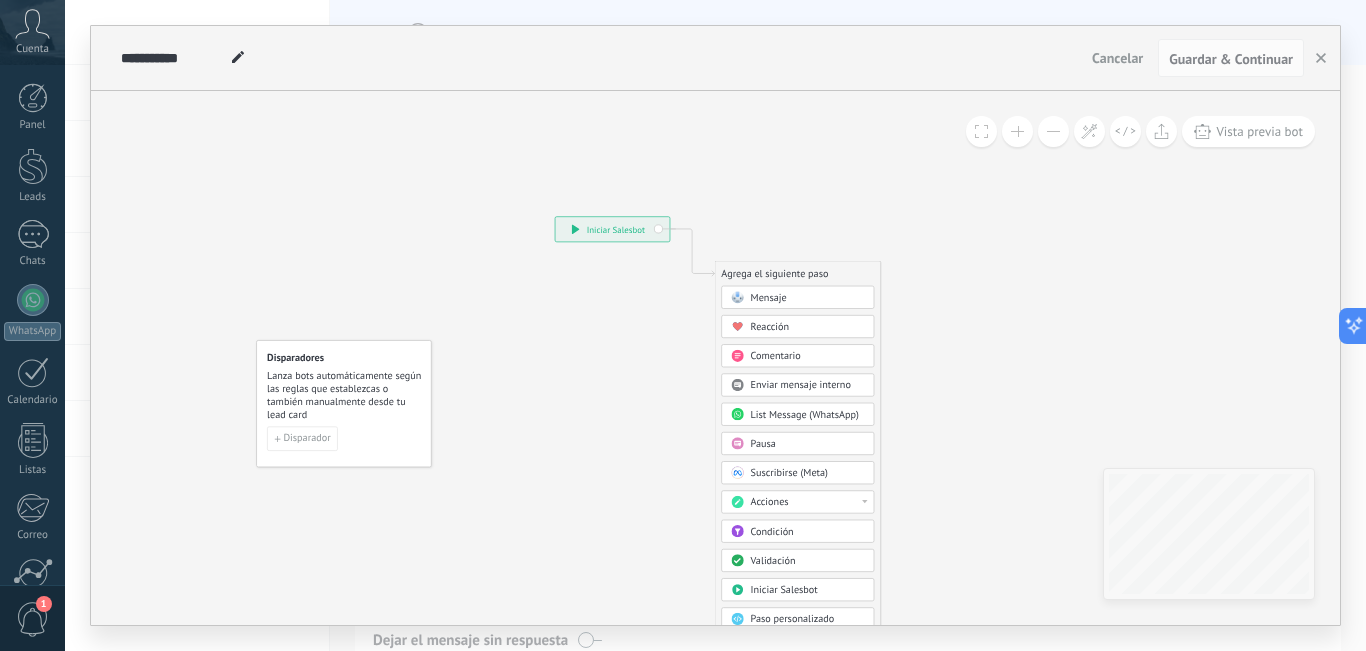 click 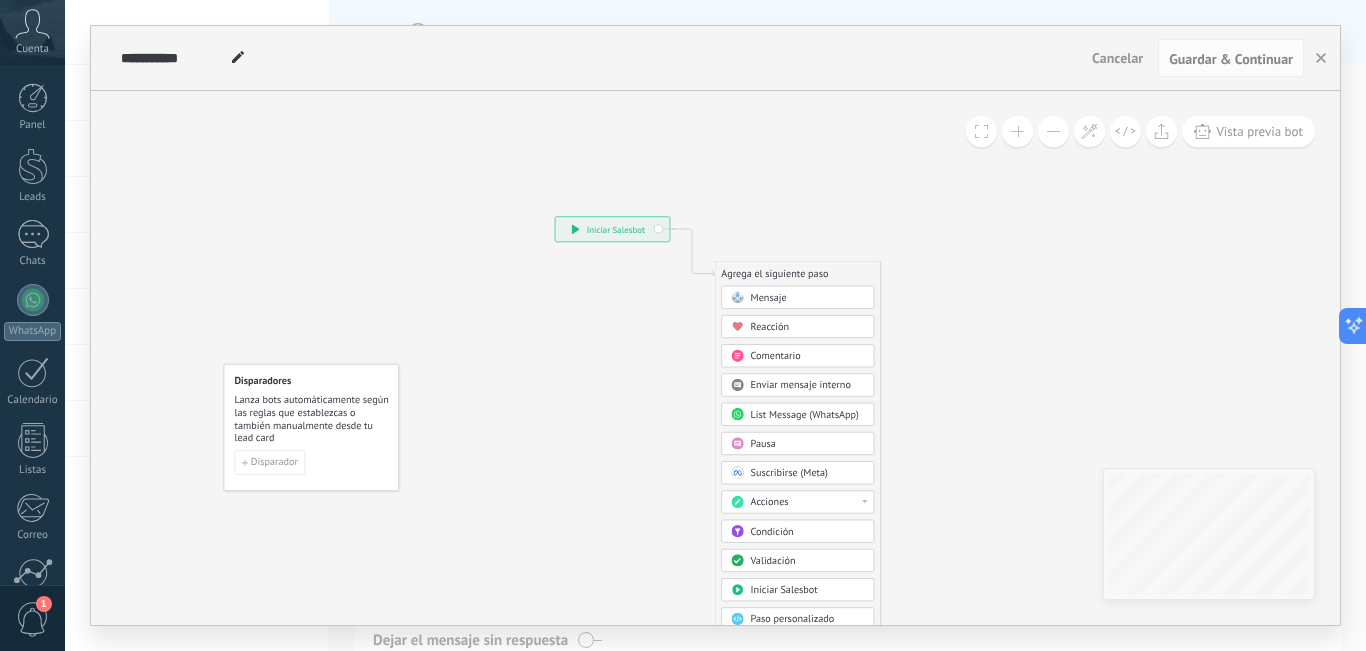 drag, startPoint x: 353, startPoint y: 416, endPoint x: 321, endPoint y: 440, distance: 40 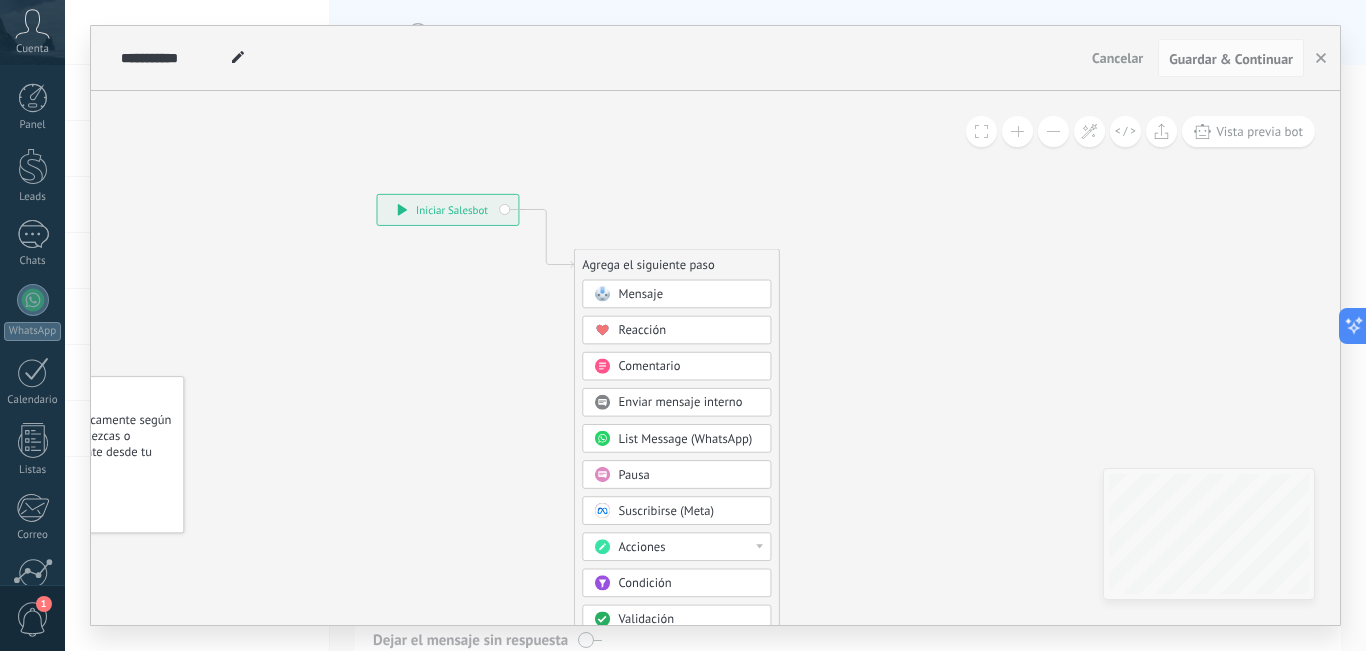 drag, startPoint x: 561, startPoint y: 332, endPoint x: 353, endPoint y: 348, distance: 208.61447 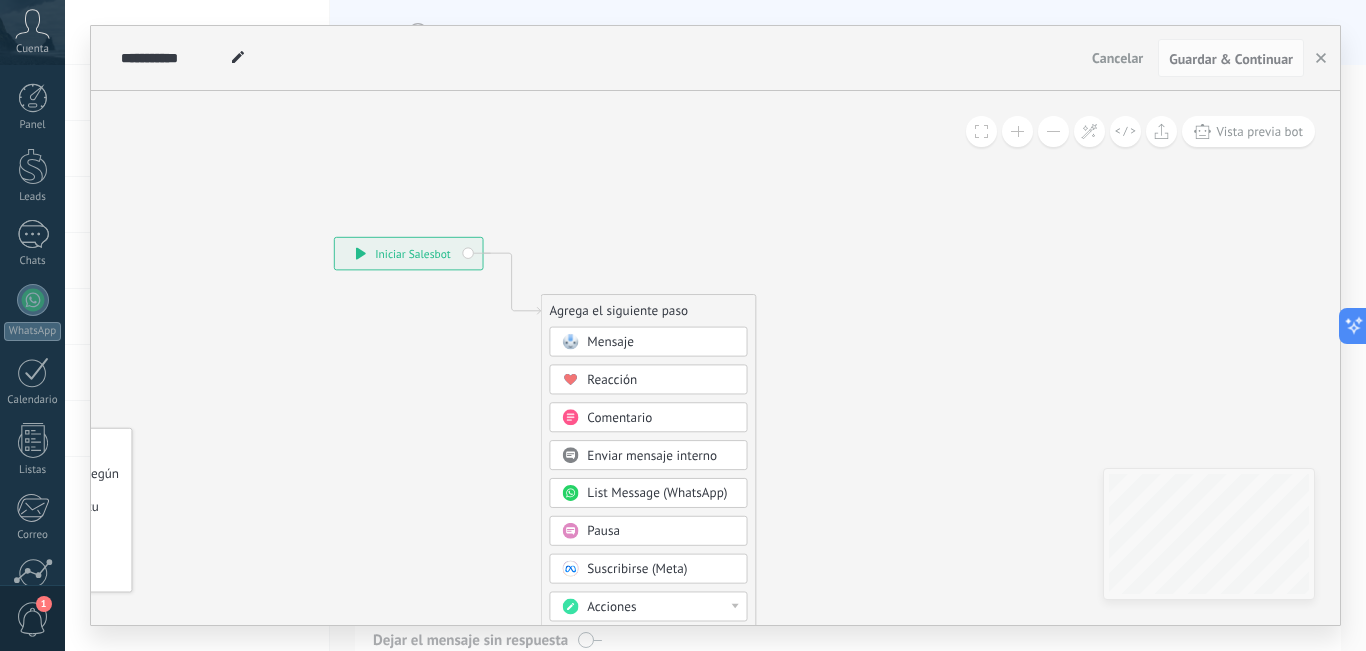 click on "Mensaje" at bounding box center (610, 342) 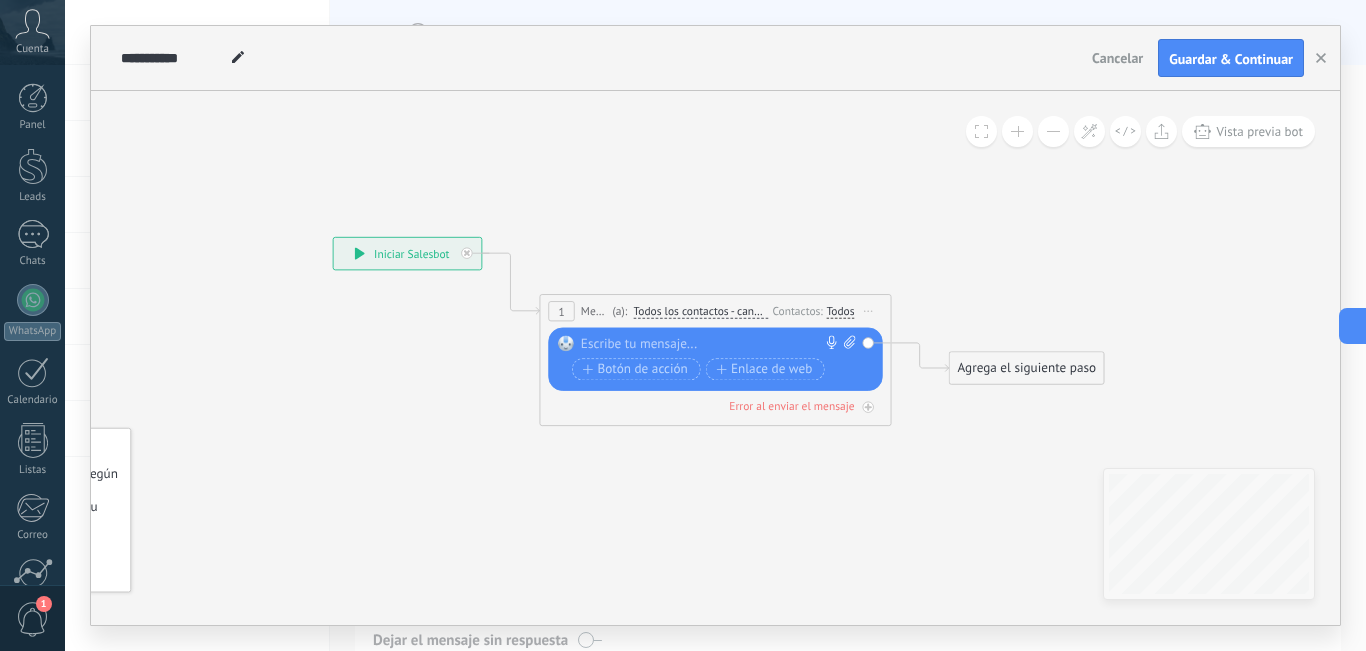 click at bounding box center (711, 344) 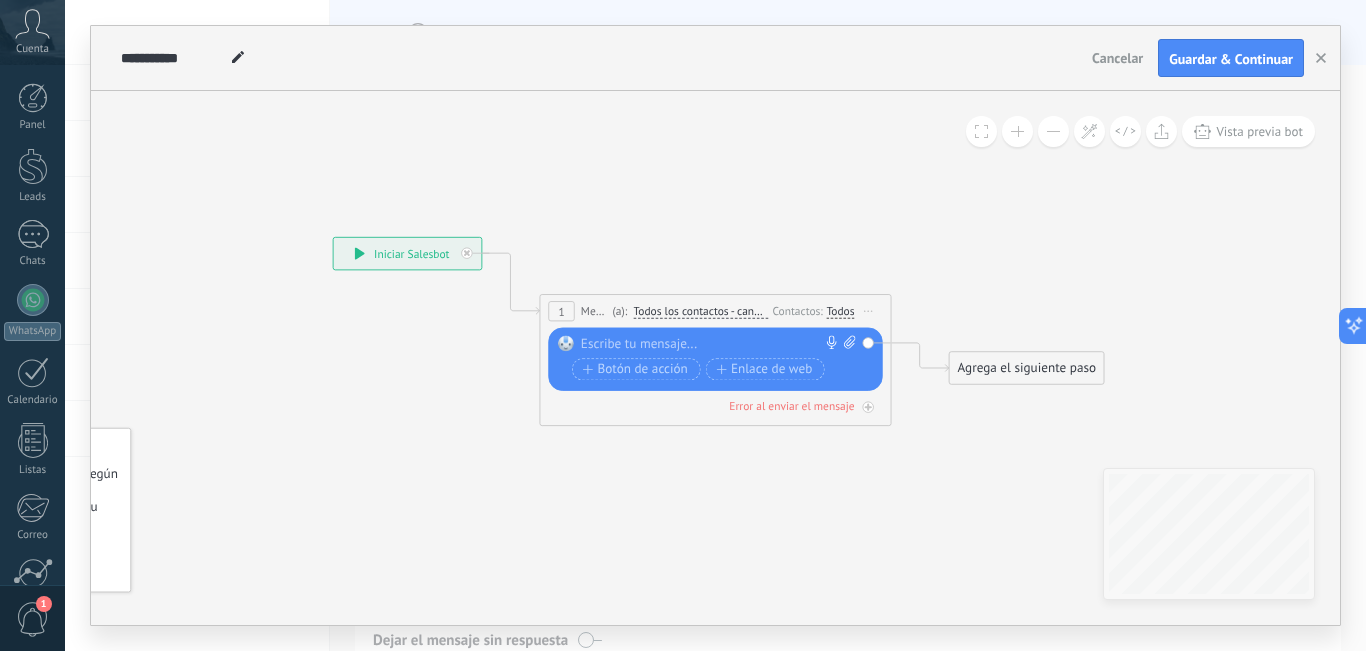 paste 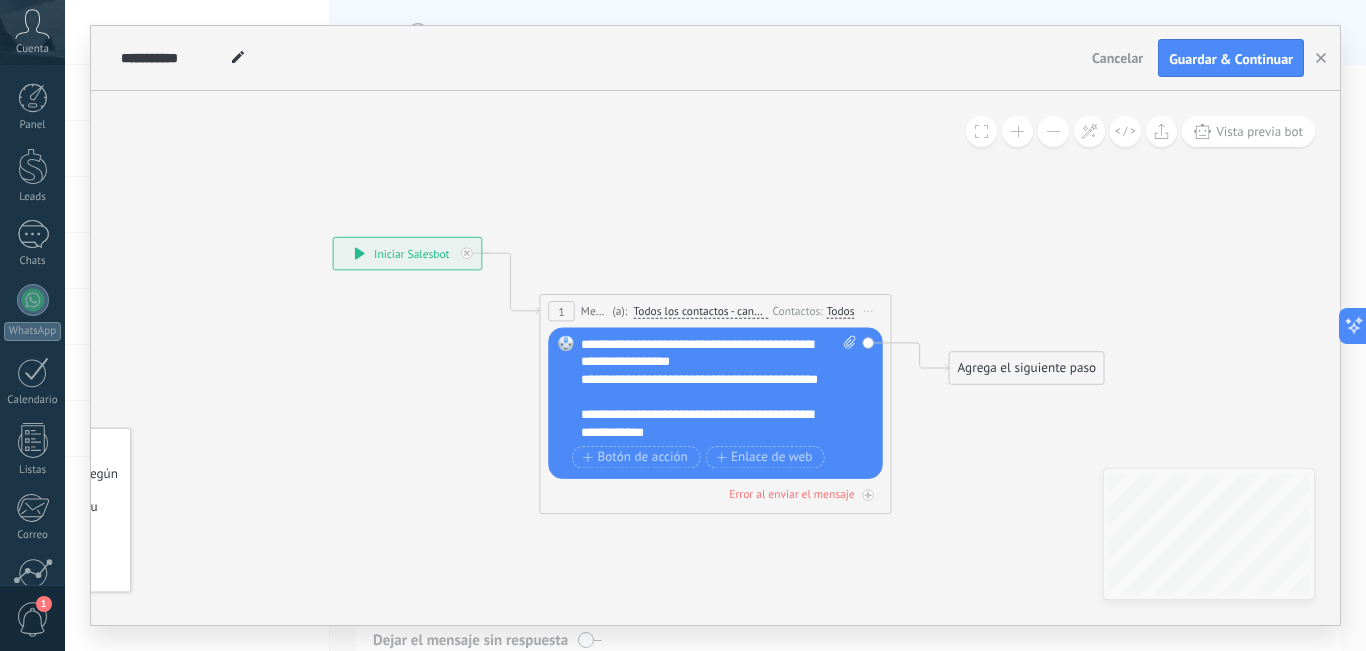 click on "**********" at bounding box center (703, 423) 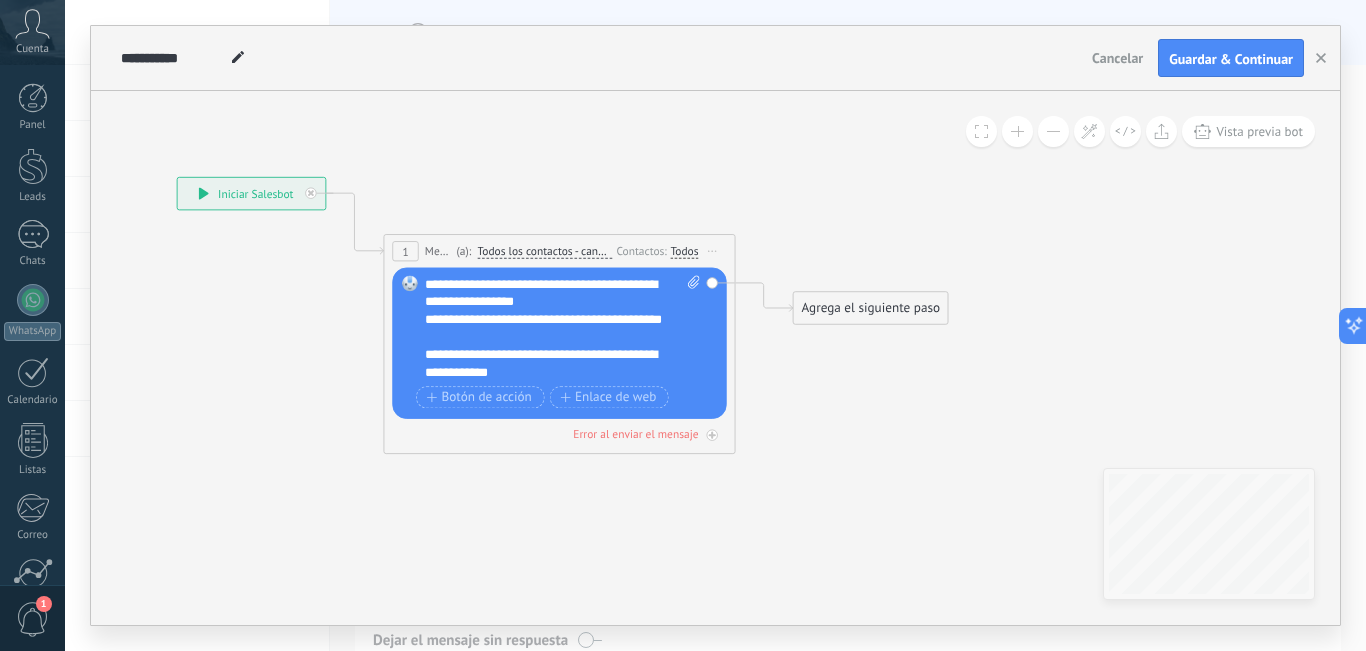 drag, startPoint x: 977, startPoint y: 416, endPoint x: 737, endPoint y: 316, distance: 260 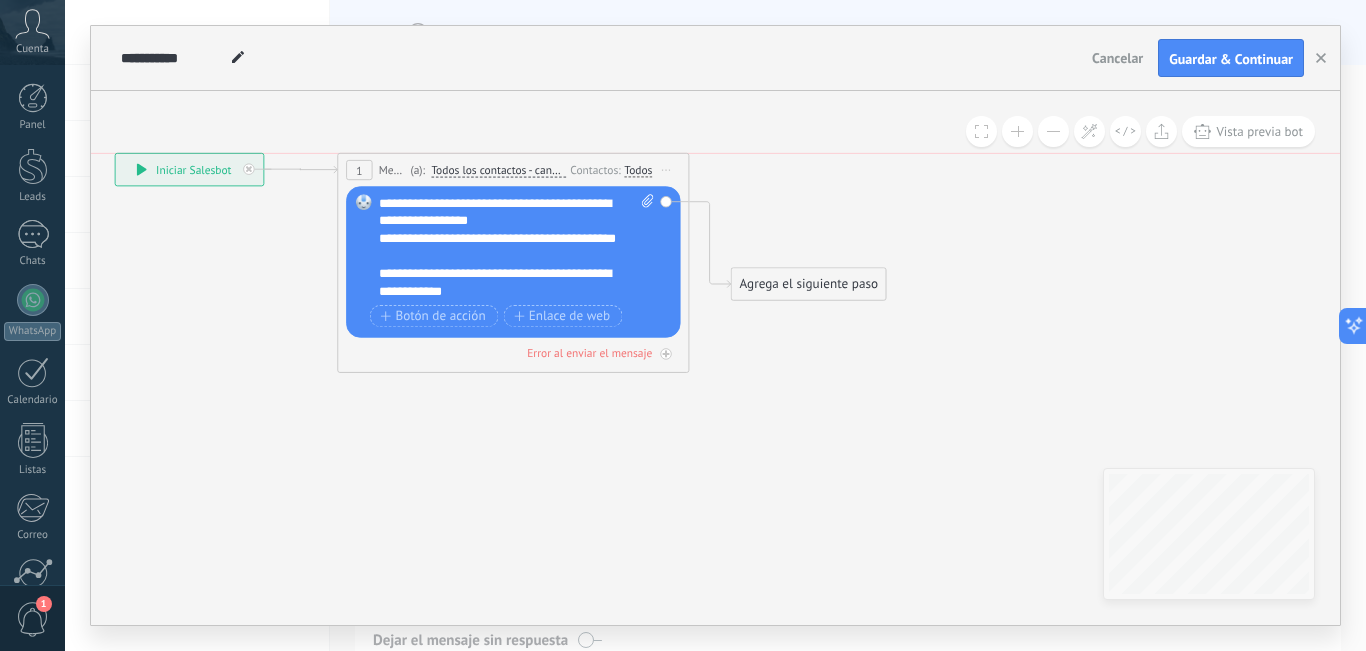 drag, startPoint x: 545, startPoint y: 216, endPoint x: 561, endPoint y: 156, distance: 62.0967 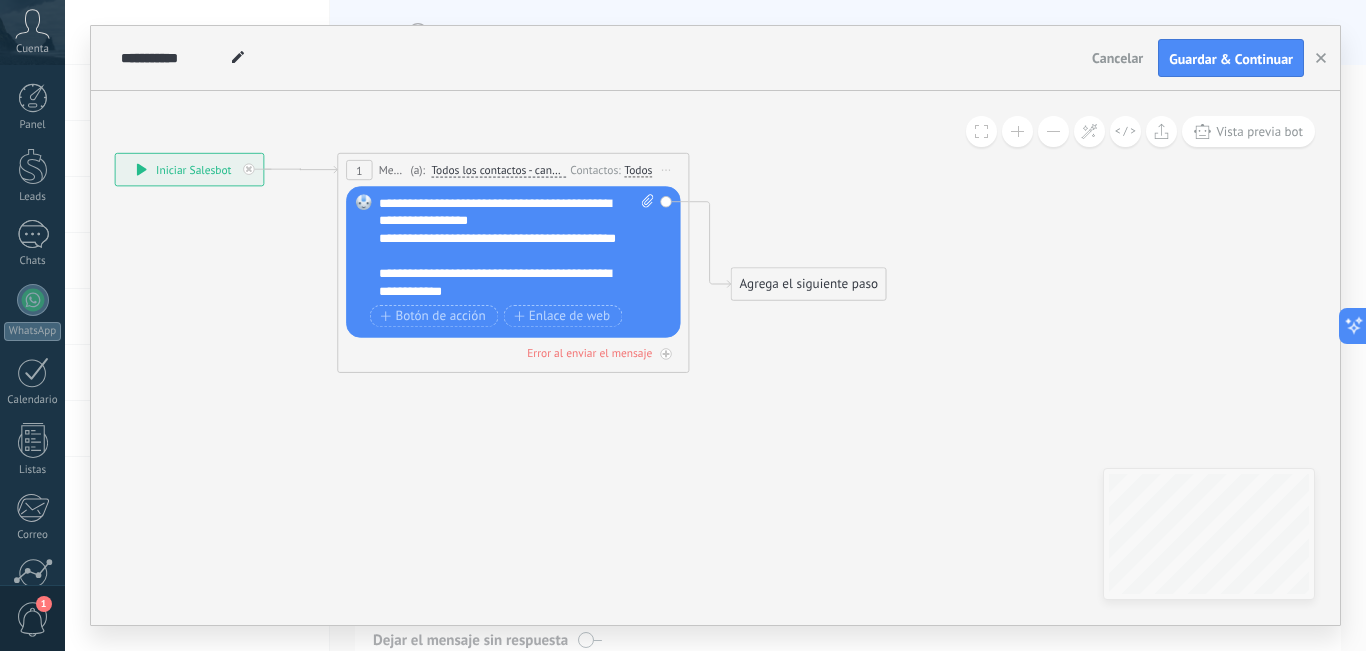 click 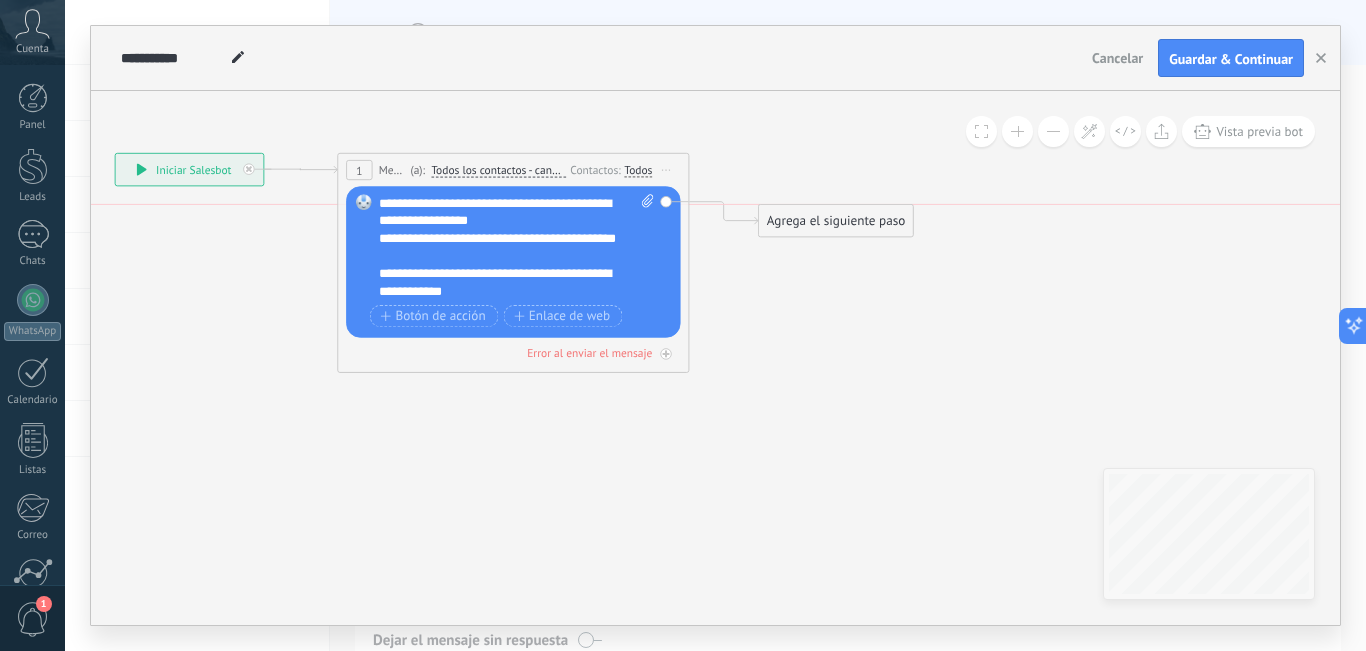 drag, startPoint x: 829, startPoint y: 284, endPoint x: 857, endPoint y: 224, distance: 66.211784 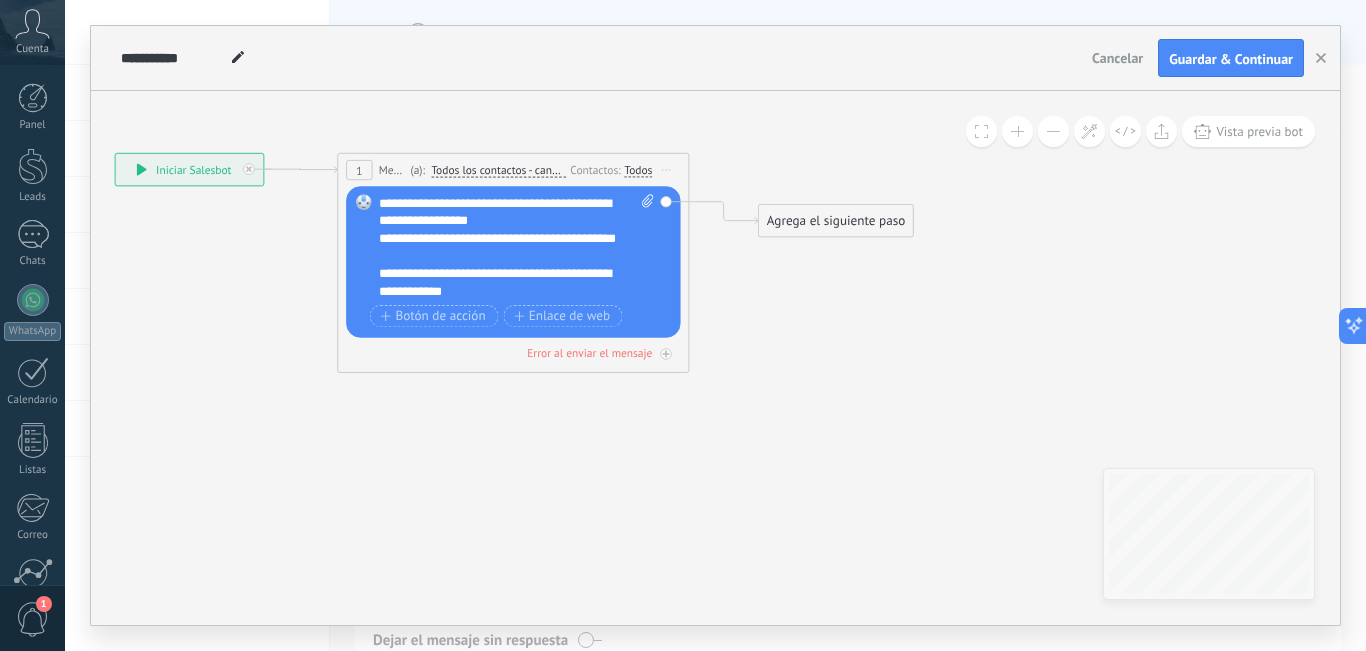 click on "Agrega el siguiente paso" at bounding box center (836, 221) 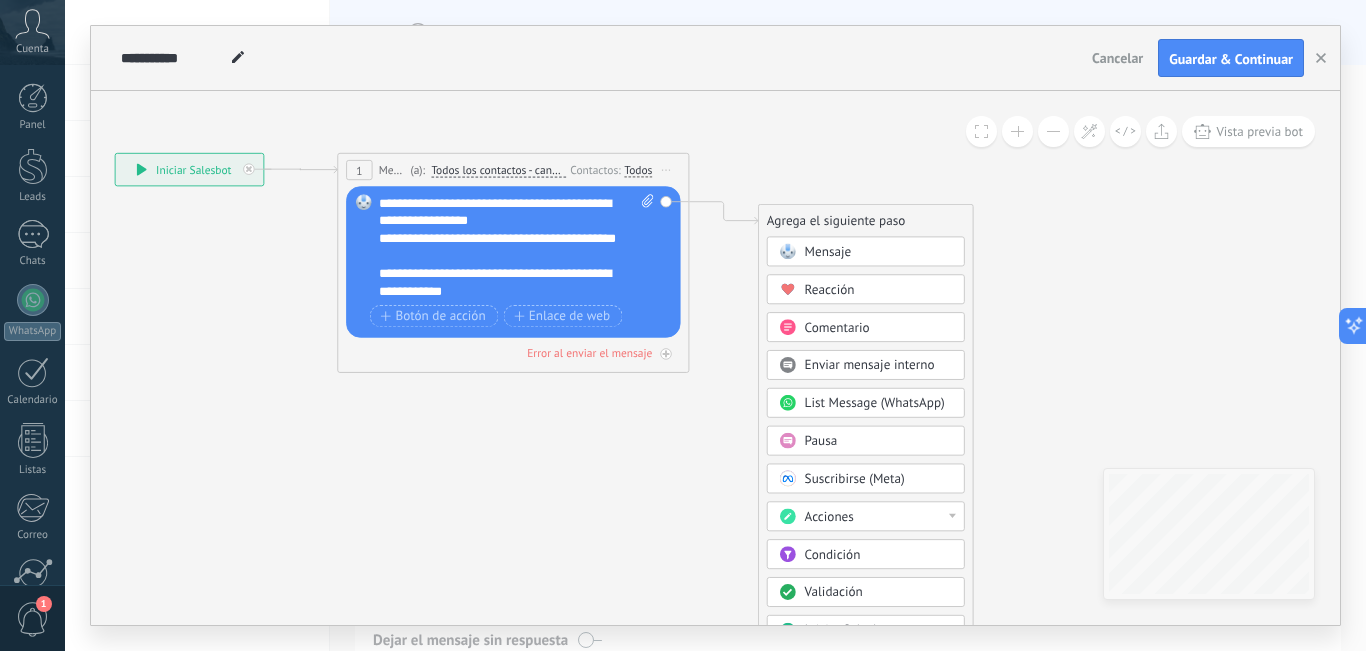 click on "Pausa" at bounding box center [879, 442] 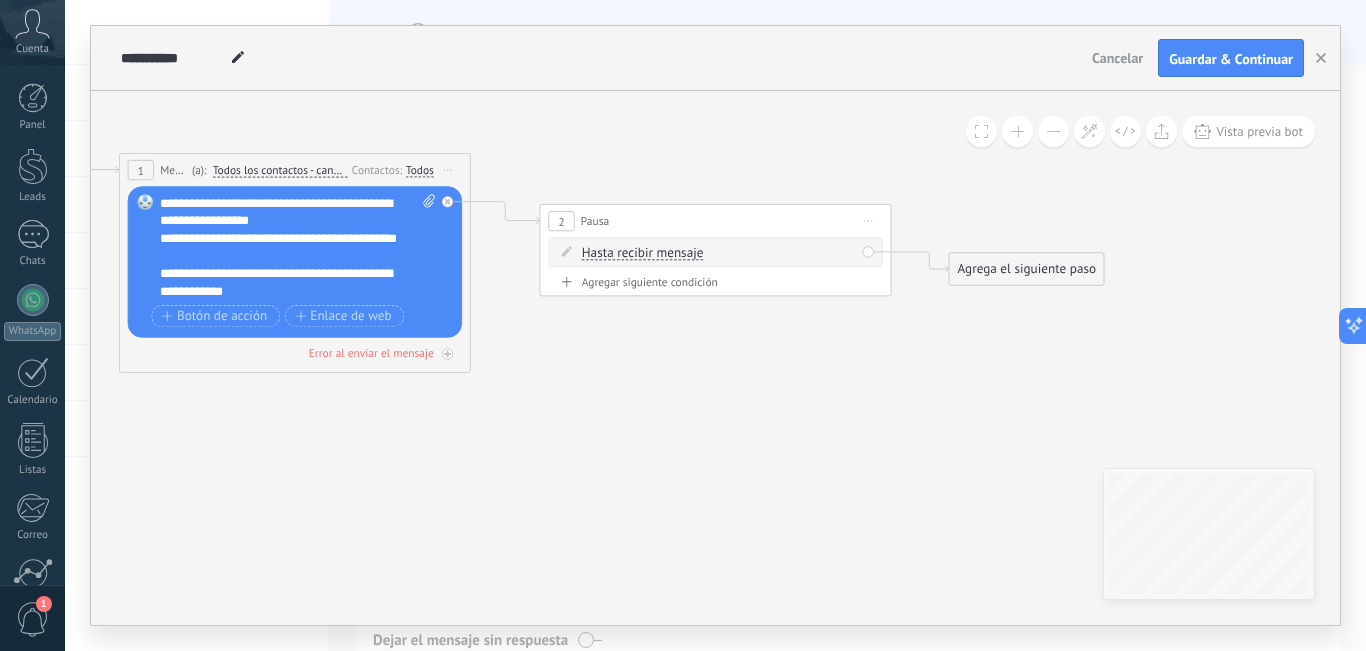 click on "Hasta recibir mensaje" at bounding box center [643, 253] 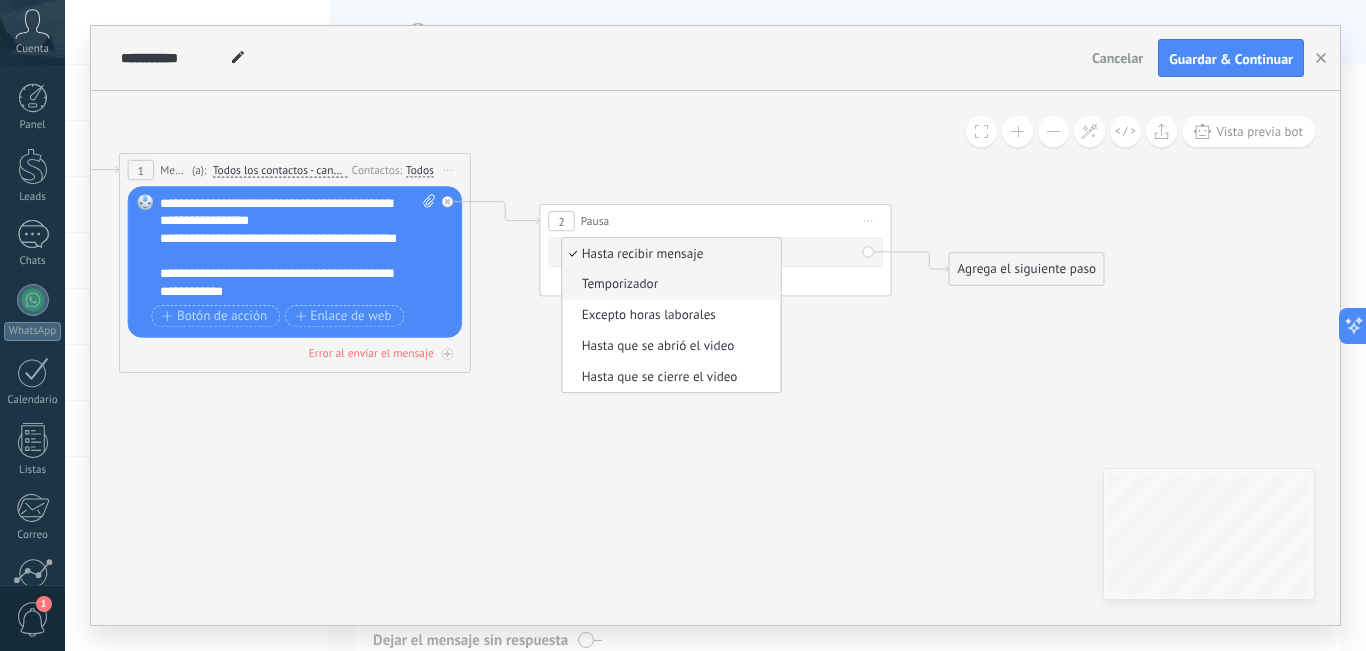 click on "Temporizador" at bounding box center (671, 284) 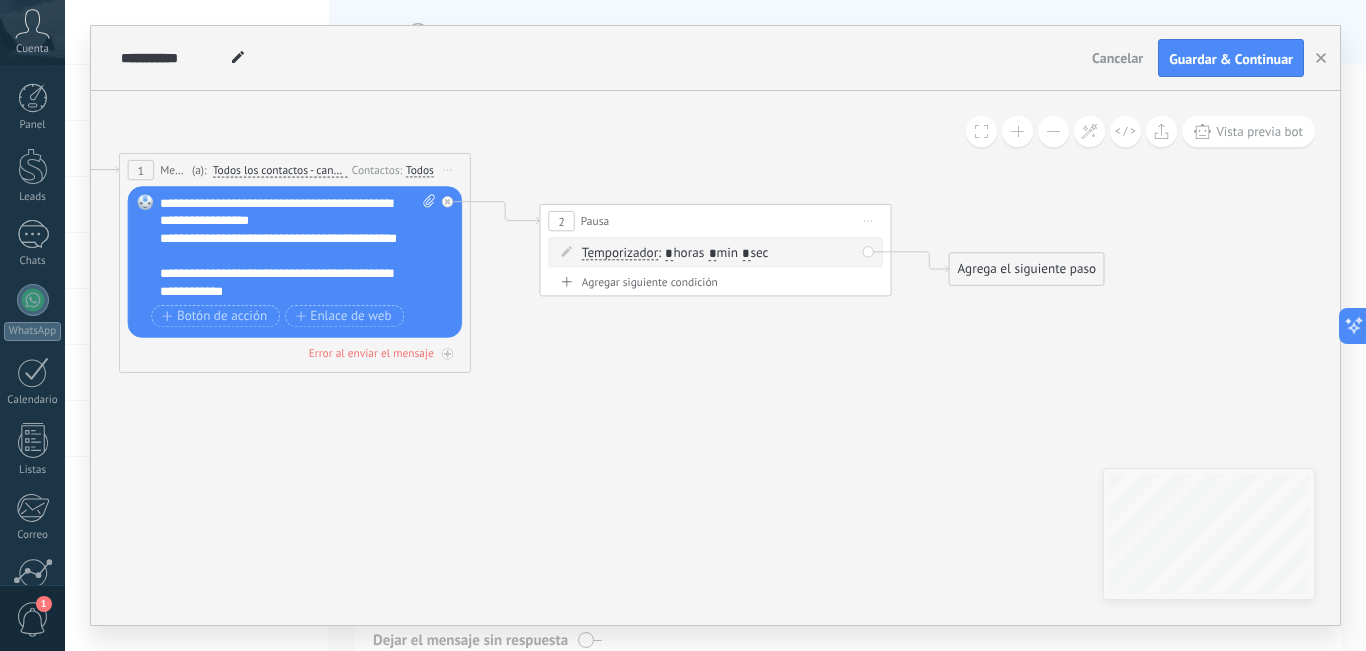 click on "*" at bounding box center [713, 254] 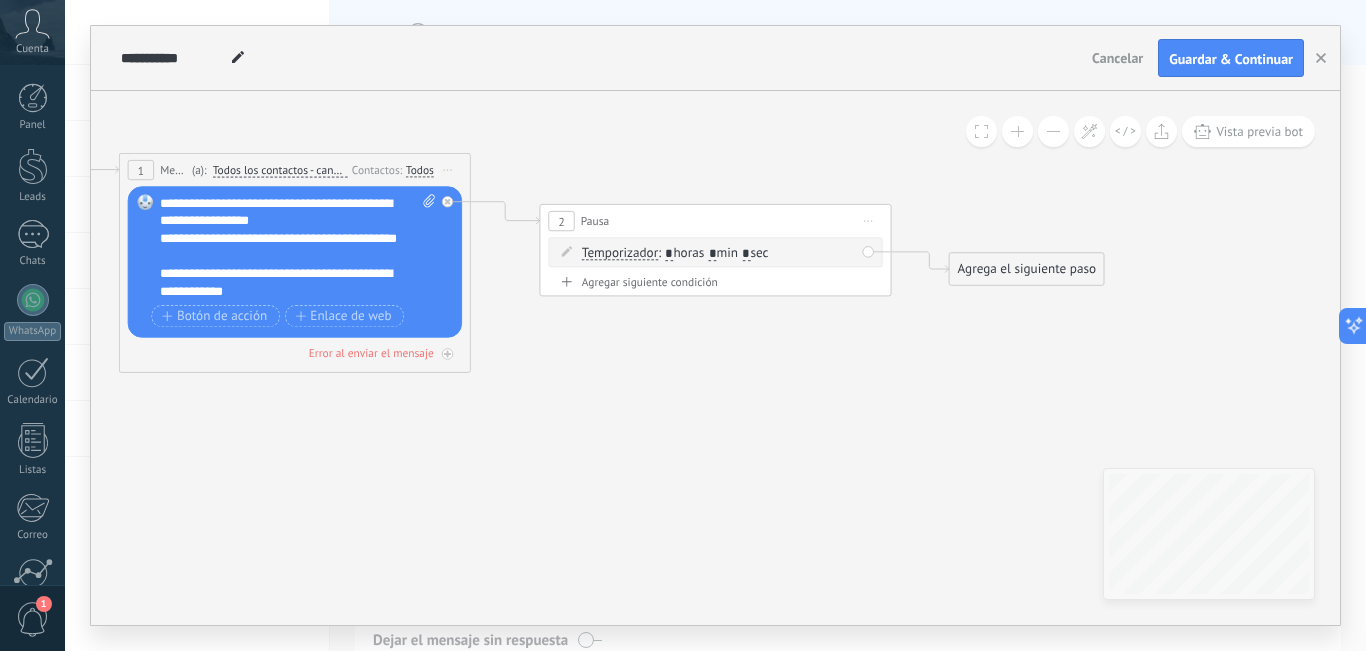 type on "*" 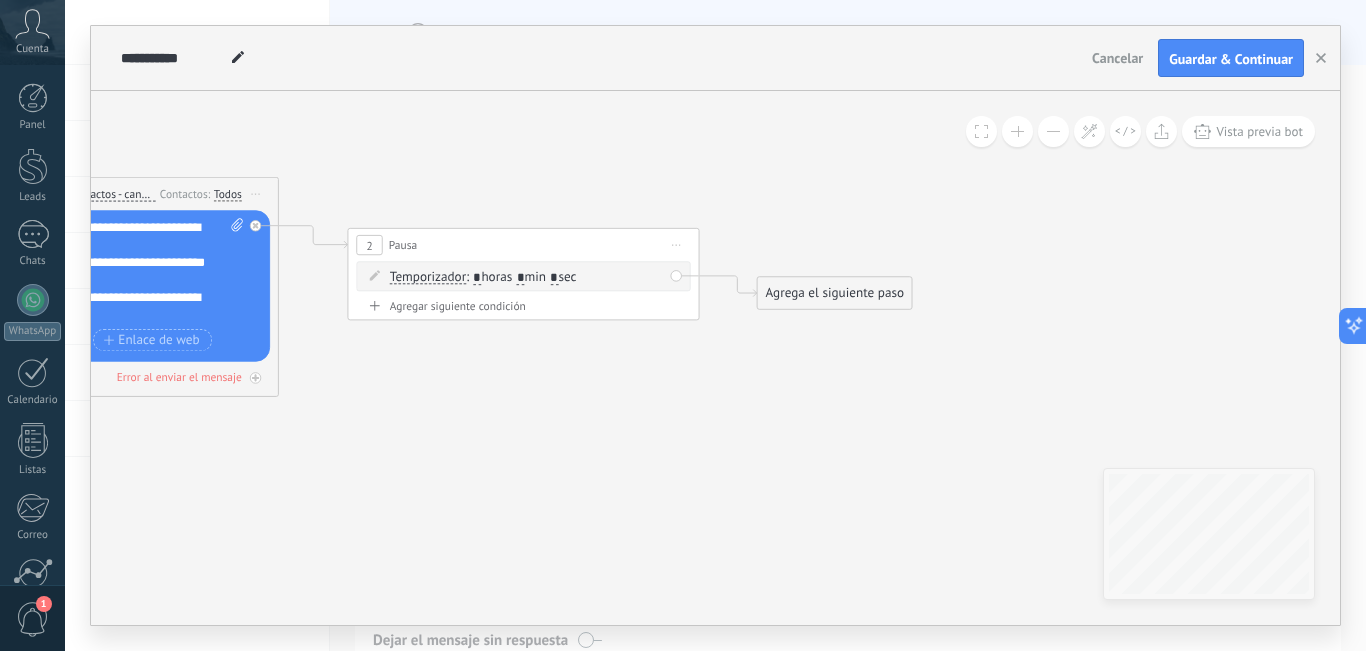 drag, startPoint x: 889, startPoint y: 356, endPoint x: 697, endPoint y: 380, distance: 193.49419 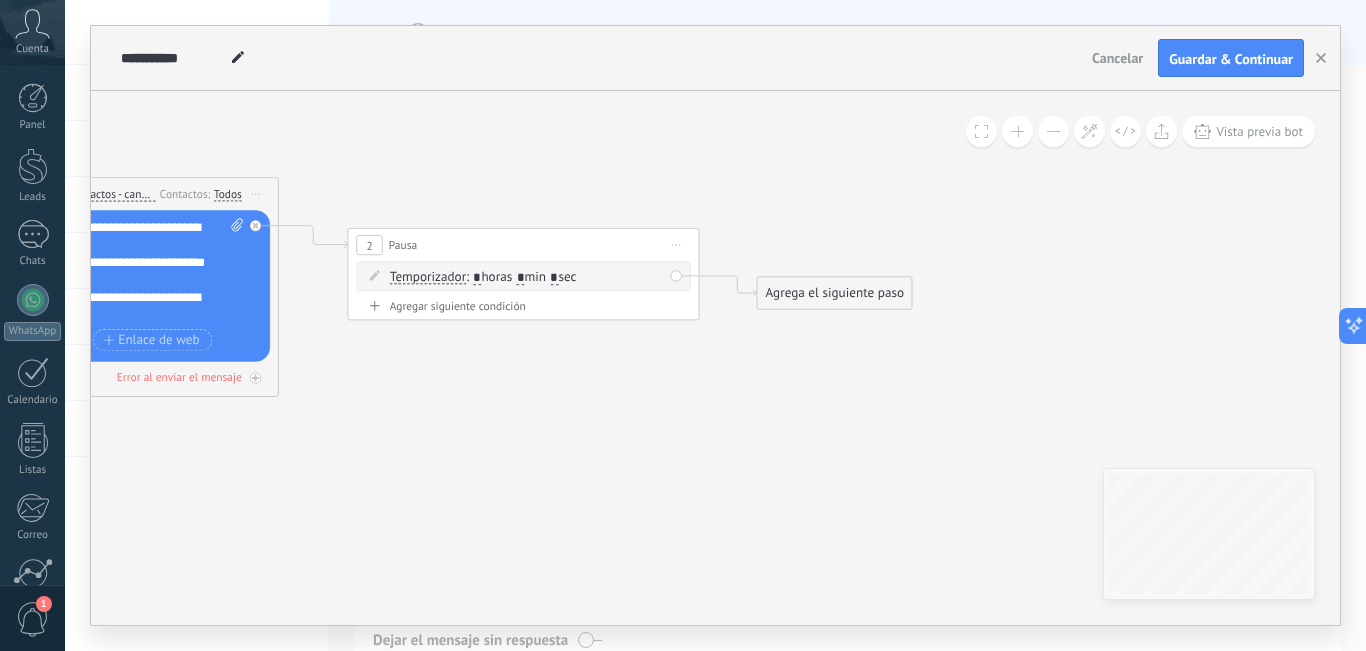 click on "Agrega el siguiente paso" at bounding box center (835, 293) 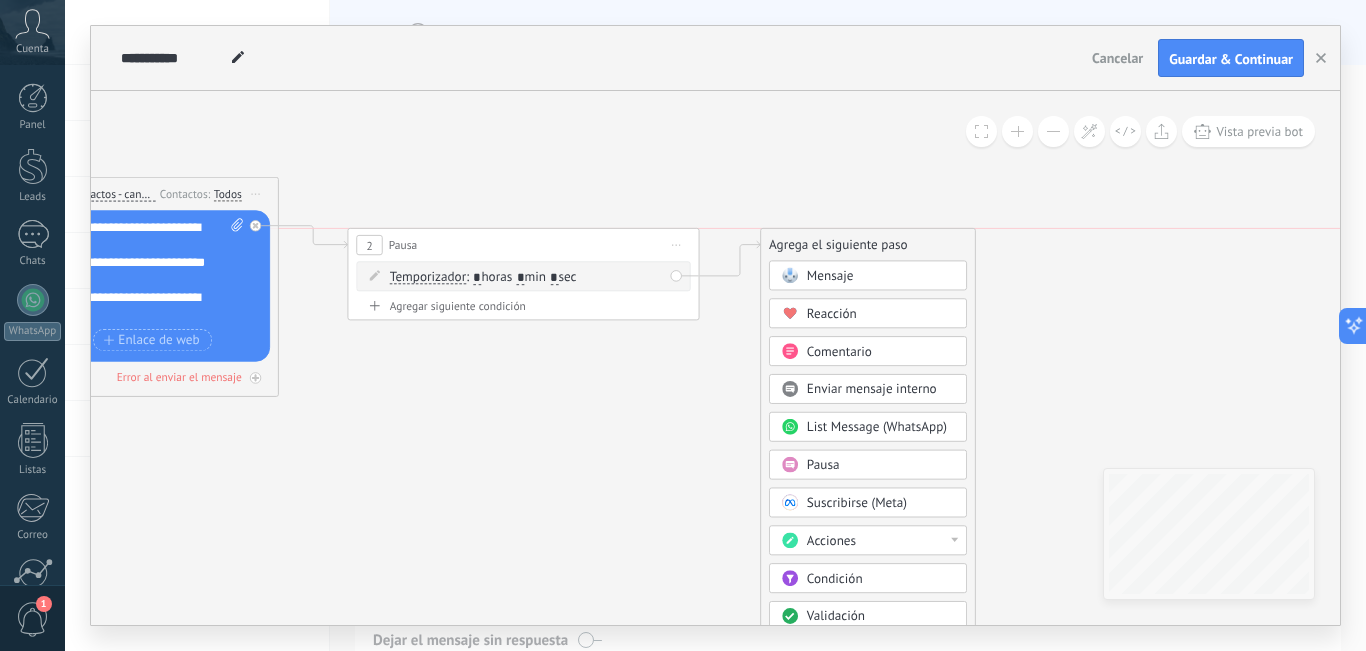 drag, startPoint x: 861, startPoint y: 288, endPoint x: 865, endPoint y: 240, distance: 48.166378 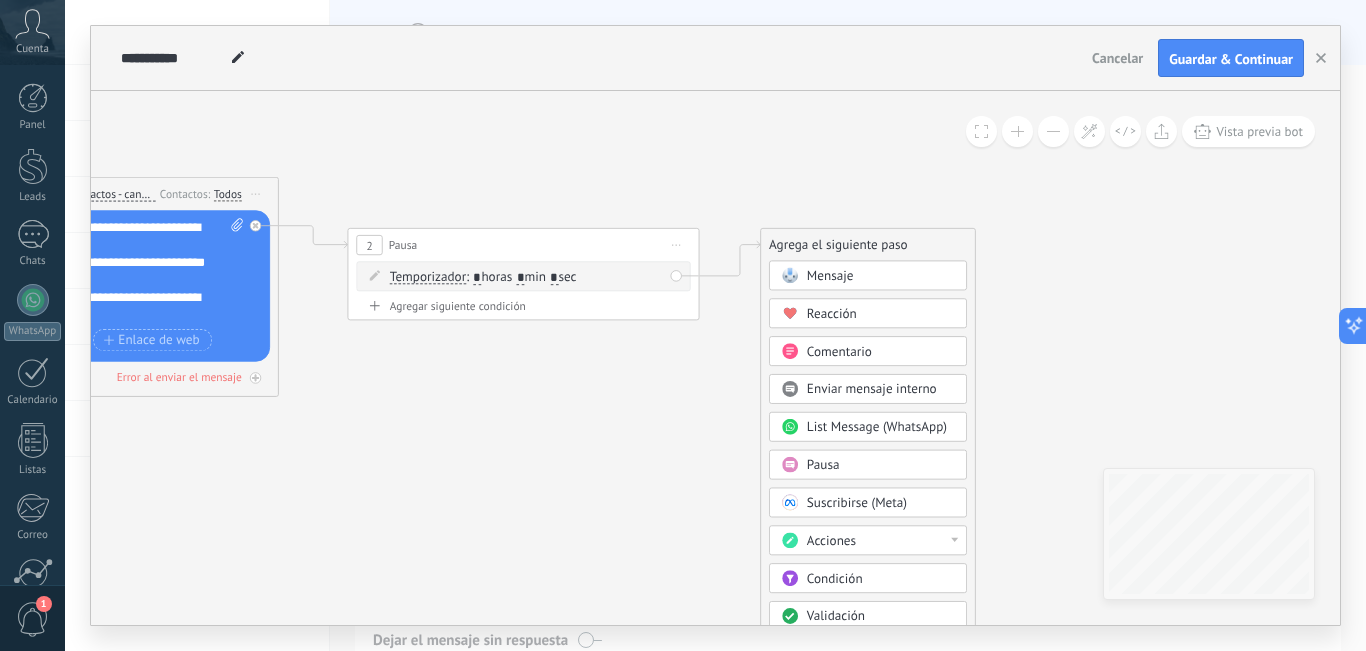 click on "Mensaje" at bounding box center [881, 277] 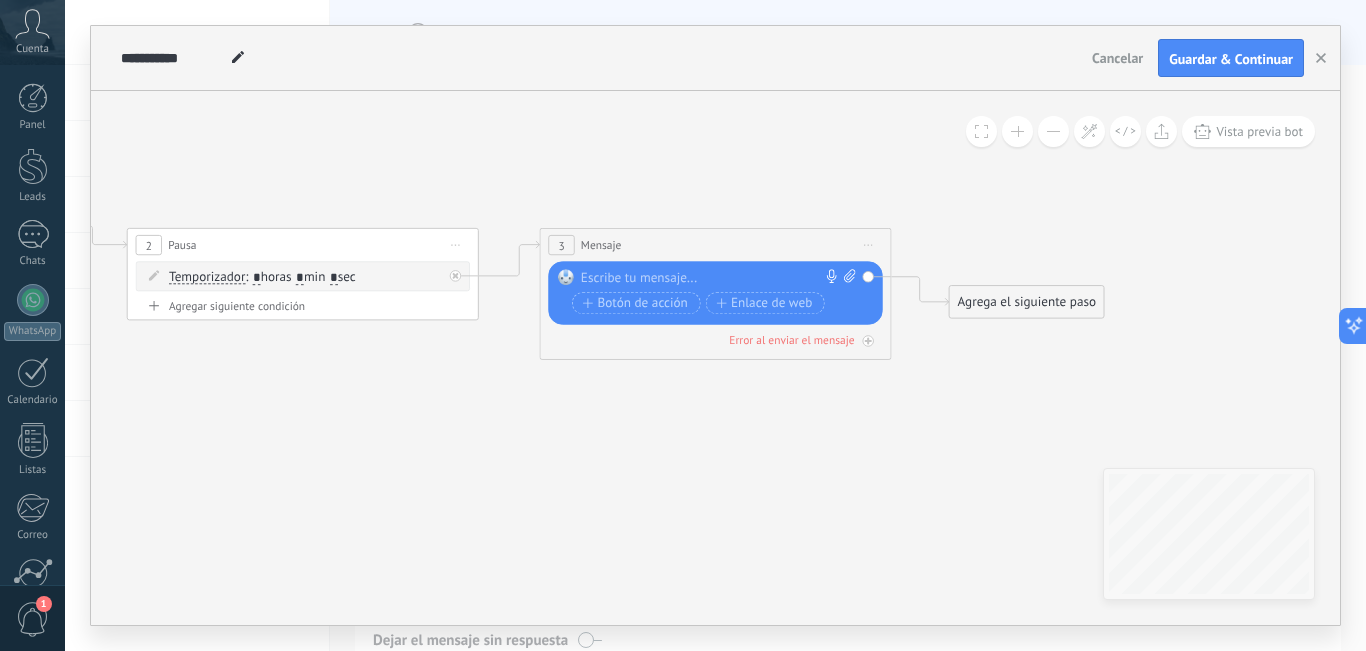 click at bounding box center [711, 278] 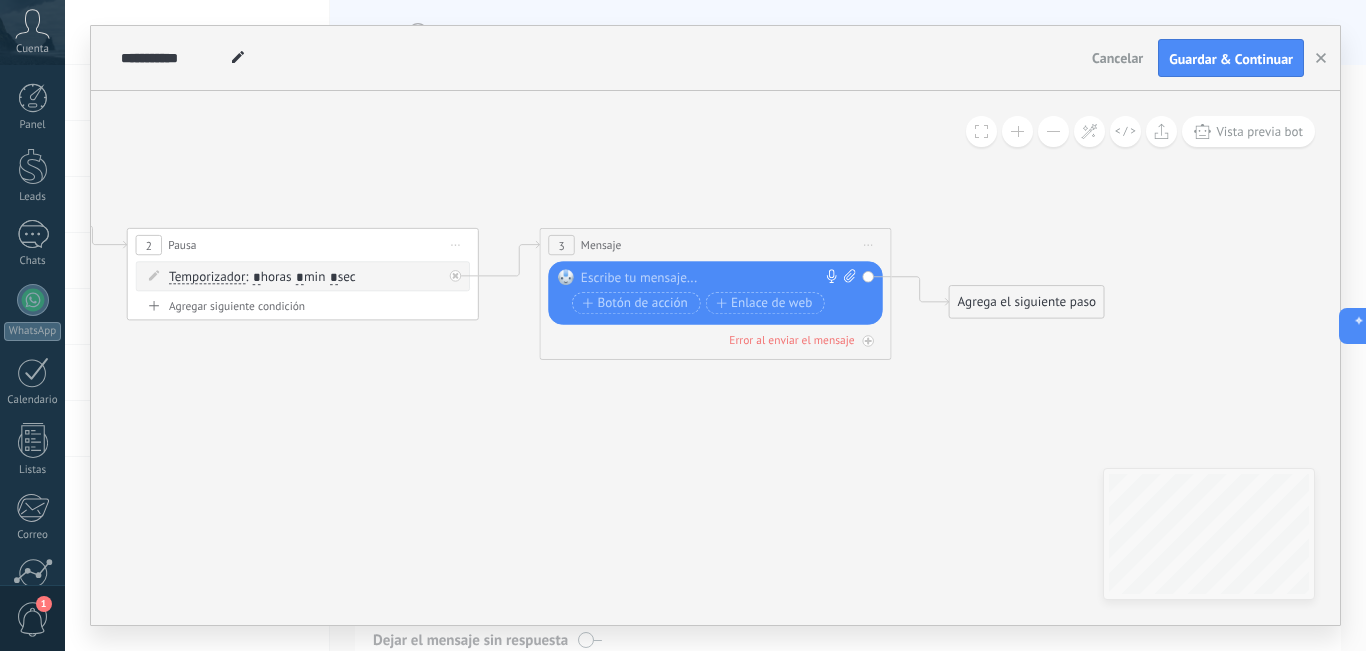 paste 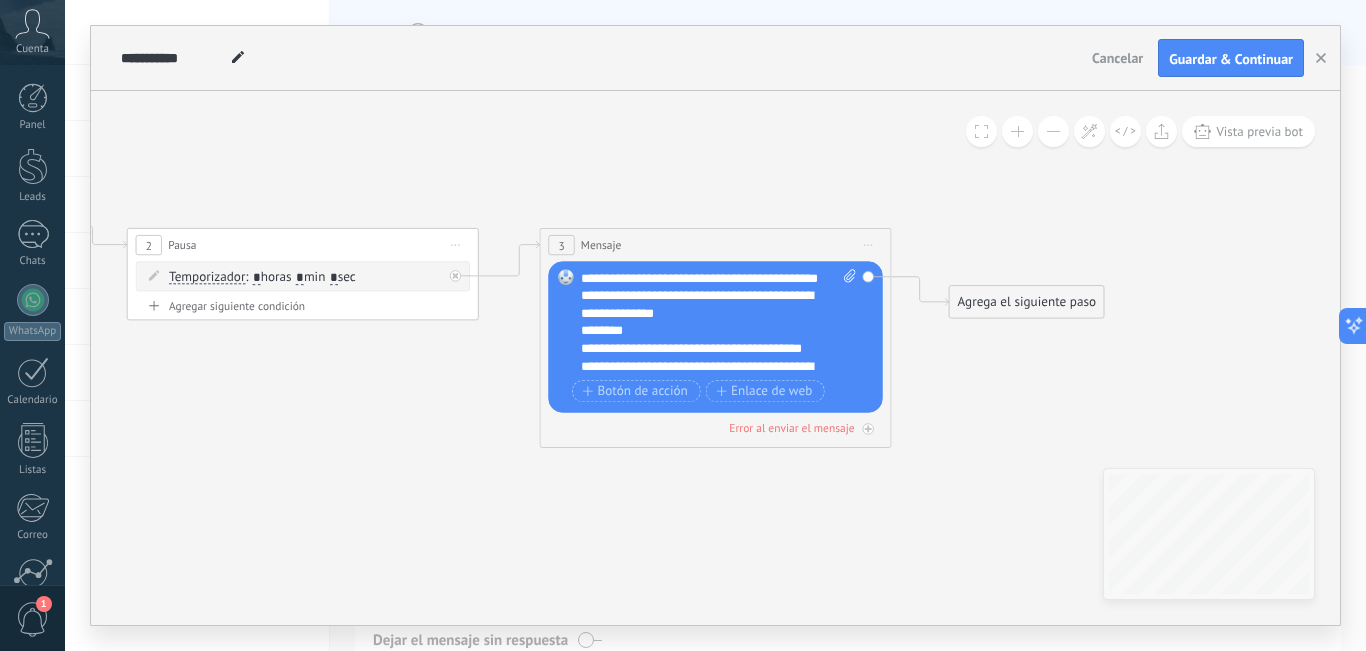 type 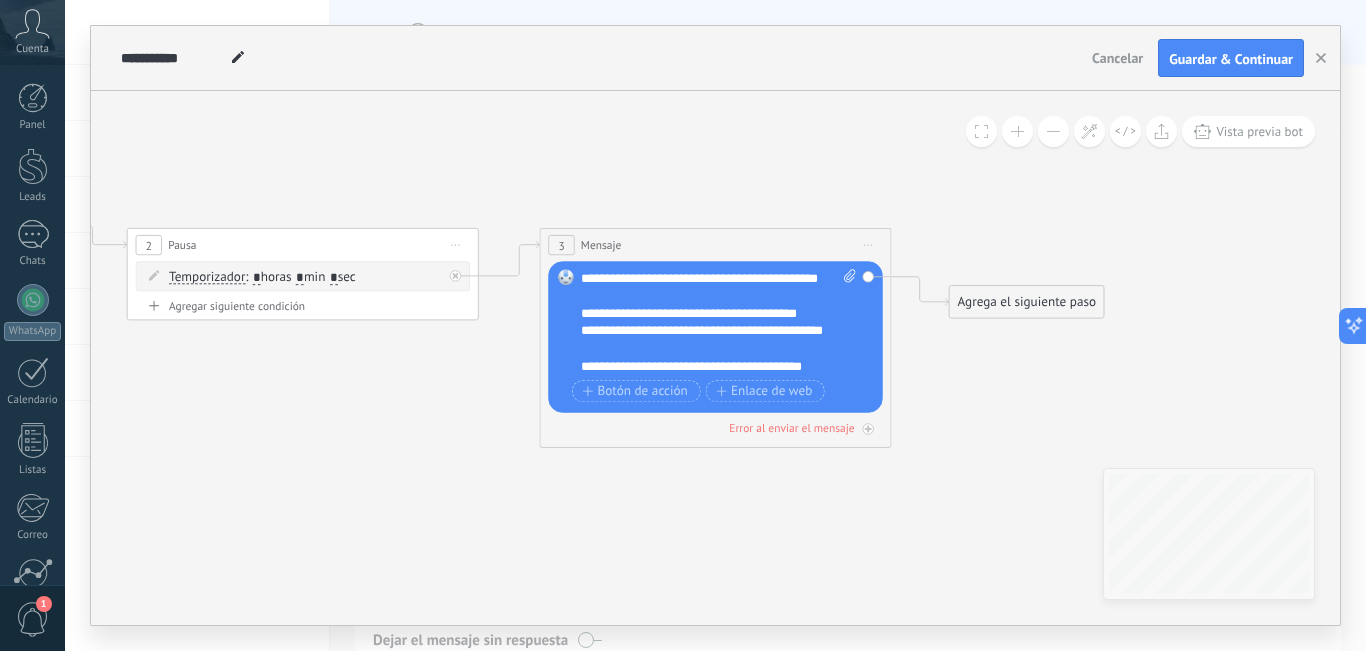 scroll, scrollTop: 0, scrollLeft: 0, axis: both 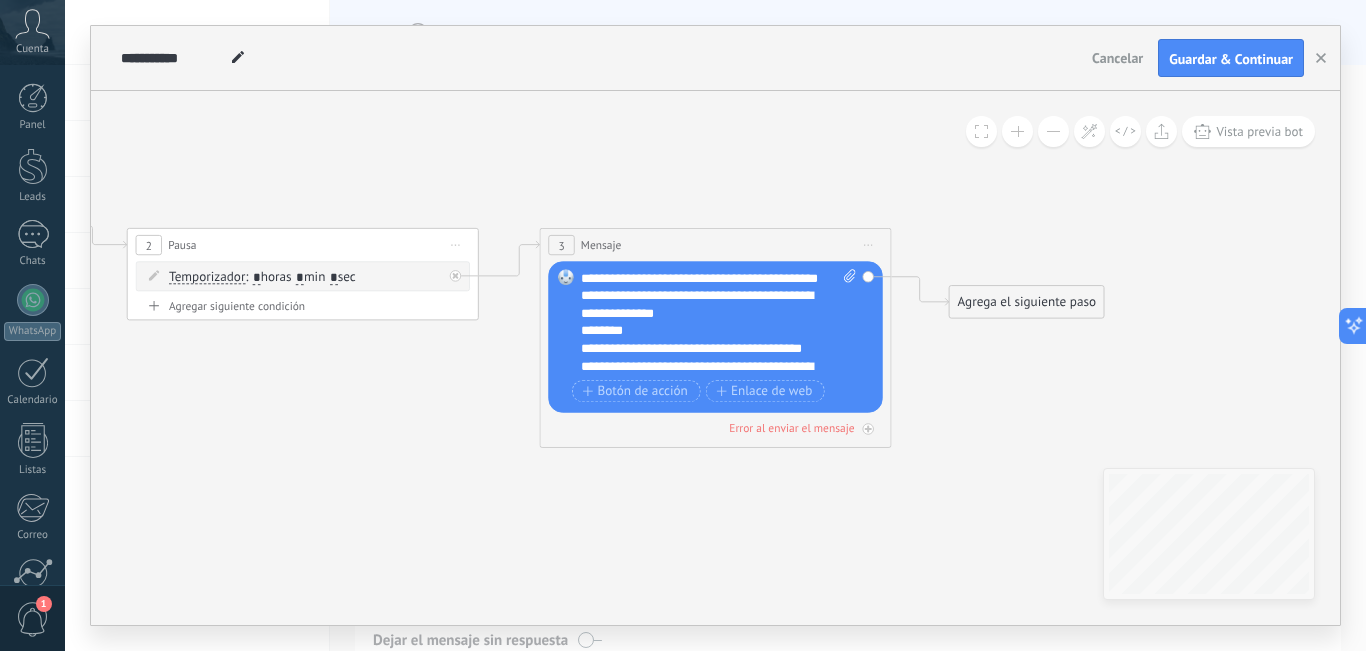 click 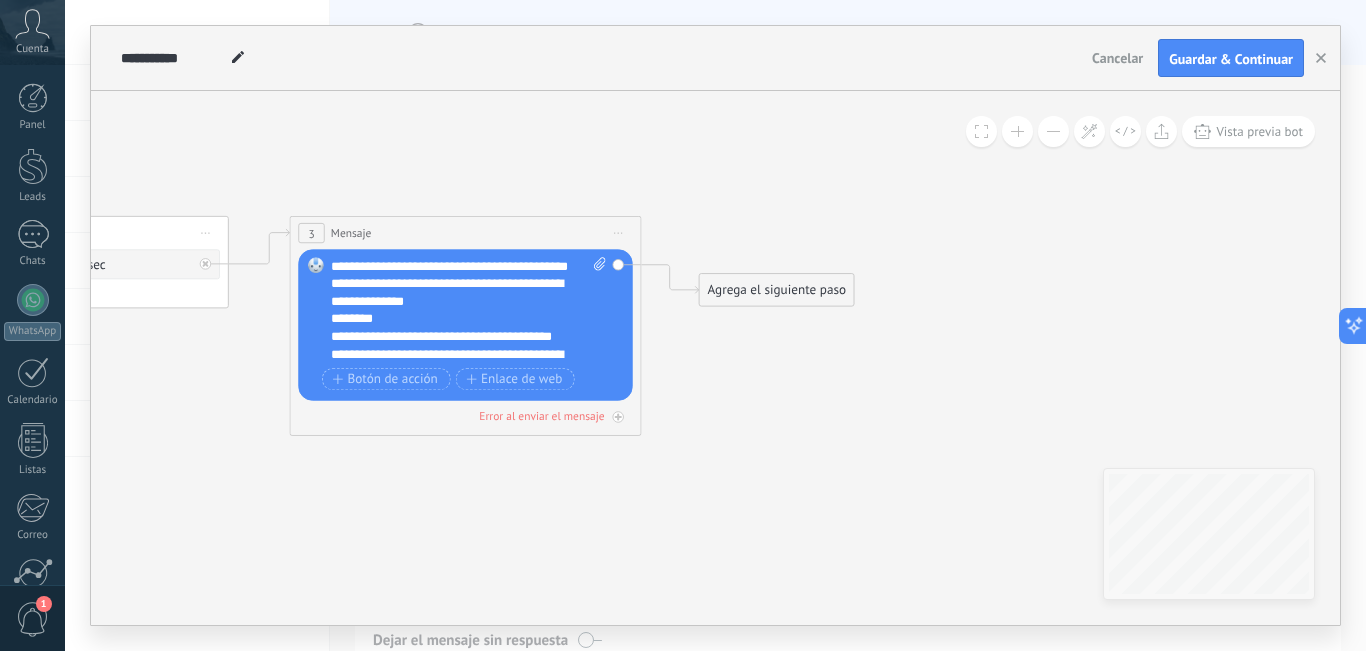 drag, startPoint x: 937, startPoint y: 368, endPoint x: 667, endPoint y: 352, distance: 270.47366 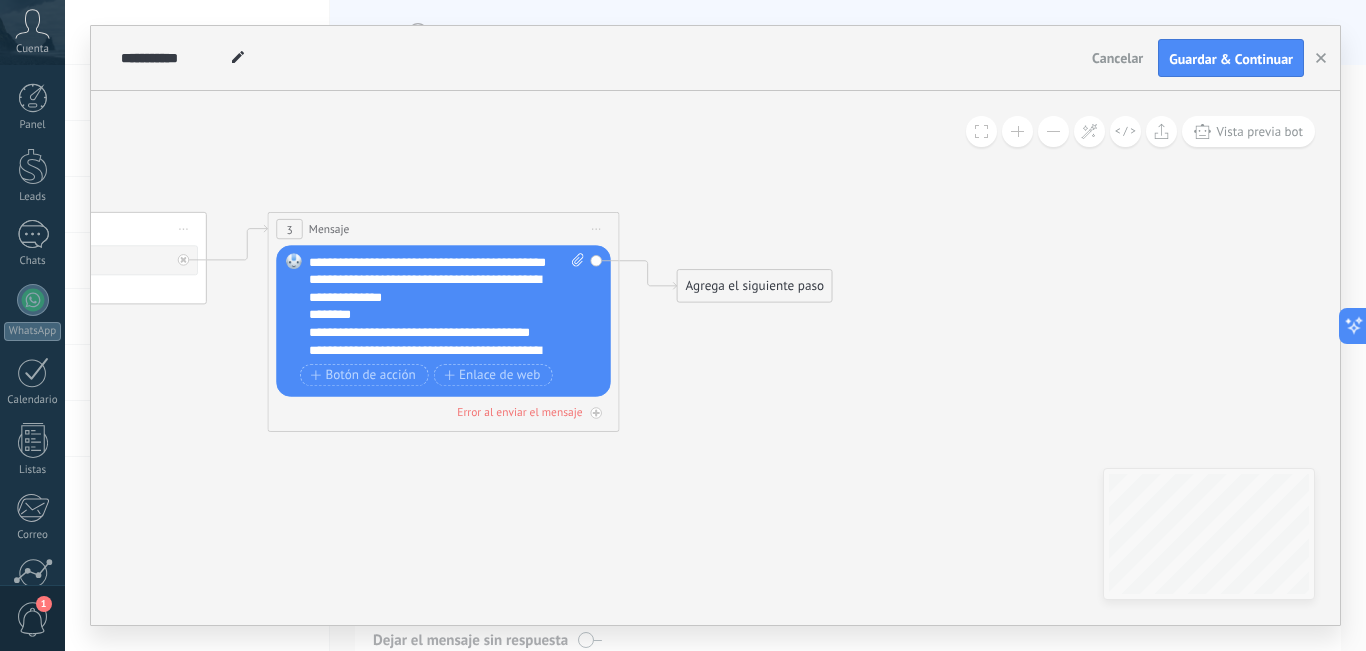 click on "Agrega el siguiente paso" at bounding box center [755, 286] 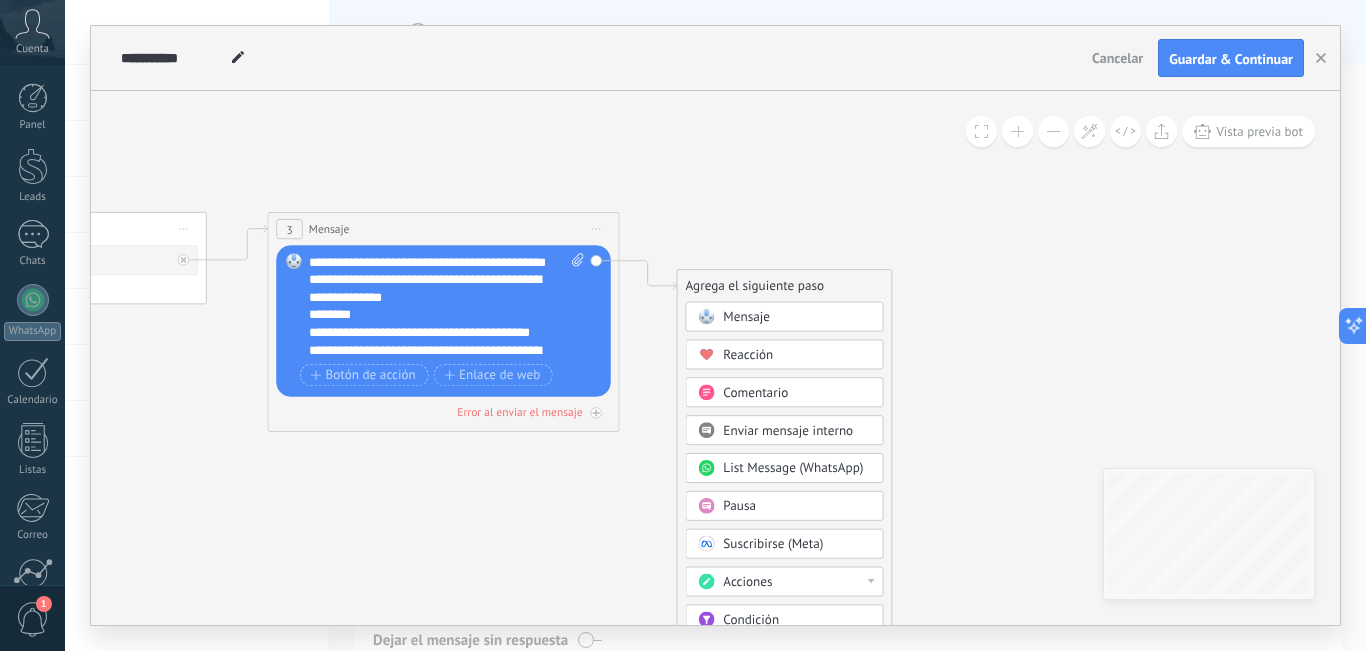 click on "Pausa" at bounding box center [739, 506] 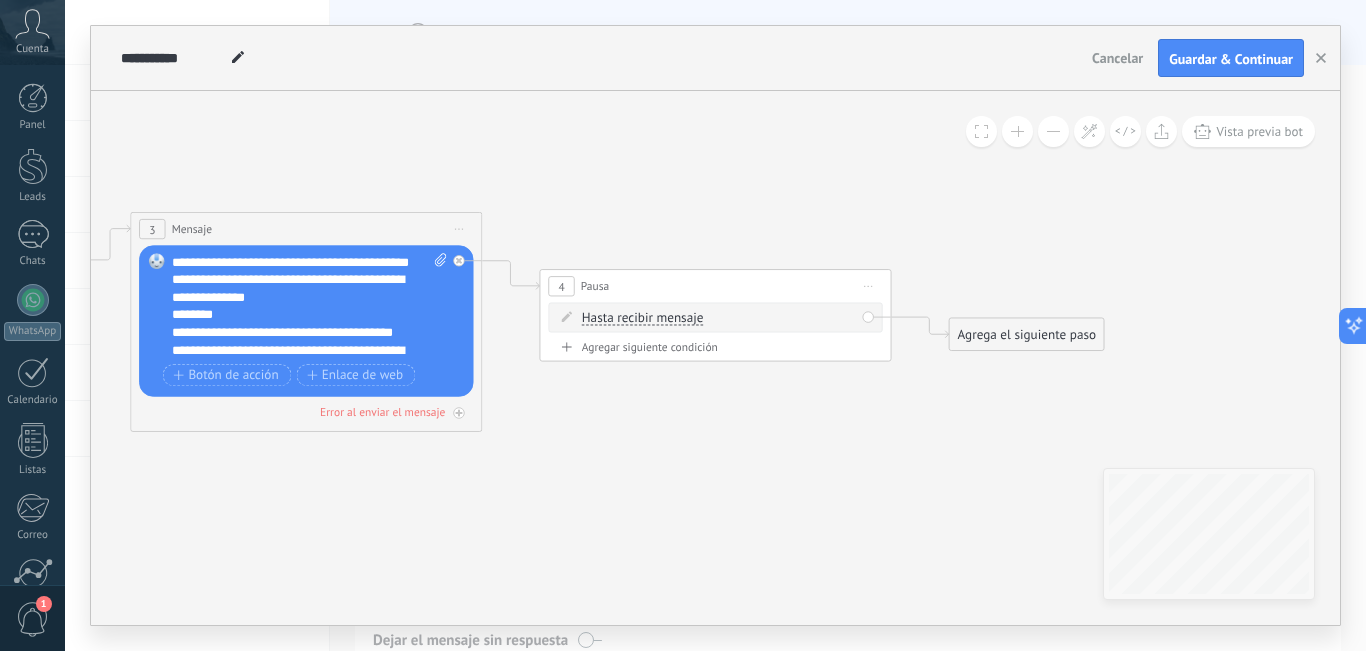 click on "Hasta recibir mensaje" at bounding box center (643, 318) 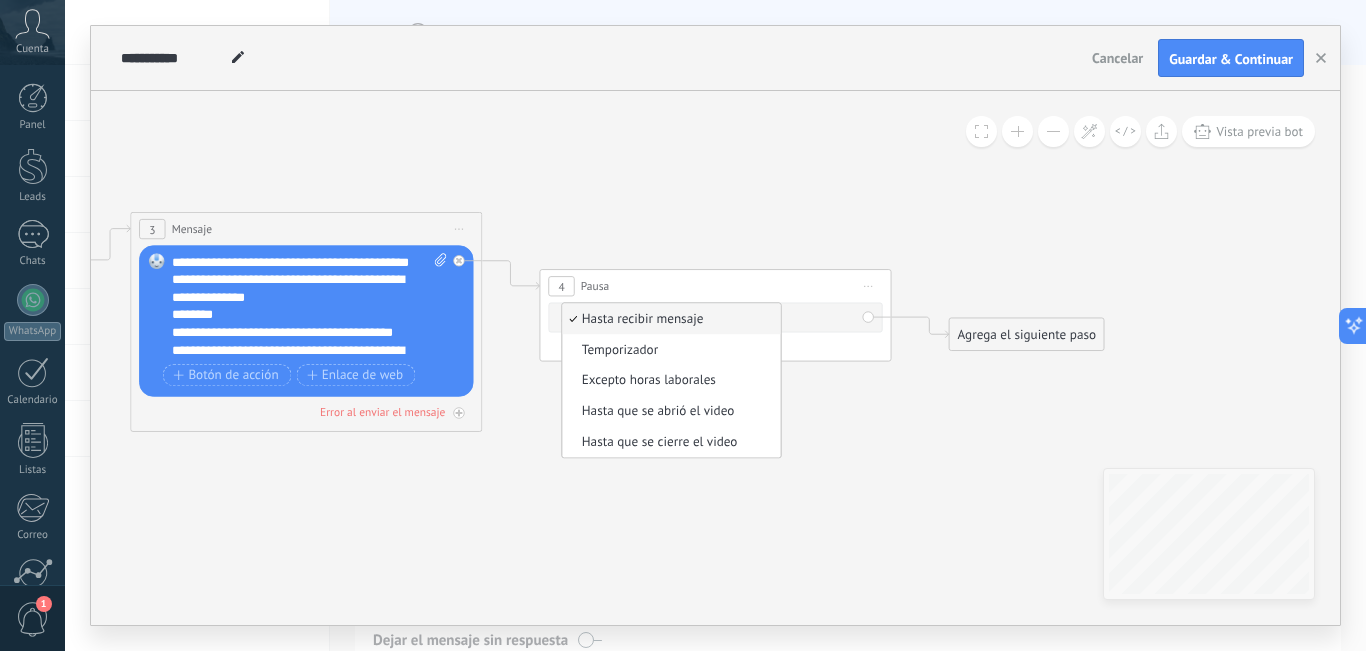 click on "Temporizador" at bounding box center [668, 350] 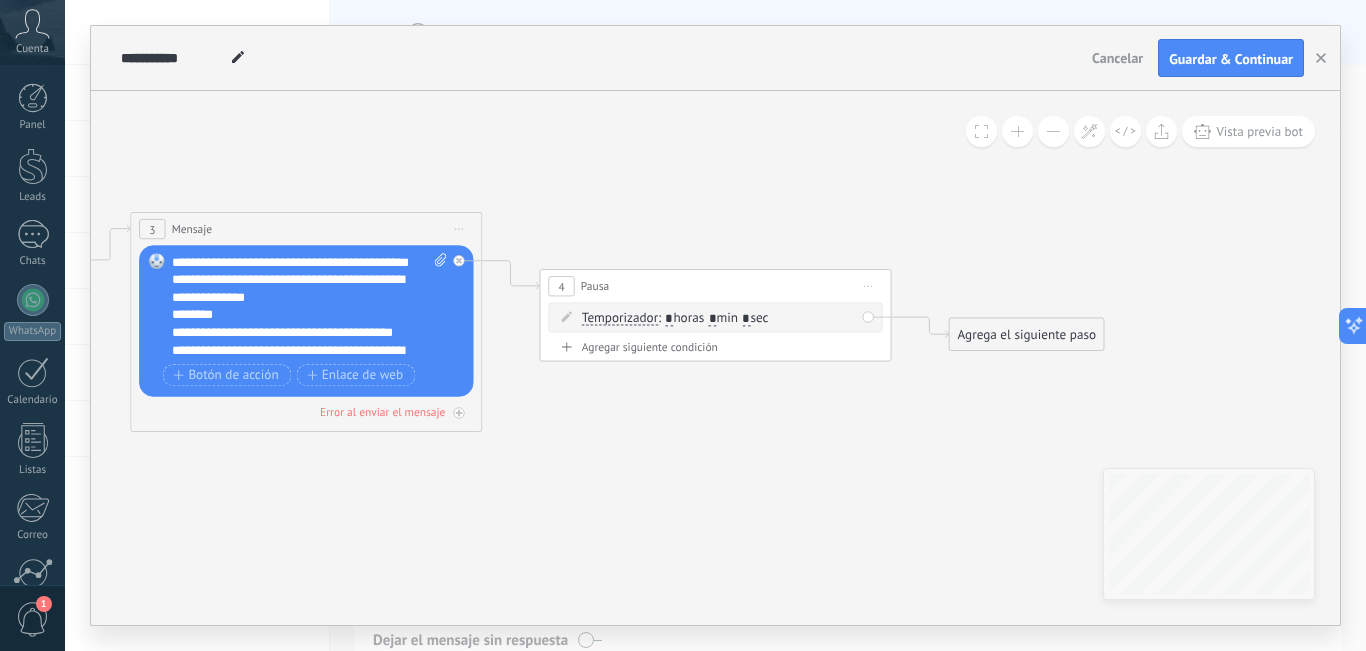 click on "Temporizador
Hasta recibir mensaje
Temporizador
Excepto horas laborales
Hasta que se abrió el video
Hasta que se cierre el video
Temporizador
Hasta recibir mensaje
Temporizador" at bounding box center (715, 318) 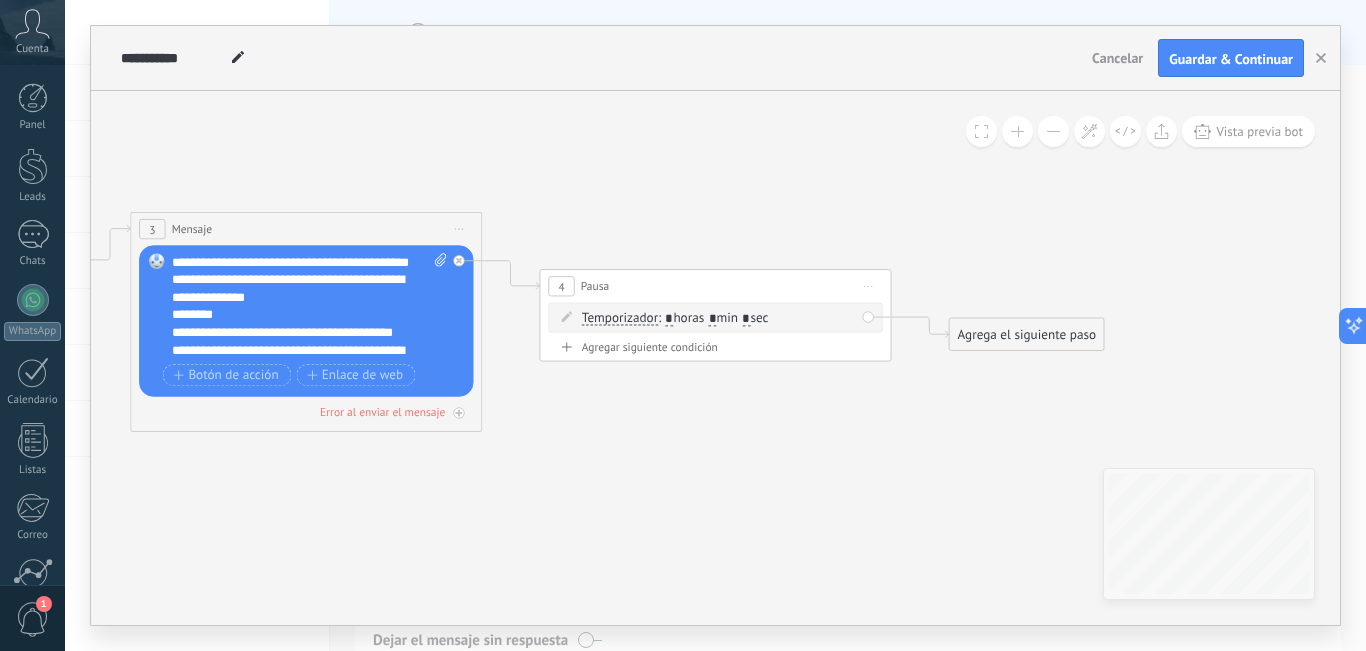 click on ":
*  horas
*  min  *  sec" at bounding box center (713, 318) 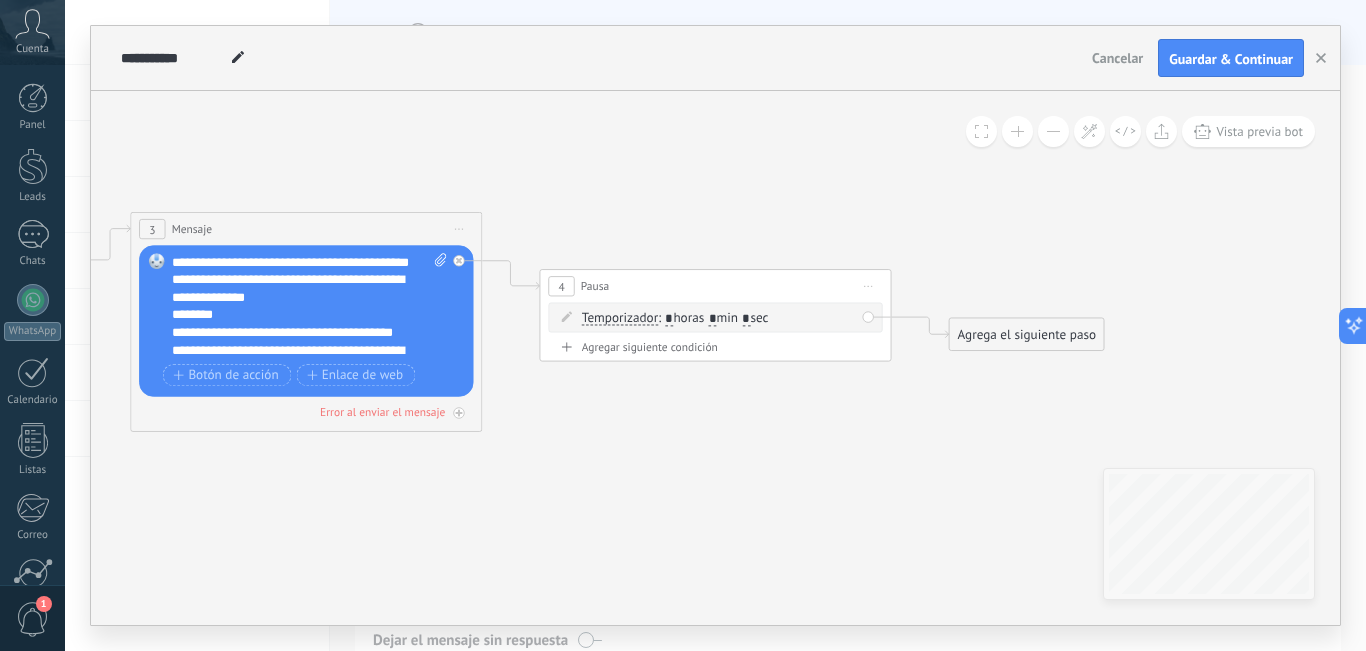type on "*" 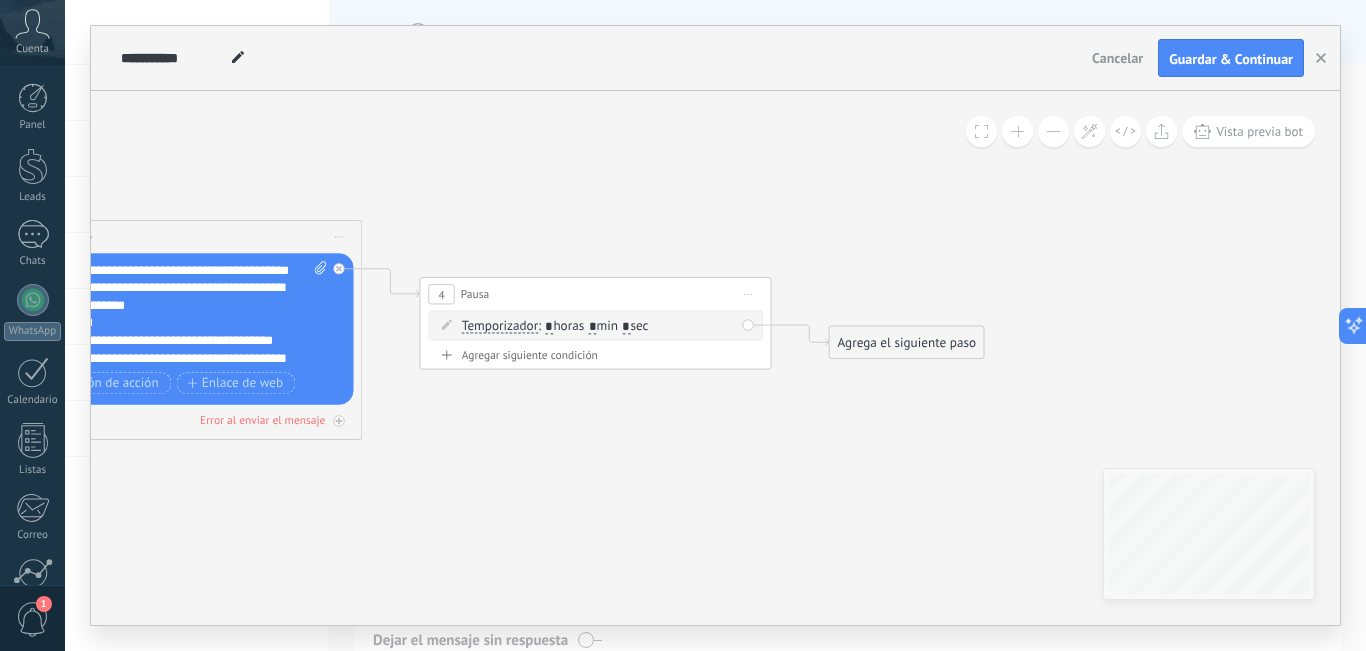 drag, startPoint x: 813, startPoint y: 384, endPoint x: 685, endPoint y: 392, distance: 128.24976 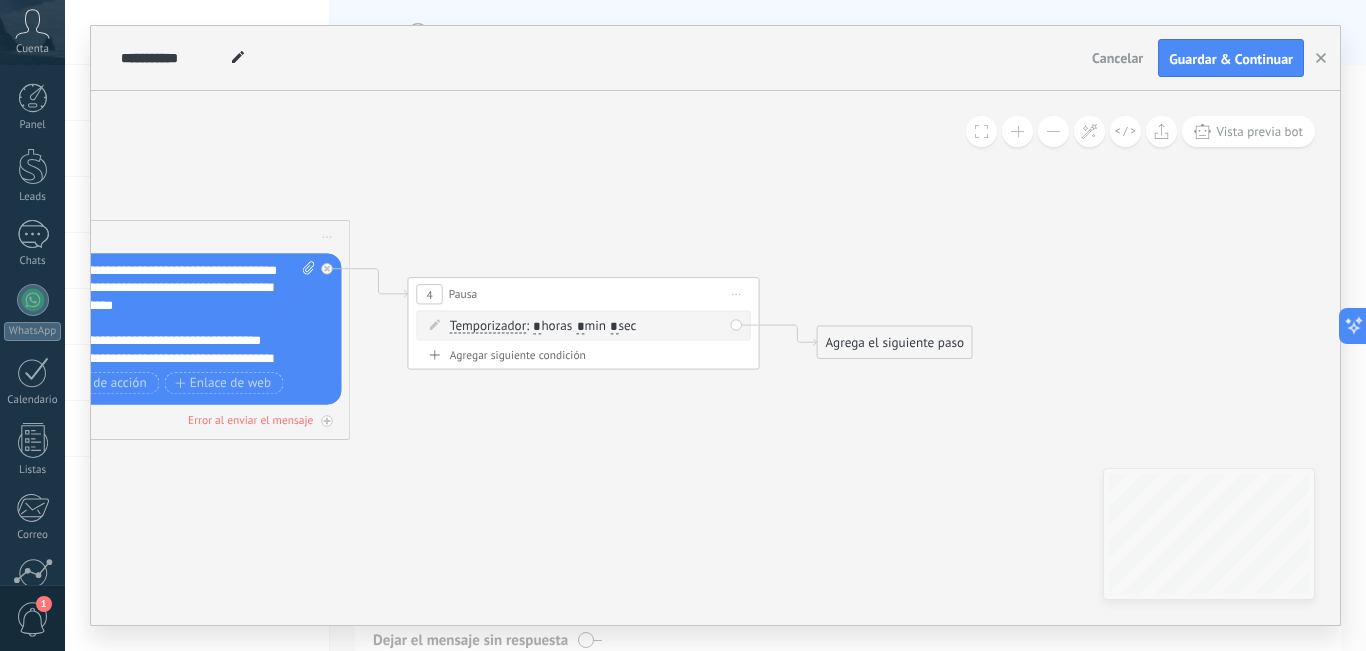 click 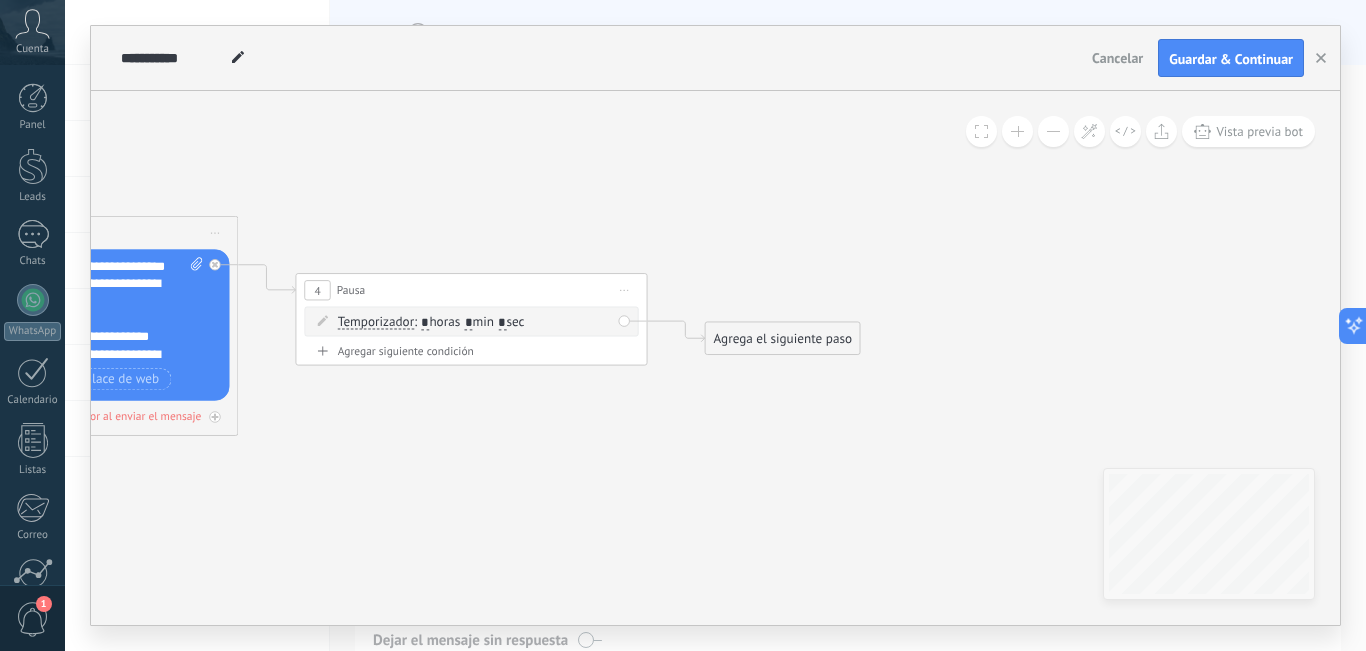click on "Agrega el siguiente paso" at bounding box center [783, 338] 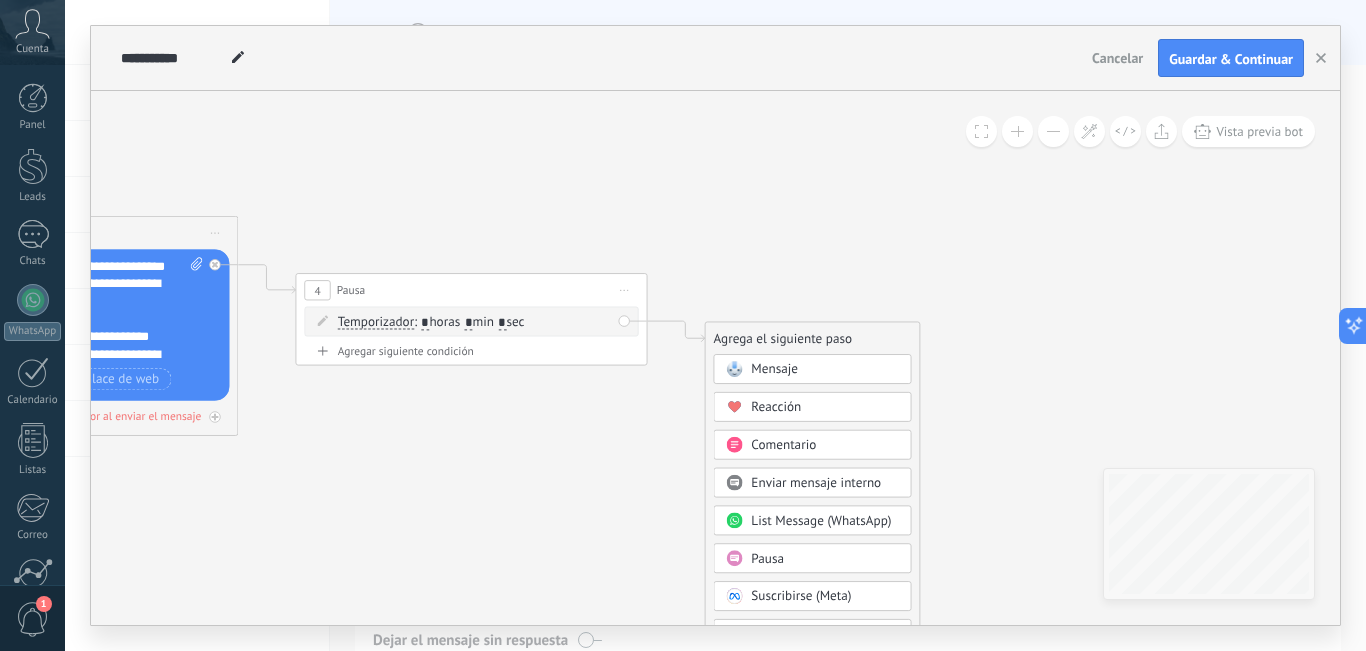 click on "Mensaje" at bounding box center (774, 369) 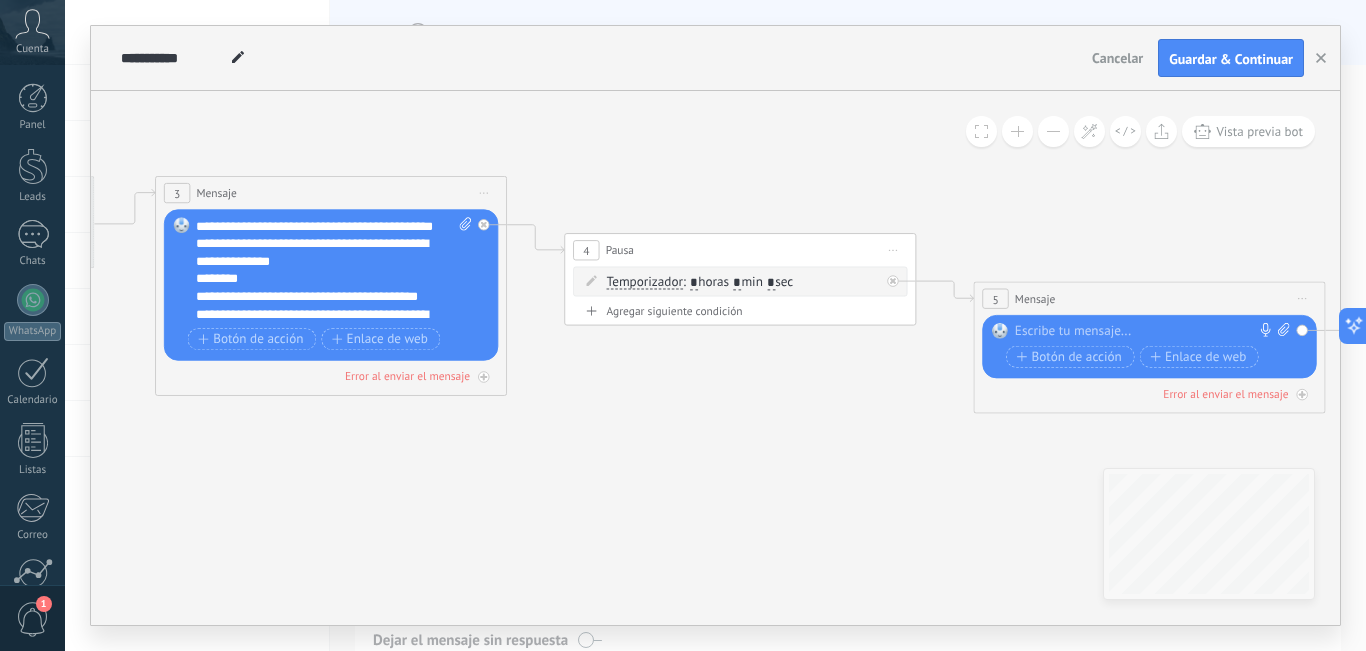 drag, startPoint x: 651, startPoint y: 400, endPoint x: 875, endPoint y: 404, distance: 224.0357 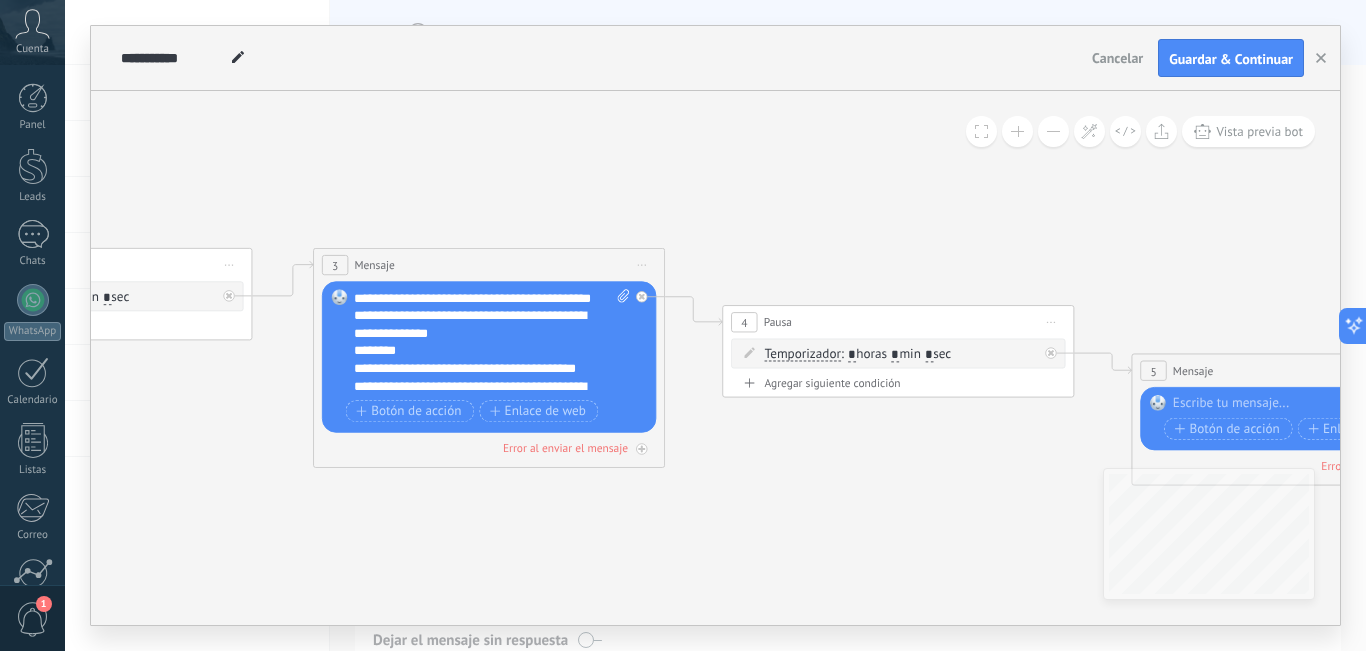 drag, startPoint x: 805, startPoint y: 400, endPoint x: 847, endPoint y: 358, distance: 59.39697 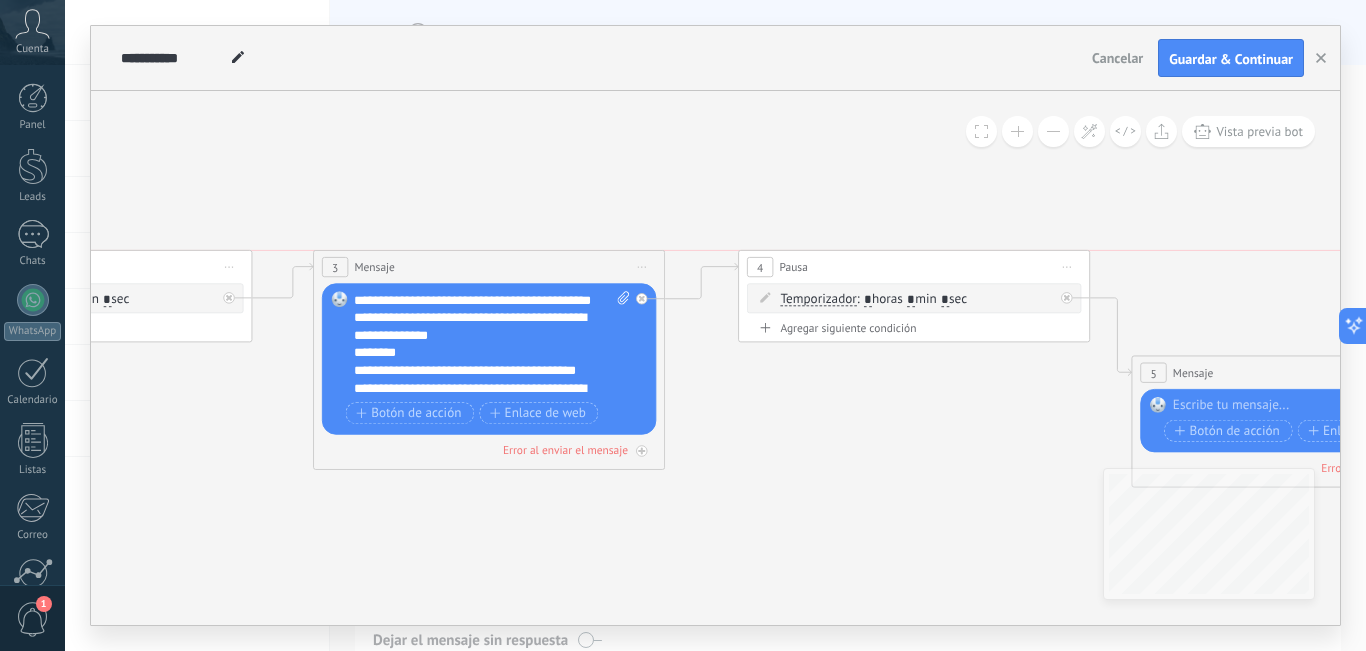 drag, startPoint x: 857, startPoint y: 328, endPoint x: 873, endPoint y: 276, distance: 54.405884 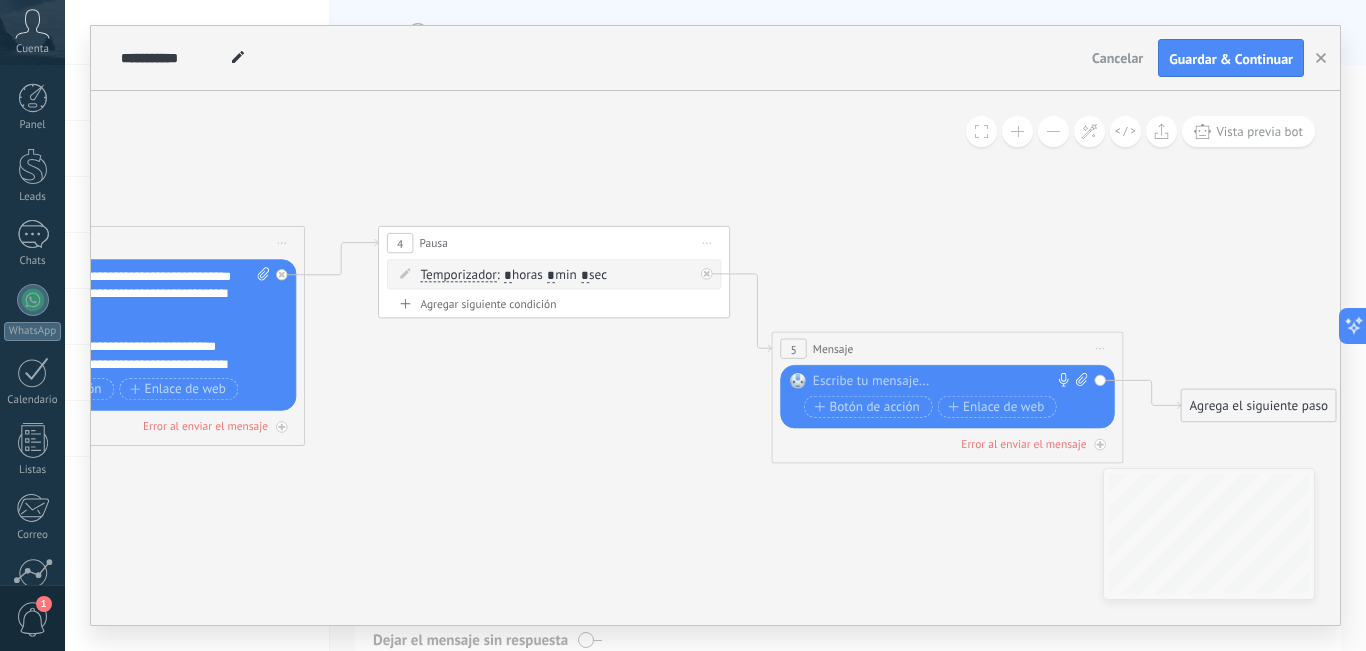 drag, startPoint x: 881, startPoint y: 424, endPoint x: 485, endPoint y: 400, distance: 396.7266 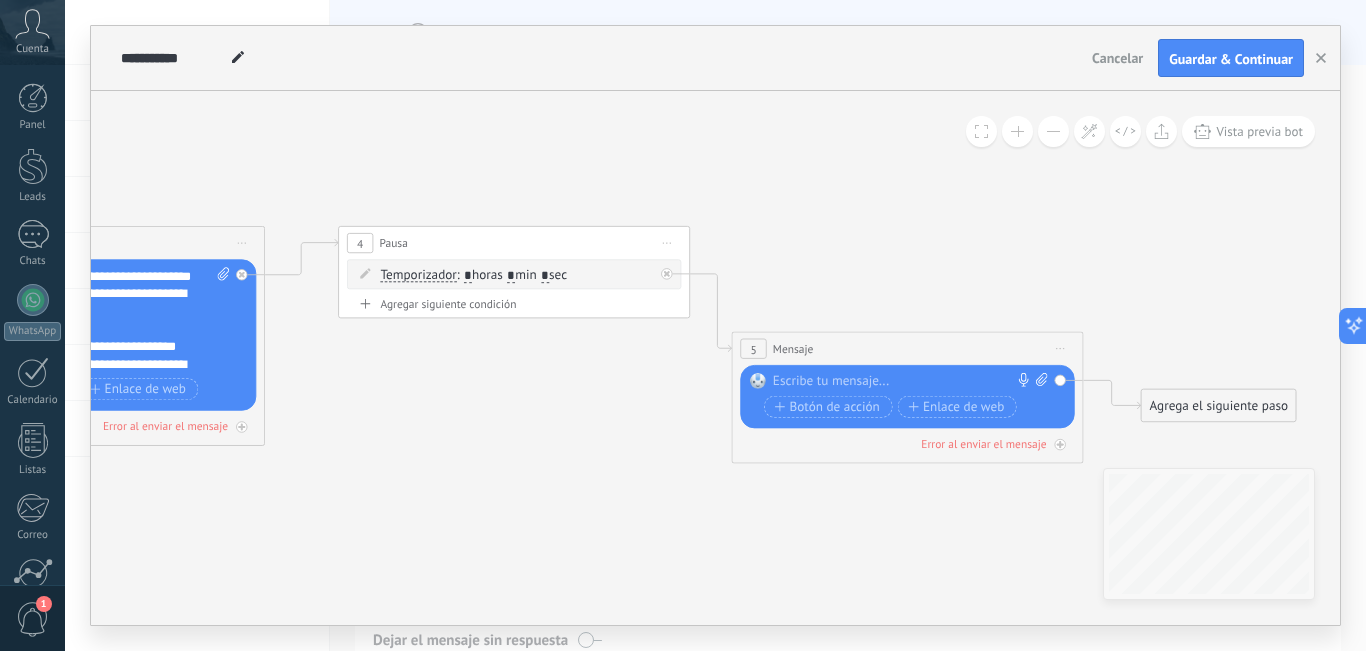 drag, startPoint x: 901, startPoint y: 376, endPoint x: 901, endPoint y: 348, distance: 28 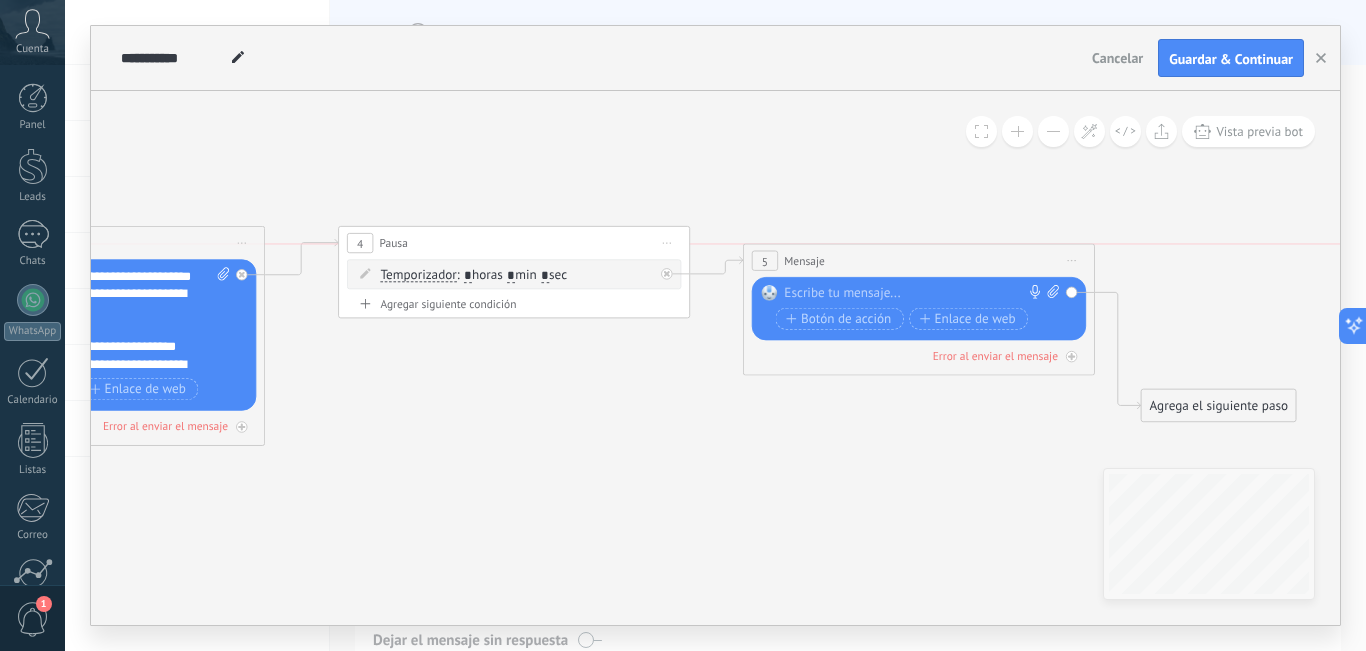 drag, startPoint x: 901, startPoint y: 340, endPoint x: 913, endPoint y: 260, distance: 80.895 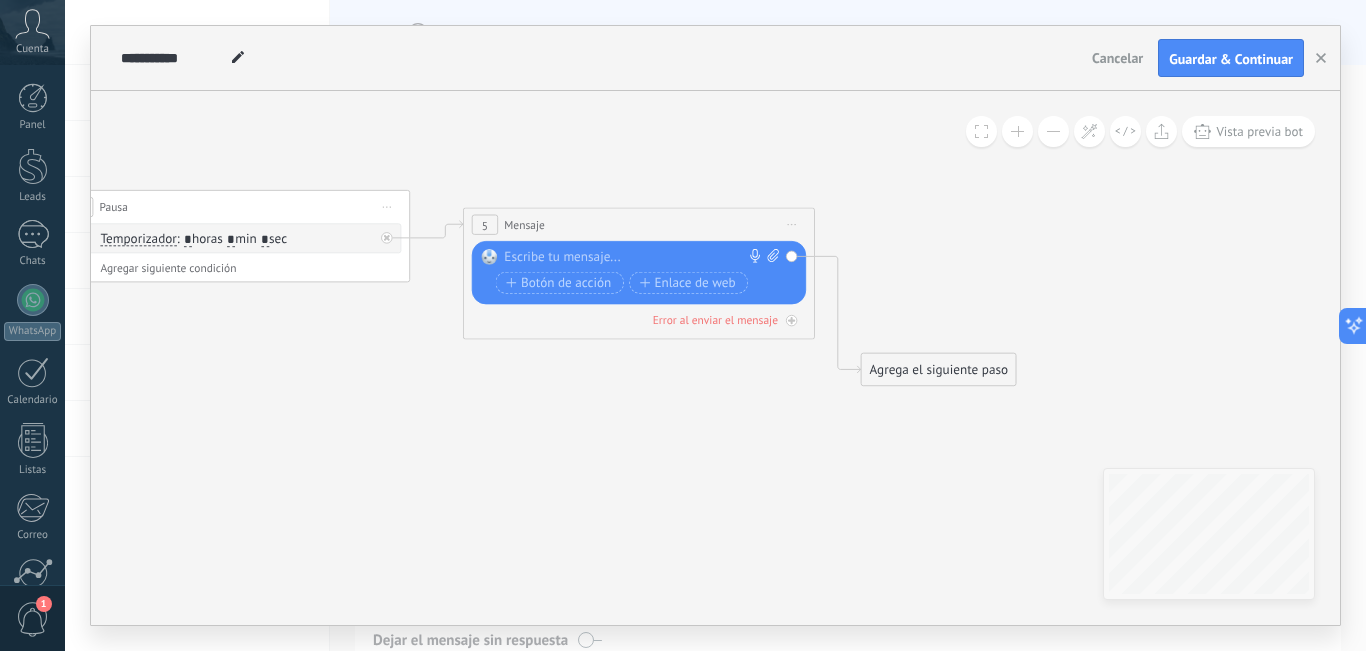 drag, startPoint x: 795, startPoint y: 434, endPoint x: 671, endPoint y: 354, distance: 147.56694 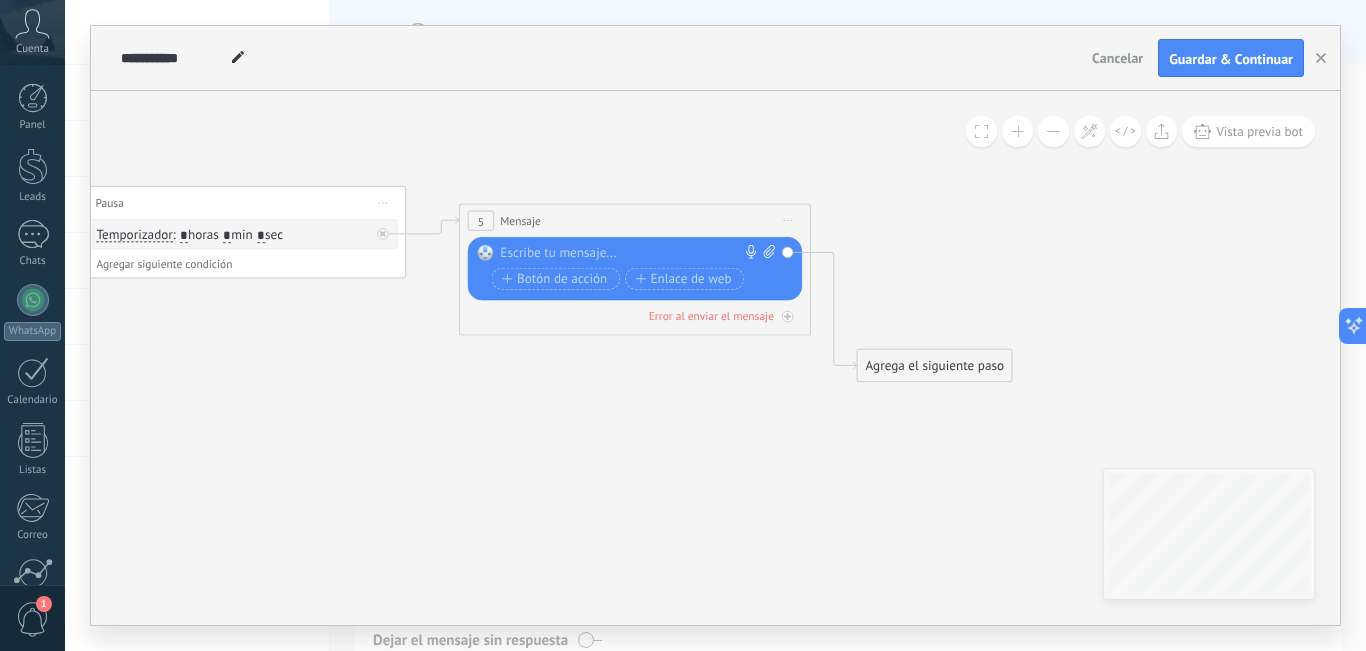 click at bounding box center (630, 254) 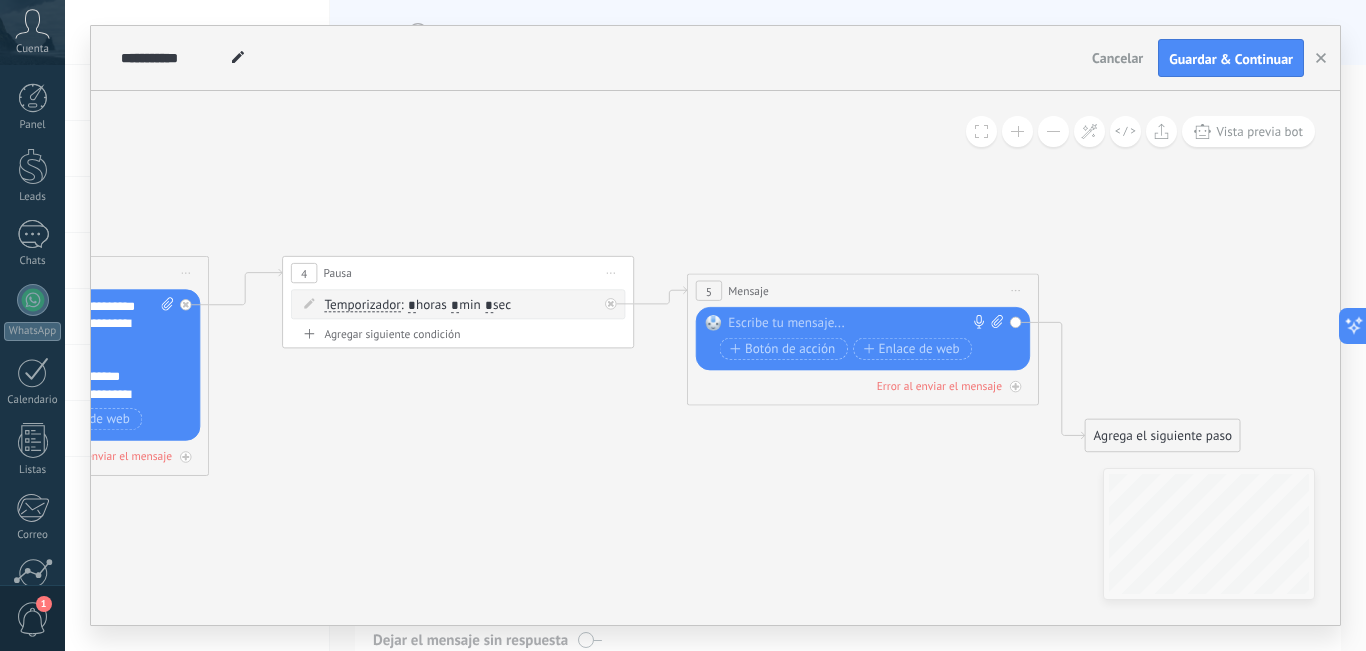 drag, startPoint x: 435, startPoint y: 308, endPoint x: 585, endPoint y: 360, distance: 158.75768 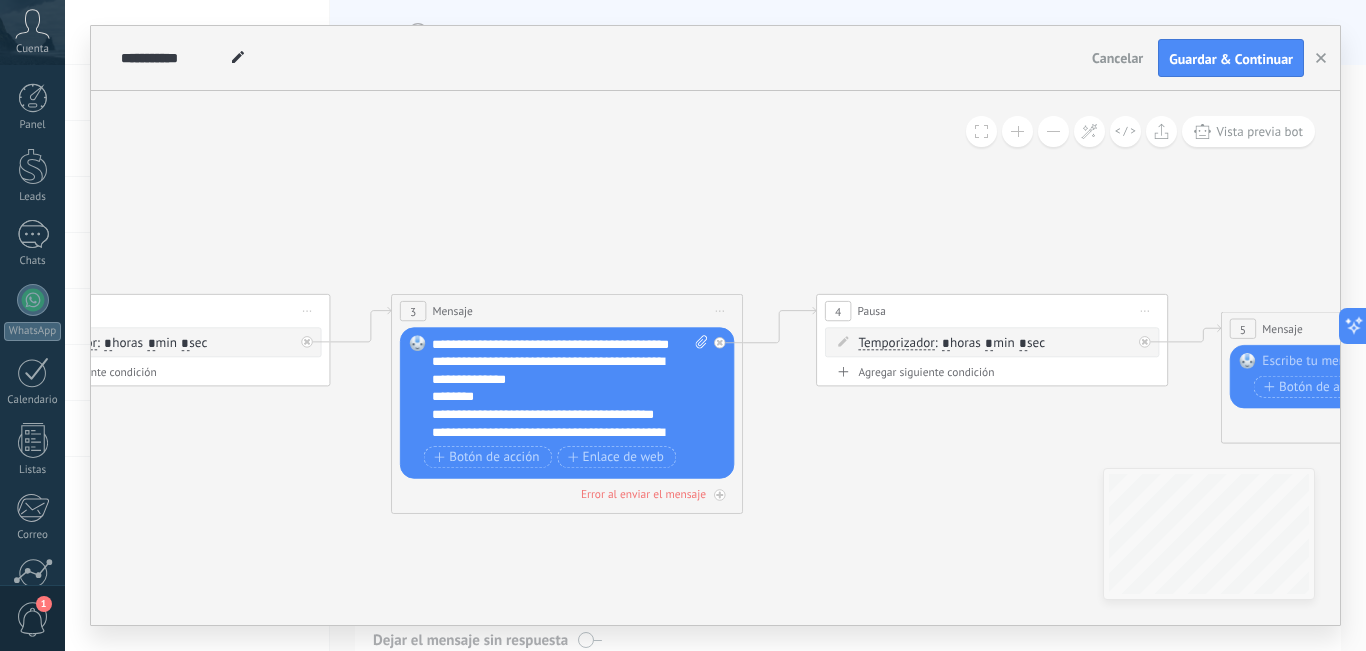 drag, startPoint x: 501, startPoint y: 436, endPoint x: 1025, endPoint y: 472, distance: 525.23517 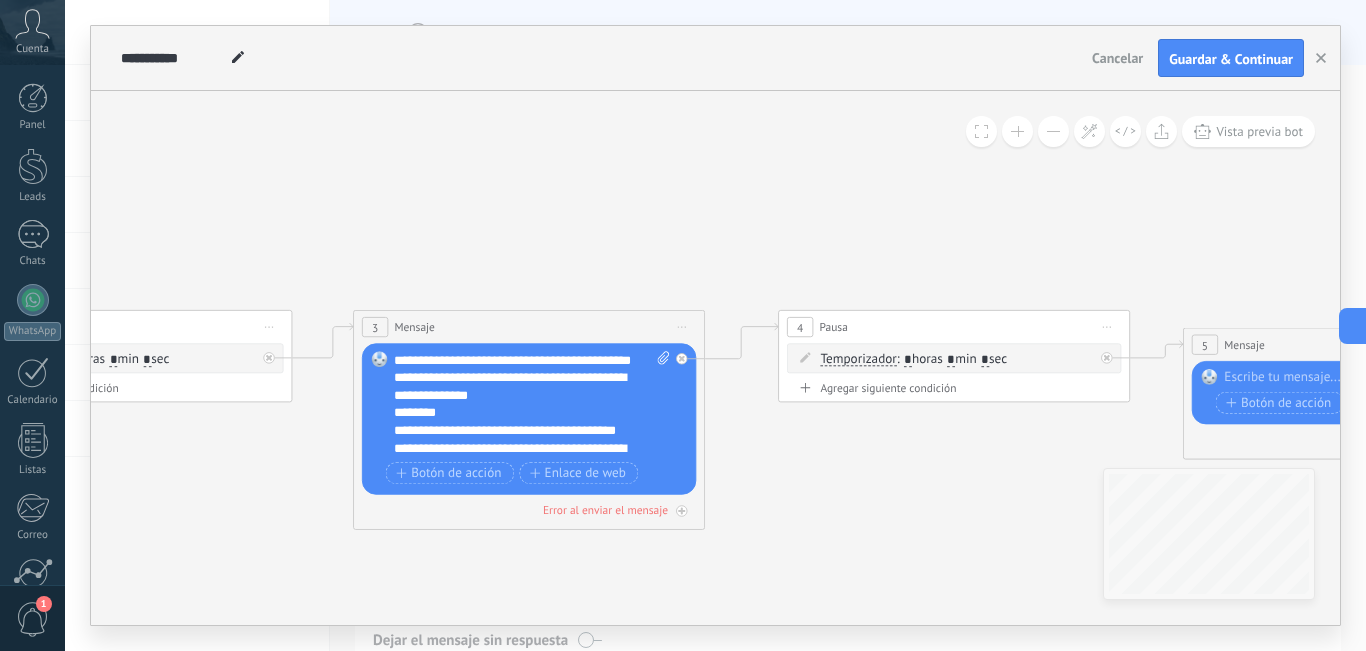 drag, startPoint x: 973, startPoint y: 460, endPoint x: 1049, endPoint y: 468, distance: 76.41989 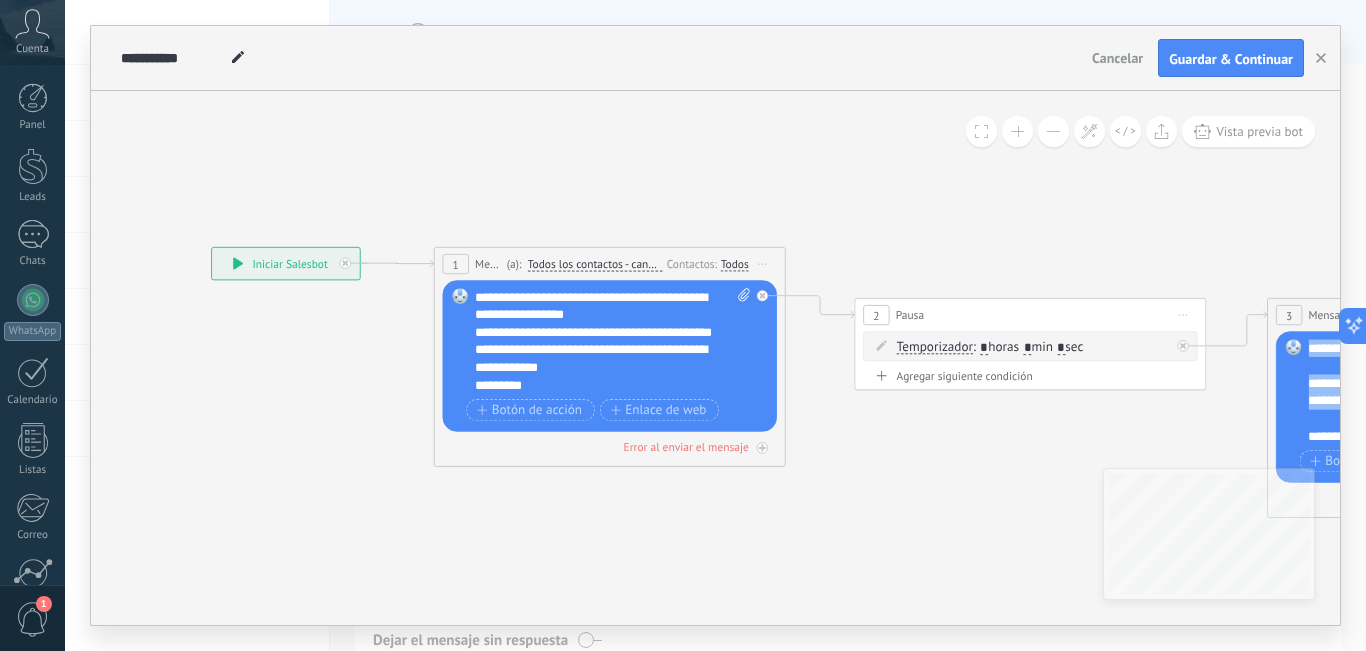 drag, startPoint x: 329, startPoint y: 456, endPoint x: 1043, endPoint y: 454, distance: 714.0028 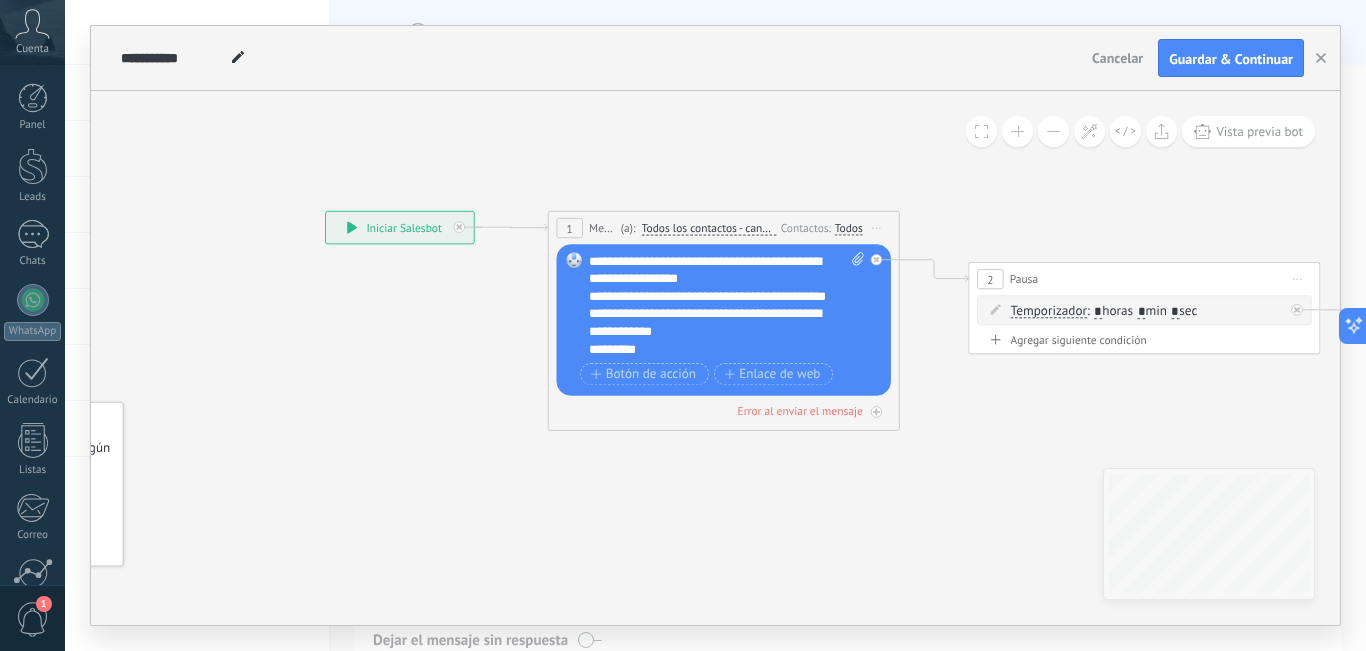 drag, startPoint x: 381, startPoint y: 420, endPoint x: 369, endPoint y: 364, distance: 57.271286 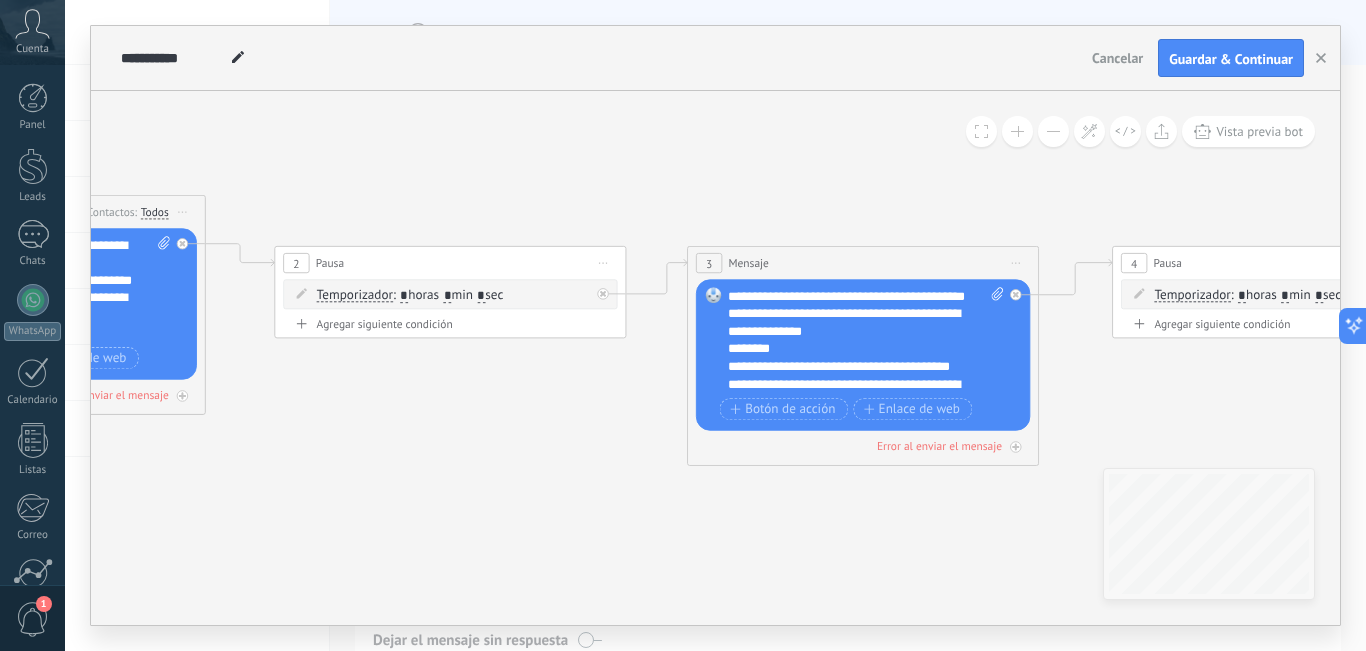 drag, startPoint x: 643, startPoint y: 404, endPoint x: 413, endPoint y: 436, distance: 232.21542 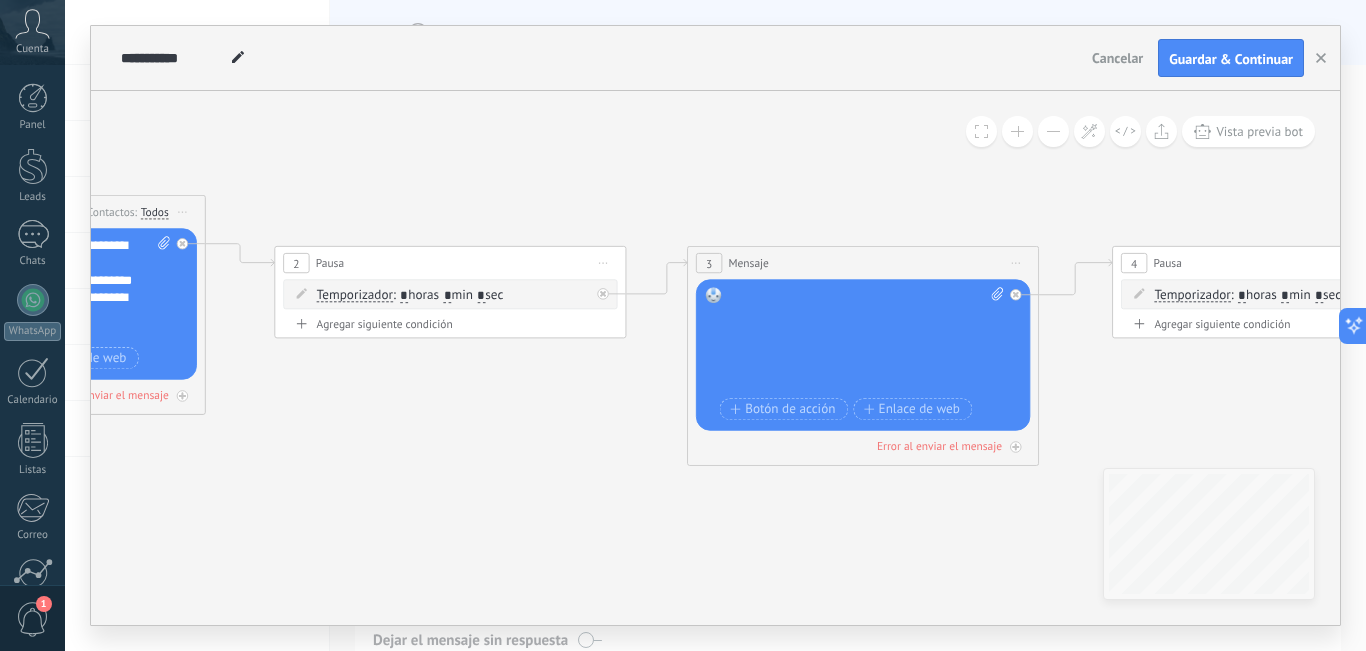 scroll, scrollTop: 520, scrollLeft: 0, axis: vertical 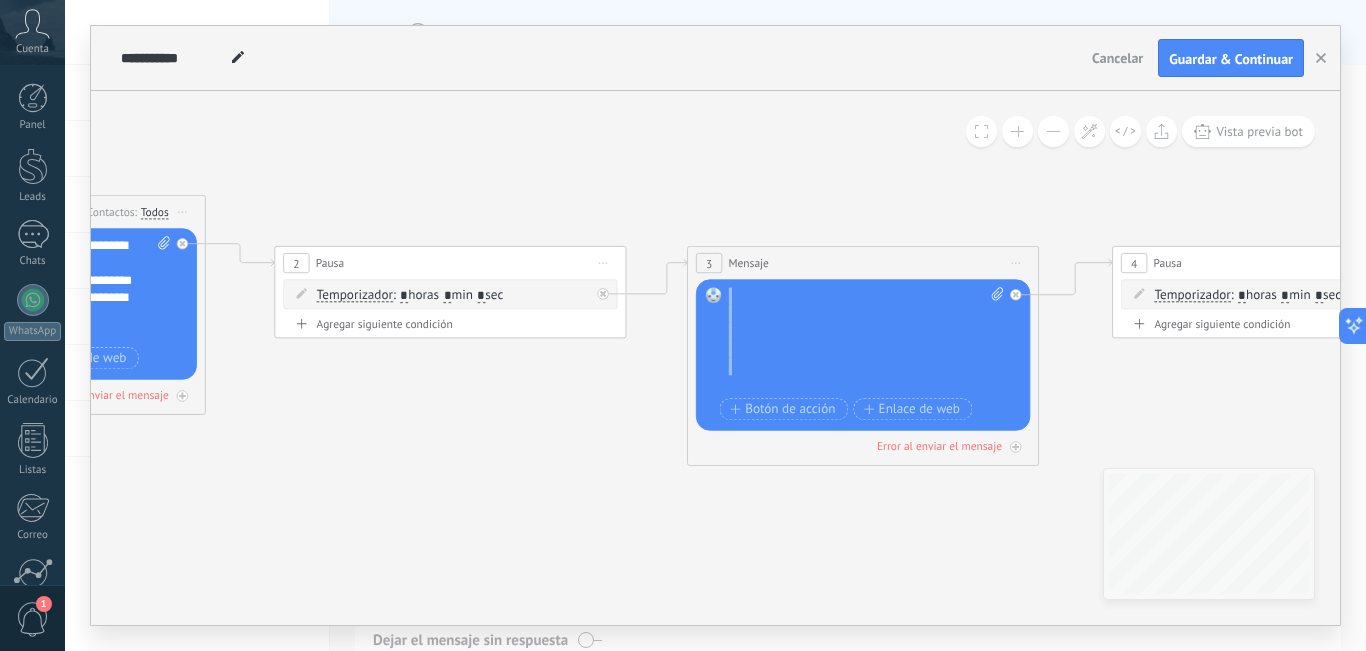 drag, startPoint x: 733, startPoint y: 316, endPoint x: 789, endPoint y: 516, distance: 207.69208 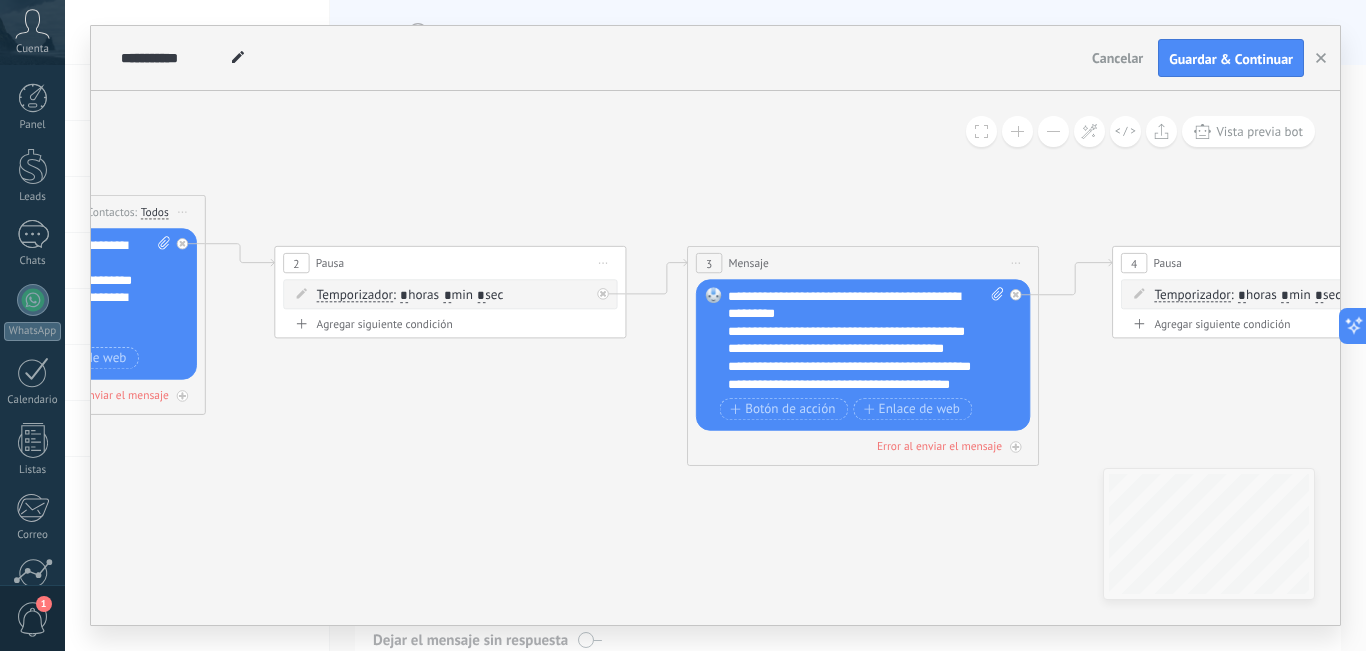 scroll, scrollTop: 300, scrollLeft: 0, axis: vertical 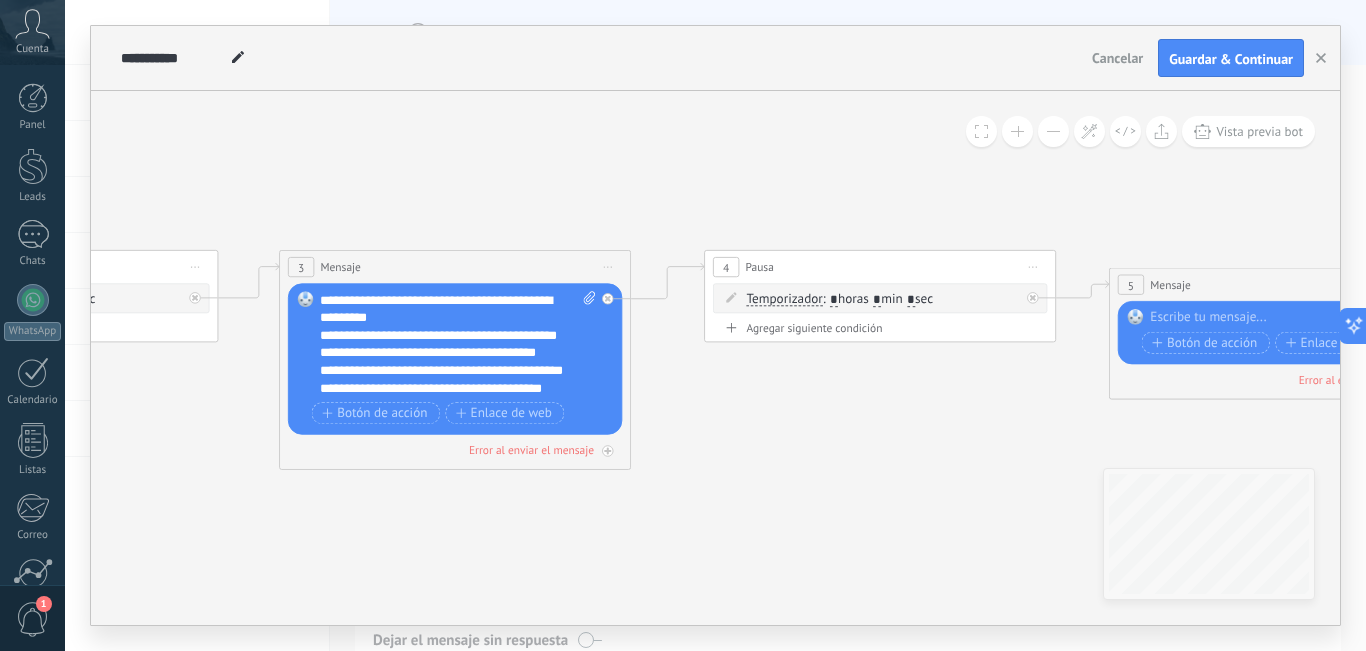 drag, startPoint x: 791, startPoint y: 432, endPoint x: 755, endPoint y: 432, distance: 36 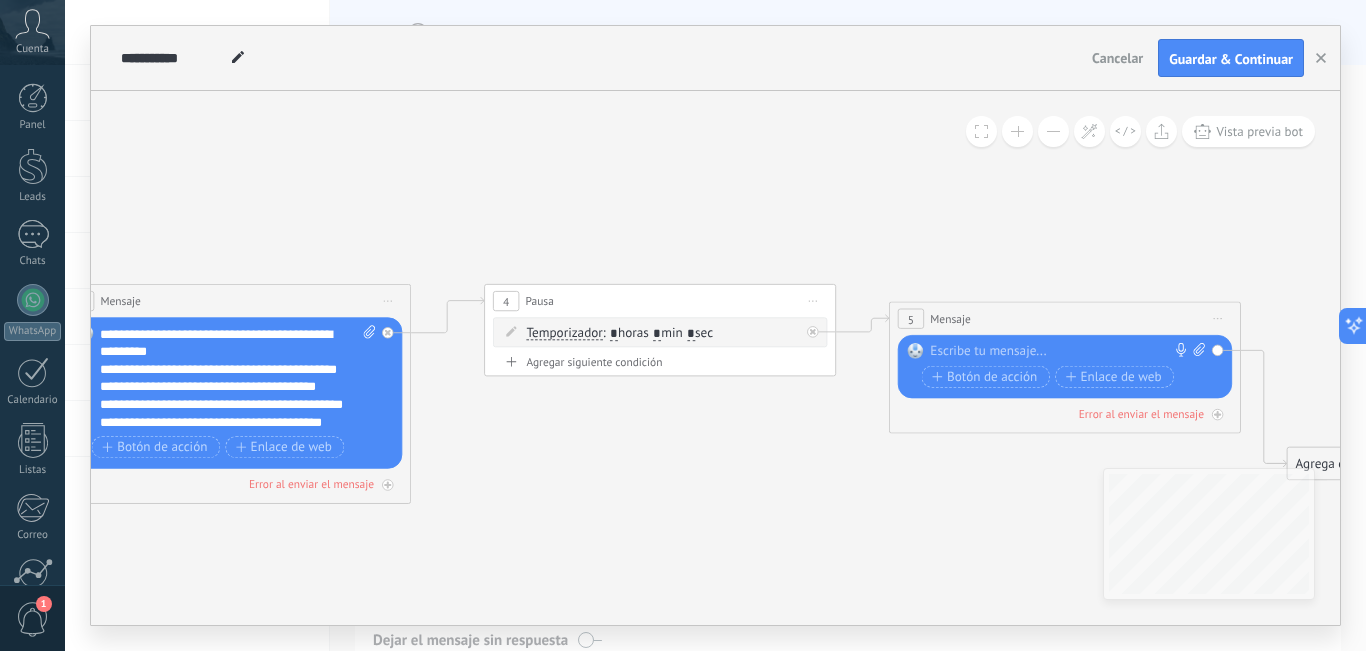 drag, startPoint x: 901, startPoint y: 408, endPoint x: 561, endPoint y: 452, distance: 342.83524 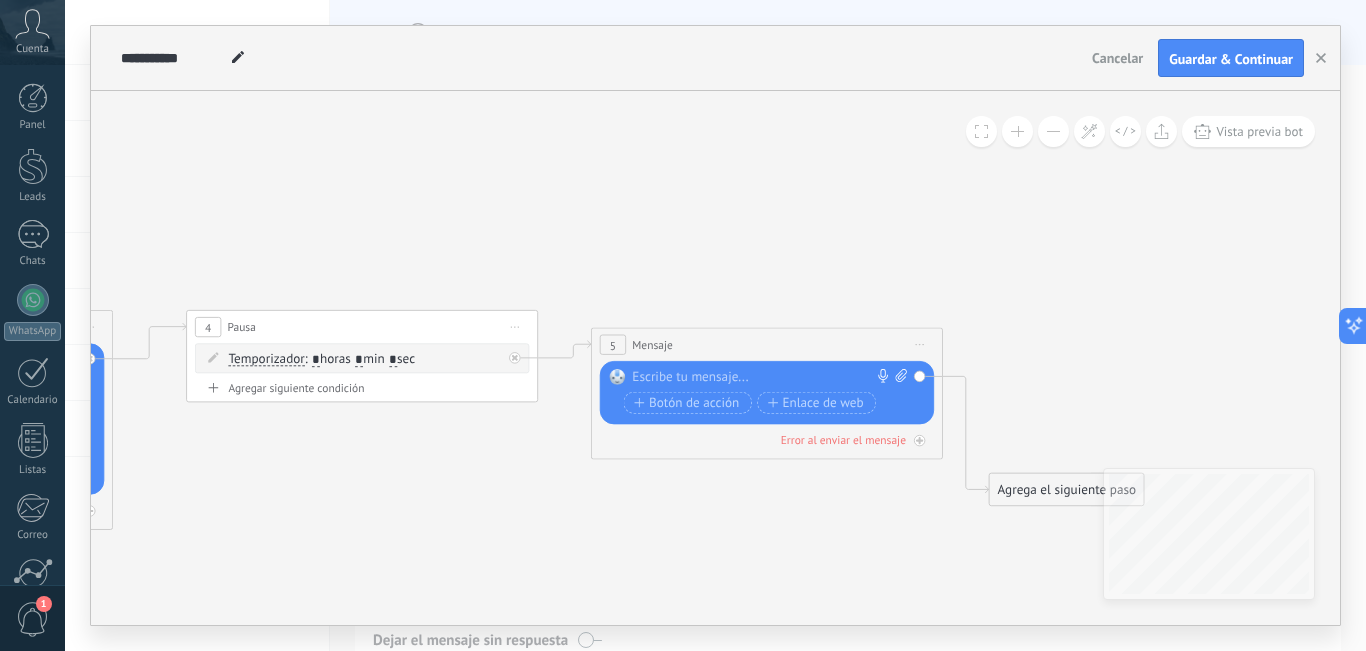 drag, startPoint x: 697, startPoint y: 448, endPoint x: 557, endPoint y: 460, distance: 140.51335 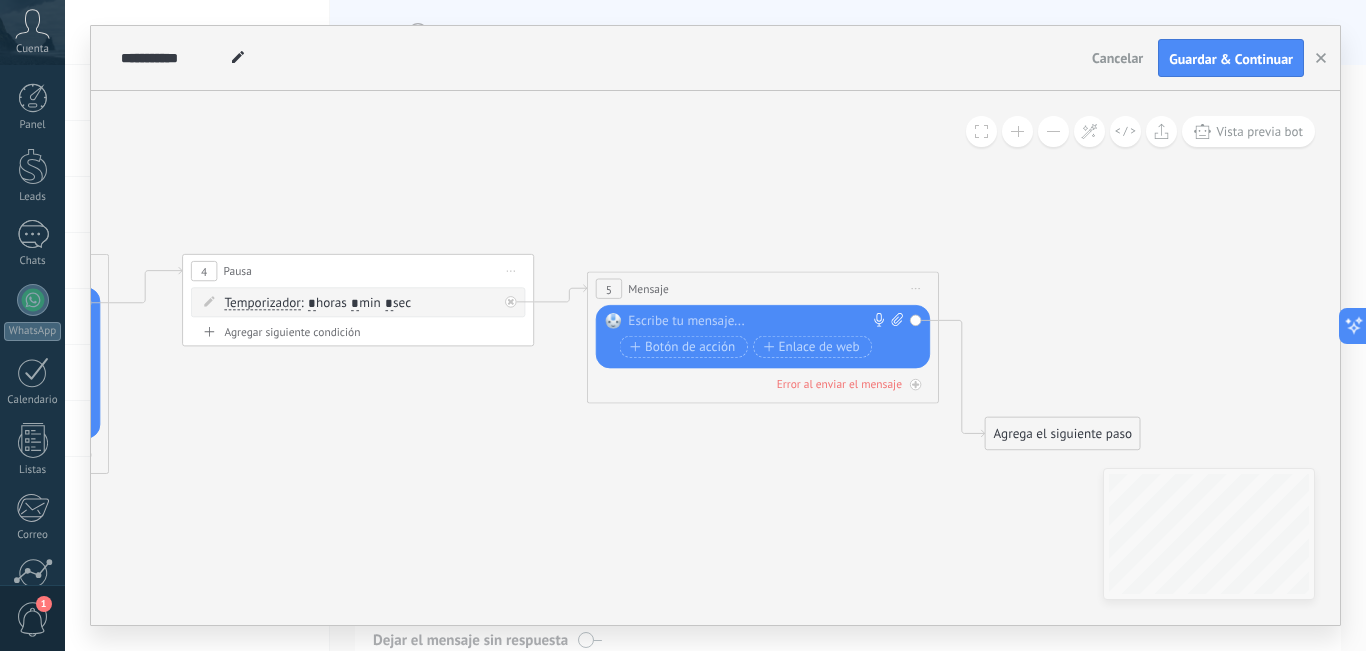 drag, startPoint x: 605, startPoint y: 480, endPoint x: 601, endPoint y: 424, distance: 56.142673 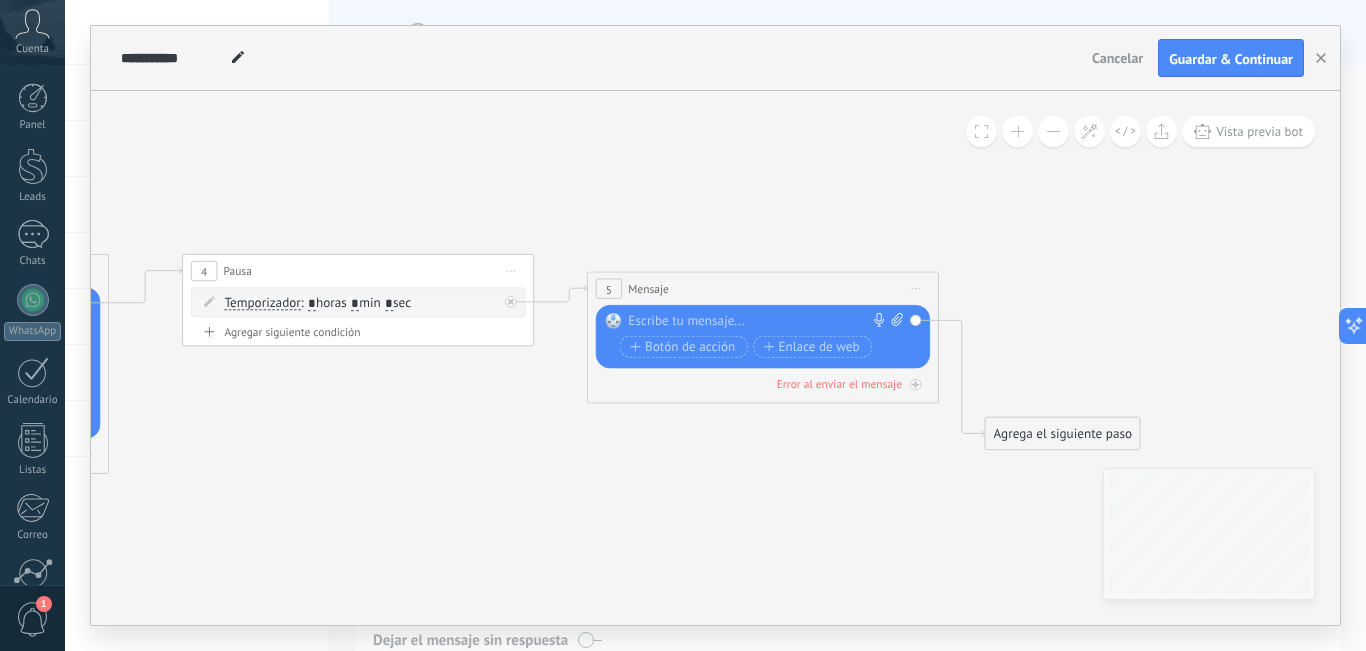 click 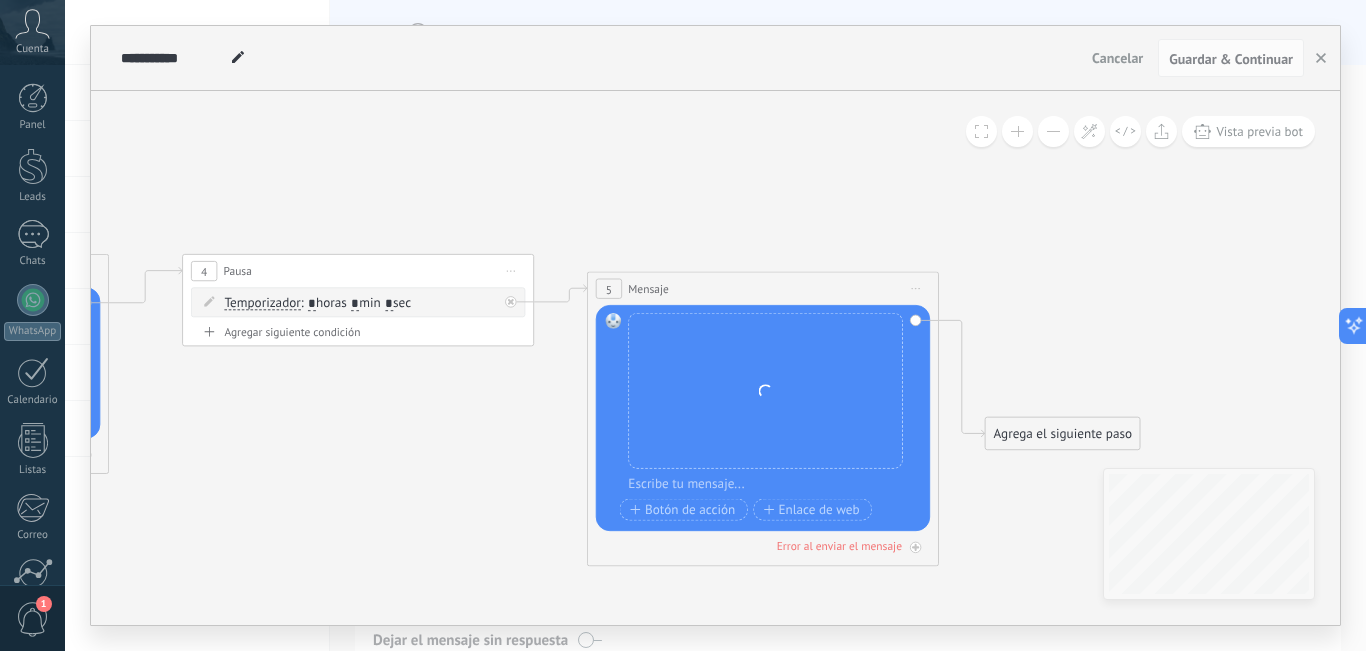 click at bounding box center (774, 485) 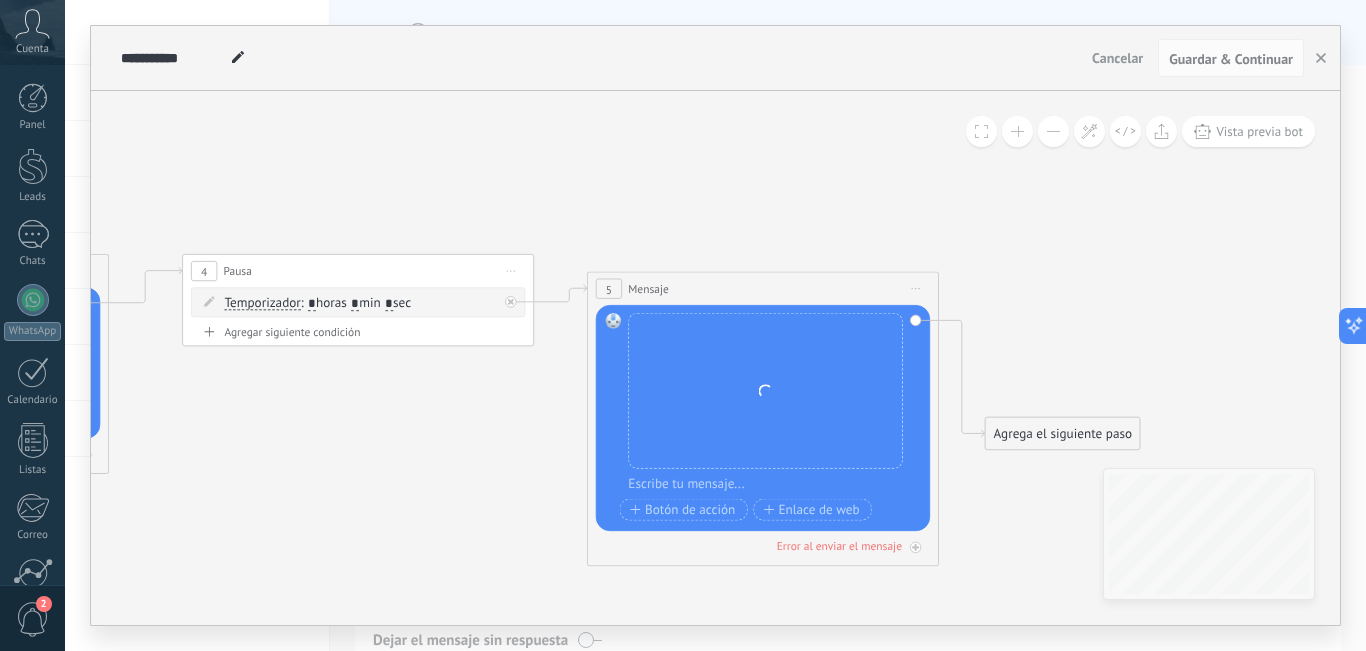 paste 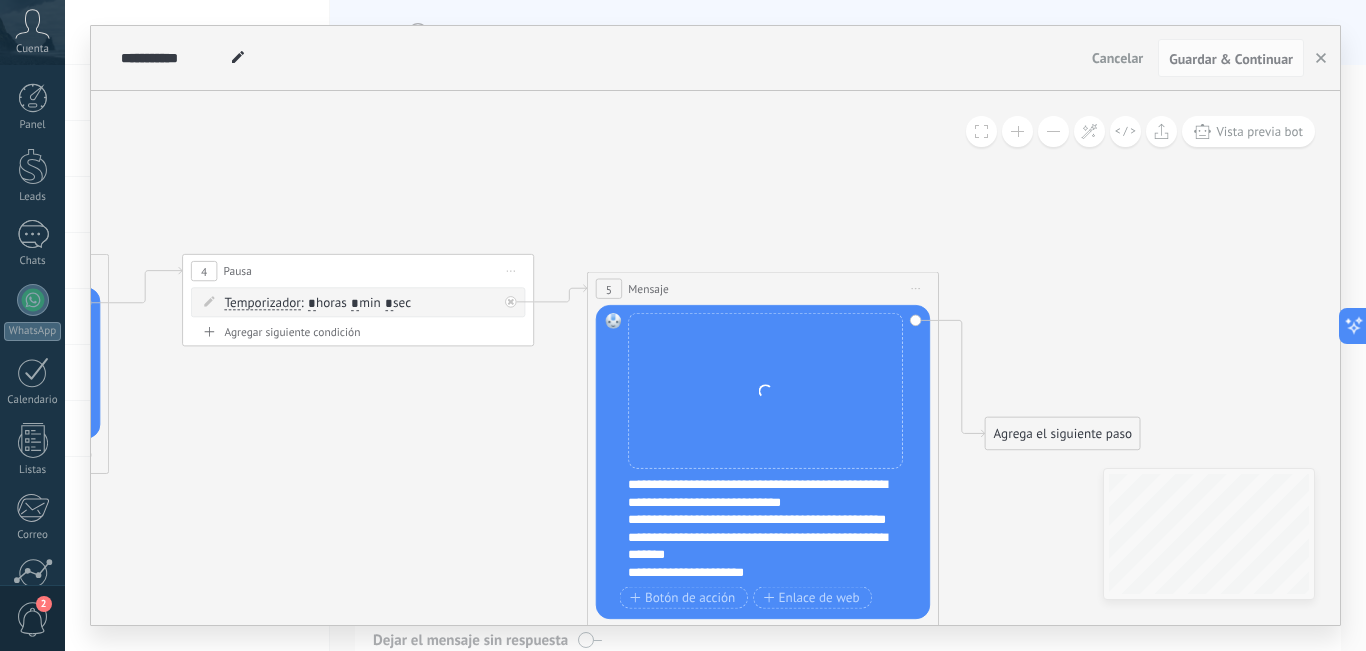 type 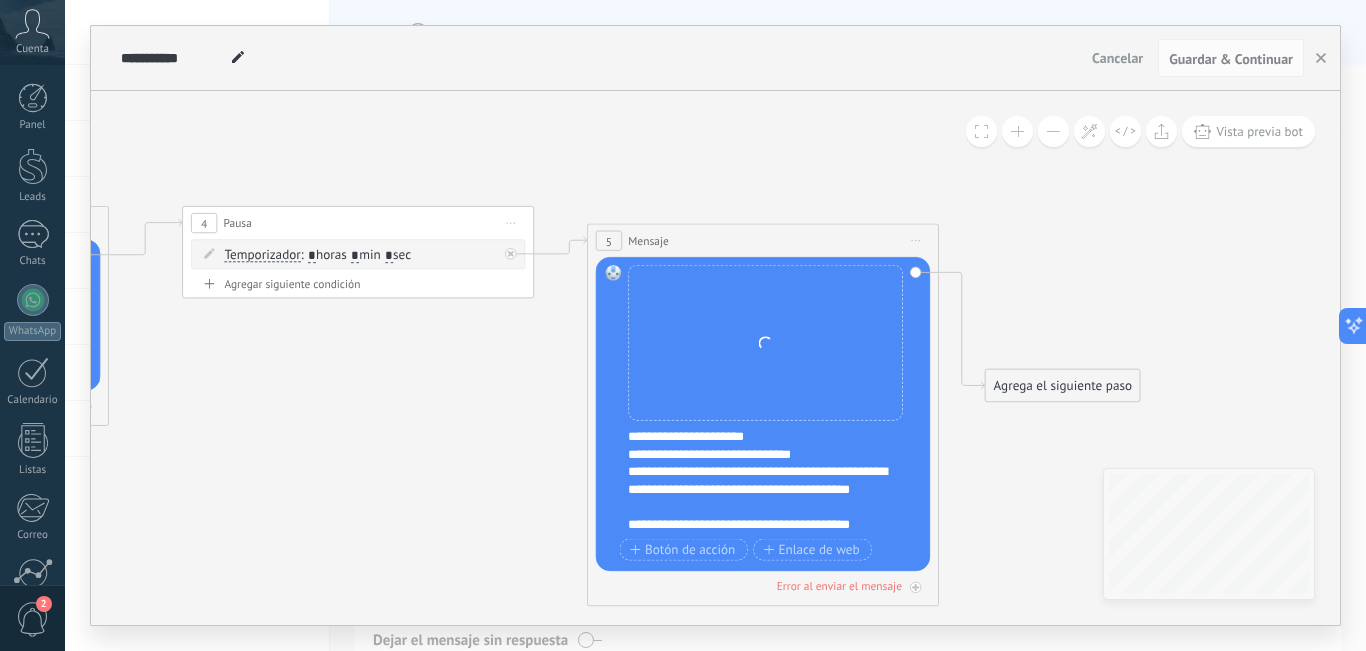 scroll, scrollTop: 0, scrollLeft: 0, axis: both 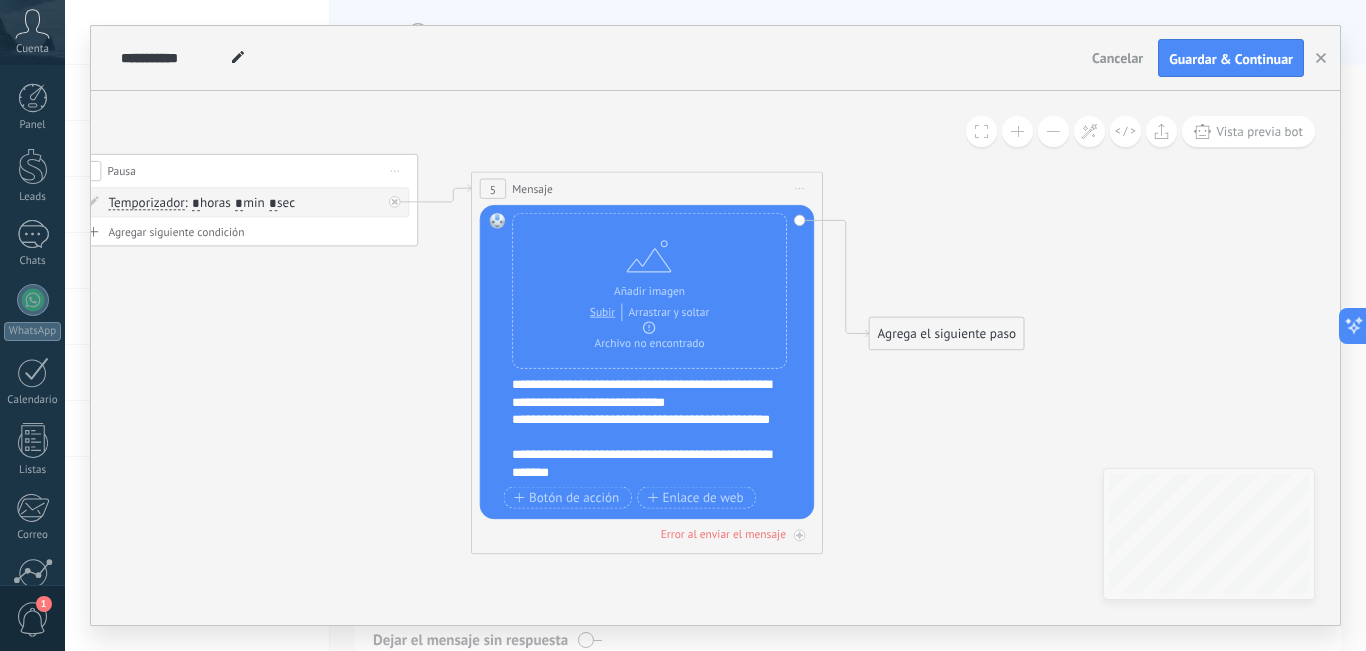drag, startPoint x: 1037, startPoint y: 432, endPoint x: 921, endPoint y: 428, distance: 116.06895 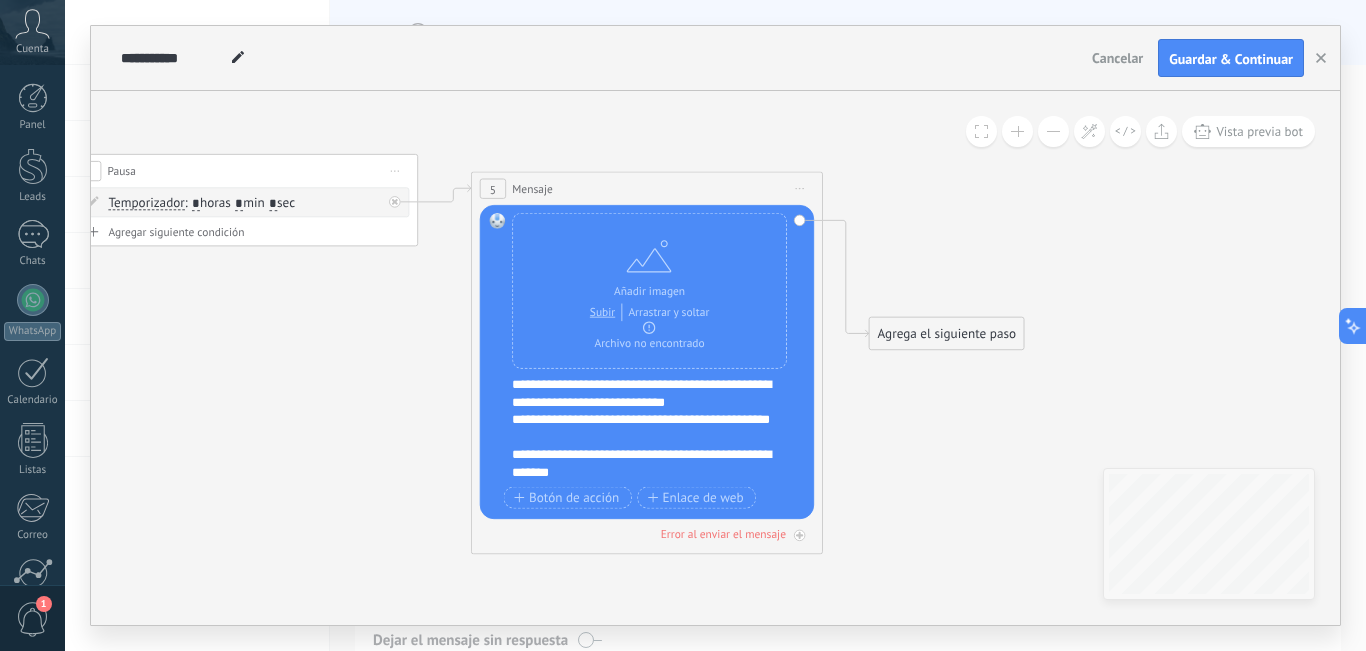 click on "**********" at bounding box center (600, 58) 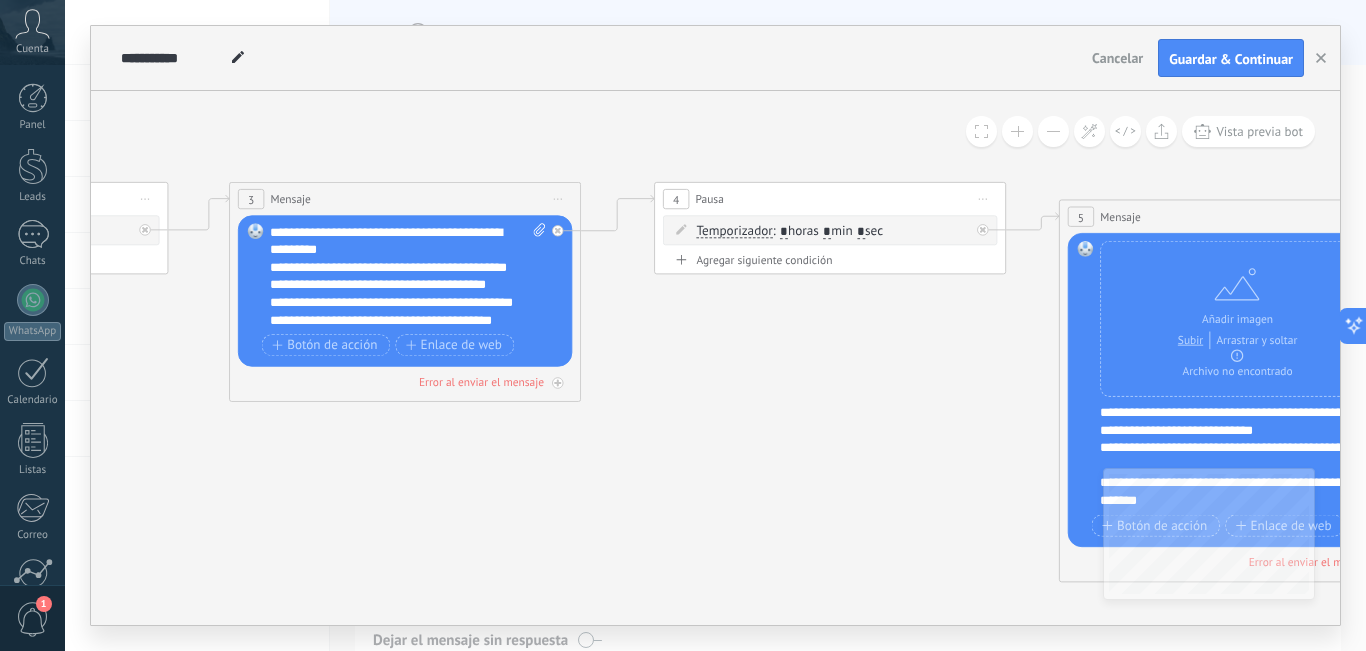 drag, startPoint x: 349, startPoint y: 392, endPoint x: 937, endPoint y: 372, distance: 588.34 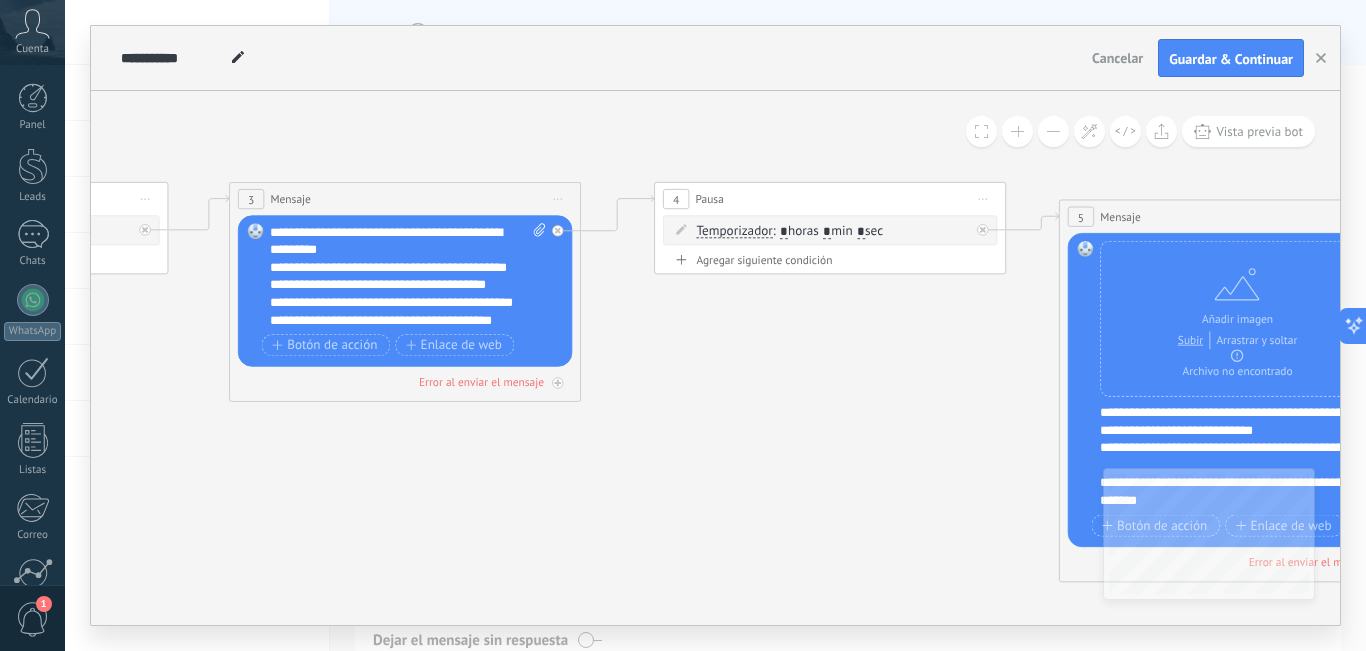 click on "**********" at bounding box center [-827, 131] 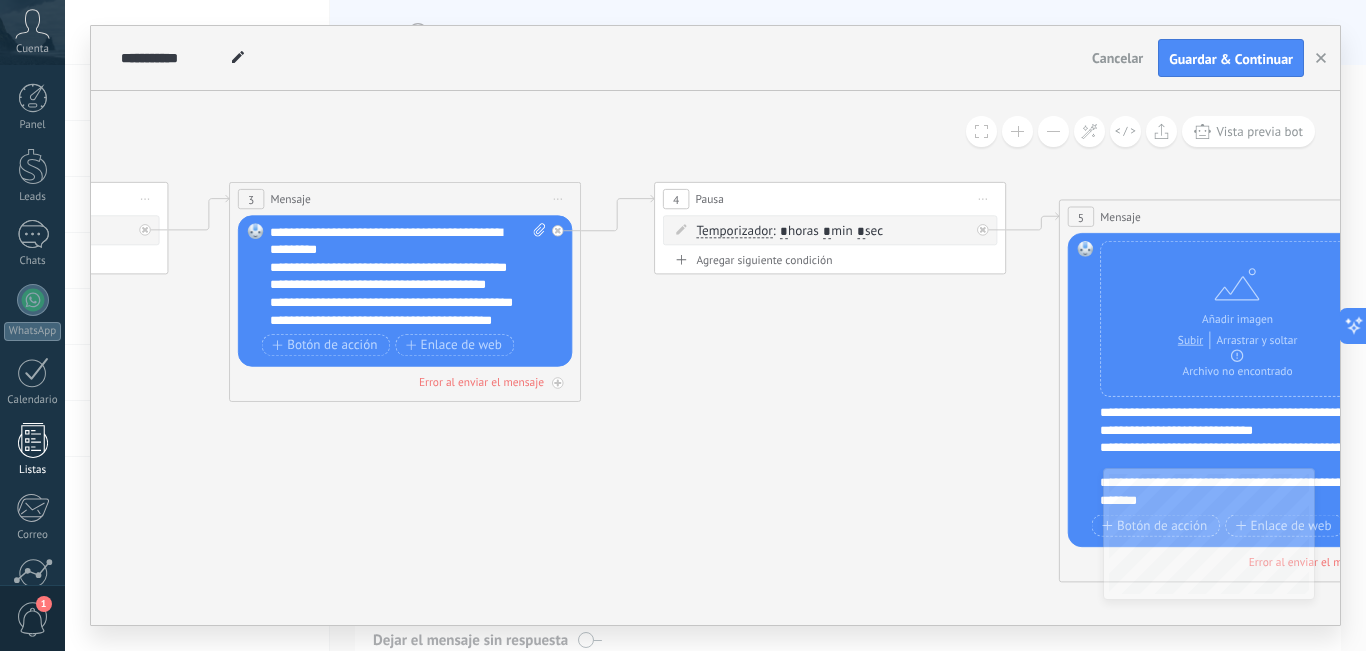 drag, startPoint x: 641, startPoint y: 424, endPoint x: 36, endPoint y: 440, distance: 605.21155 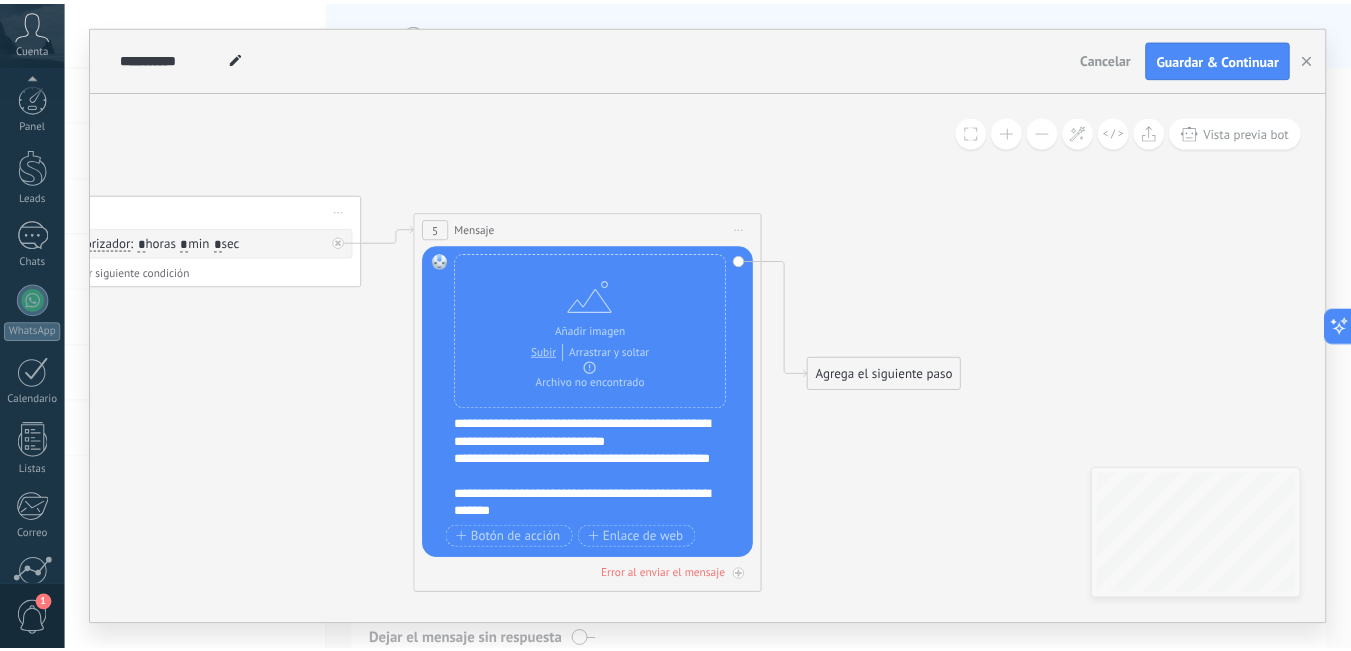 scroll, scrollTop: 181, scrollLeft: 0, axis: vertical 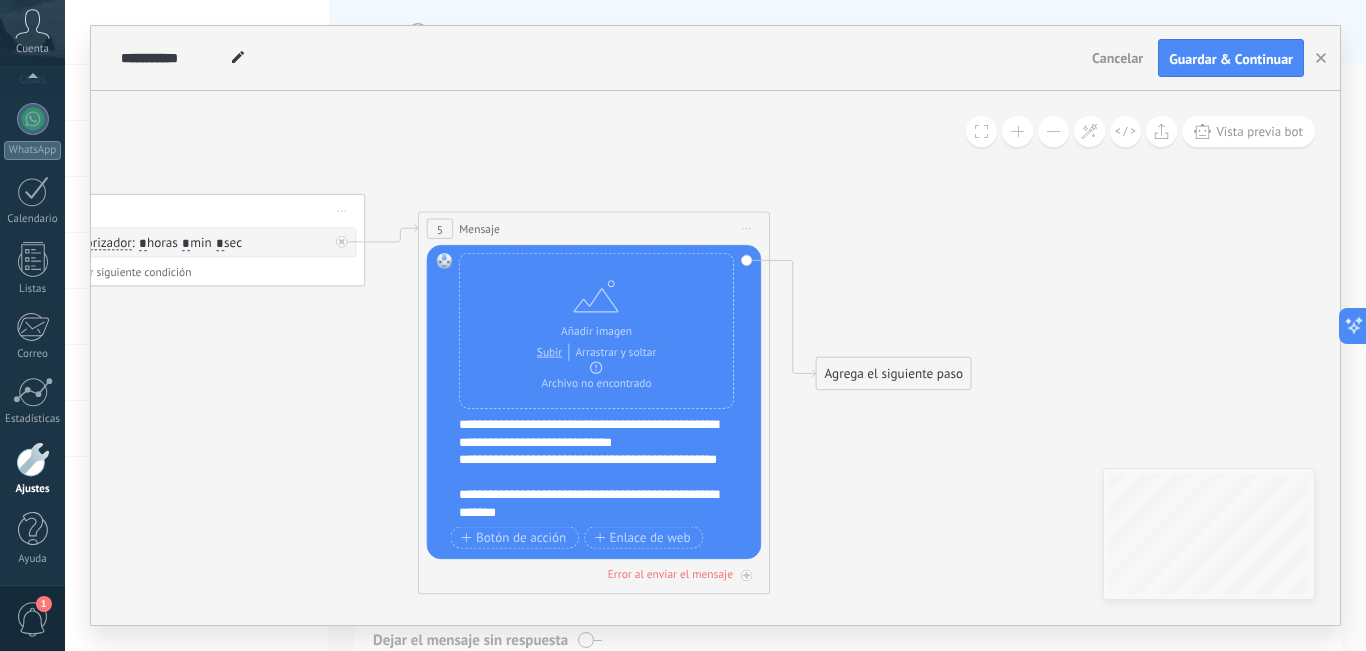 drag, startPoint x: 434, startPoint y: 432, endPoint x: 340, endPoint y: 440, distance: 94.33981 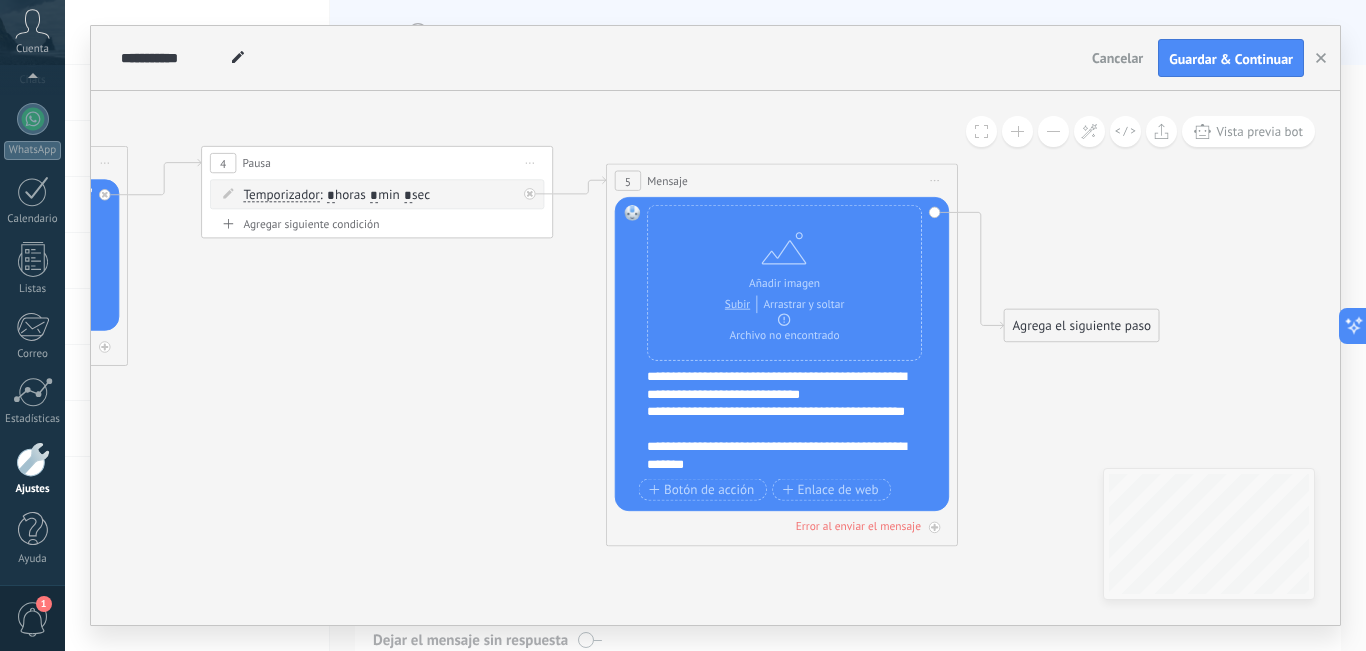 drag, startPoint x: 438, startPoint y: 378, endPoint x: 508, endPoint y: 388, distance: 70.71068 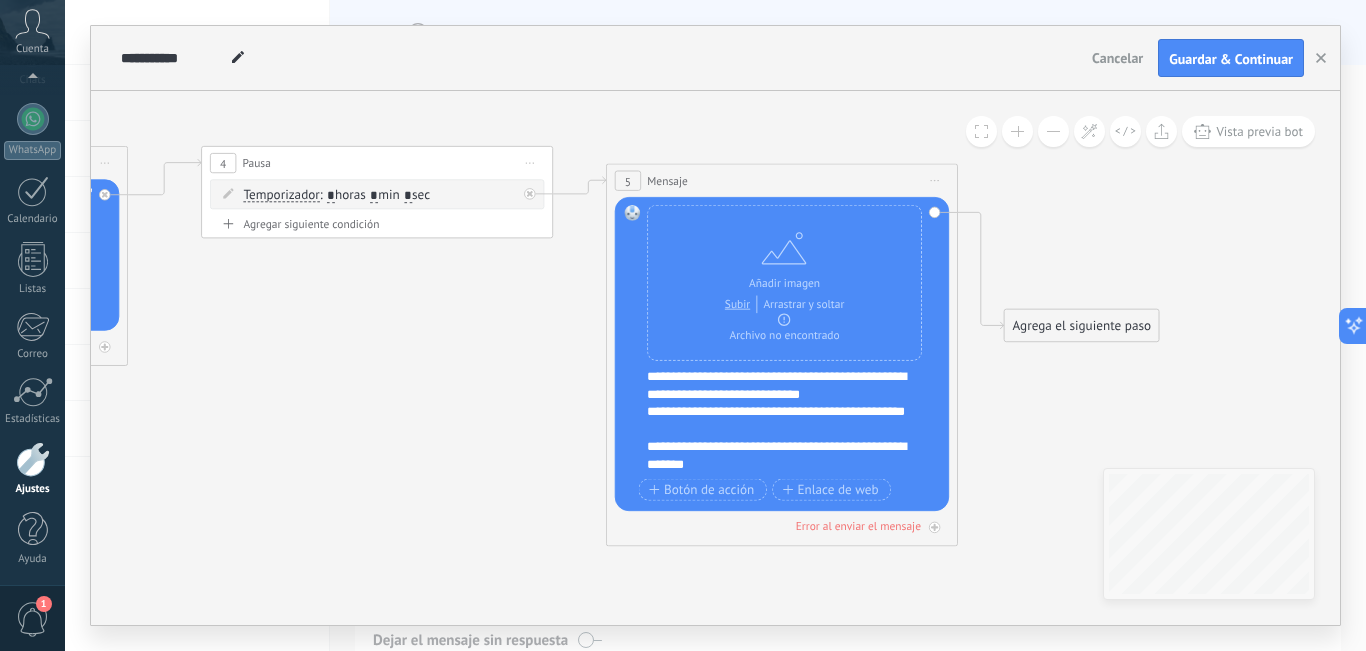 click on "4
Pausa
*****
Iniciar vista previa aquí
Cambiar nombre
Duplicar
[GEOGRAPHIC_DATA]" at bounding box center (377, 163) 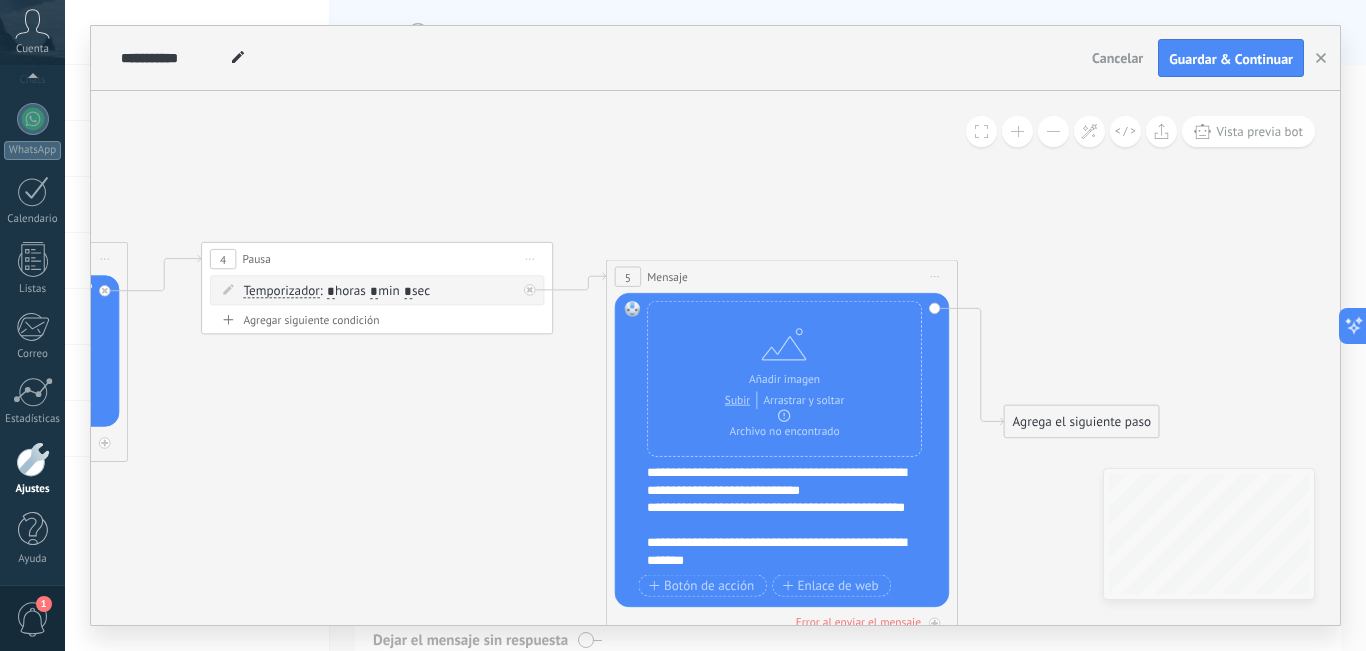 drag, startPoint x: 520, startPoint y: 256, endPoint x: 400, endPoint y: 352, distance: 153.67499 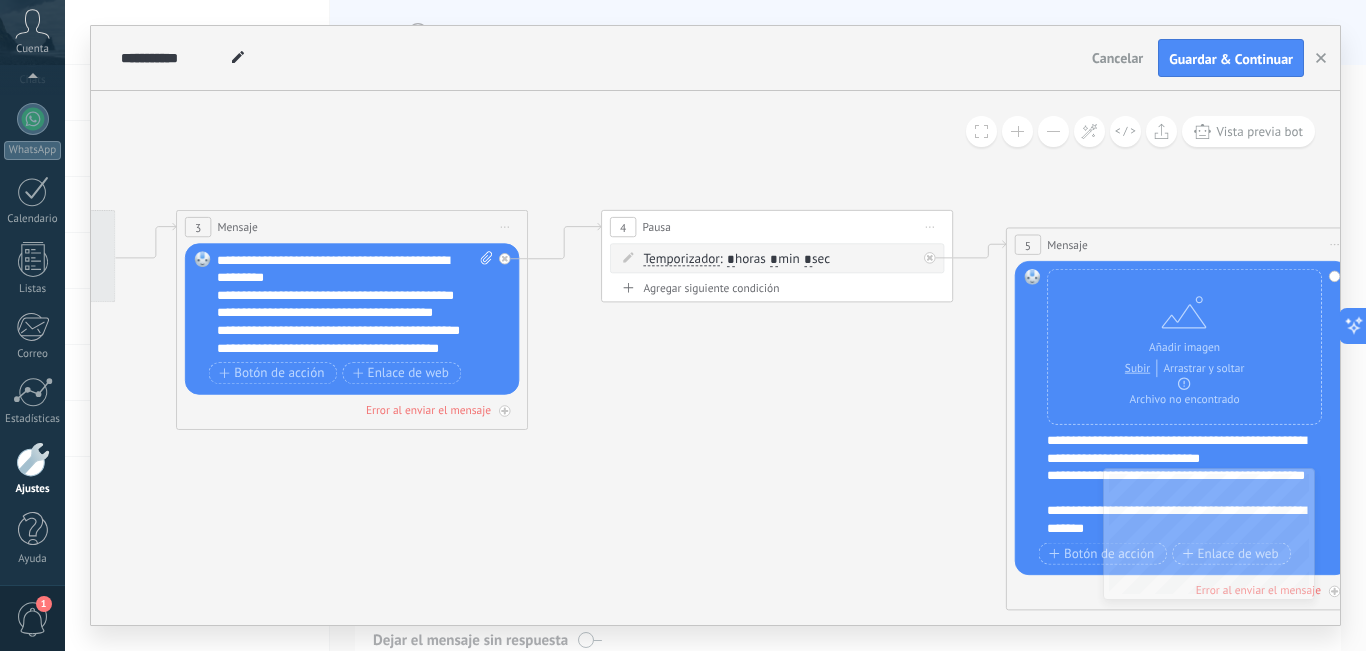 drag, startPoint x: 412, startPoint y: 380, endPoint x: 804, endPoint y: 374, distance: 392.04593 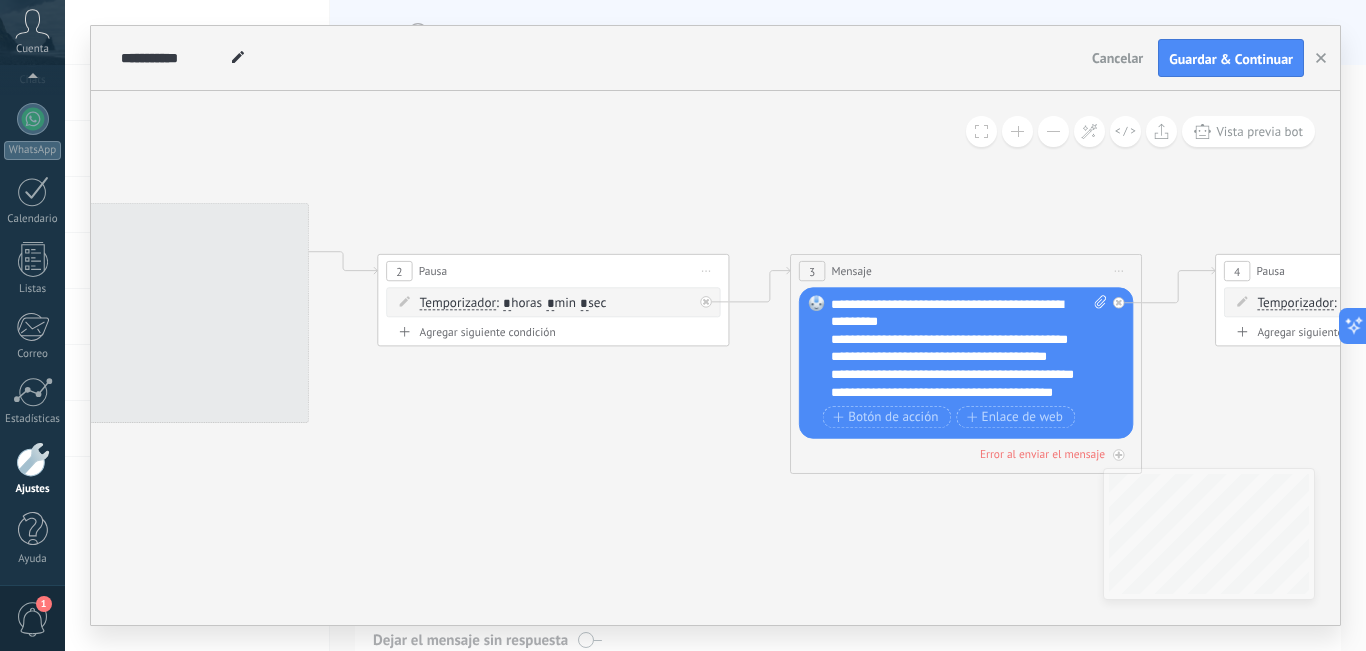 drag, startPoint x: 614, startPoint y: 428, endPoint x: 876, endPoint y: 488, distance: 268.78244 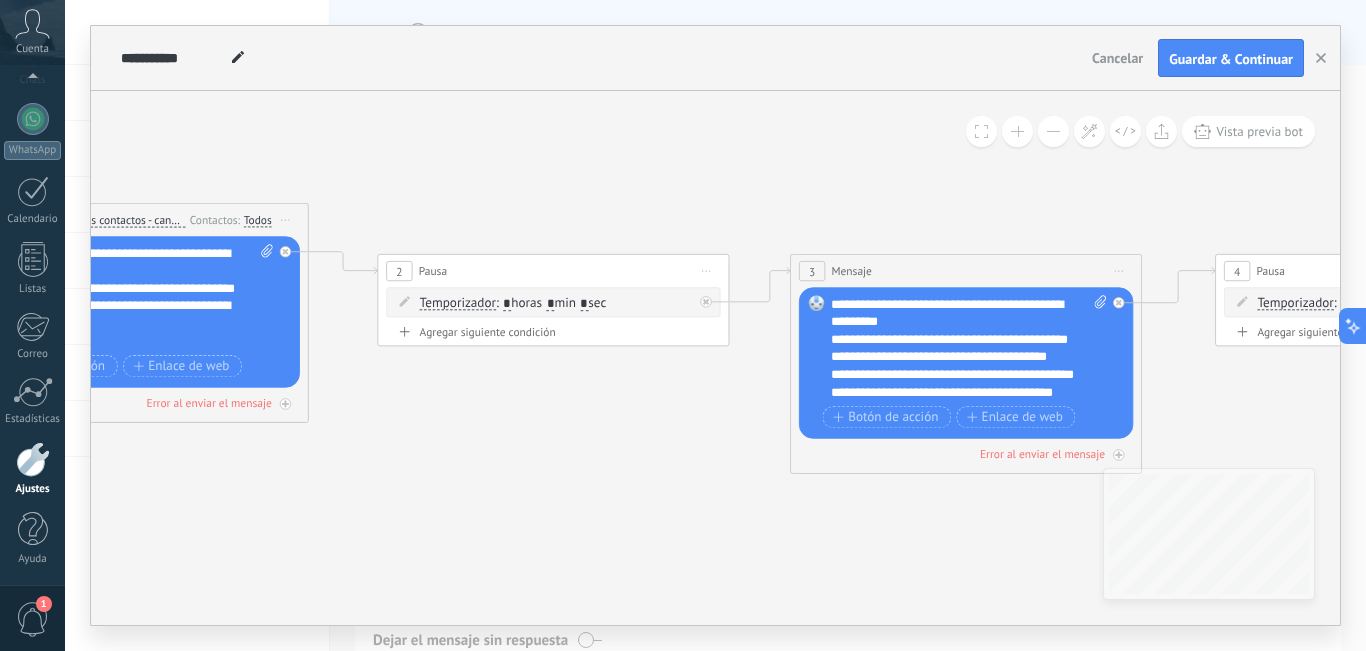 click on "Iniciar vista previa aquí
Cambiar nombre
Duplicar
[GEOGRAPHIC_DATA]" at bounding box center [706, 271] 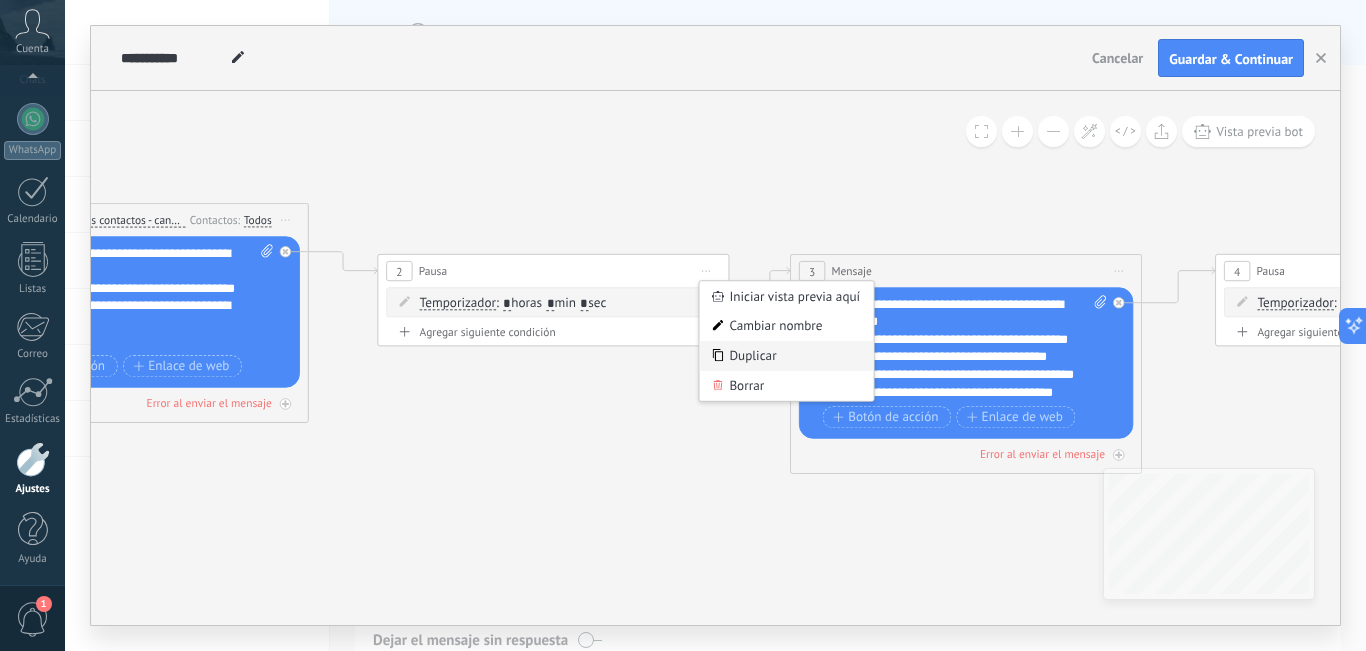 click on "Duplicar" at bounding box center (786, 356) 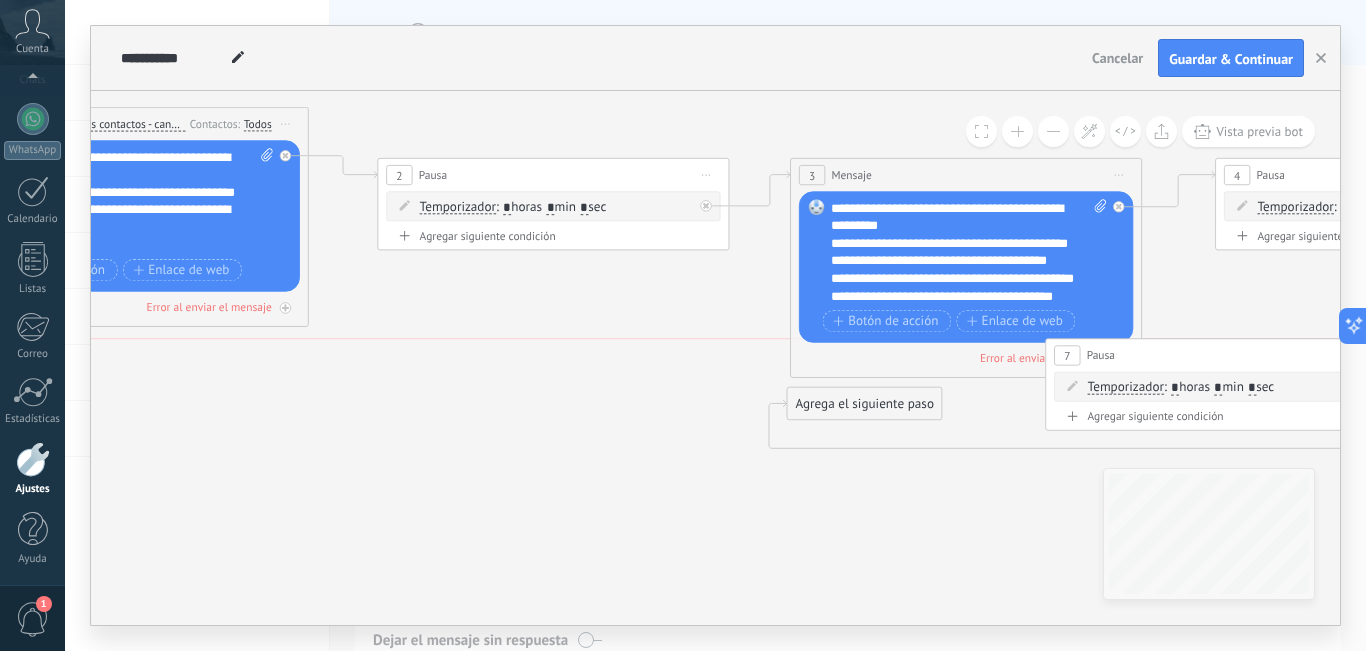 drag, startPoint x: 688, startPoint y: 328, endPoint x: 1356, endPoint y: 364, distance: 668.96936 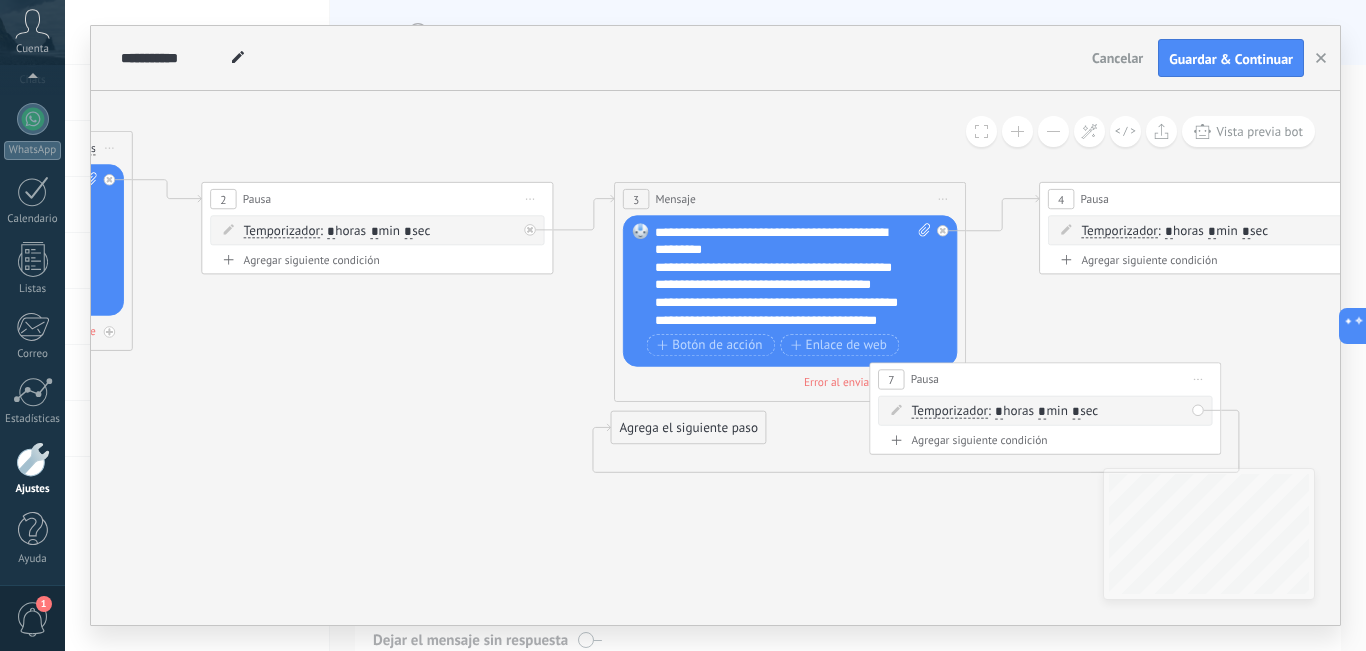 drag, startPoint x: 856, startPoint y: 460, endPoint x: 498, endPoint y: 460, distance: 358 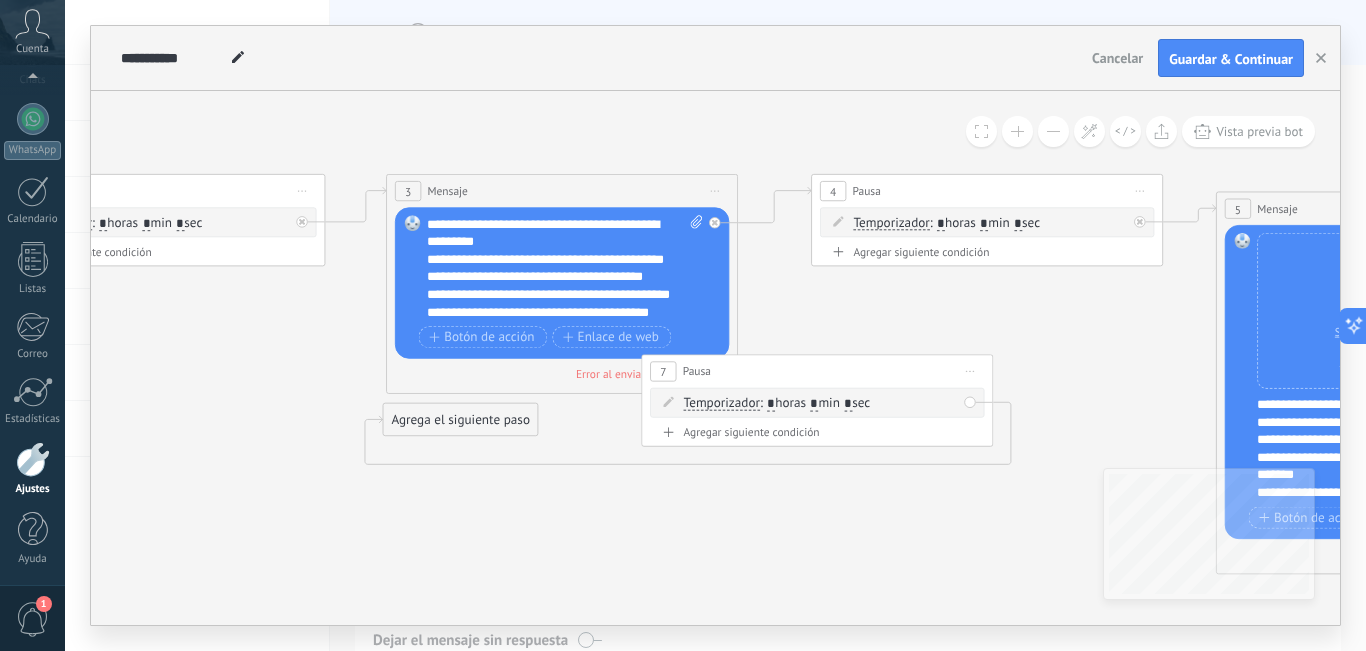 click on "7
Pausa
*****
Iniciar vista previa aquí
Cambiar nombre
Duplicar
[GEOGRAPHIC_DATA]" at bounding box center [817, 371] 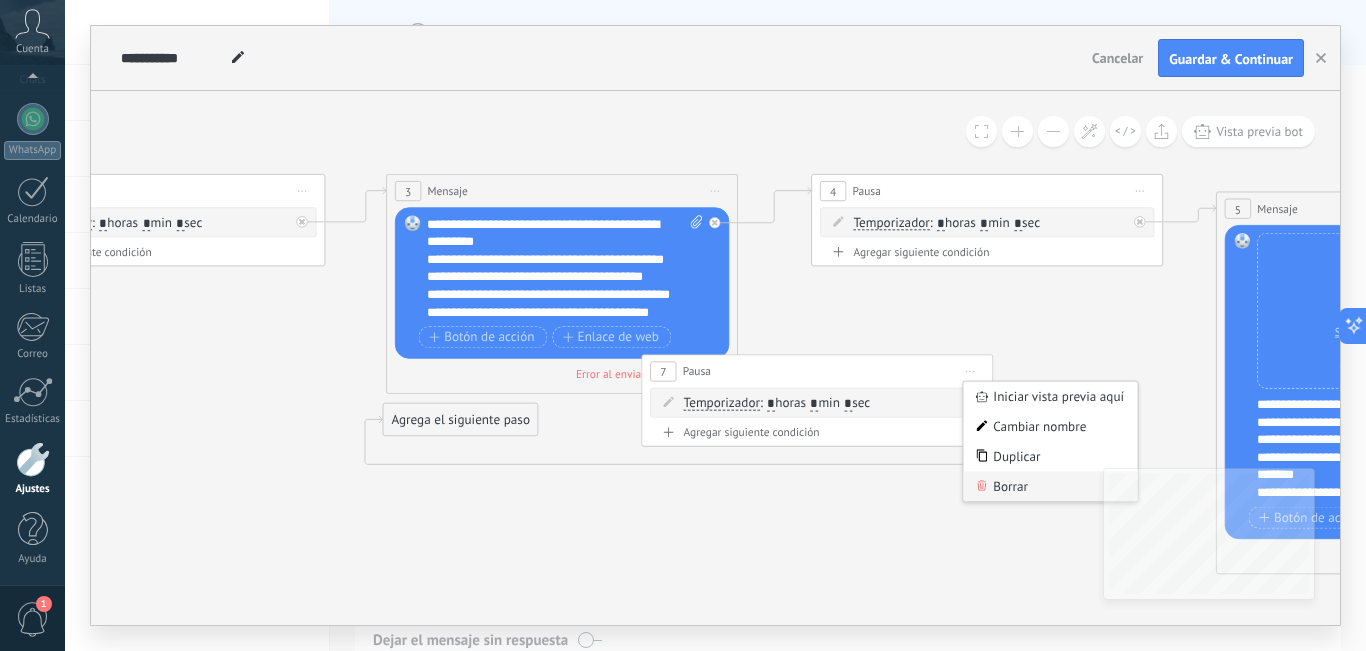 click on "Borrar" at bounding box center (1050, 486) 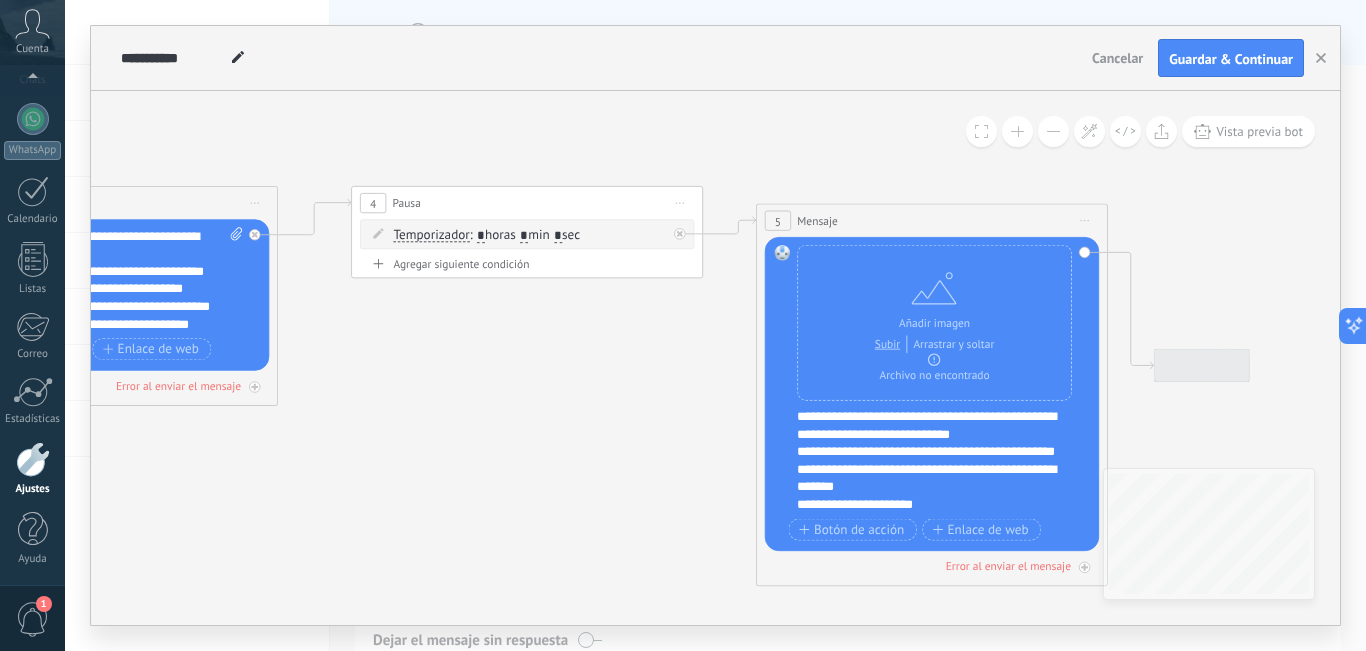 drag, startPoint x: 1052, startPoint y: 448, endPoint x: 454, endPoint y: 442, distance: 598.0301 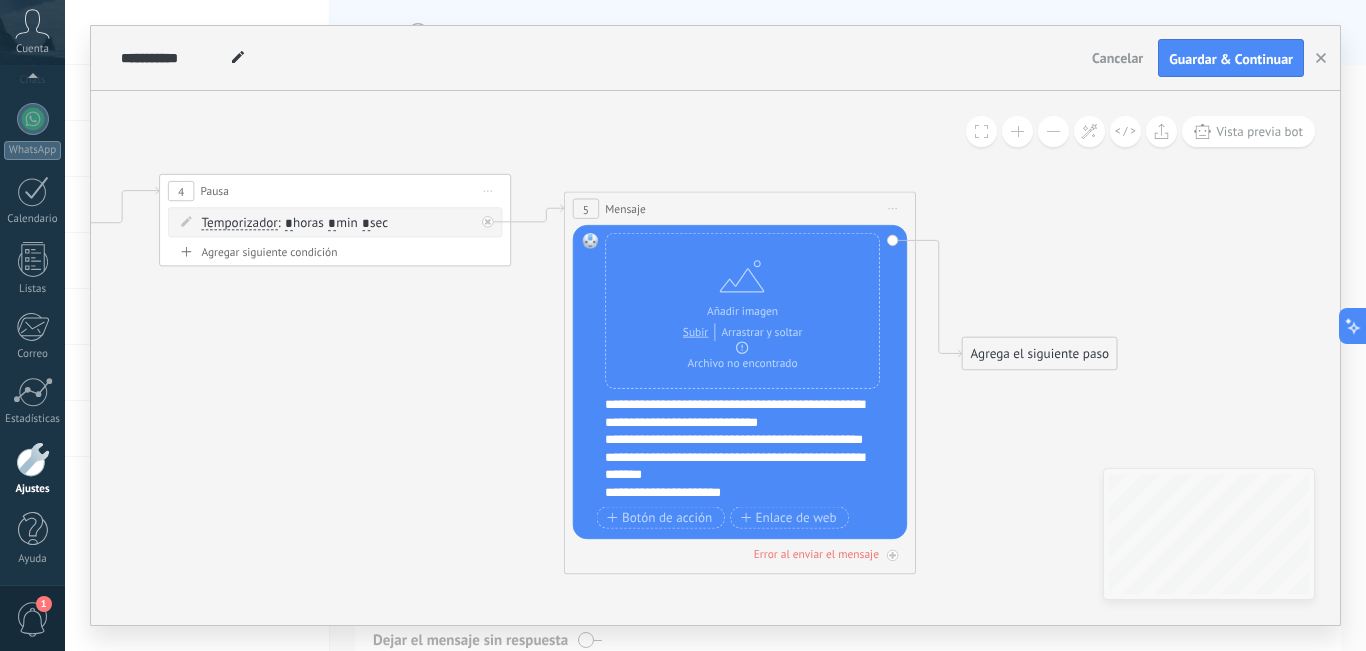 drag, startPoint x: 456, startPoint y: 356, endPoint x: 412, endPoint y: 348, distance: 44.72136 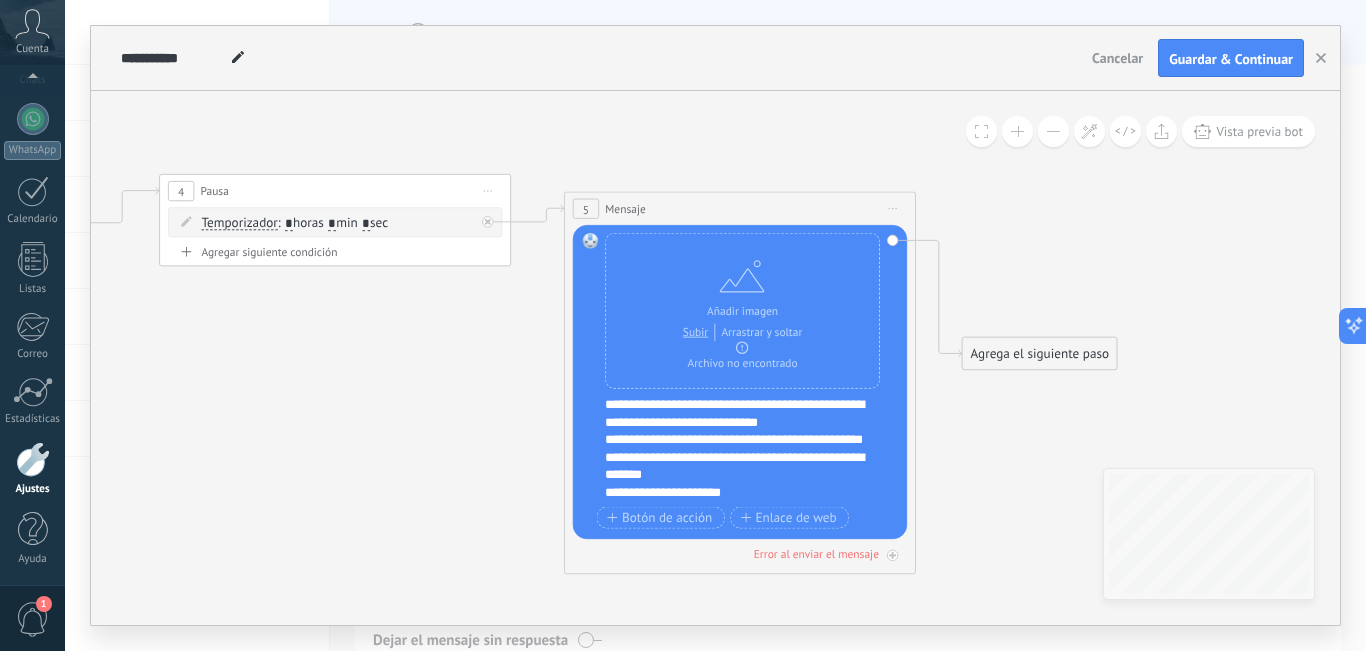 click on "Iniciar vista previa aquí
Cambiar nombre
Duplicar
[GEOGRAPHIC_DATA]" at bounding box center (488, 191) 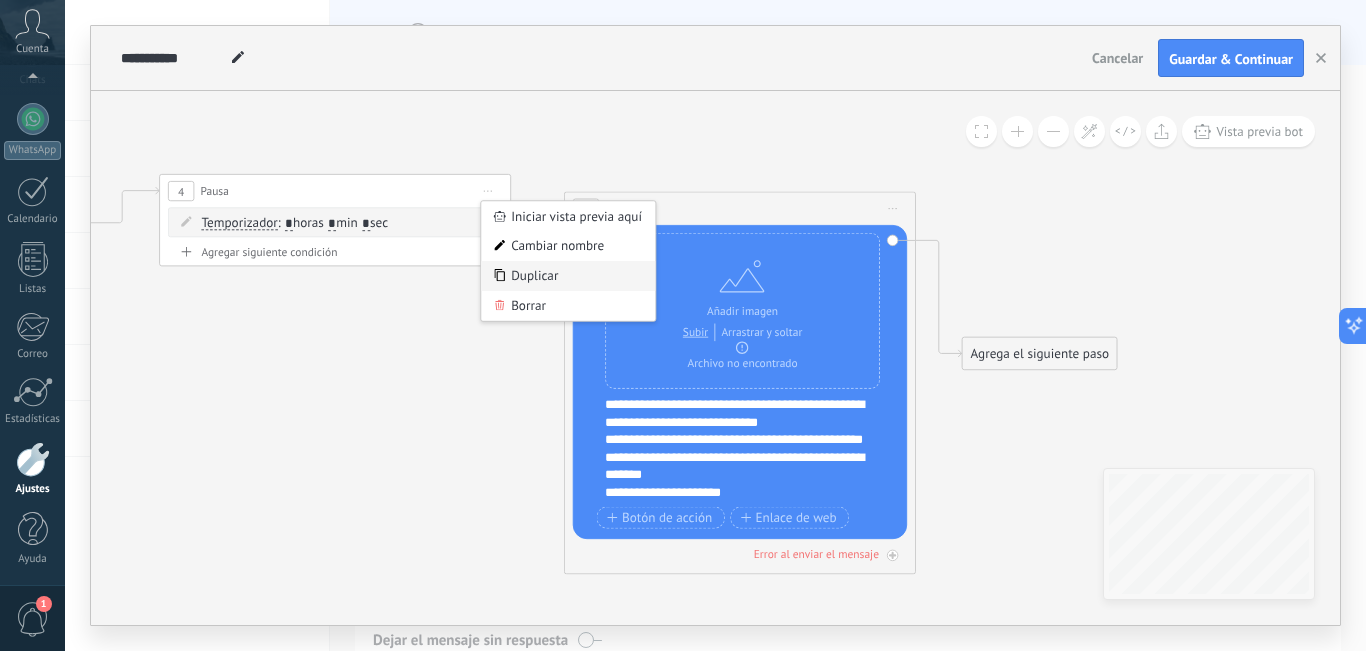 click on "Duplicar" at bounding box center (568, 276) 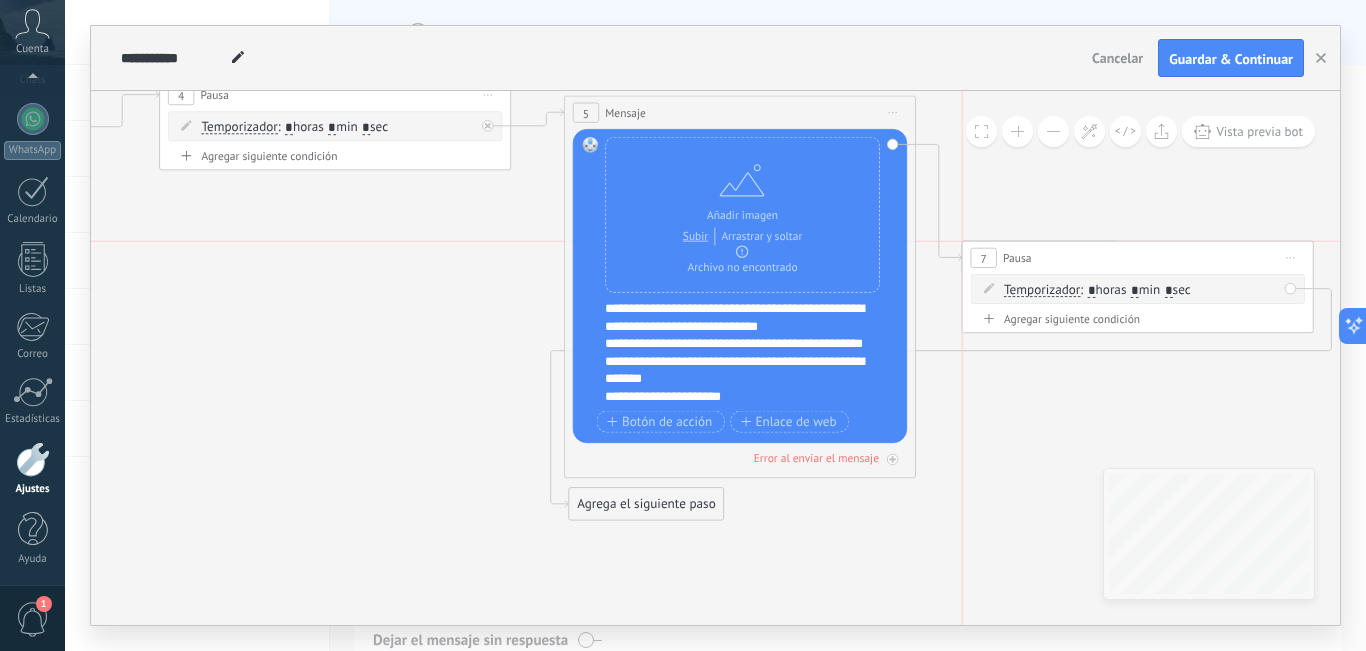 drag, startPoint x: 424, startPoint y: 248, endPoint x: 1206, endPoint y: 260, distance: 782.09204 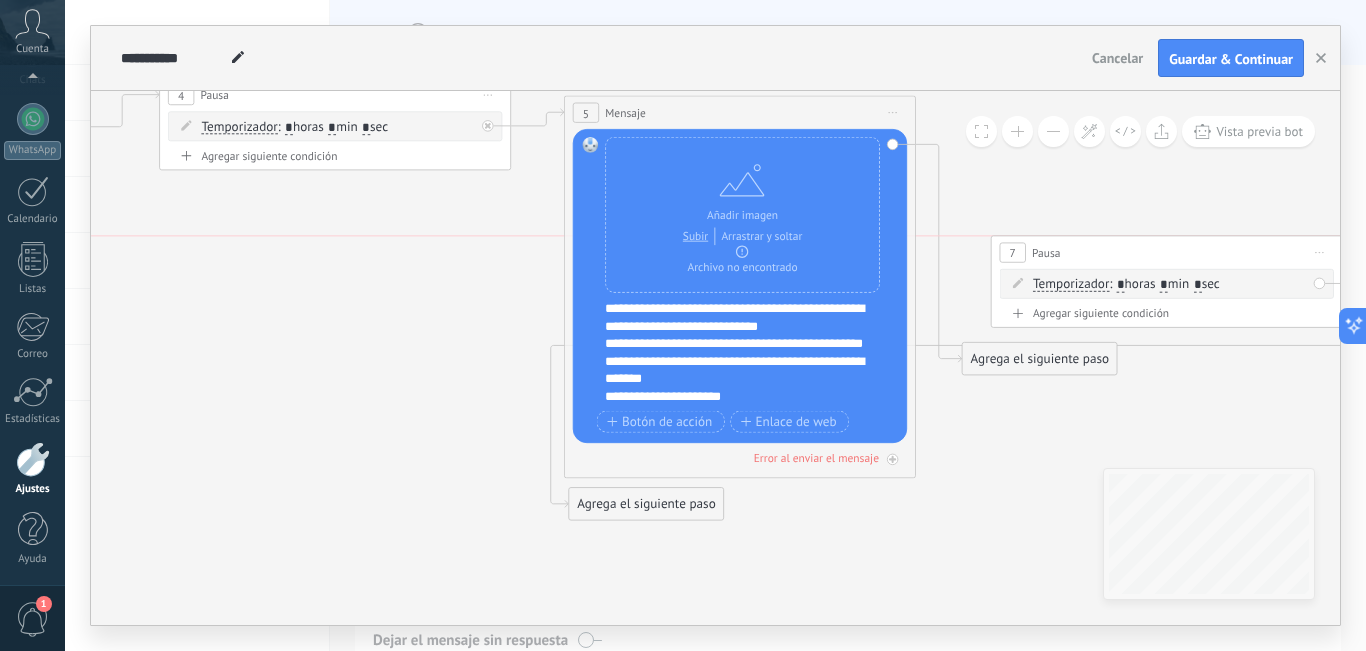 drag, startPoint x: 1084, startPoint y: 272, endPoint x: 1124, endPoint y: 264, distance: 40.792156 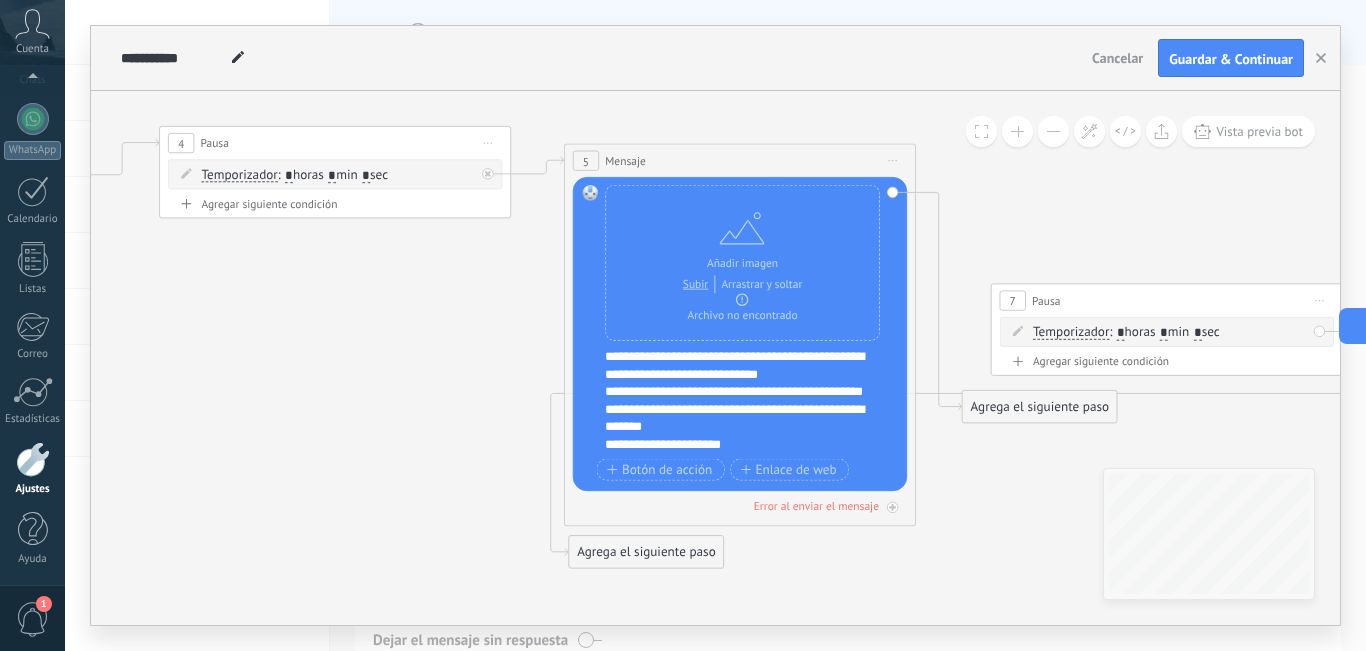 click on "Iniciar vista previa aquí
Cambiar nombre
Duplicar
[GEOGRAPHIC_DATA]" at bounding box center (1320, 301) 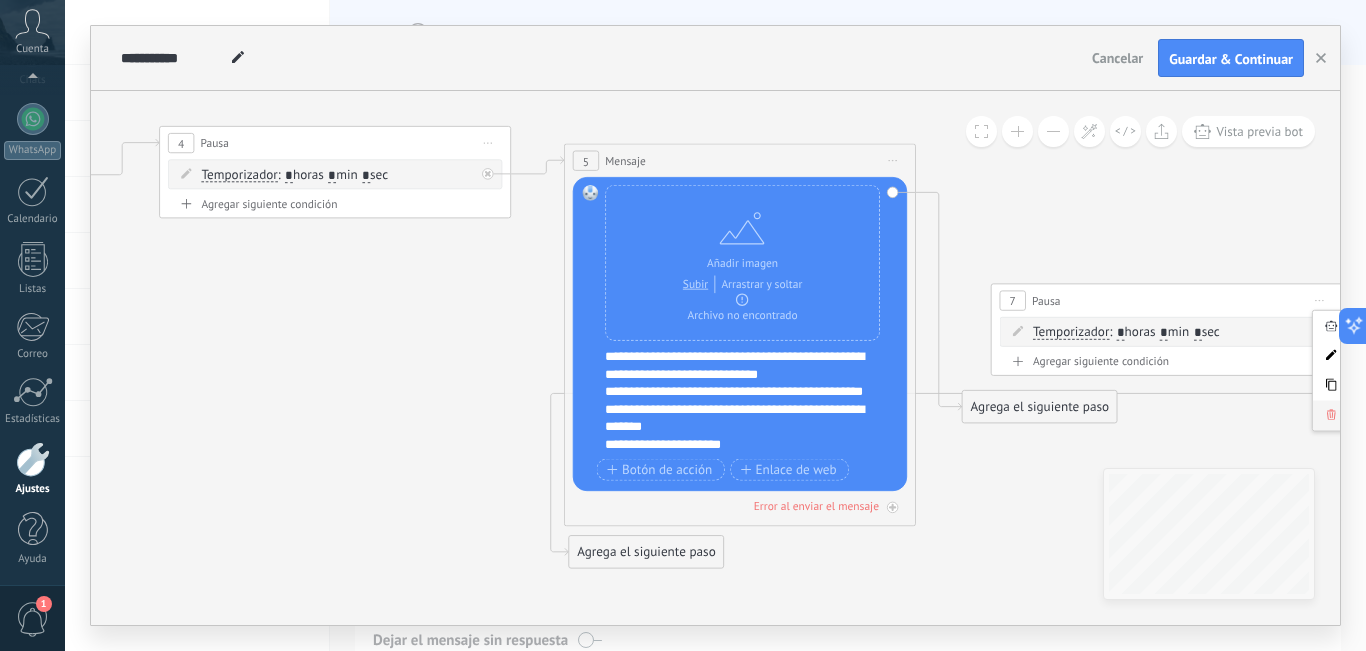 click on "Borrar" at bounding box center [1400, 415] 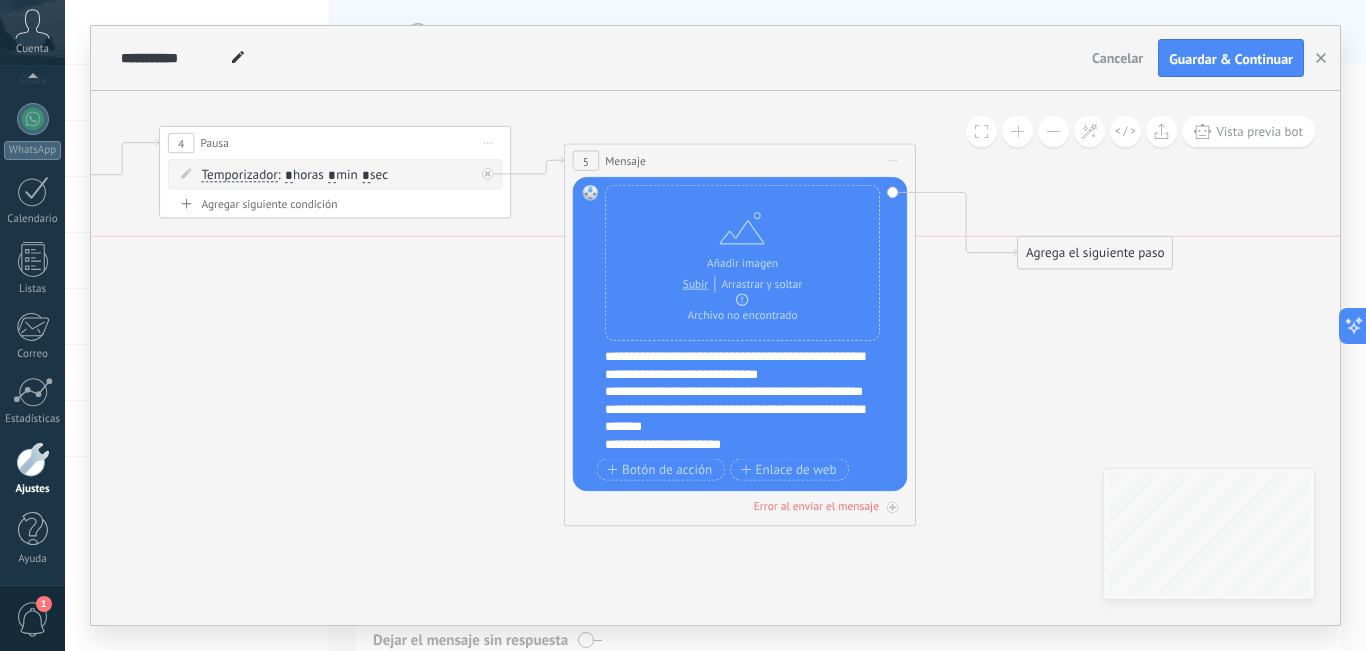 drag, startPoint x: 1032, startPoint y: 392, endPoint x: 1088, endPoint y: 232, distance: 169.51697 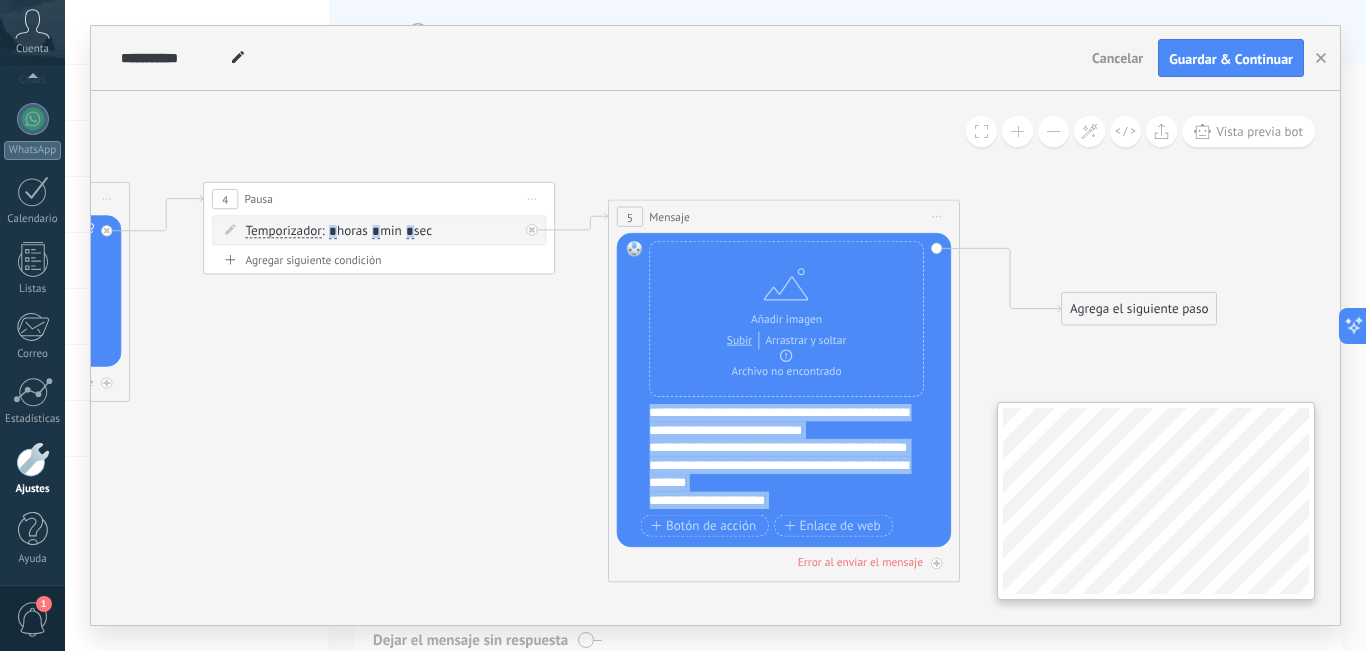 click on "**********" at bounding box center [715, 358] 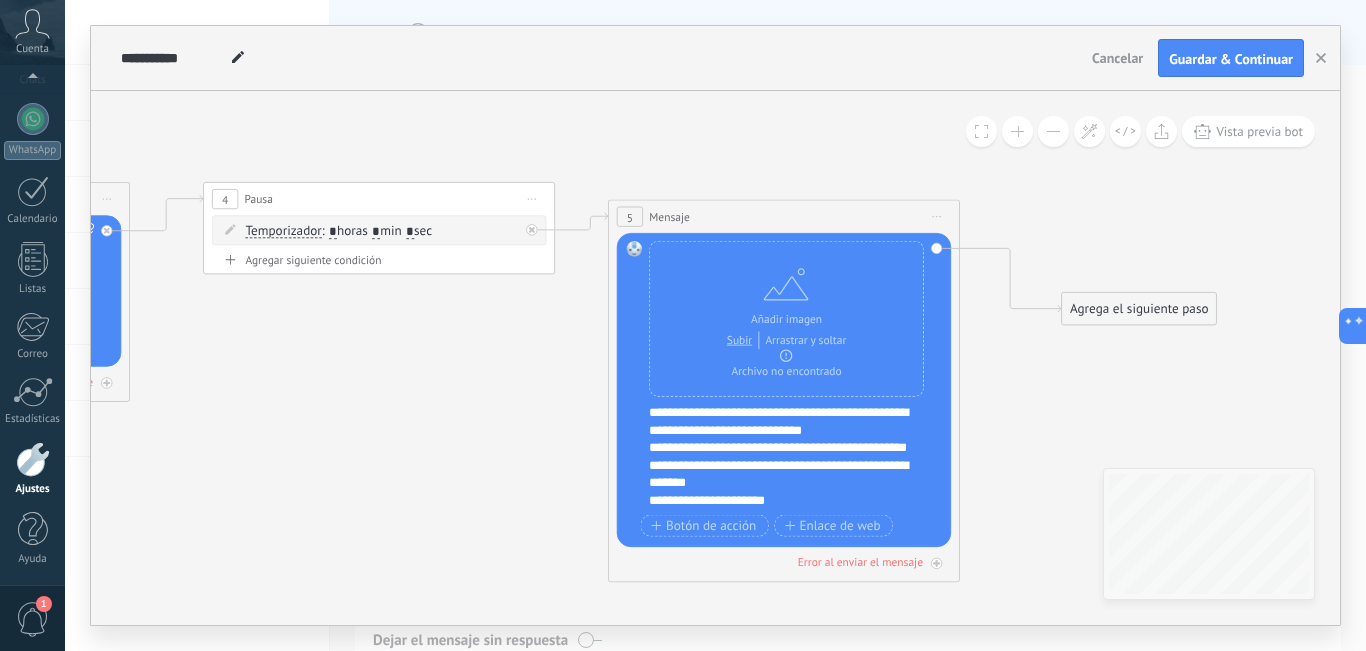 drag, startPoint x: 1092, startPoint y: 428, endPoint x: 1092, endPoint y: 440, distance: 12 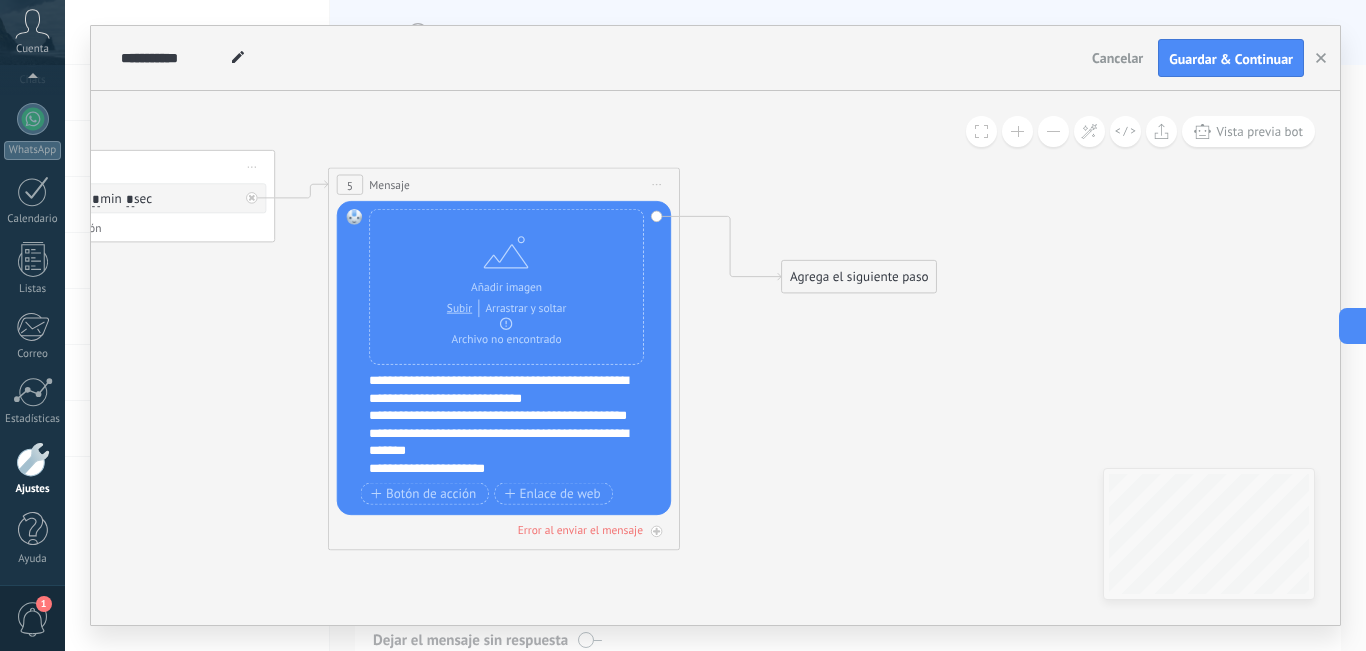 drag, startPoint x: 1060, startPoint y: 406, endPoint x: 824, endPoint y: 360, distance: 240.44125 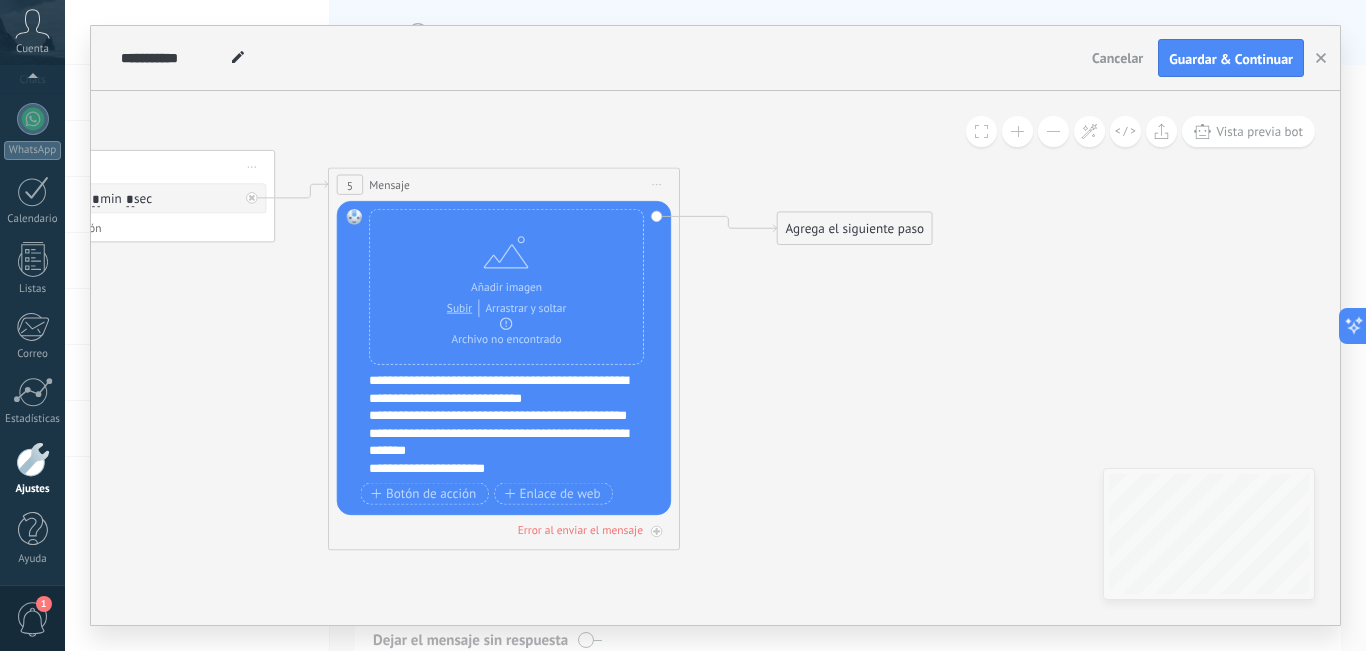 drag, startPoint x: 856, startPoint y: 280, endPoint x: 852, endPoint y: 232, distance: 48.166378 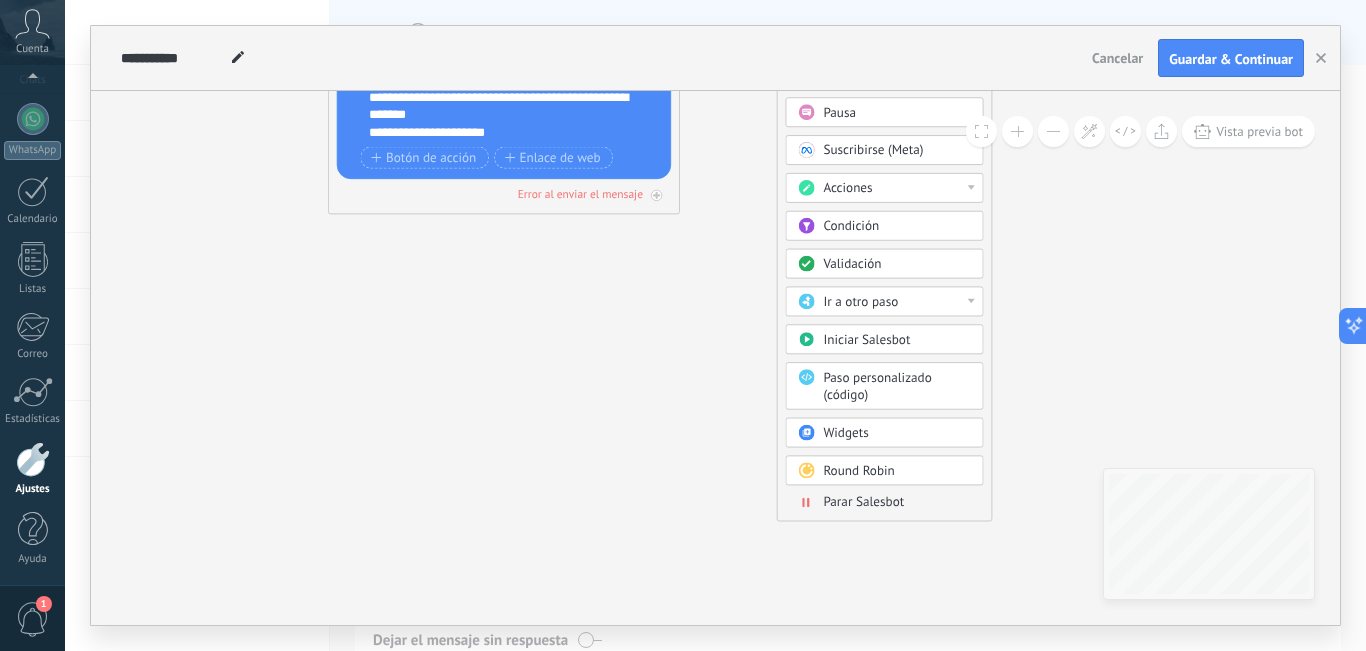 click on "Parar Salesbot" at bounding box center (863, 502) 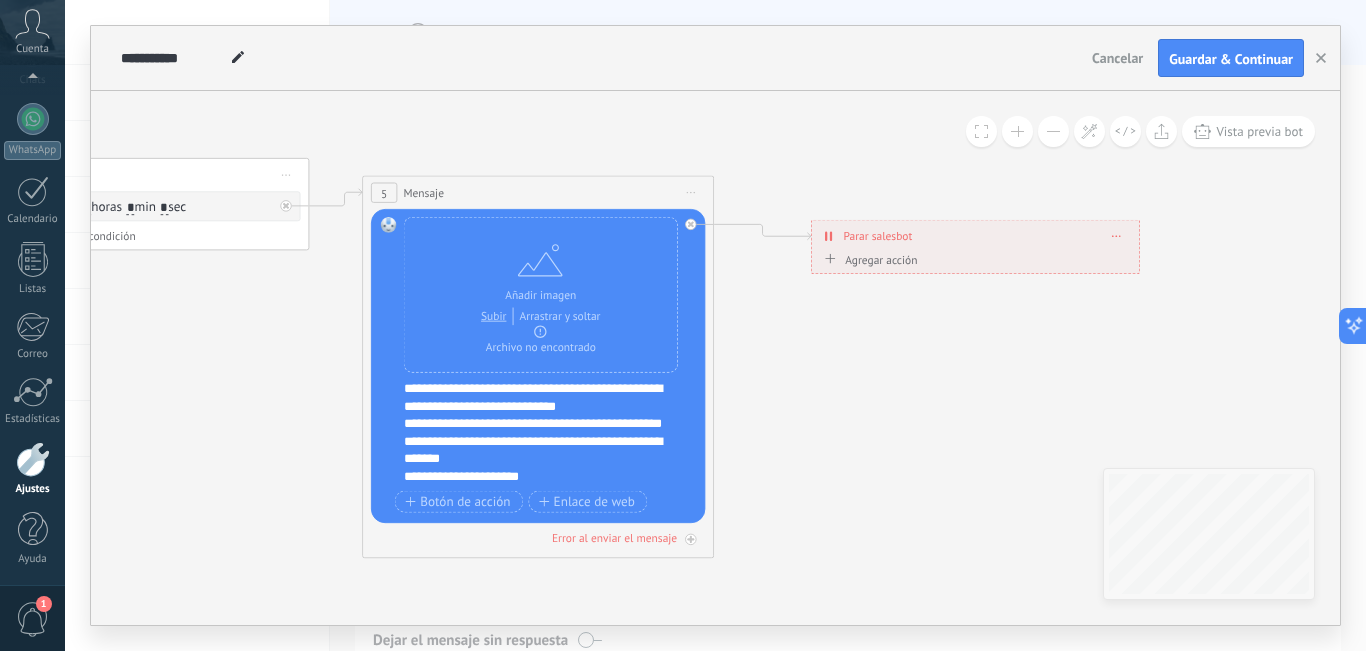 drag, startPoint x: 704, startPoint y: 448, endPoint x: 964, endPoint y: 456, distance: 260.12305 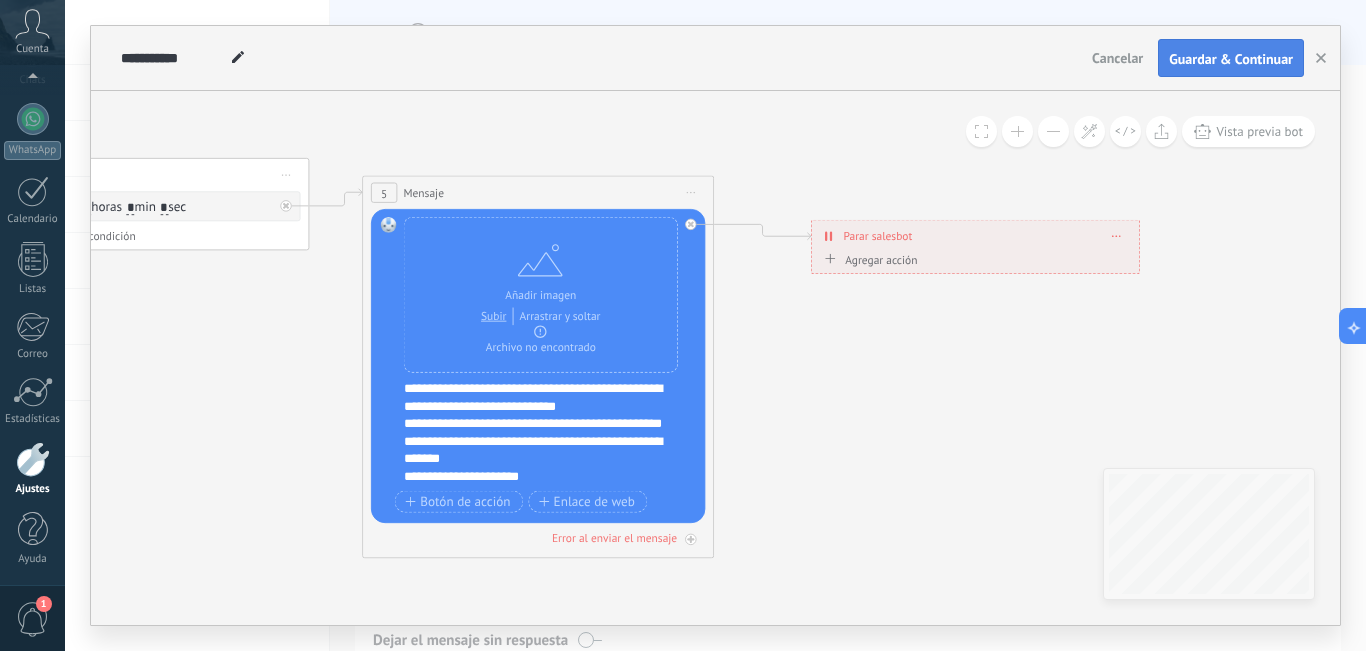click on "Guardar & Continuar" at bounding box center (1231, 59) 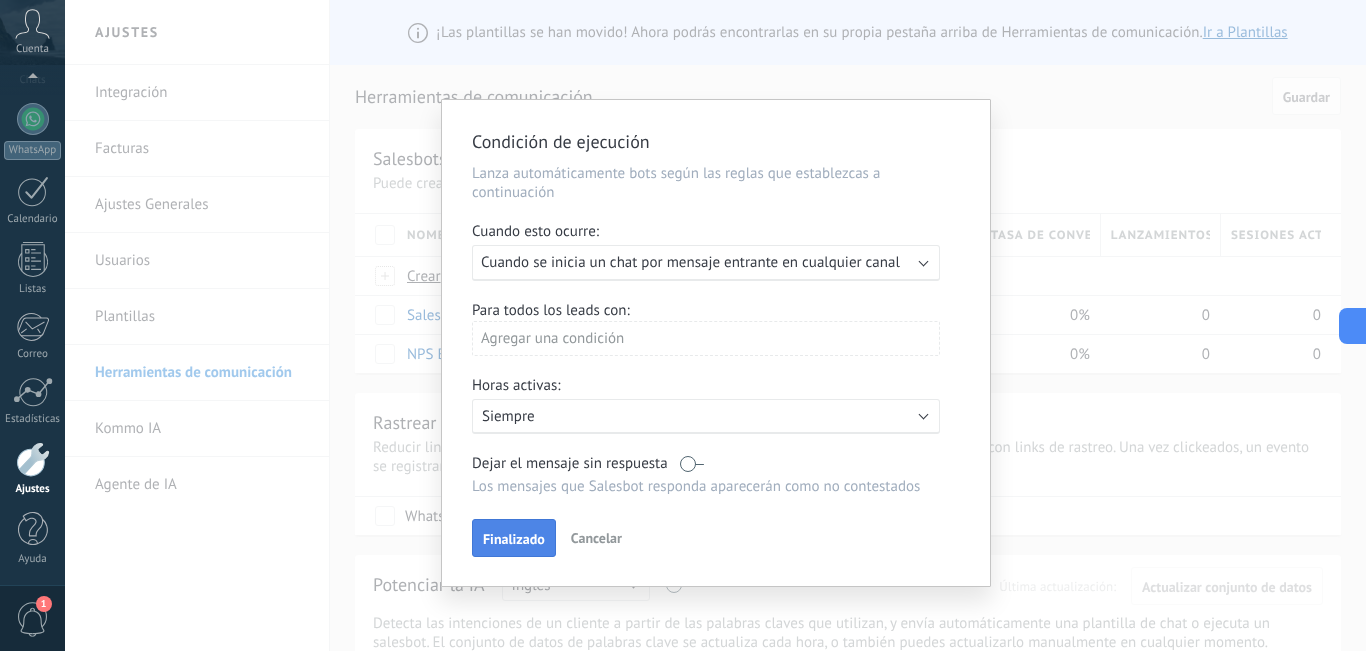 click on "Finalizado" at bounding box center (514, 539) 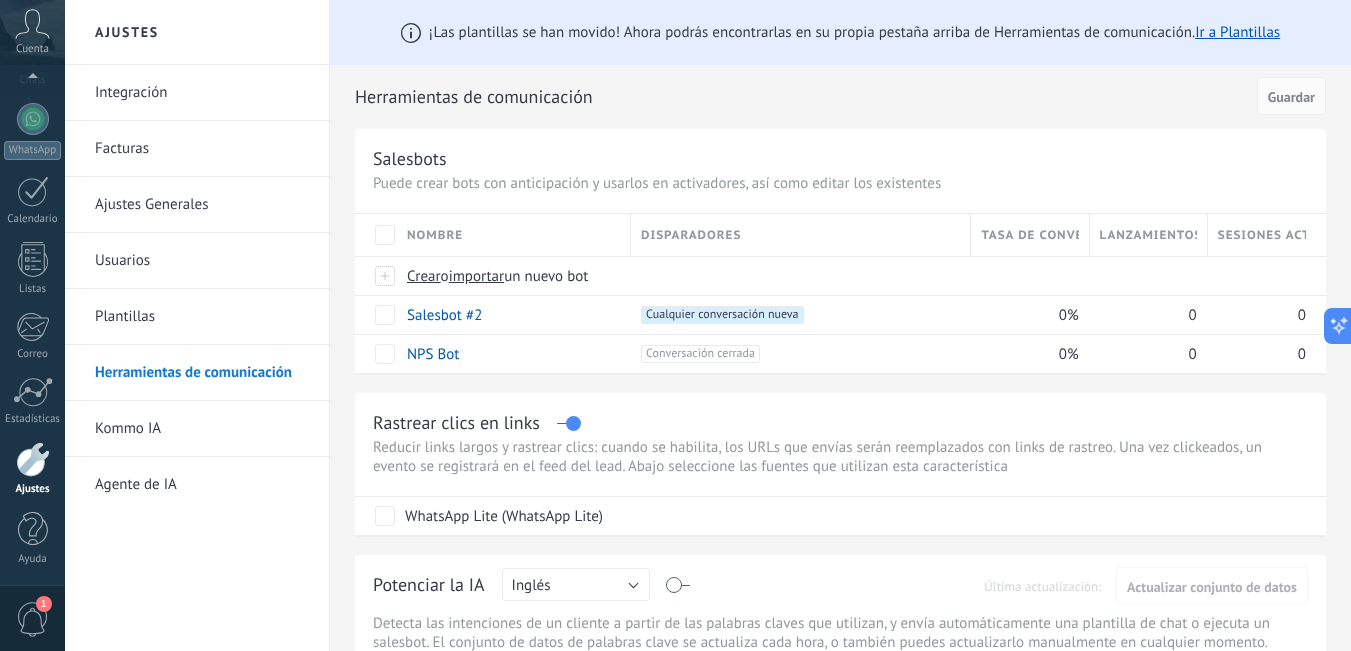 drag, startPoint x: 821, startPoint y: 376, endPoint x: 757, endPoint y: 392, distance: 65.96969 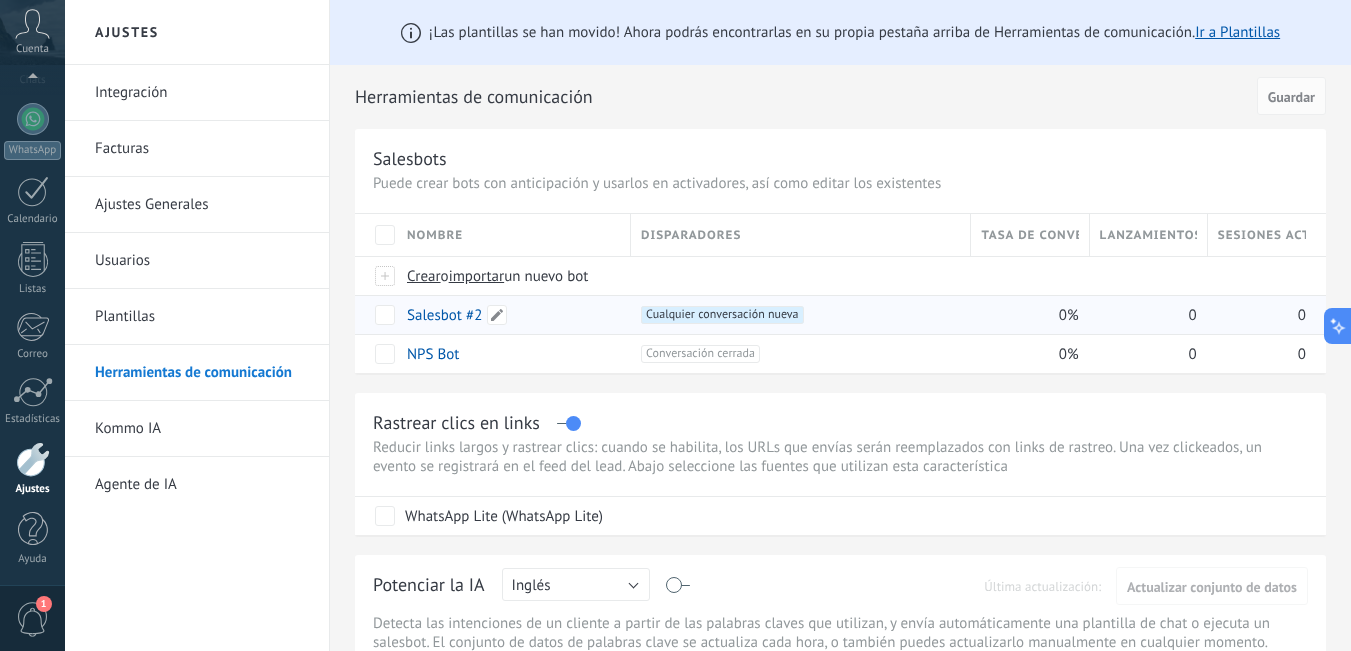 click on "Salesbot #2" at bounding box center (444, 315) 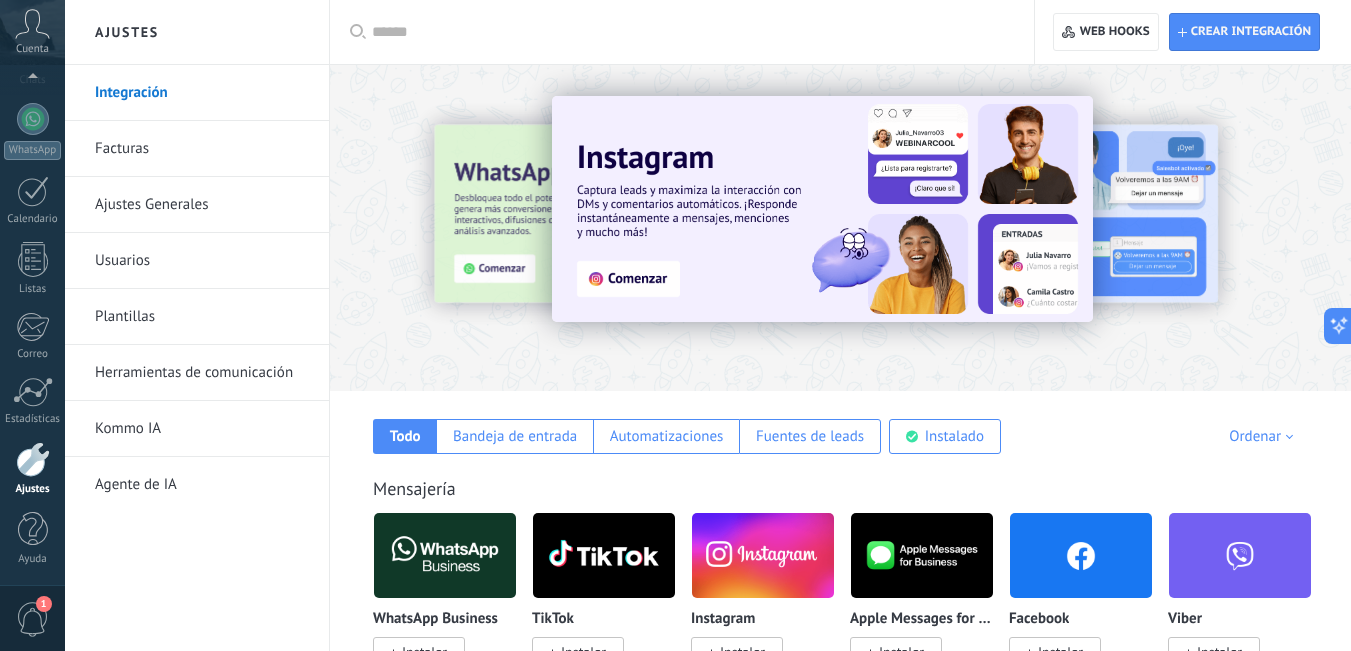 scroll, scrollTop: 200, scrollLeft: 0, axis: vertical 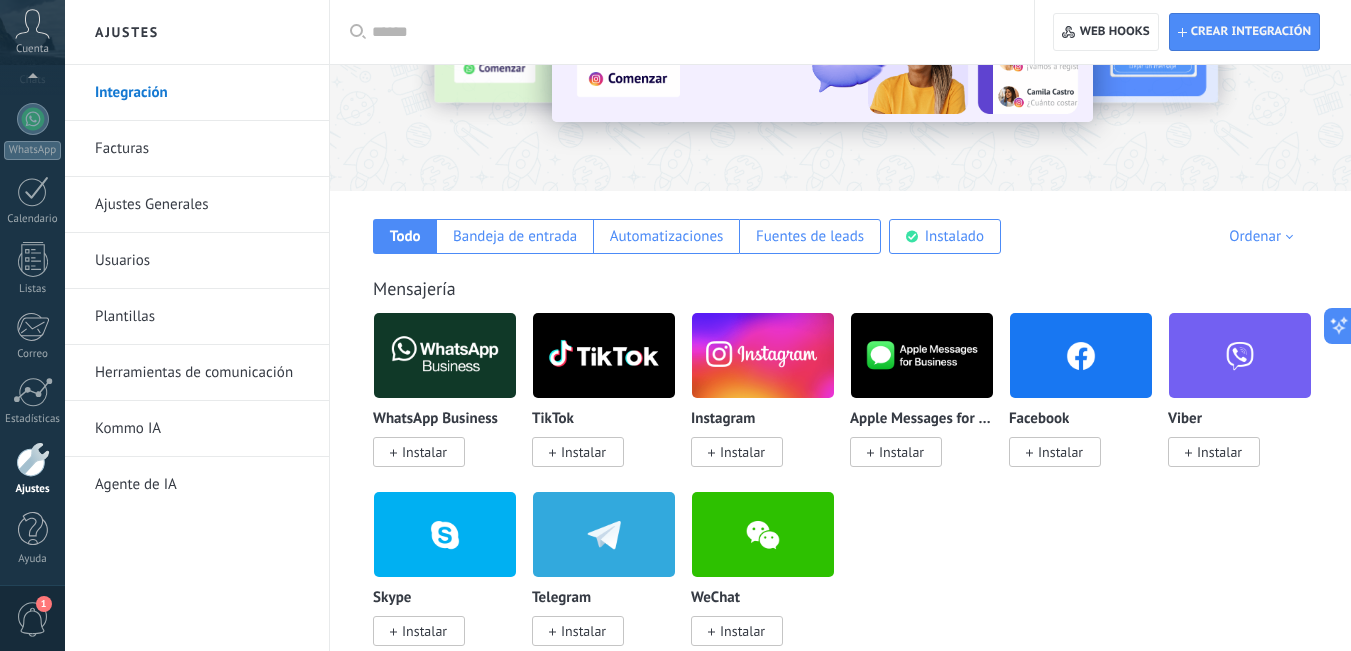 click on "Herramientas de comunicación" at bounding box center [202, 373] 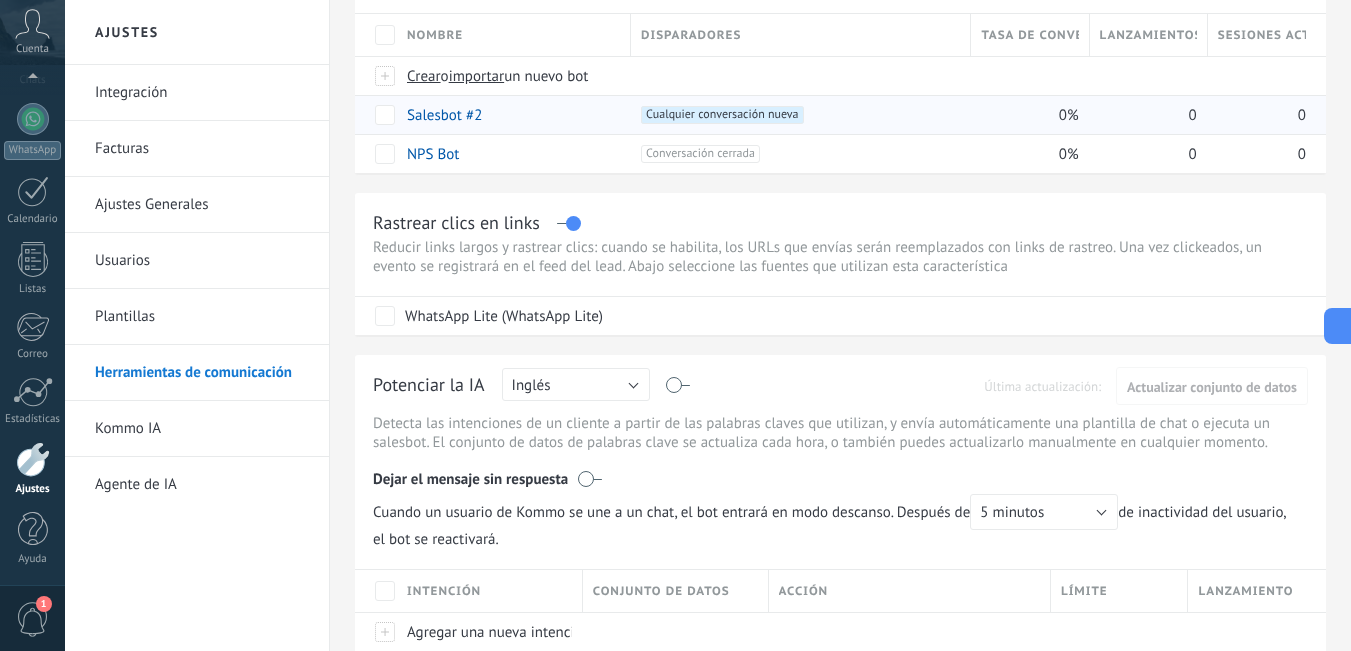 scroll, scrollTop: 0, scrollLeft: 0, axis: both 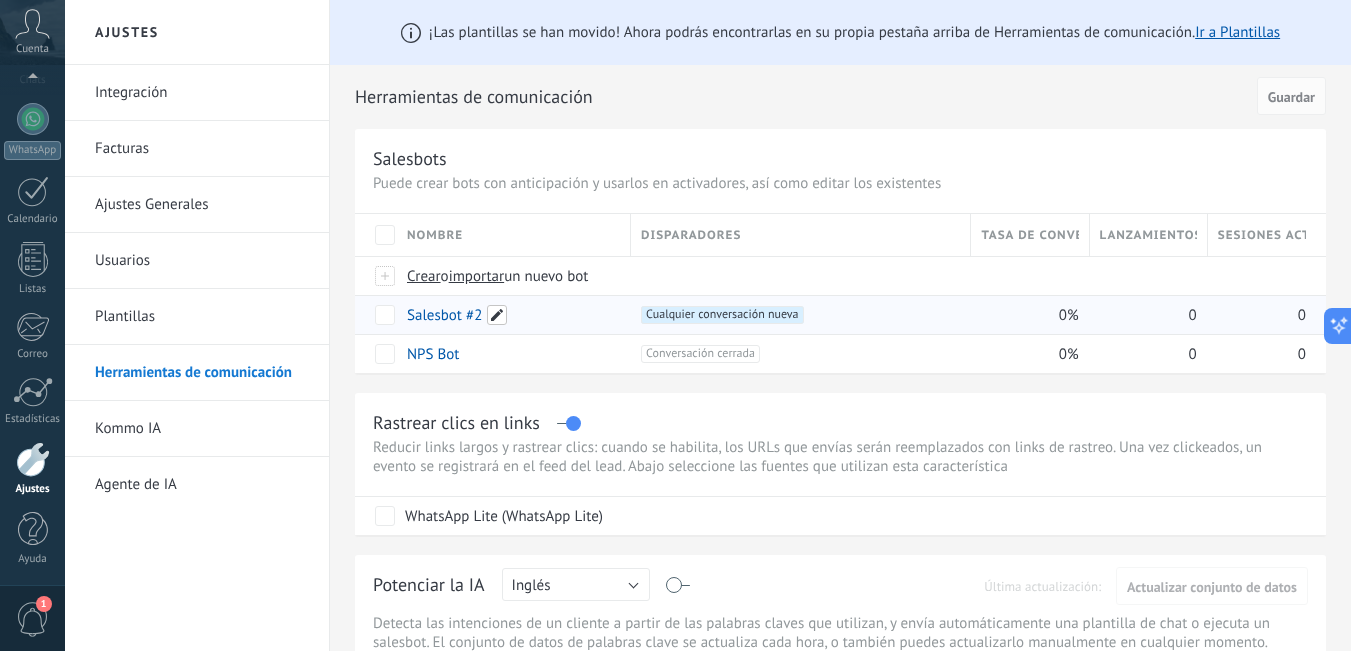 click at bounding box center [497, 315] 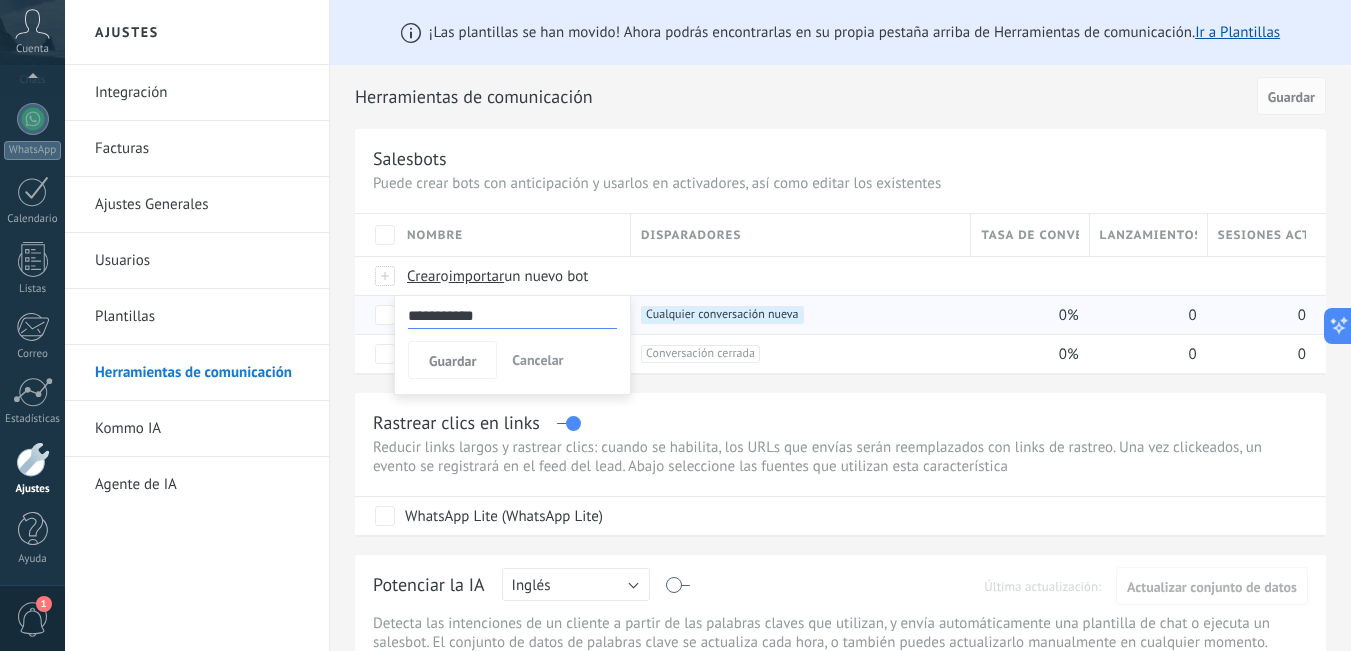 click on "**********" at bounding box center (512, 316) 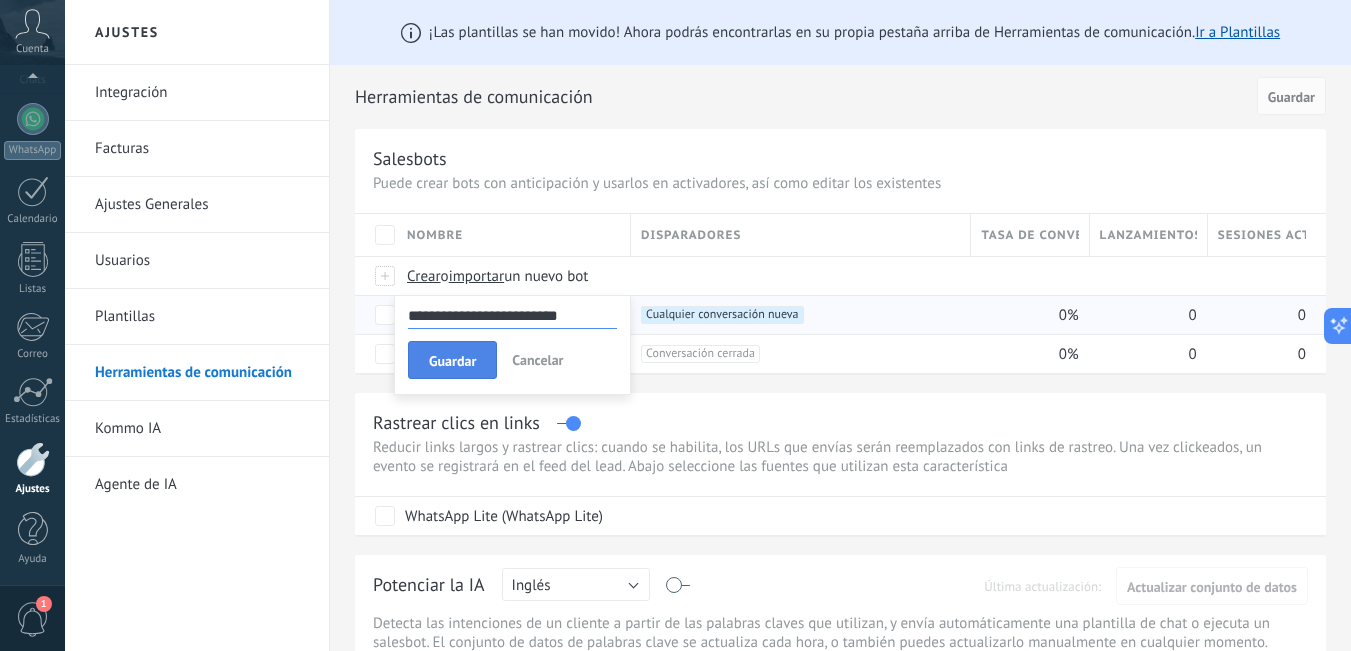 type on "**********" 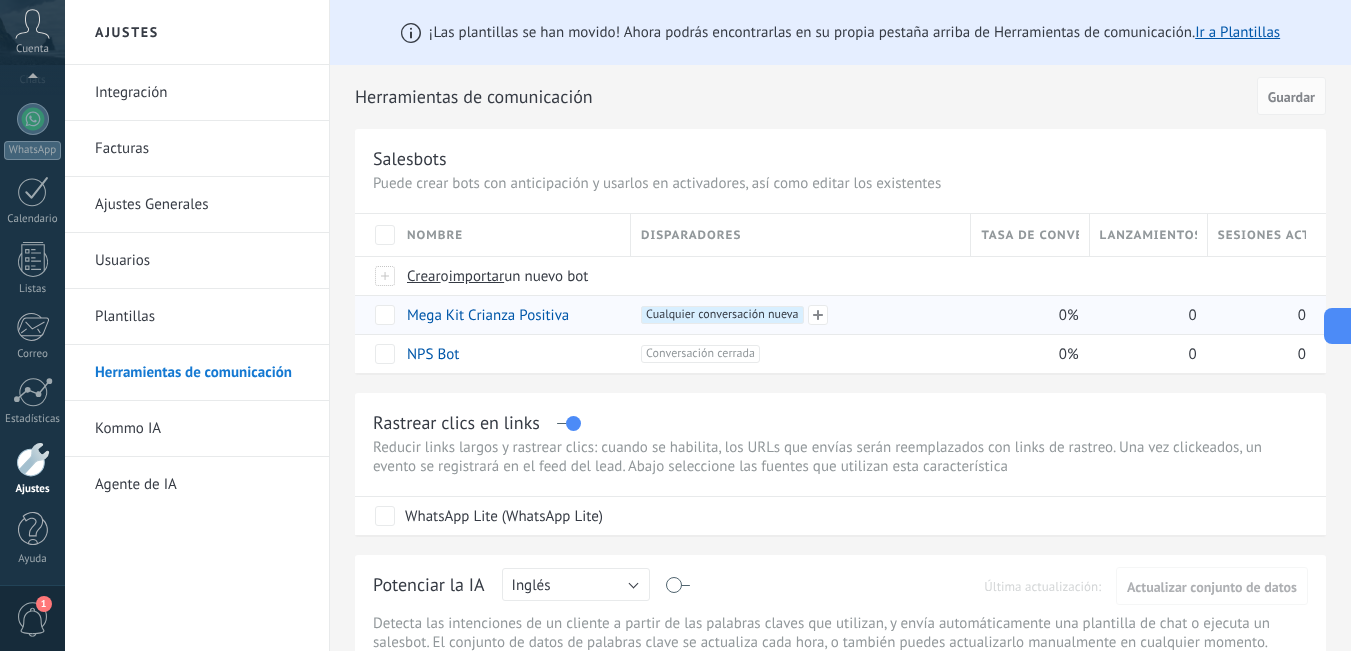 click on "Cualquier conversación nueva +0" at bounding box center [722, 315] 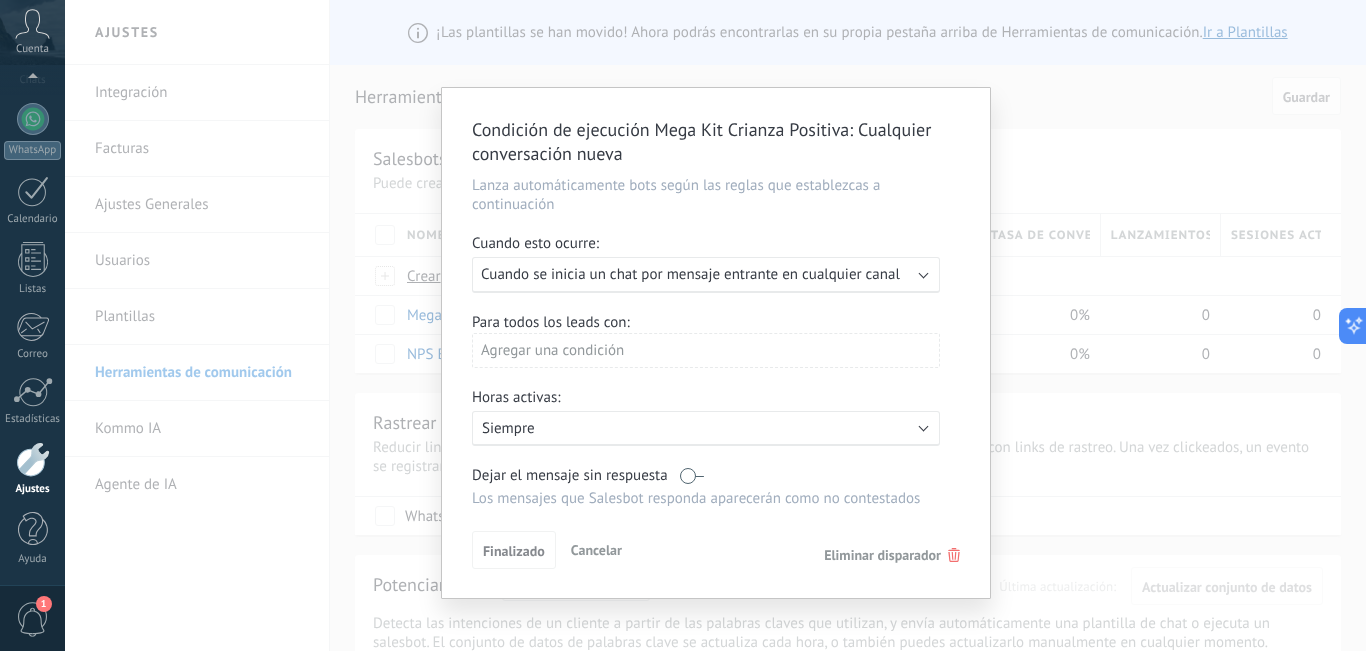 click on "Eliminar disparador" at bounding box center (882, 555) 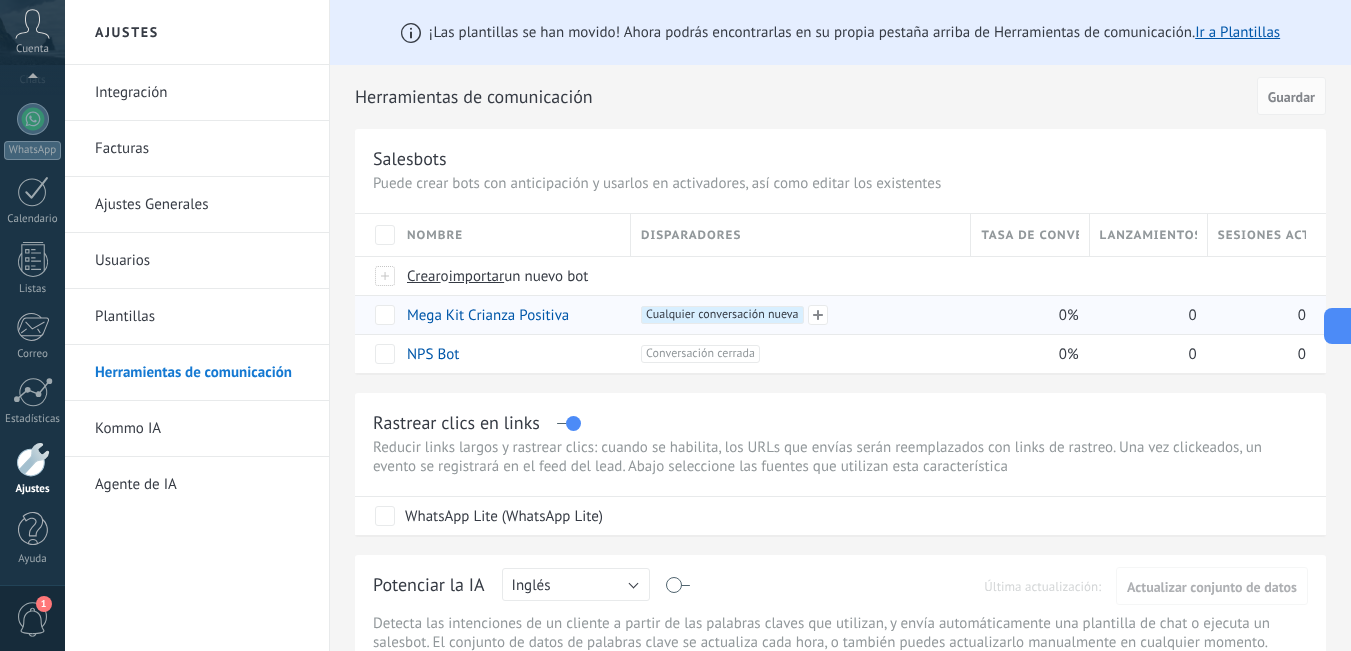 click on "Cualquier conversación nueva +0" at bounding box center (722, 315) 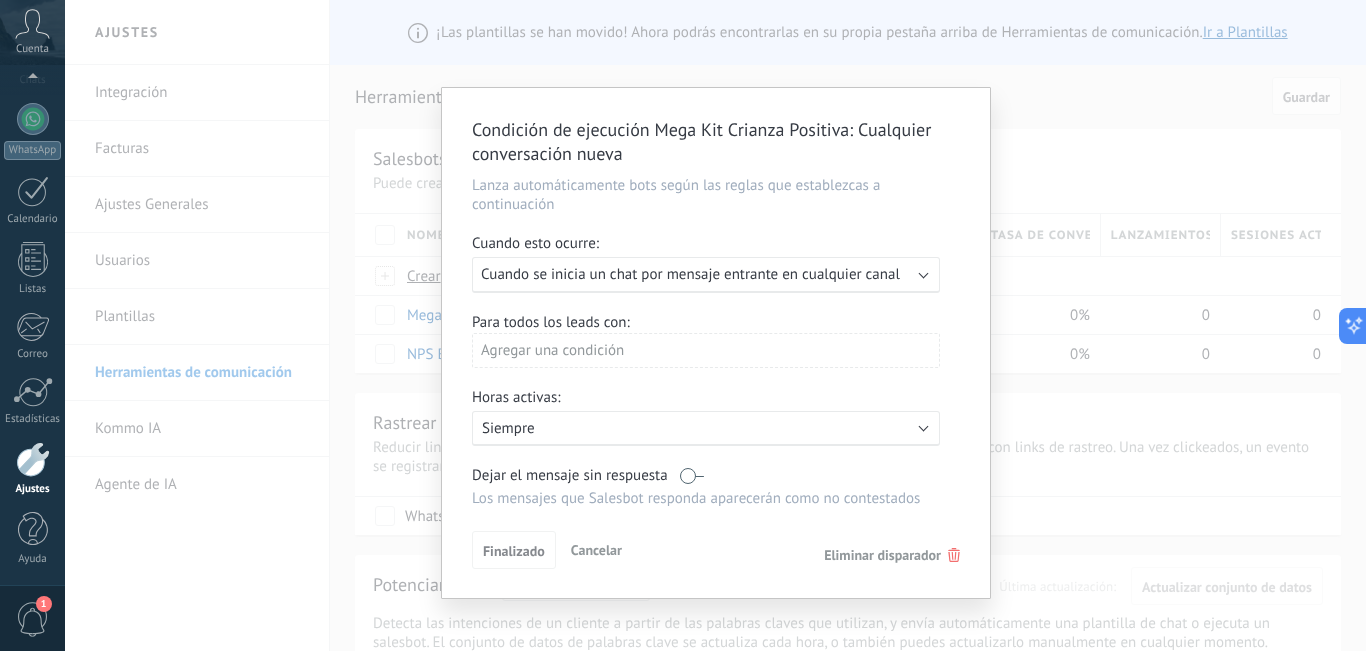 click on "Eliminar disparador" at bounding box center (882, 555) 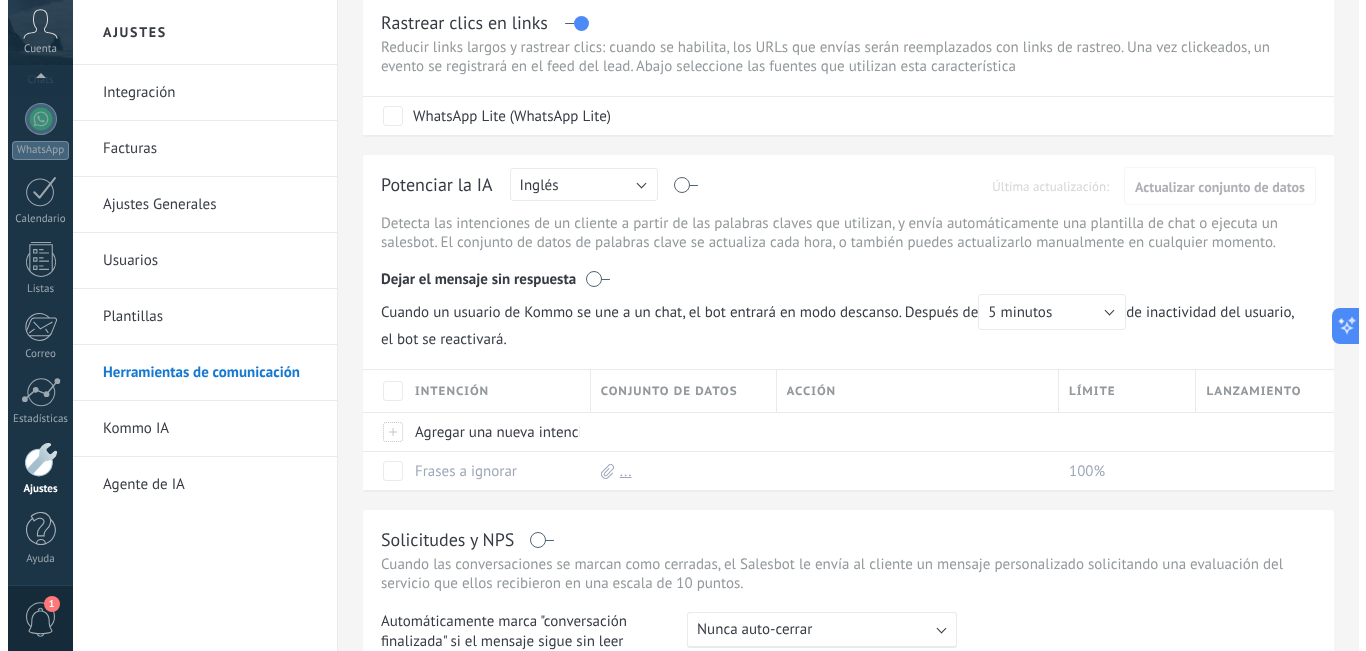 scroll, scrollTop: 0, scrollLeft: 0, axis: both 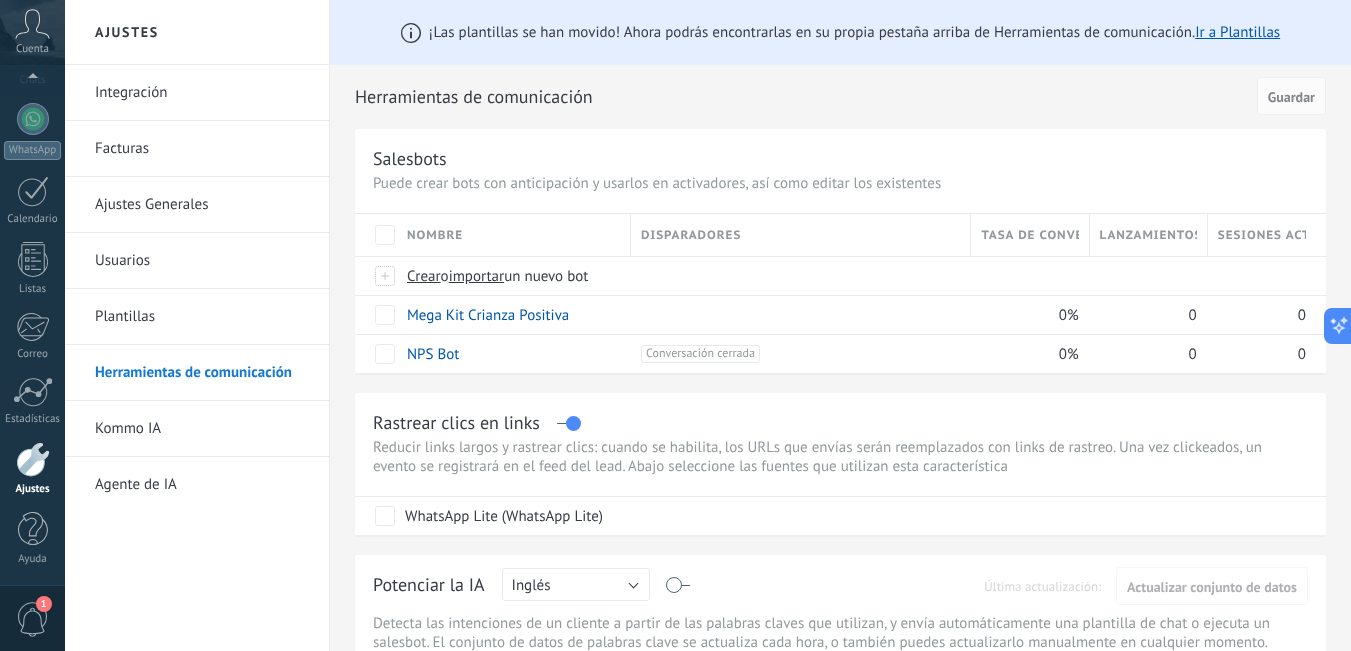 click on "Ajustes" at bounding box center (197, 32) 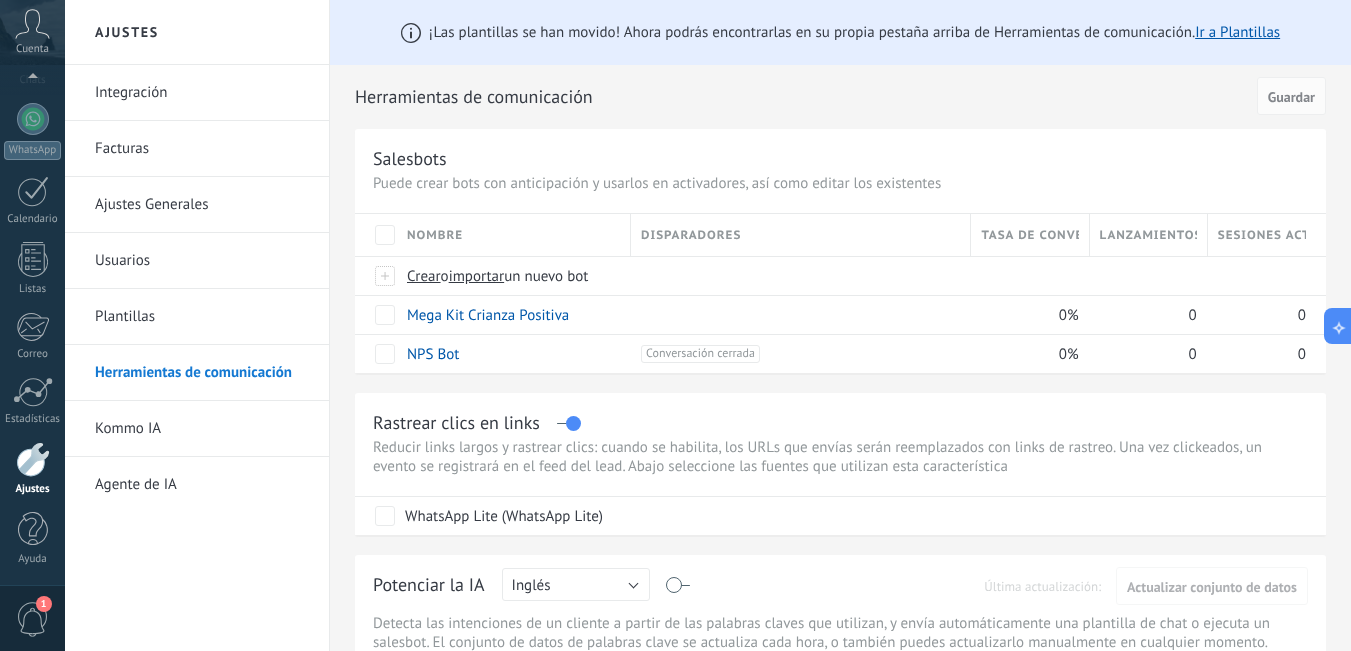 click on "Integración" at bounding box center [202, 93] 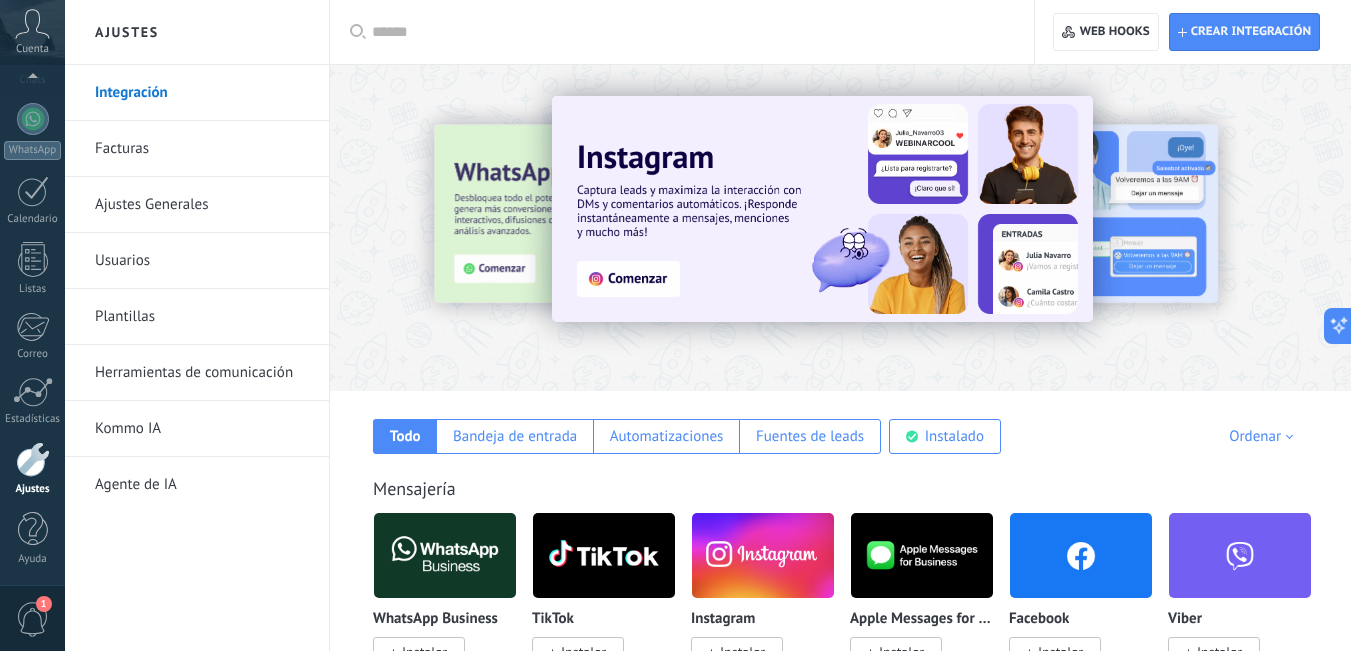 click on "Usuarios" at bounding box center (202, 261) 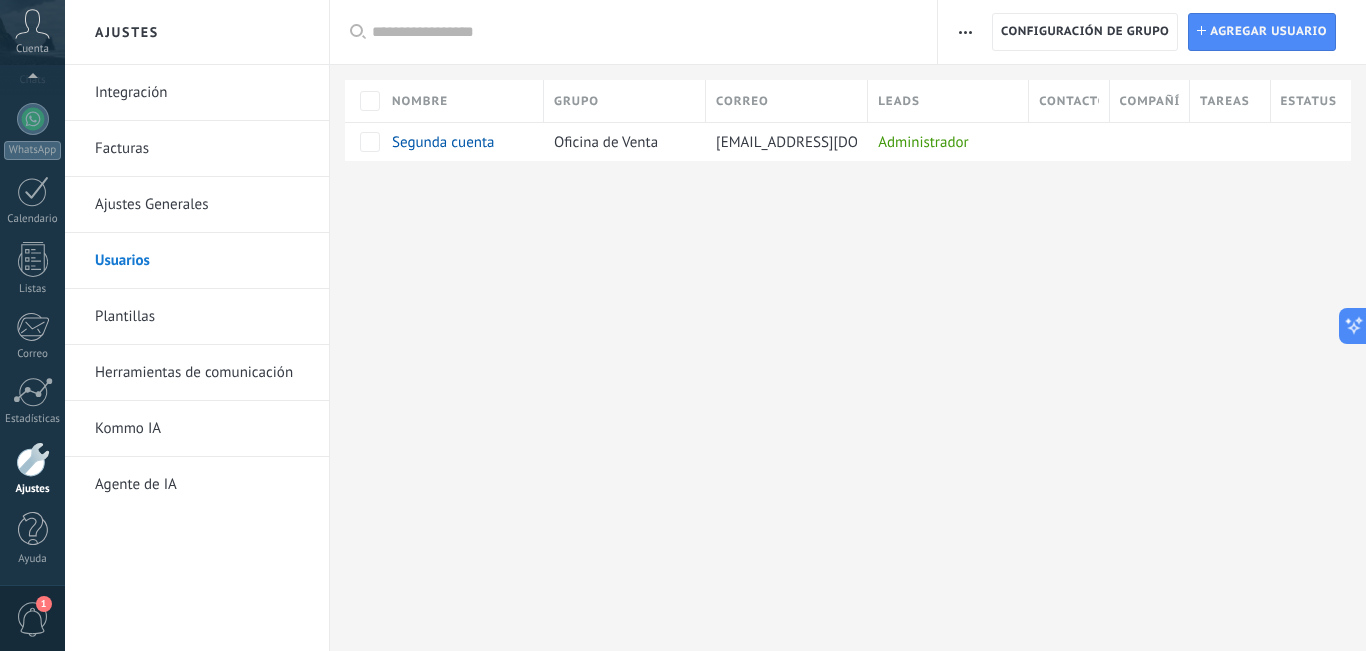 click on "Ajustes Integración Facturas Ajustes Generales Usuarios Plantillas Herramientas de comunicación Kommo IA Agente de IA Registro de autorización Lista blanca de direcciones IP Límites de actividade Configuración de grupo Configuración de grupo Instalar Agregar usuario Aplicar Usuarios activos Usuarios inactivos Todo usuarios Administrador Usuarios libres Verificación en 2-pasos Guardar Seleccionar todo Oficina de Venta Usuarios libres Todos los grupos Seleccionar todo Administrador Todos los roles Ninguno Usuarios activos Usuarios inactivos Usuarios activos Seleccionar todo Usuarios con verificación en 2 pasos Usuarios sin verificación en 2 pasos Todos los tipos de verificación Aplicar Restablecer Nombre Grupo Correo Leads Contactos Compañías Tareas Estatus           Segunda cuenta Oficina de Venta [EMAIL_ADDRESS][DOMAIN_NAME] Administrador Lamentablemente, no hay elementos con estos parámetros.  Mostrar todos" at bounding box center (715, 325) 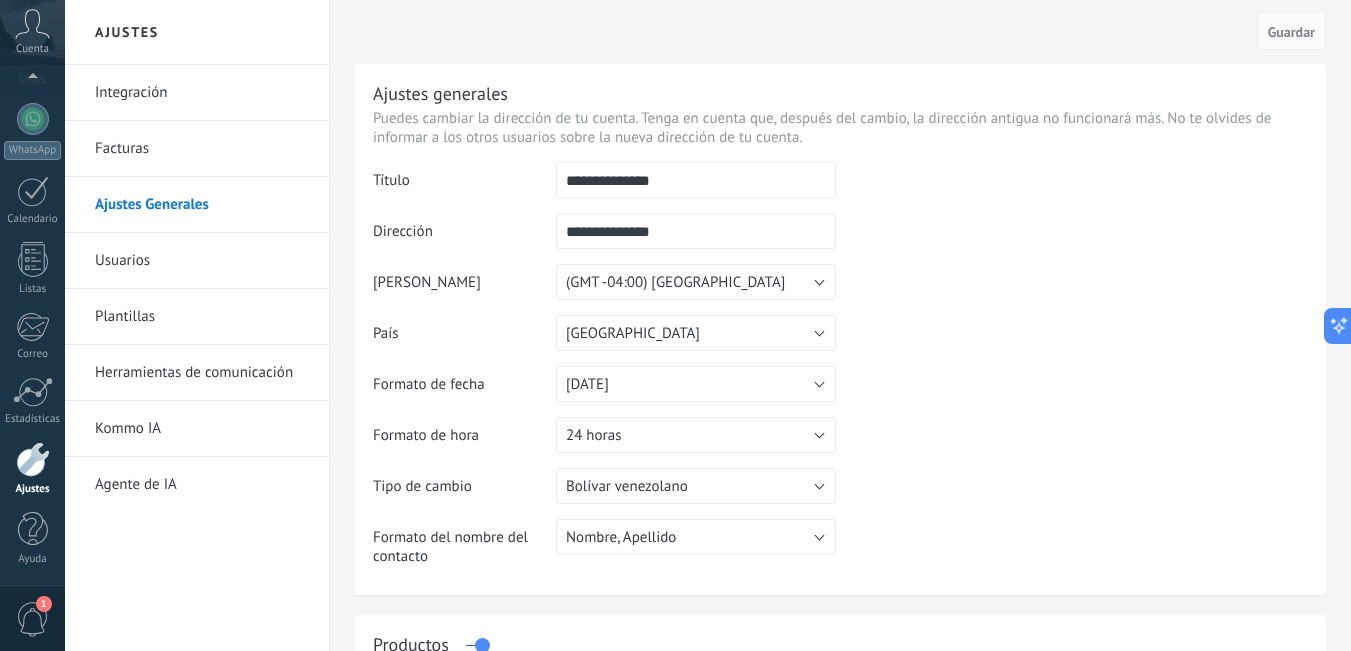 click on "Plantillas" at bounding box center [202, 317] 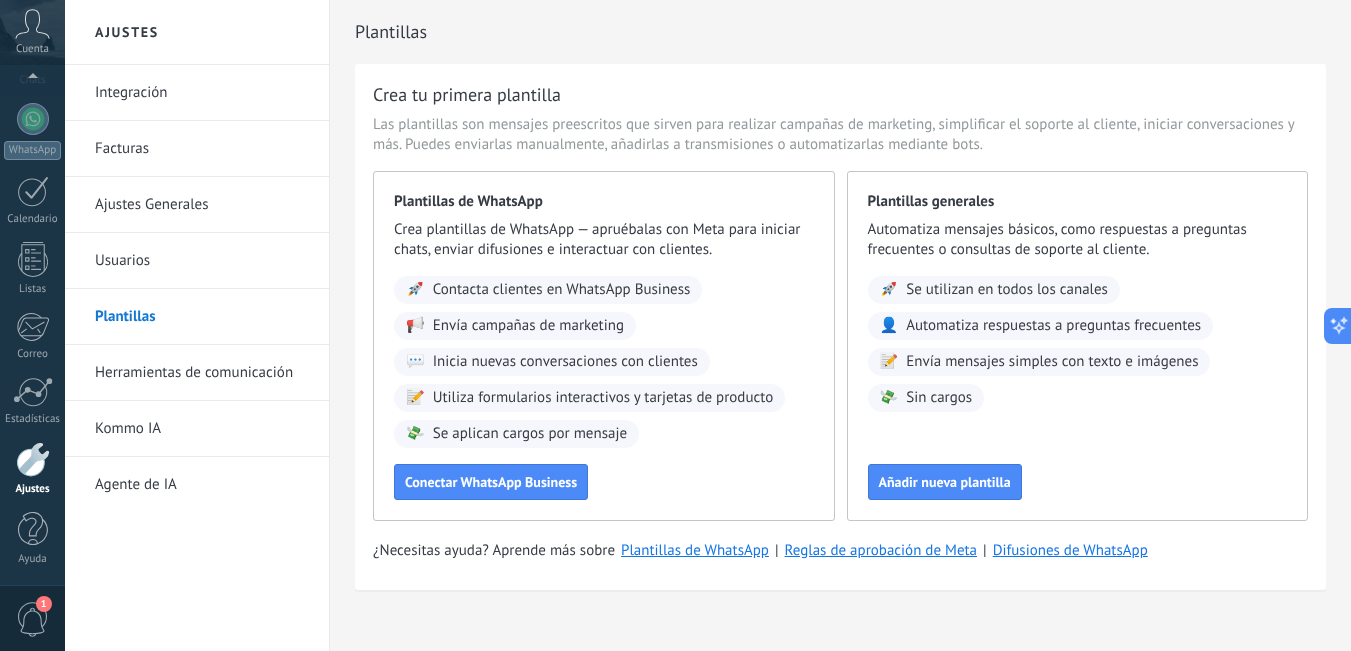 click on "Herramientas de comunicación" at bounding box center [202, 373] 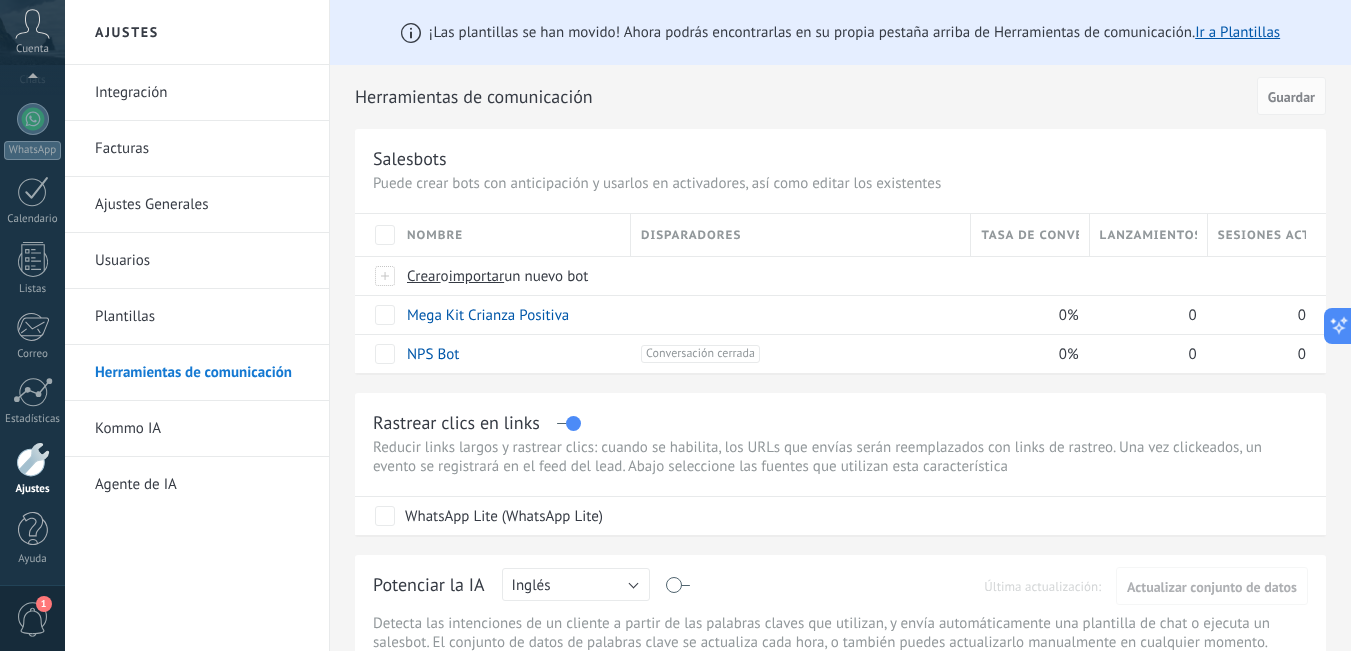 click on "Plantillas" at bounding box center (202, 317) 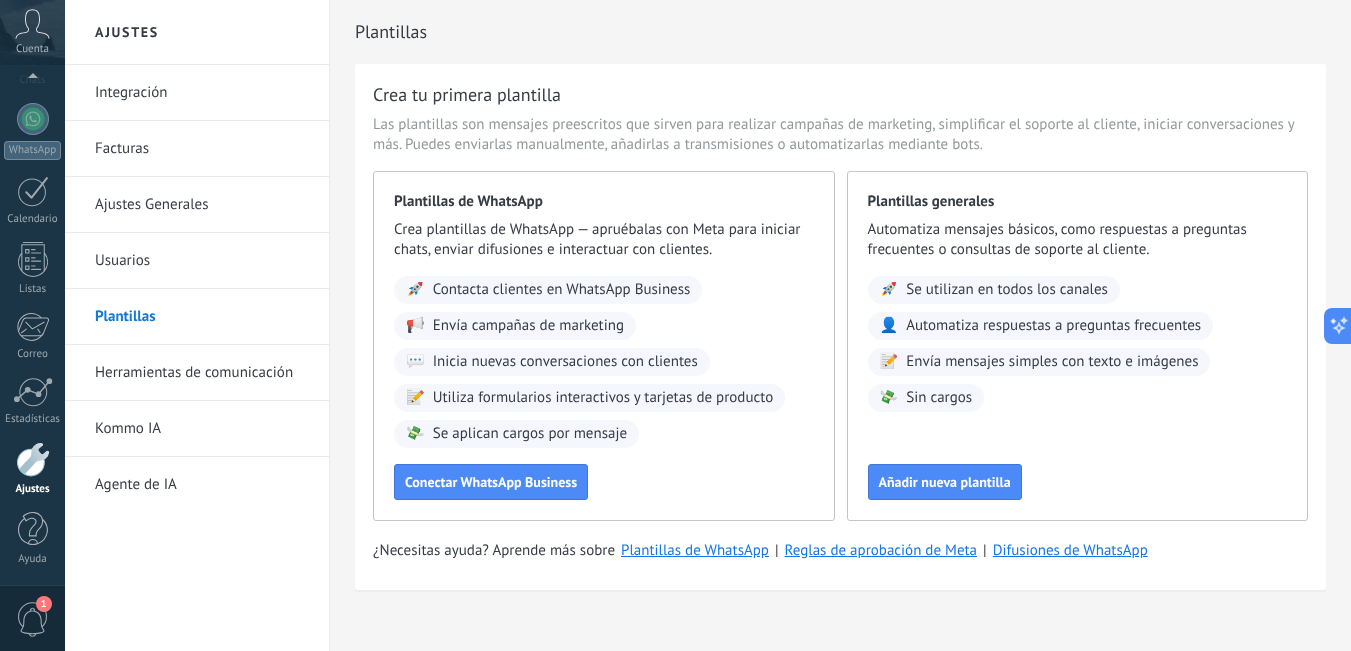 click at bounding box center (33, 459) 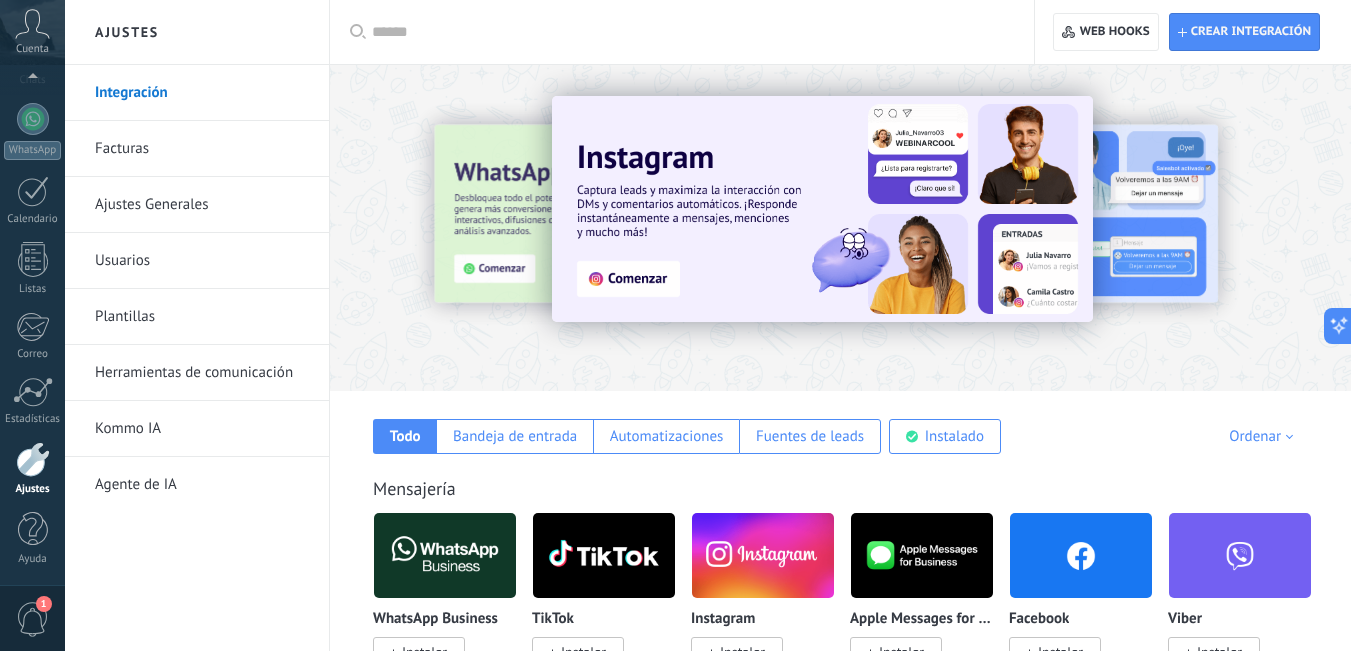 click on "Herramientas de comunicación" at bounding box center [202, 373] 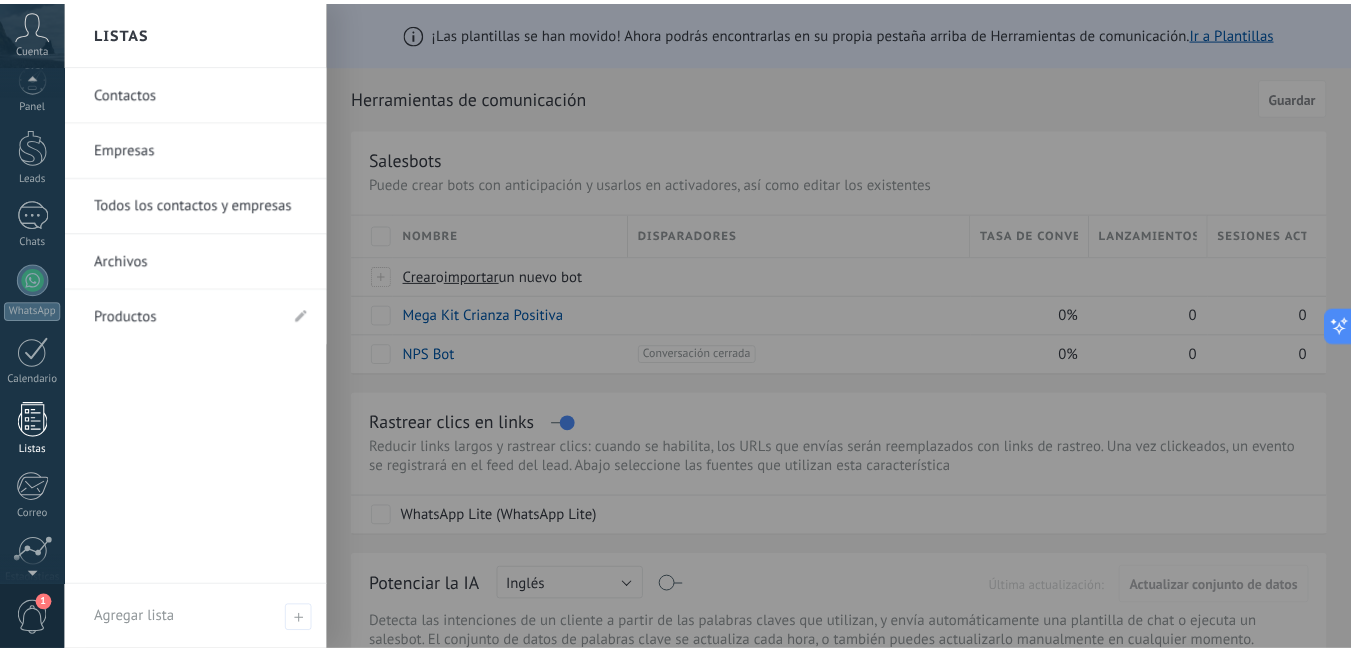 scroll, scrollTop: 0, scrollLeft: 0, axis: both 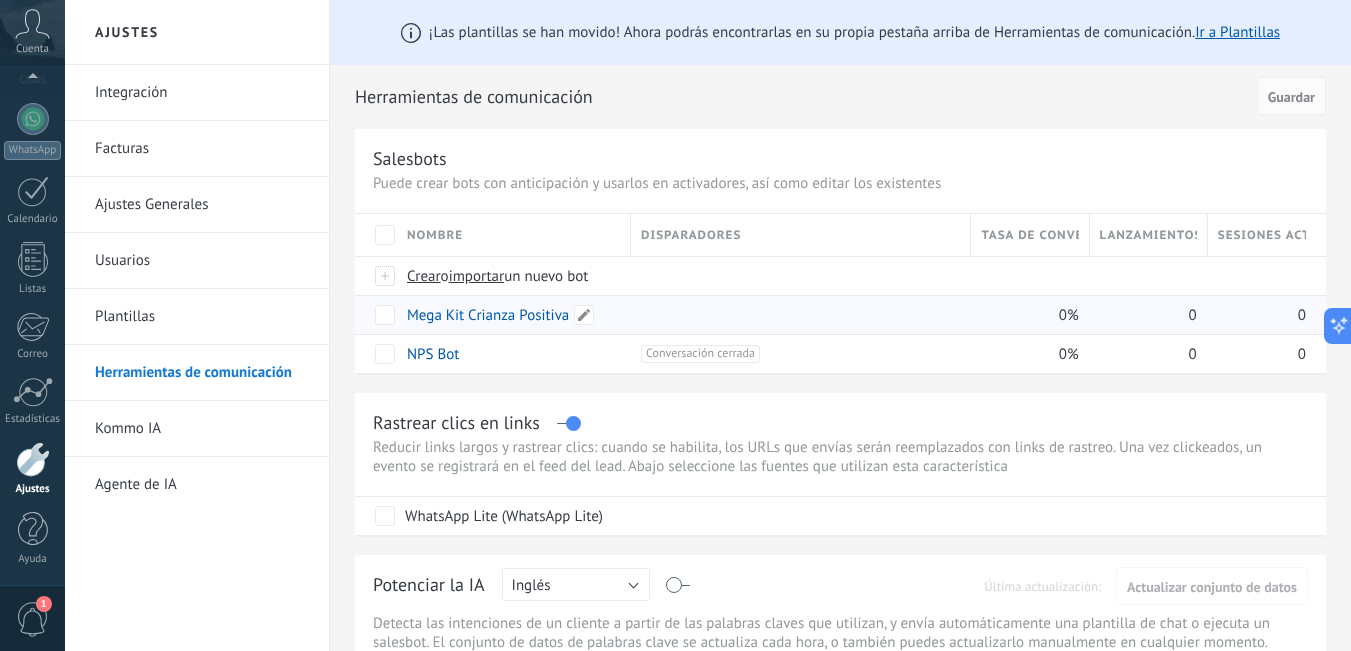 click on "Mega Kit Crianza Positiva" at bounding box center [488, 315] 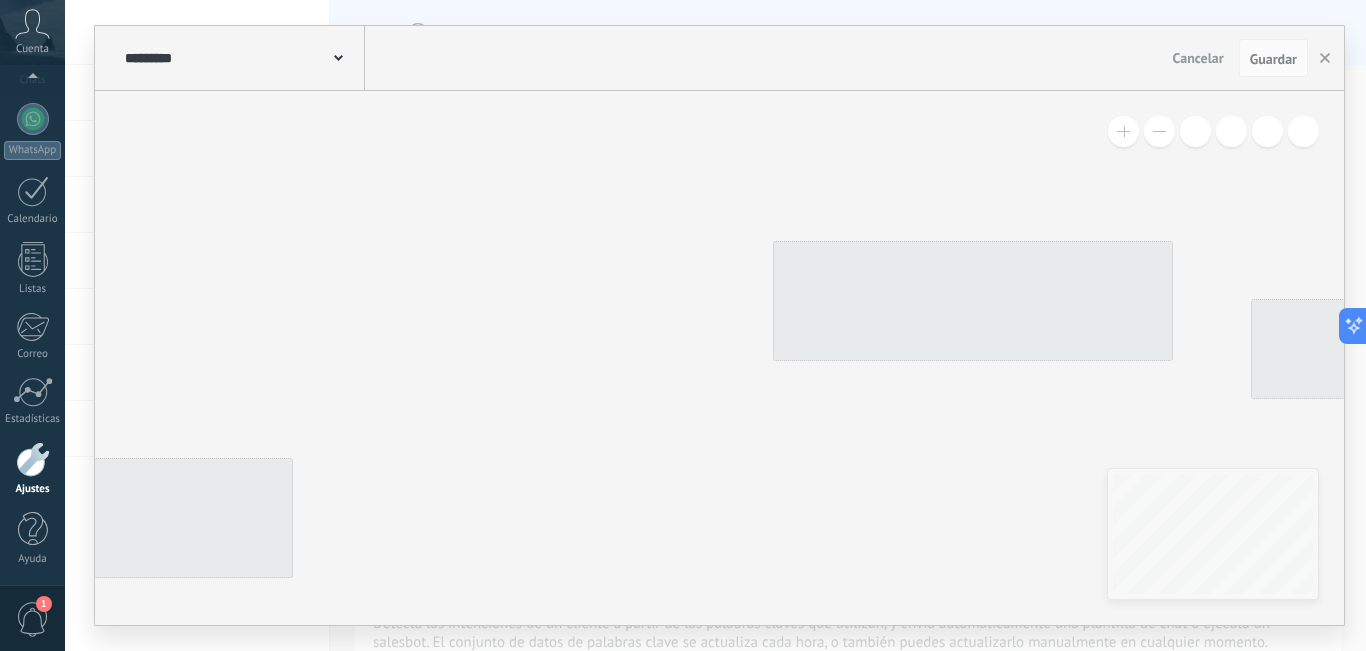 type on "**********" 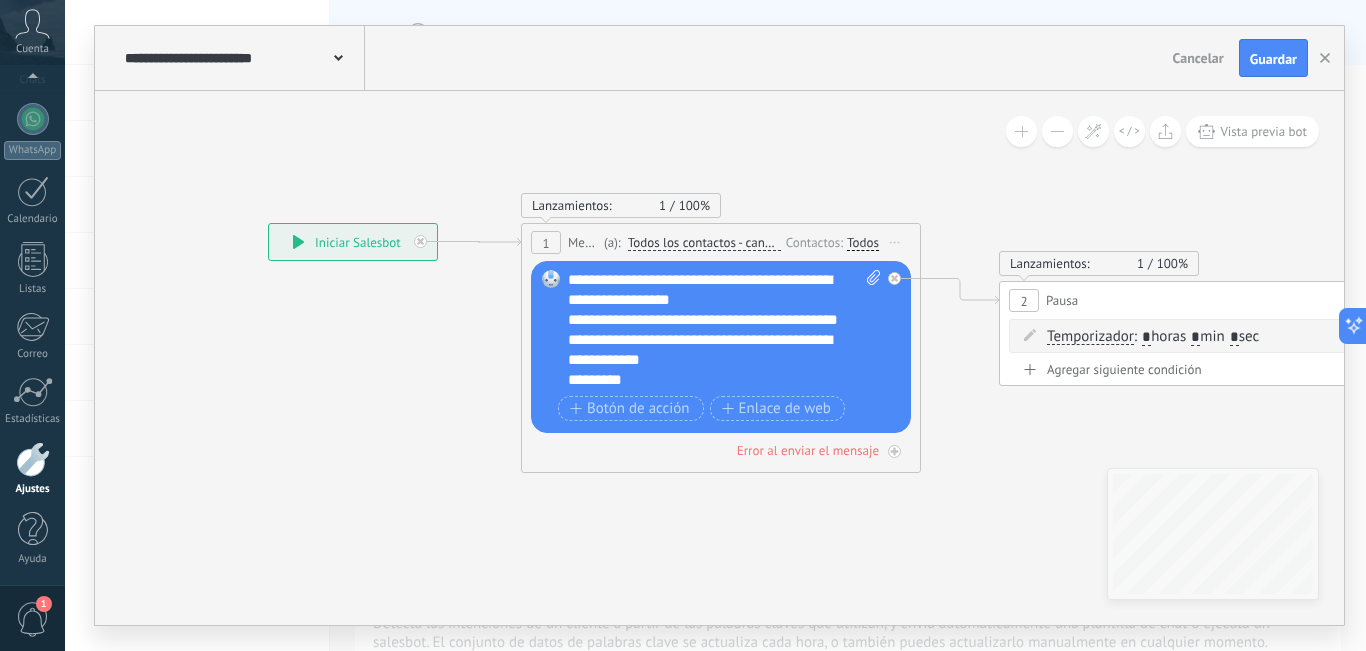 drag, startPoint x: 694, startPoint y: 529, endPoint x: 562, endPoint y: 481, distance: 140.4564 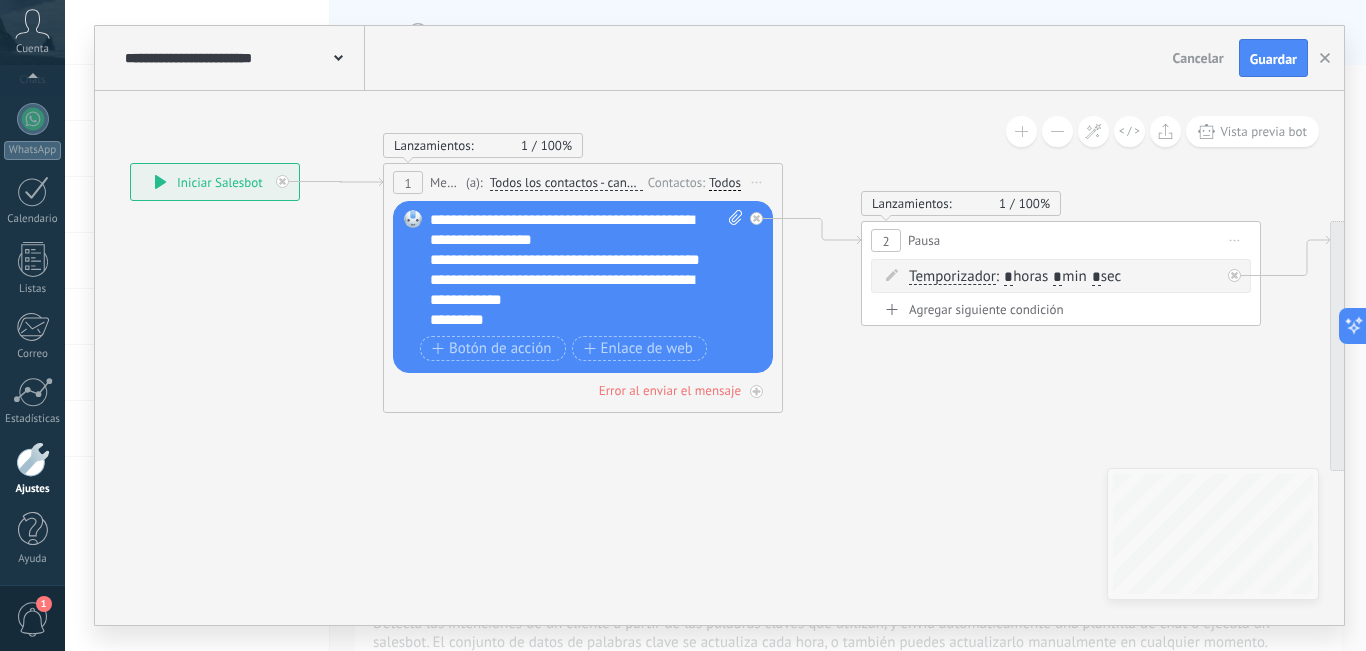 drag, startPoint x: 696, startPoint y: 393, endPoint x: 390, endPoint y: 453, distance: 311.82687 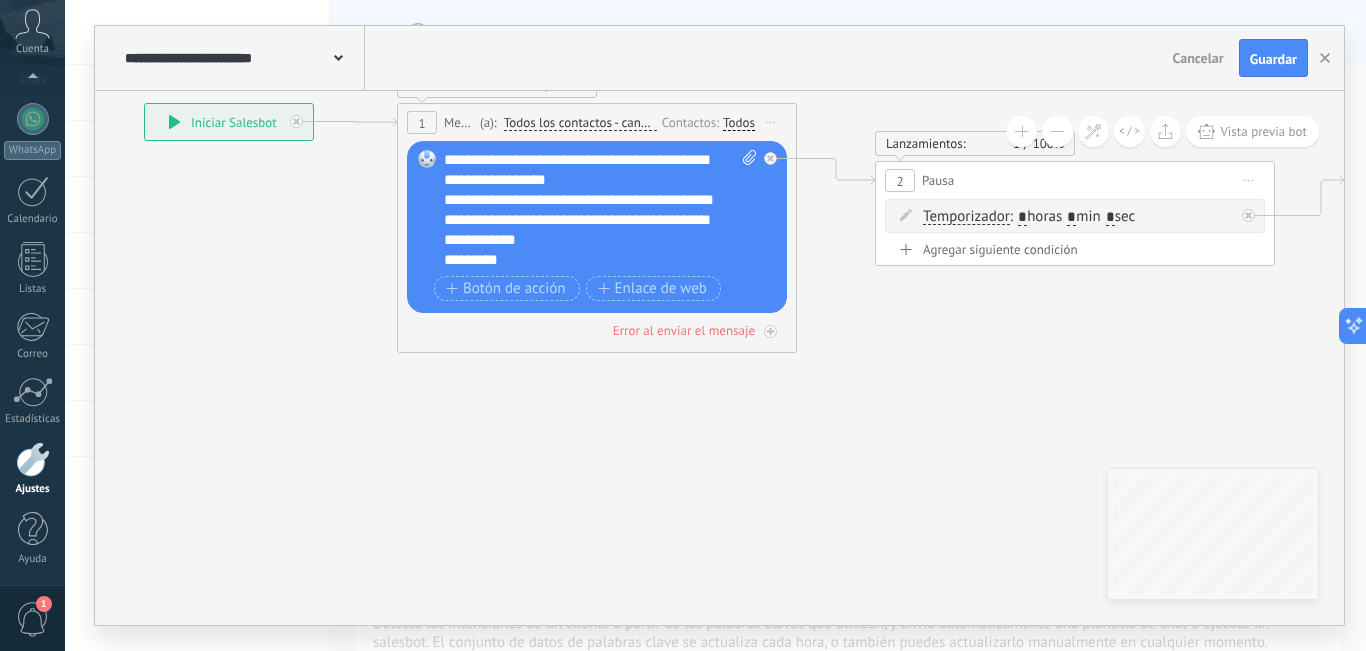 click 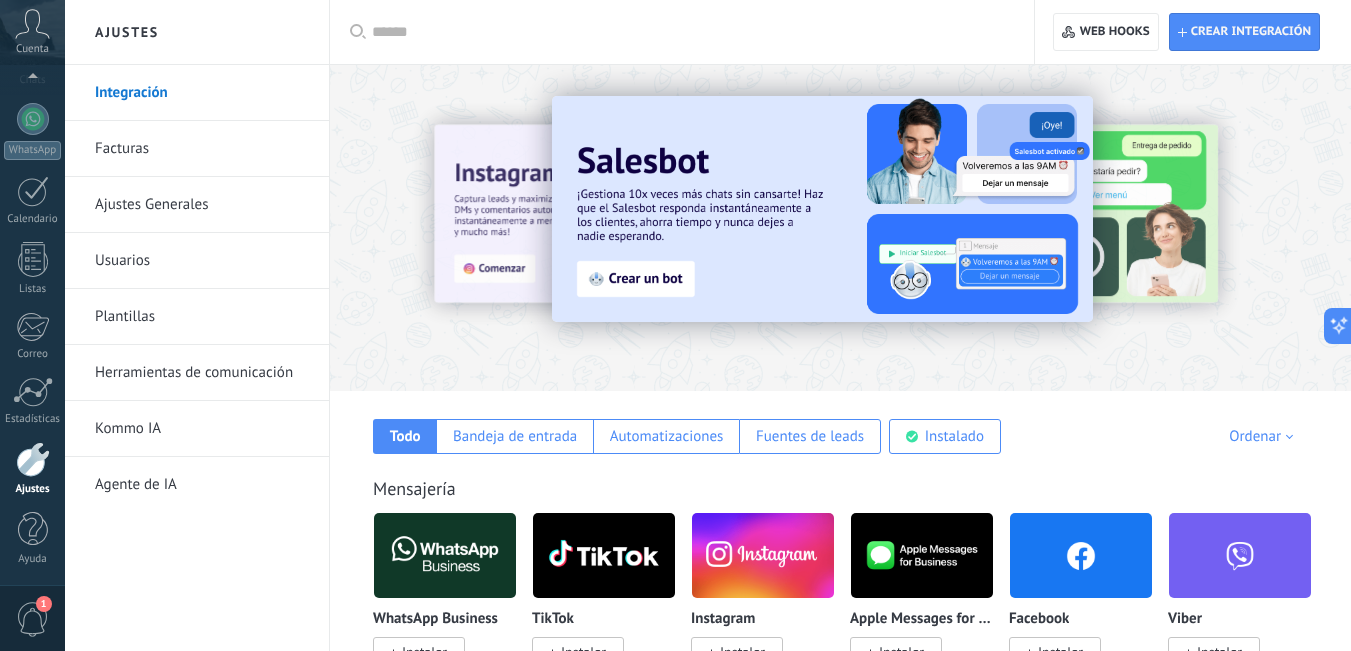 click on "Herramientas de comunicación" at bounding box center [202, 373] 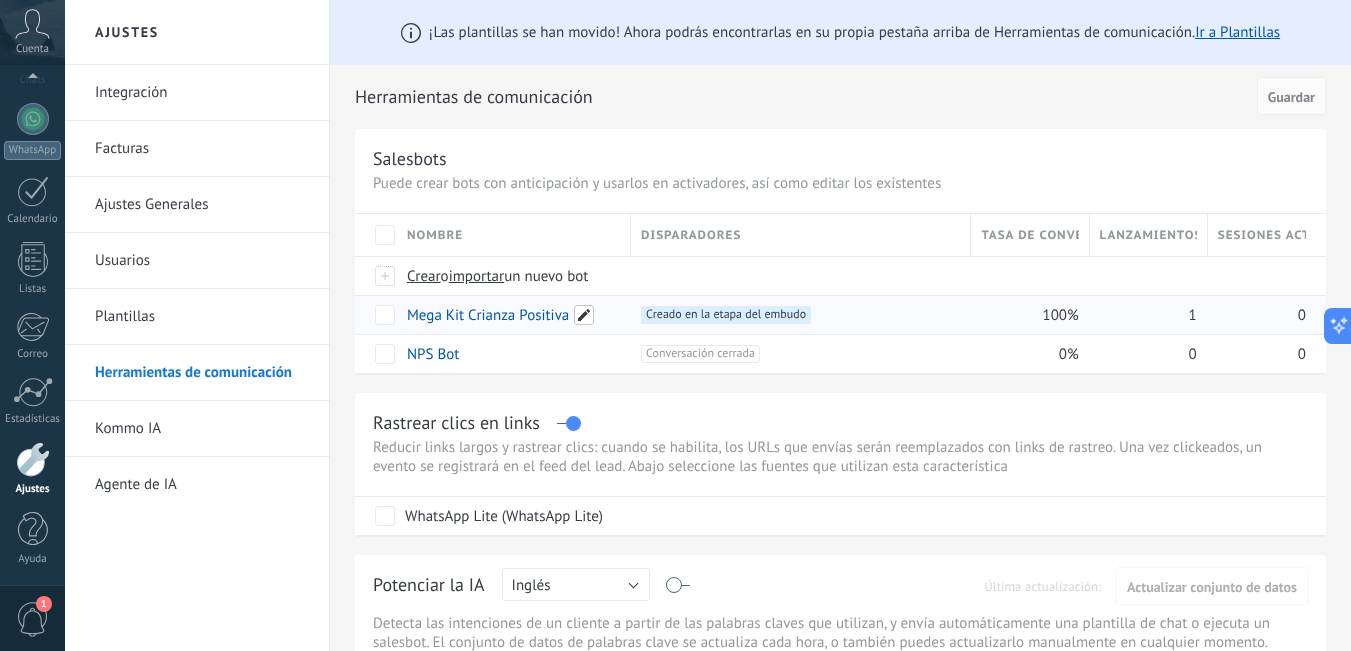 click at bounding box center [584, 315] 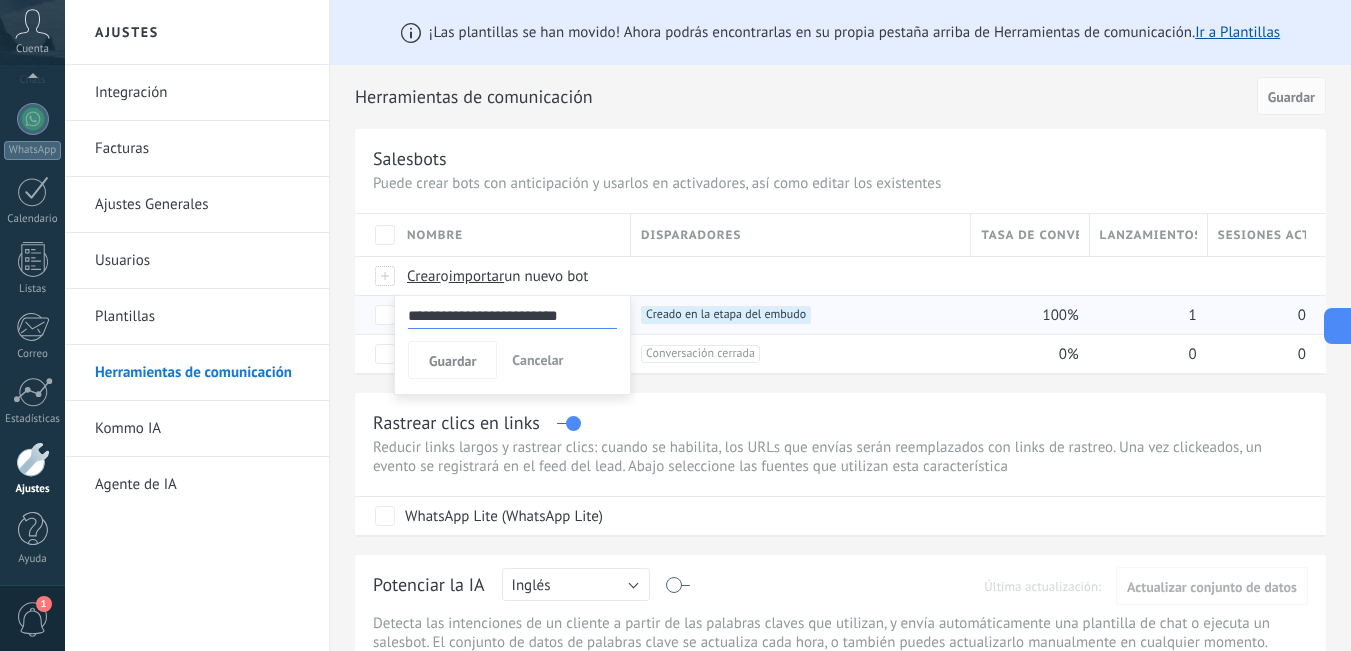 click on "**********" at bounding box center [840, 762] 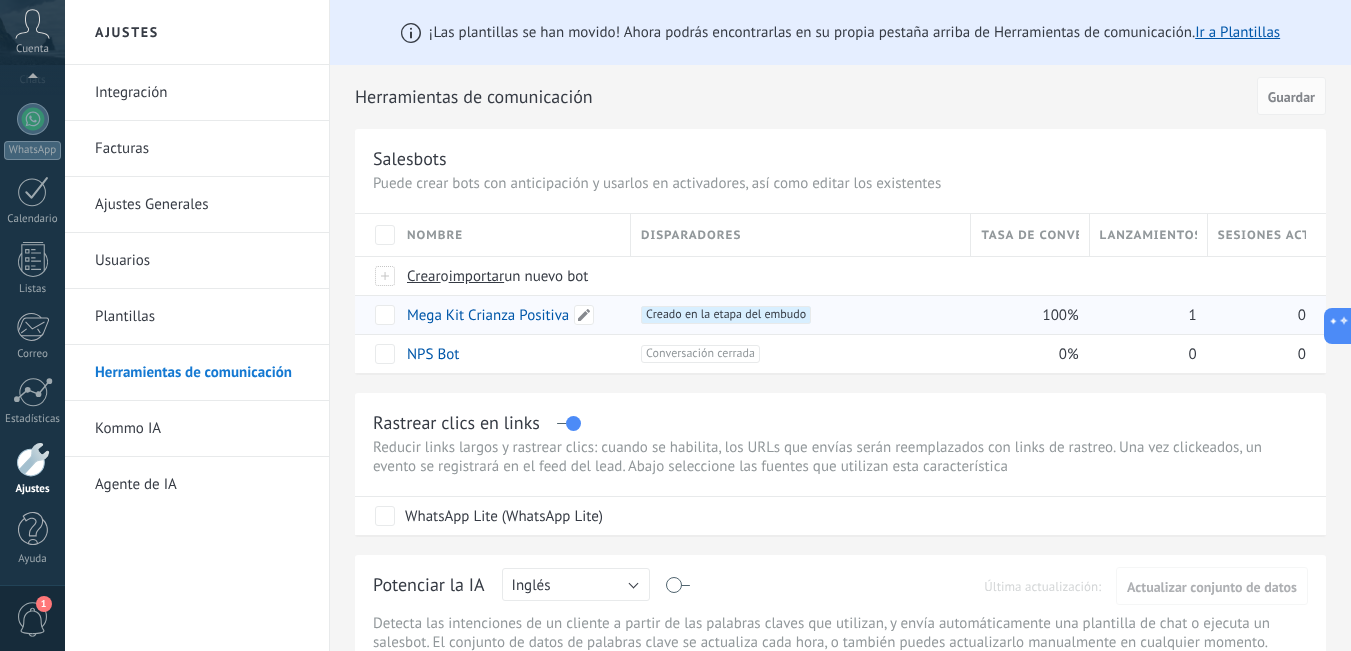 click on "Mega Kit Crianza Positiva" at bounding box center (488, 315) 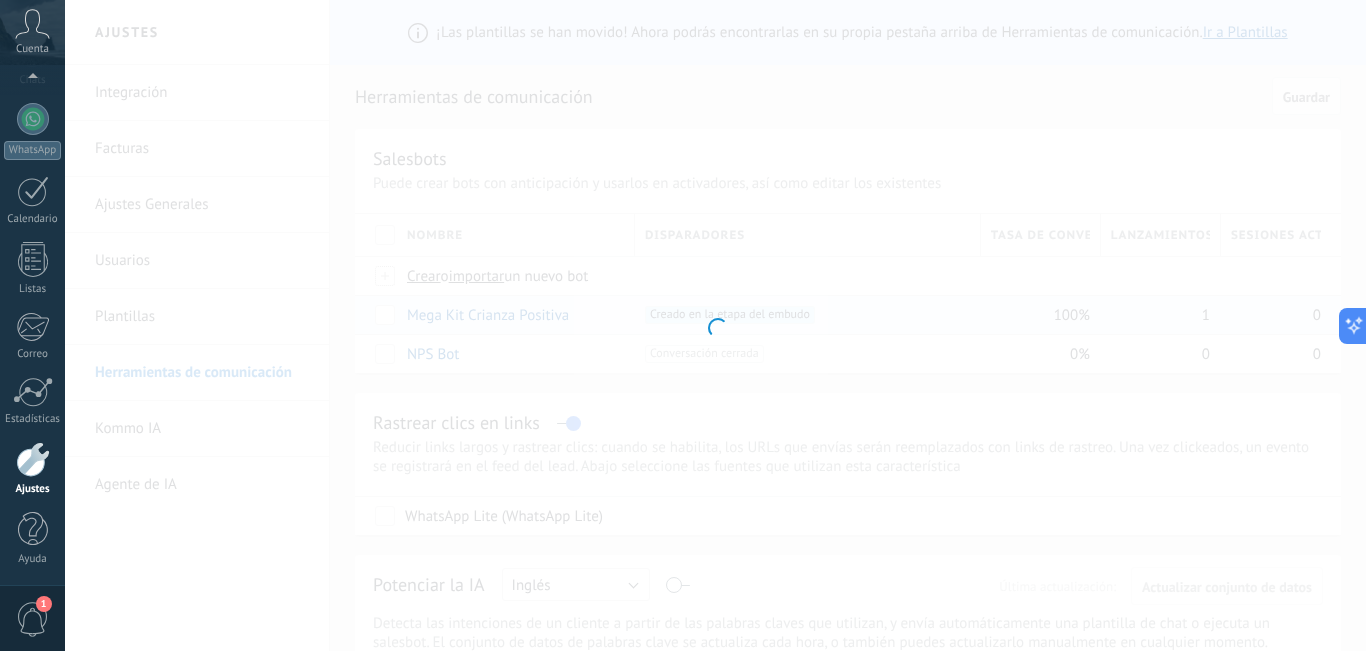 type on "**********" 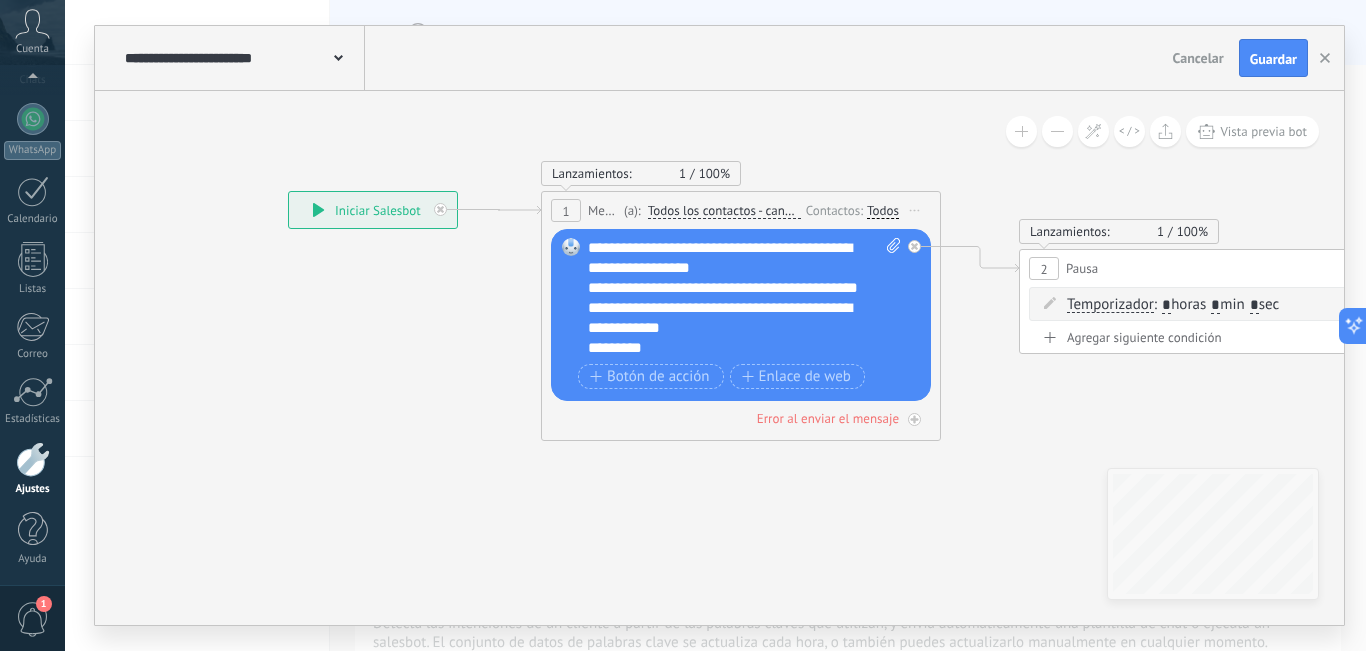 drag, startPoint x: 512, startPoint y: 407, endPoint x: 390, endPoint y: 379, distance: 125.17188 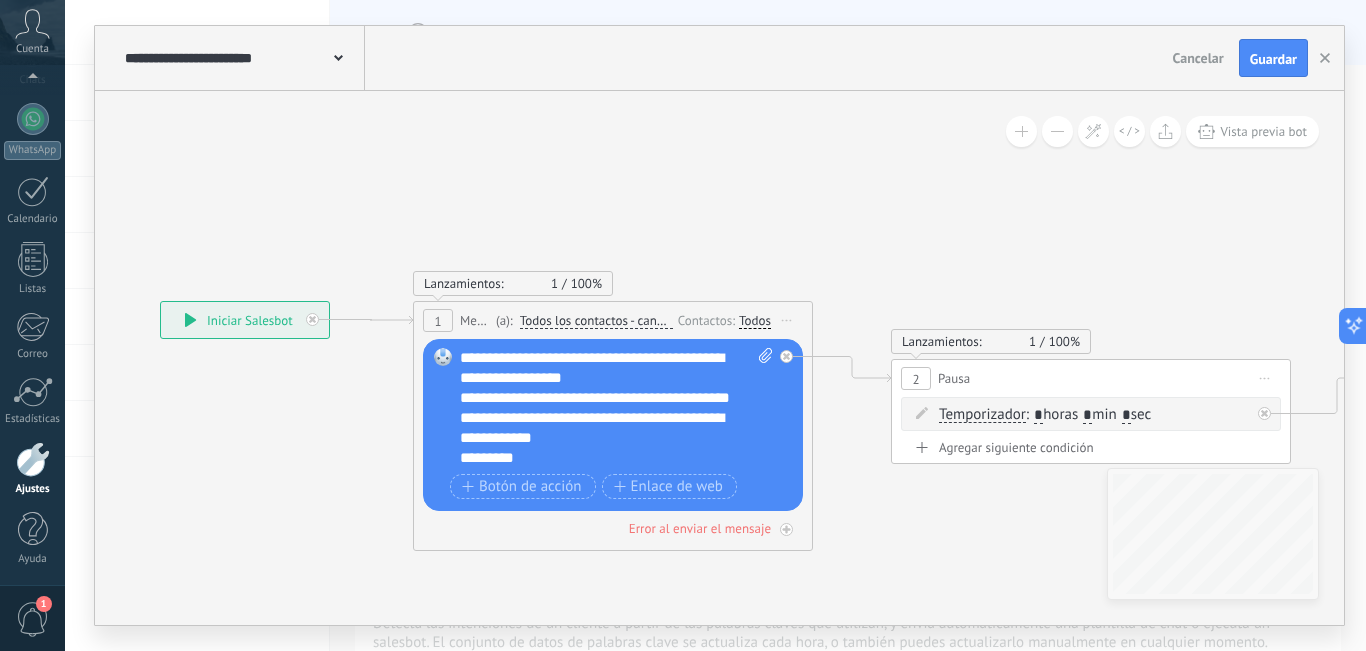 click 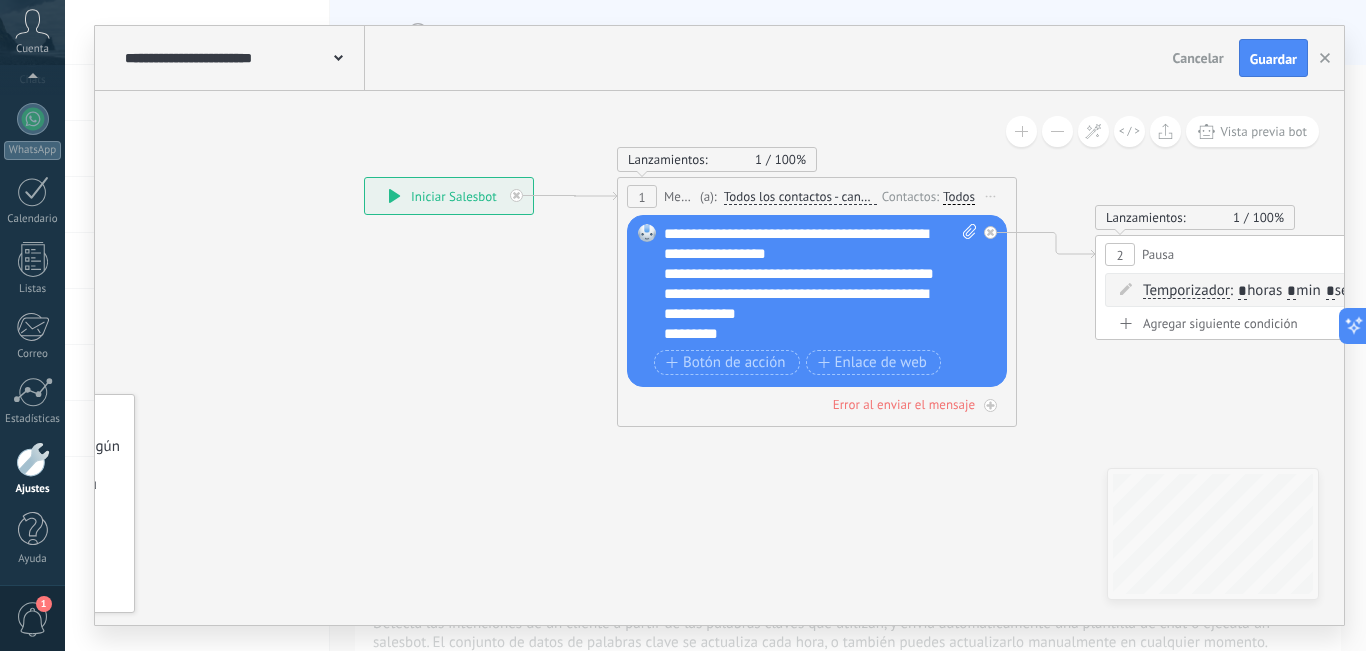 click 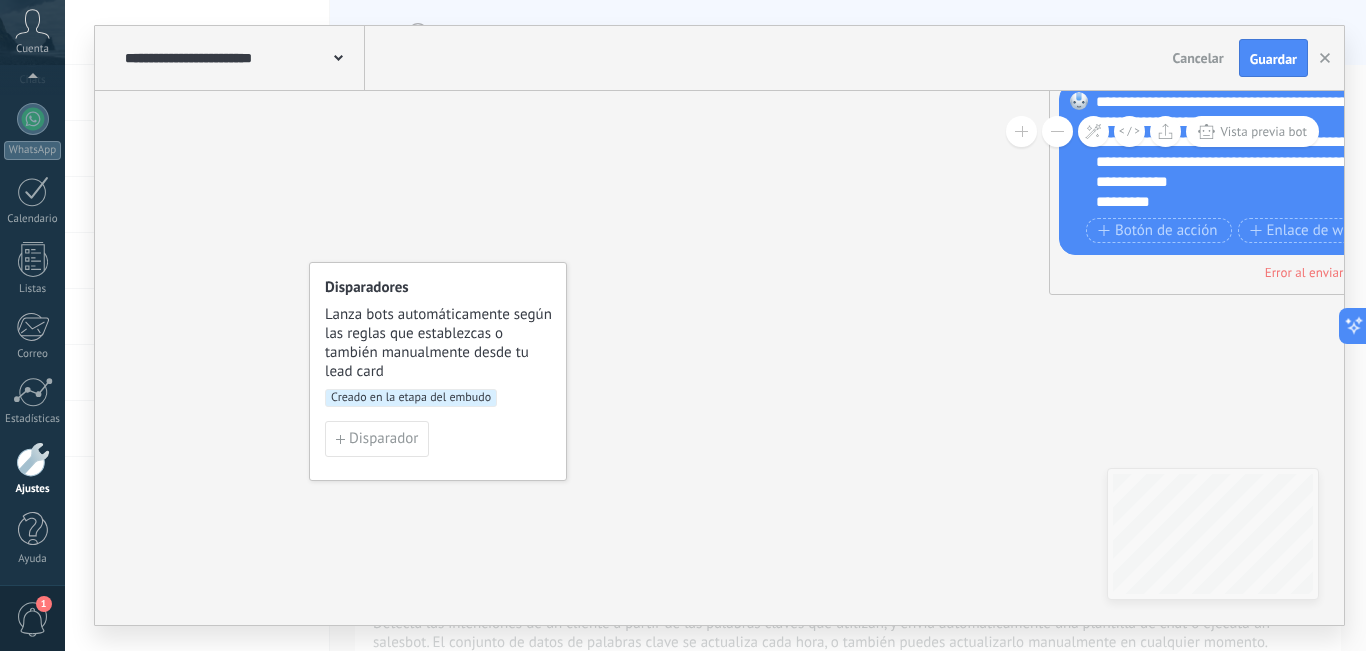 drag, startPoint x: 588, startPoint y: 393, endPoint x: 1020, endPoint y: 261, distance: 451.71674 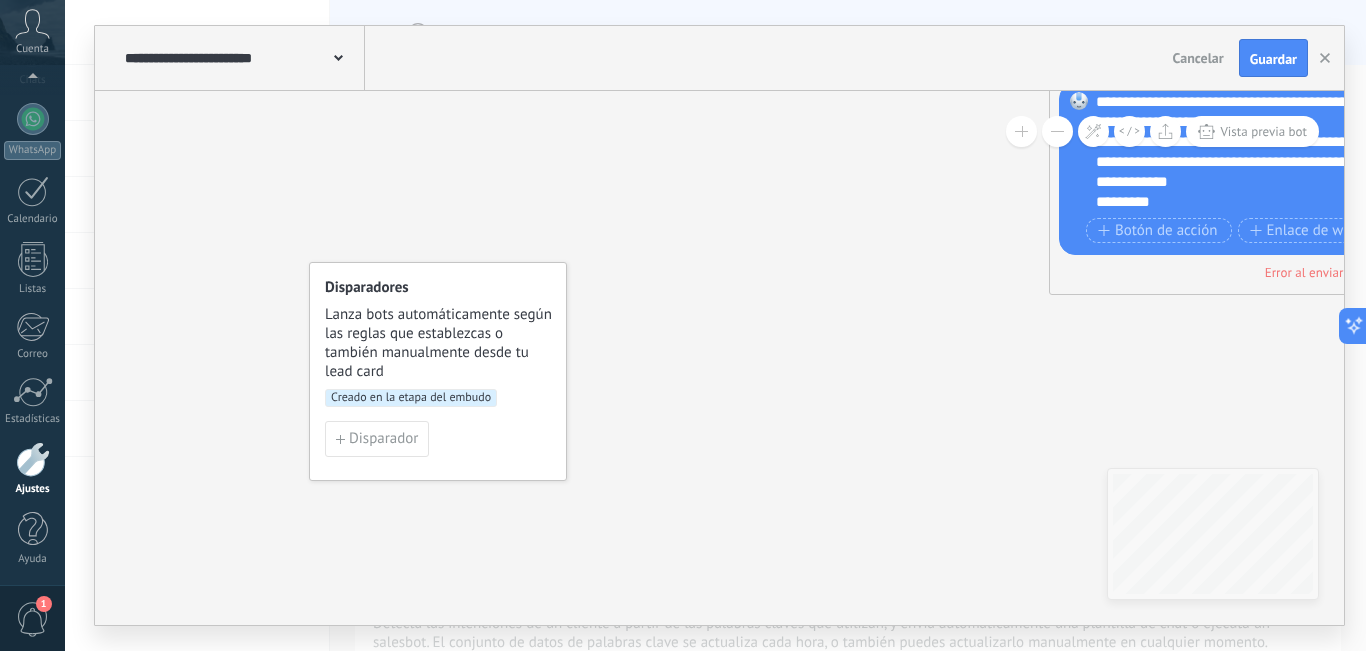click 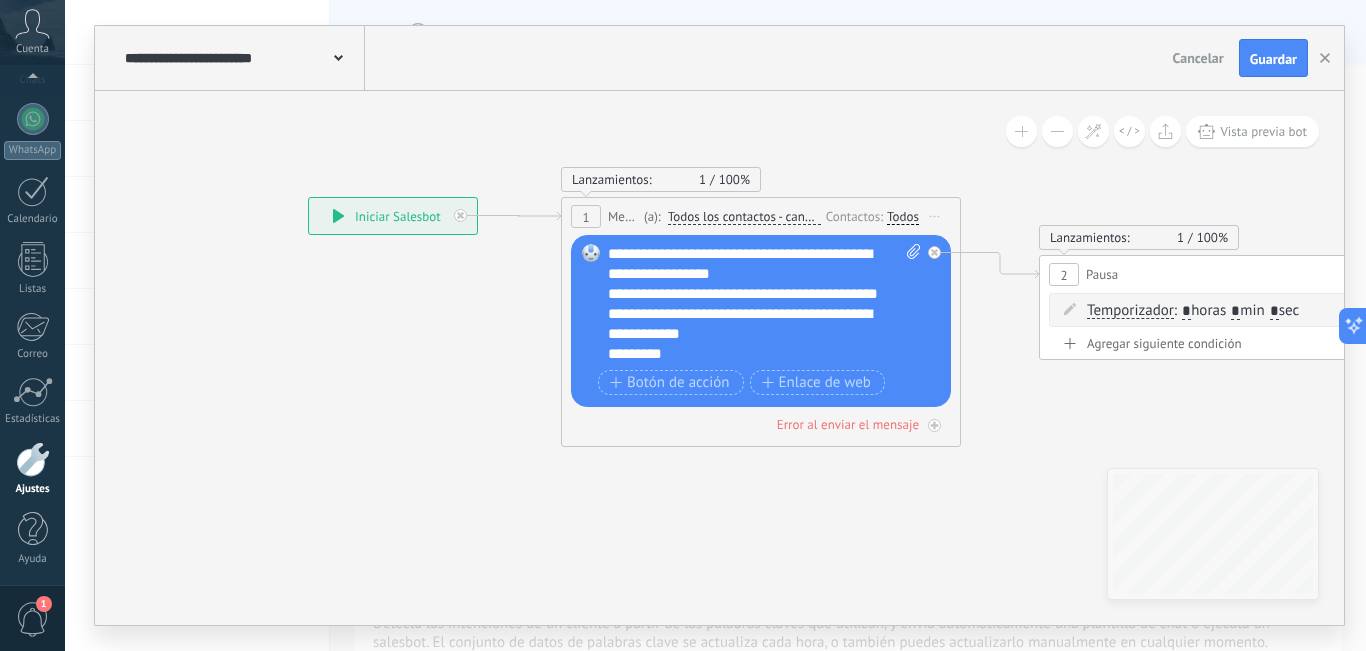click 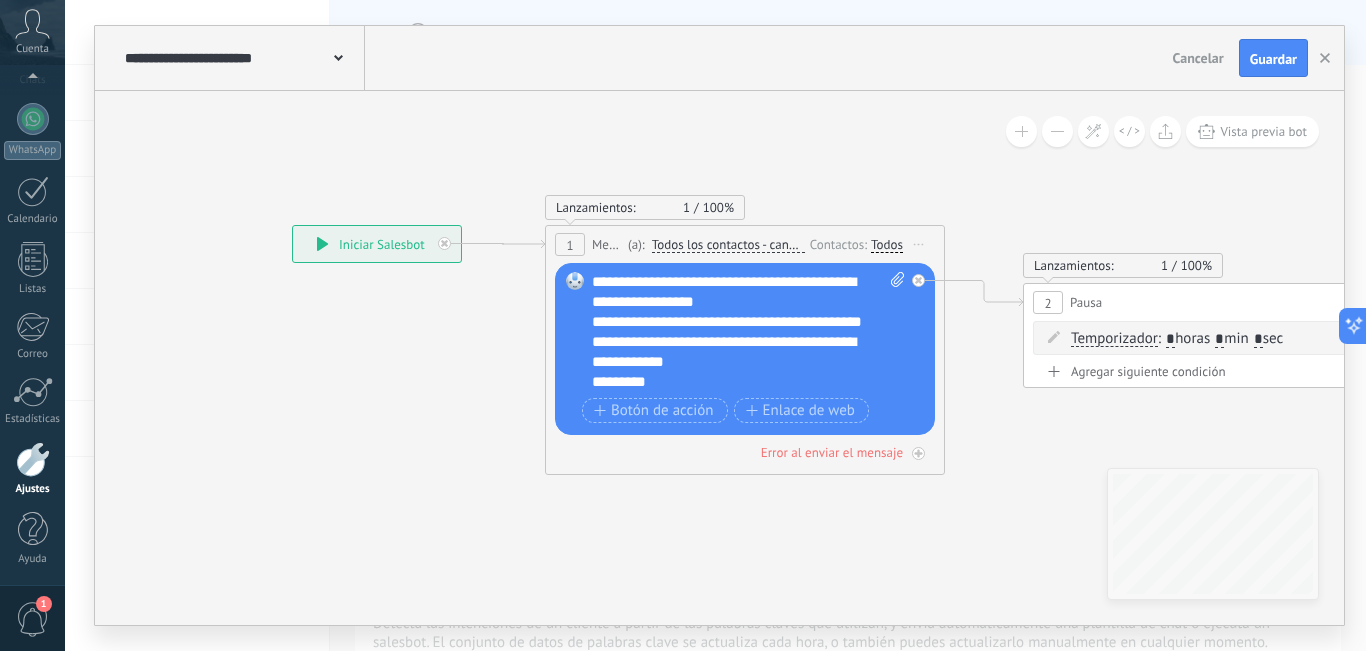 click 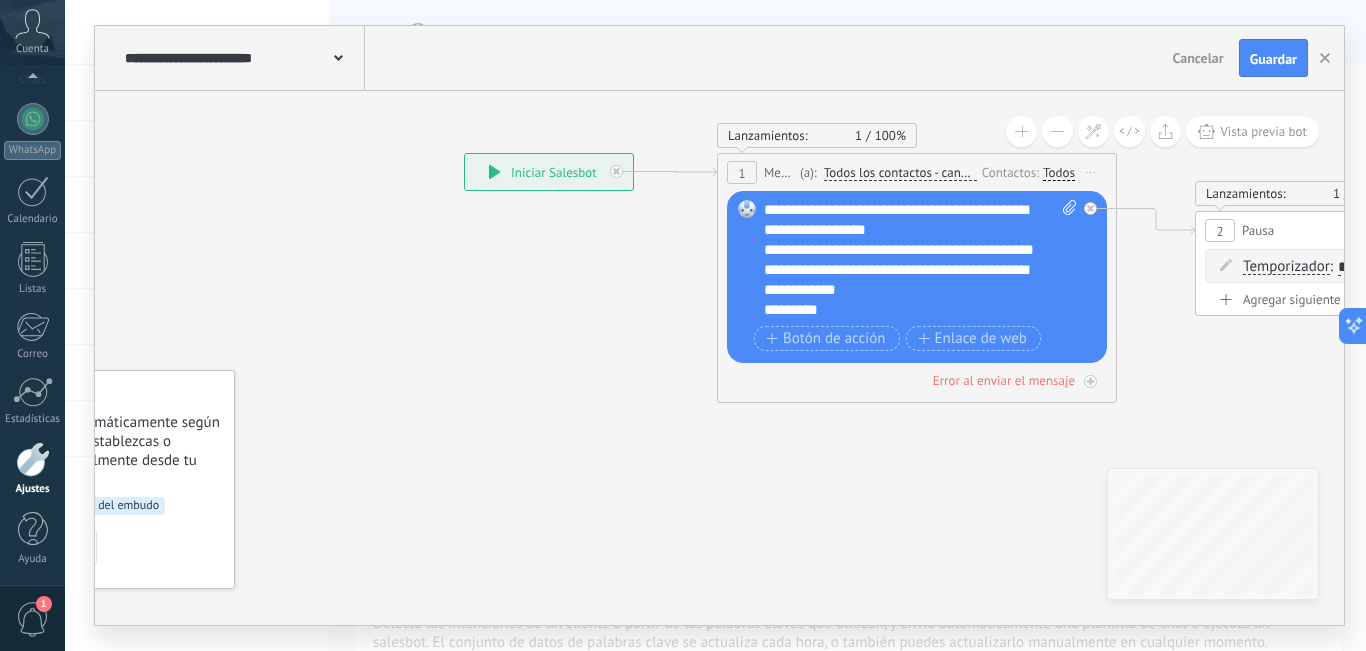 click 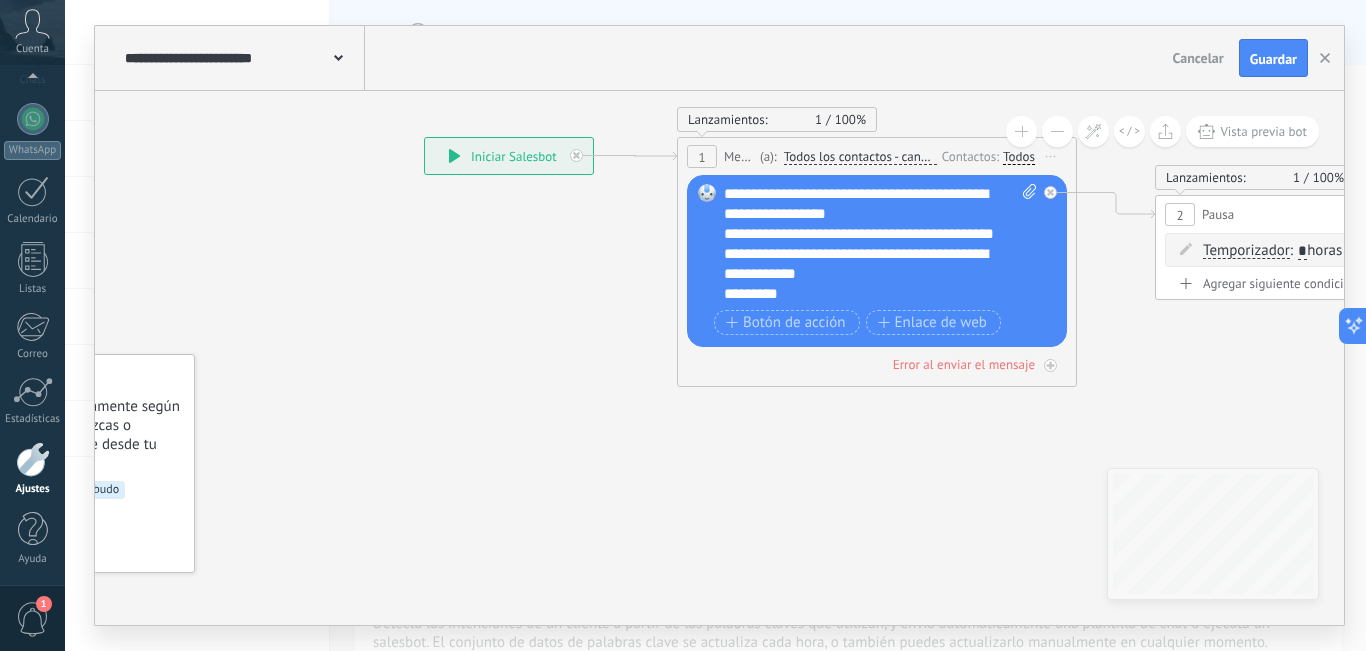 click 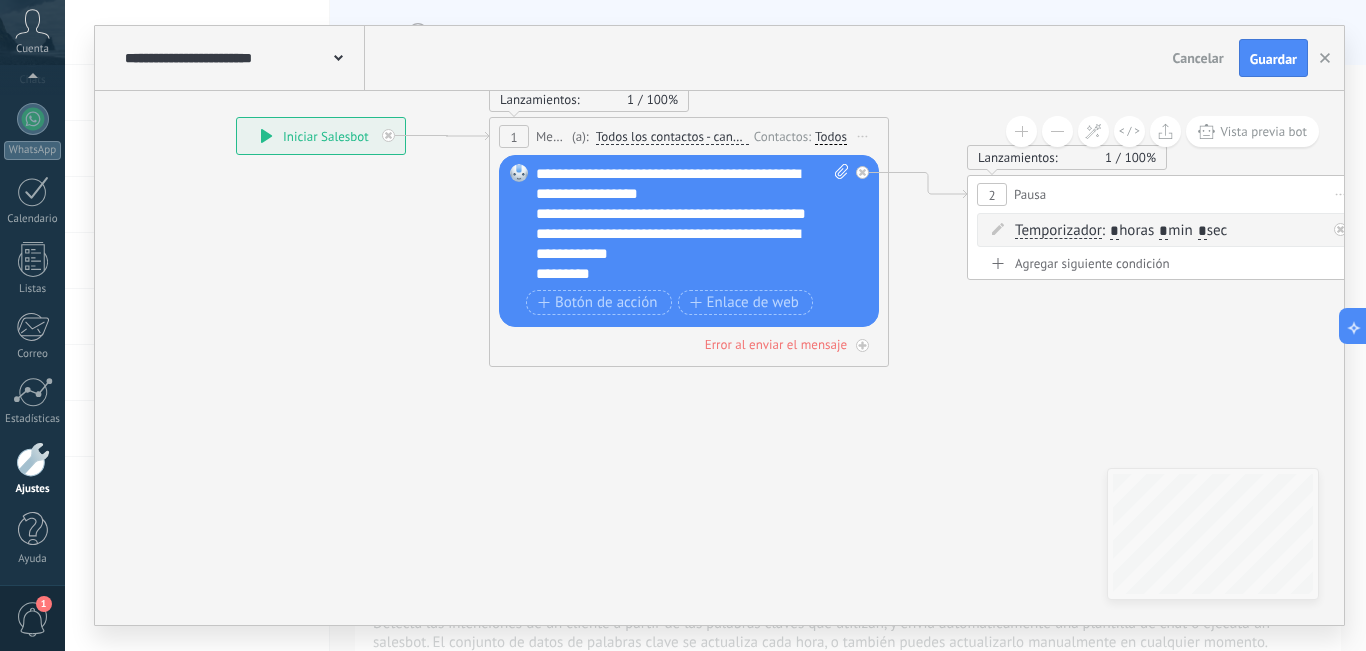 click 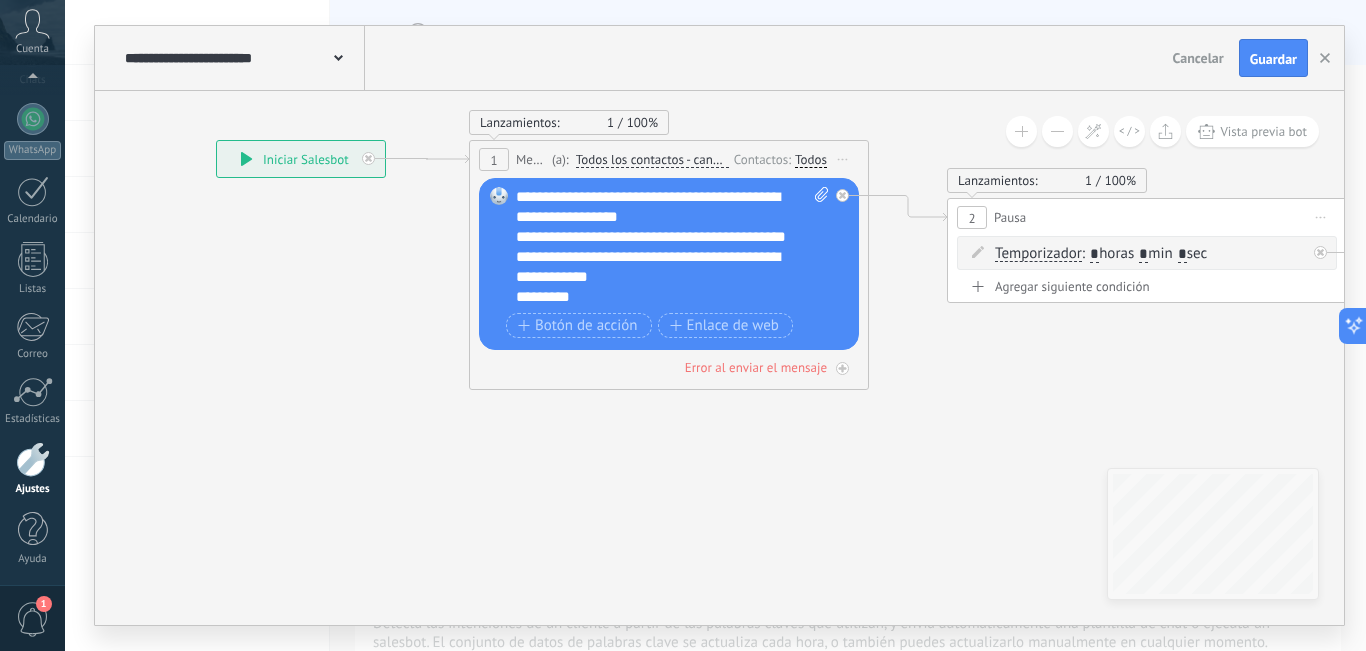 click 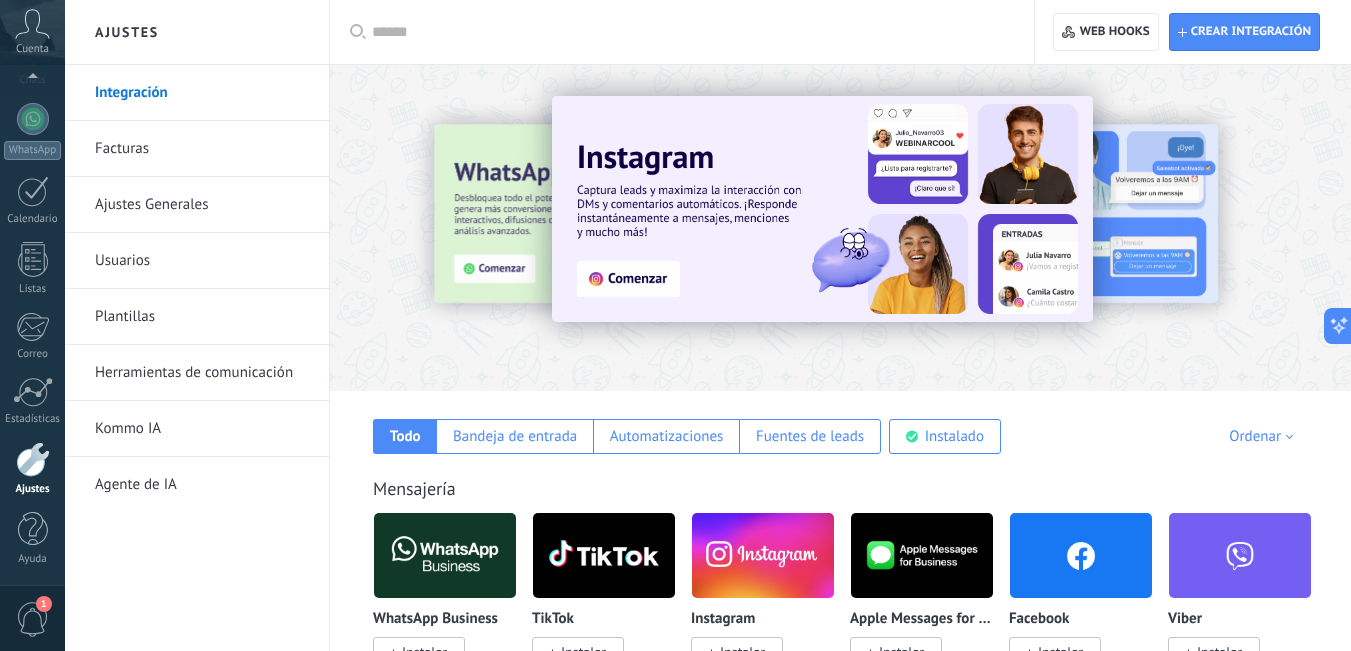 click on "Herramientas de comunicación" at bounding box center (202, 373) 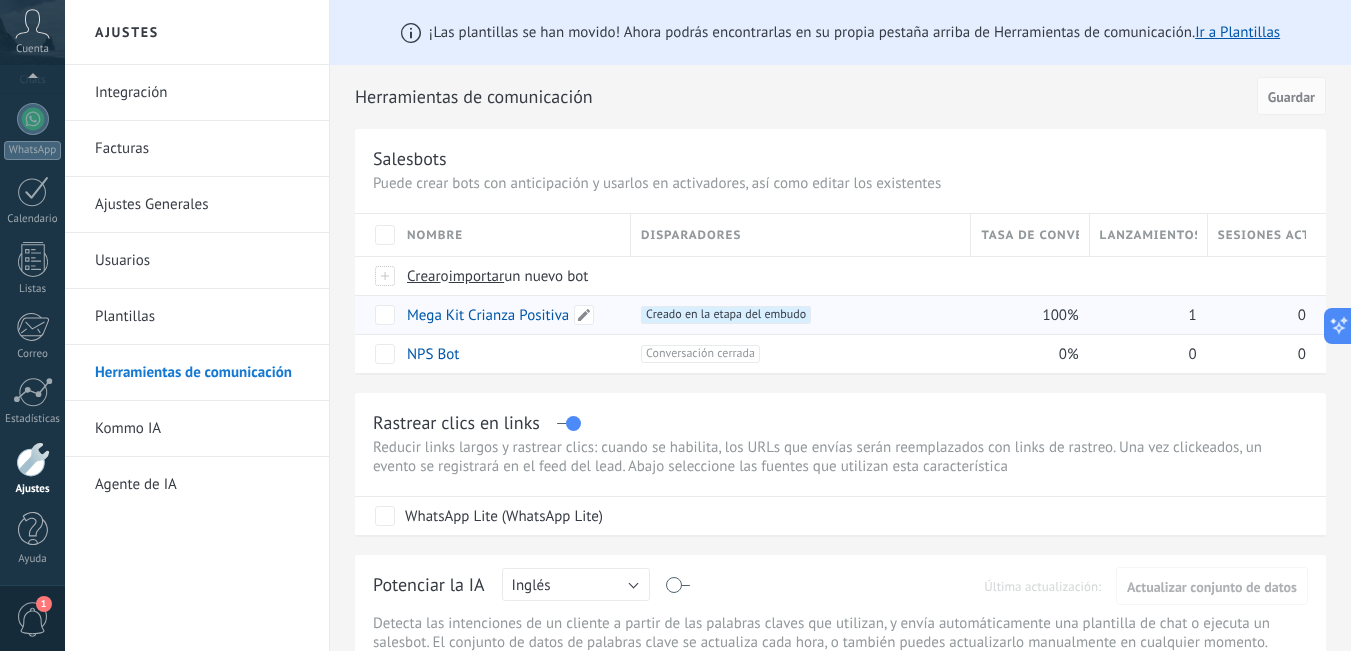 click on "Mega Kit Crianza Positiva" at bounding box center (488, 315) 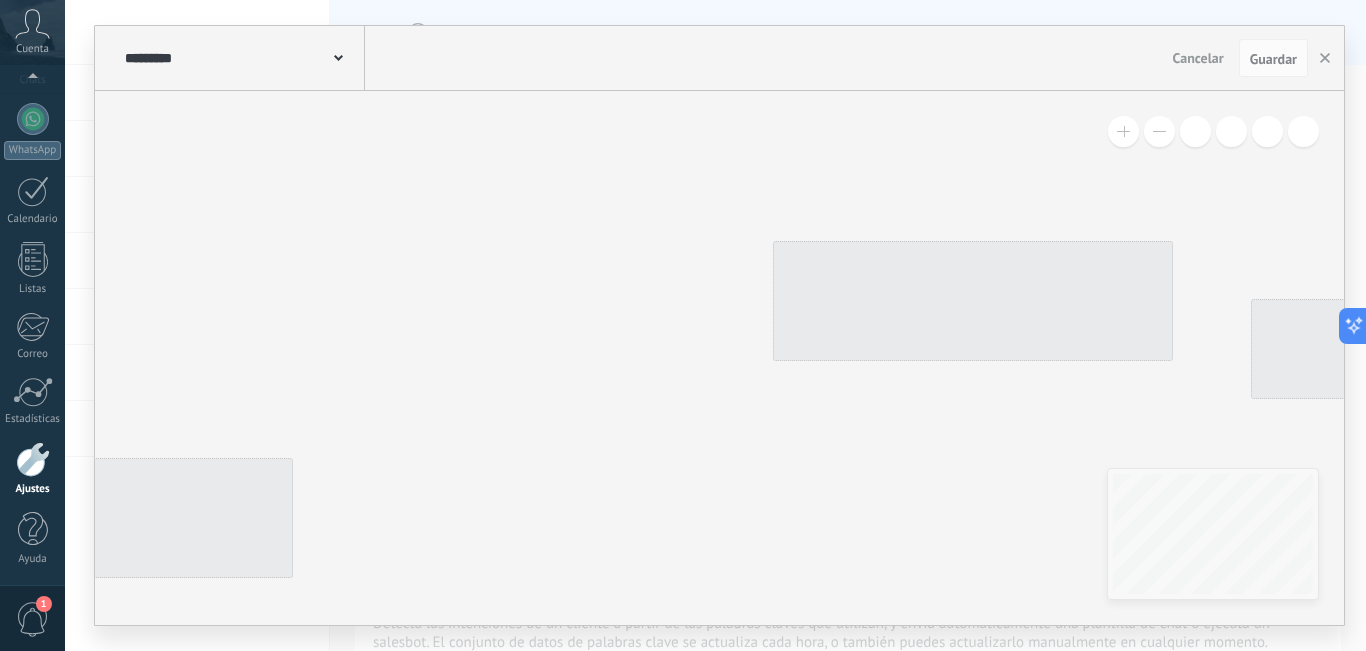 type on "**********" 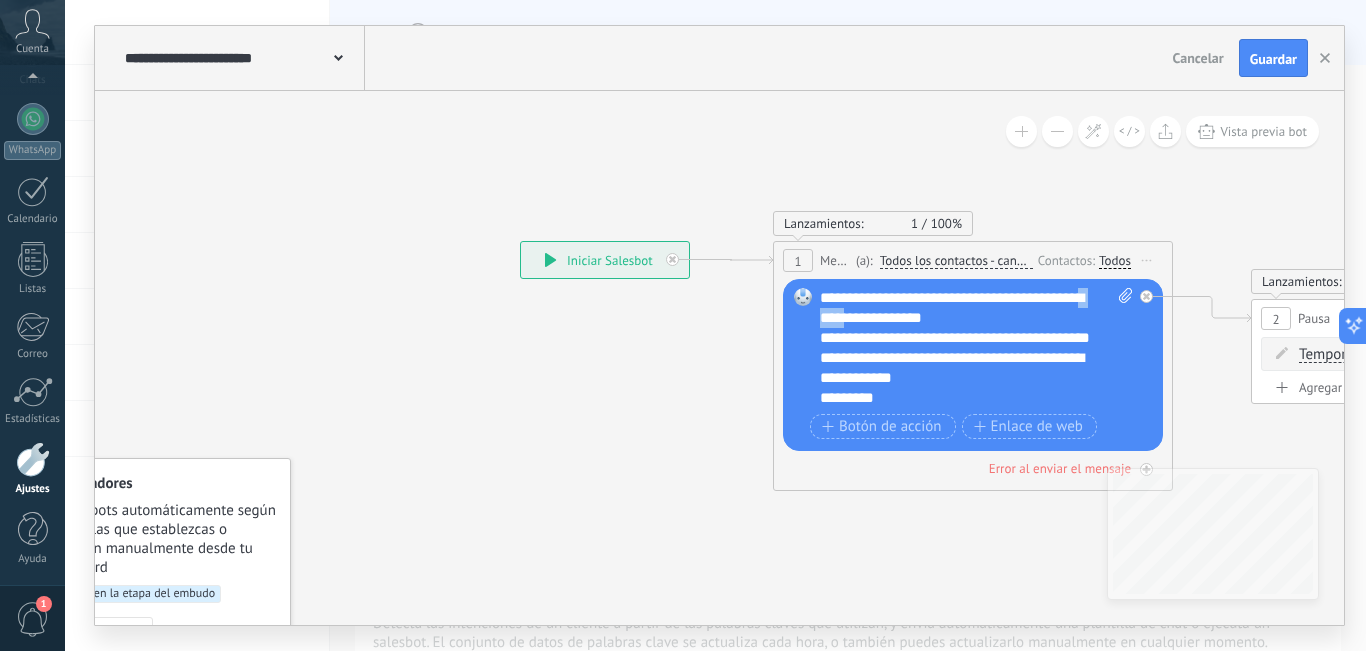 drag, startPoint x: 858, startPoint y: 315, endPoint x: 706, endPoint y: 320, distance: 152.08221 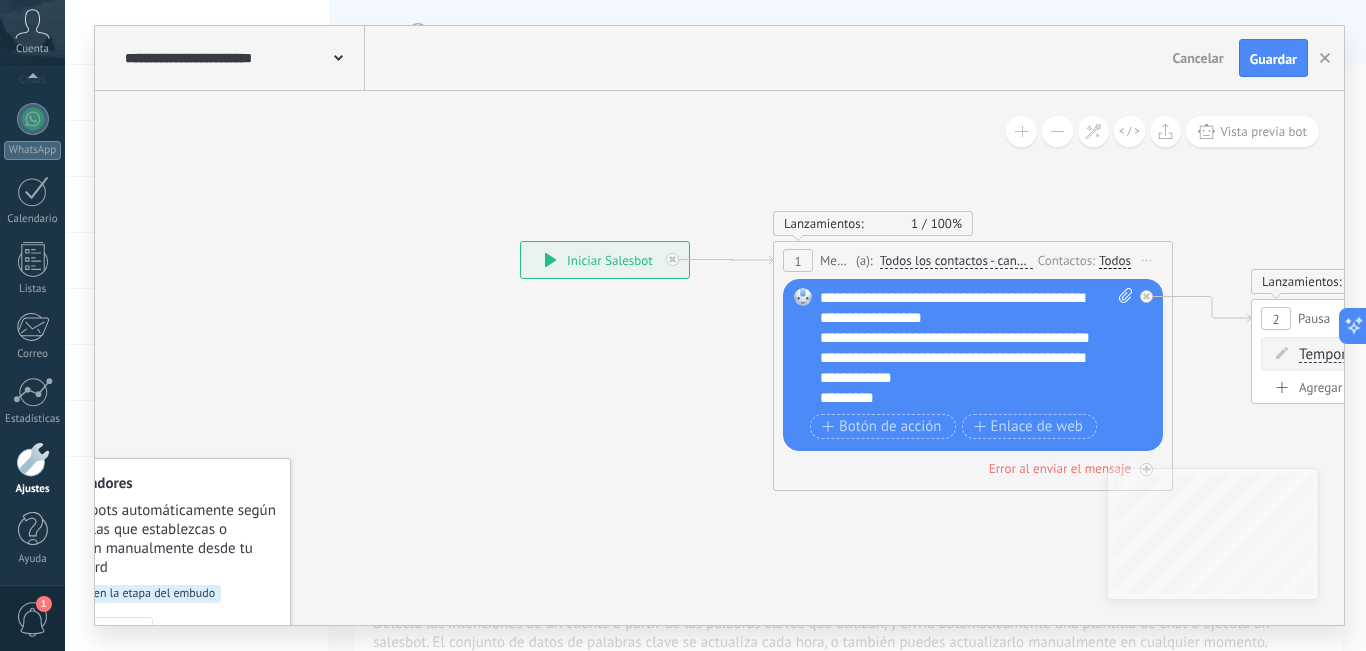 click on "**********" at bounding box center [976, 348] 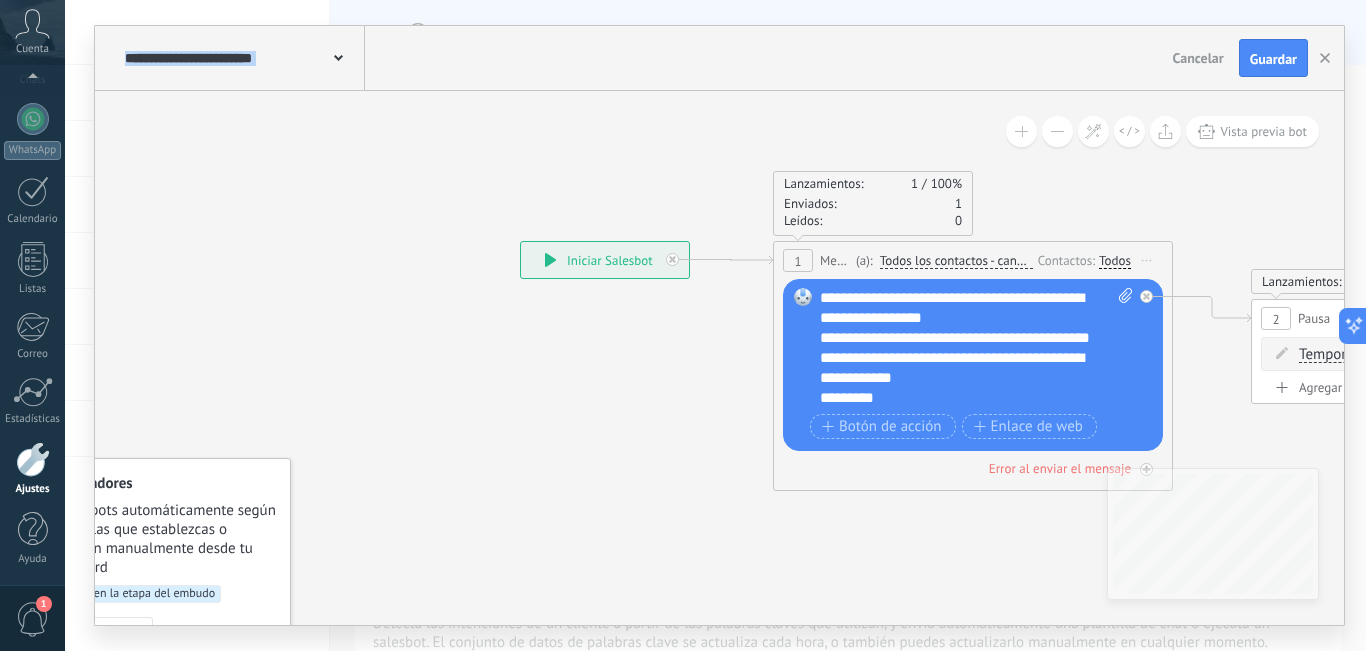 drag, startPoint x: 1234, startPoint y: 392, endPoint x: 1022, endPoint y: 352, distance: 215.74059 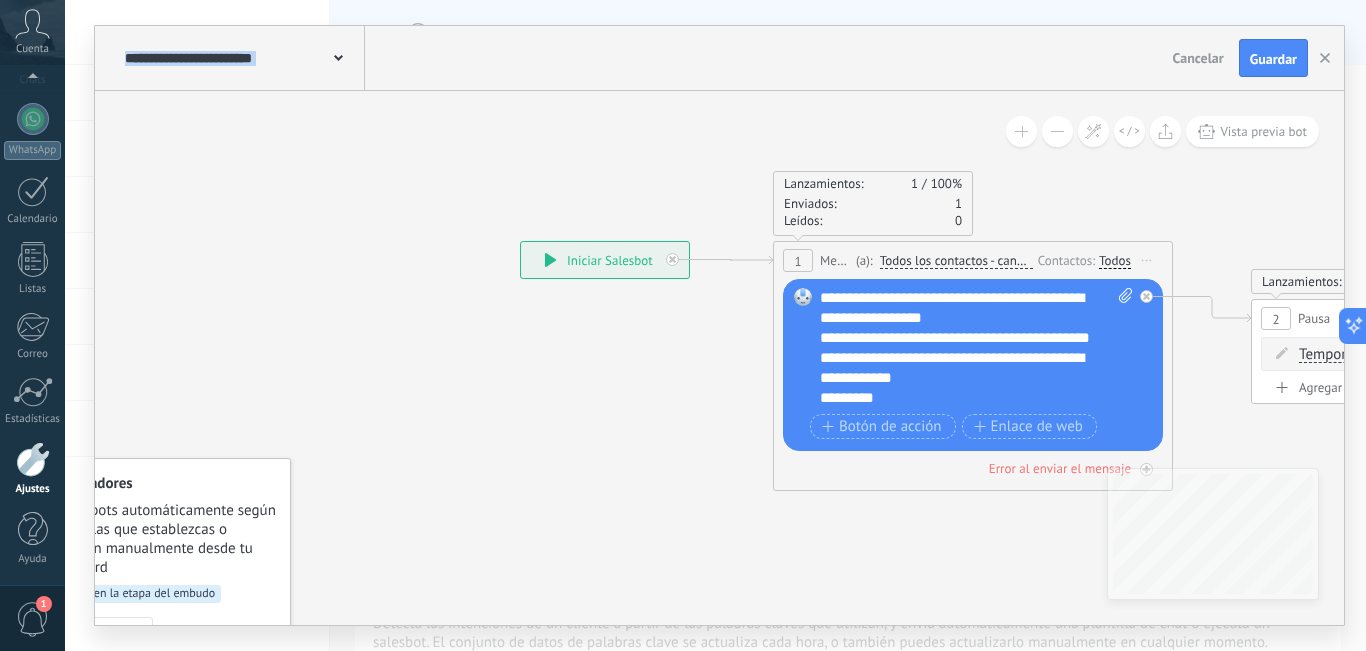 click 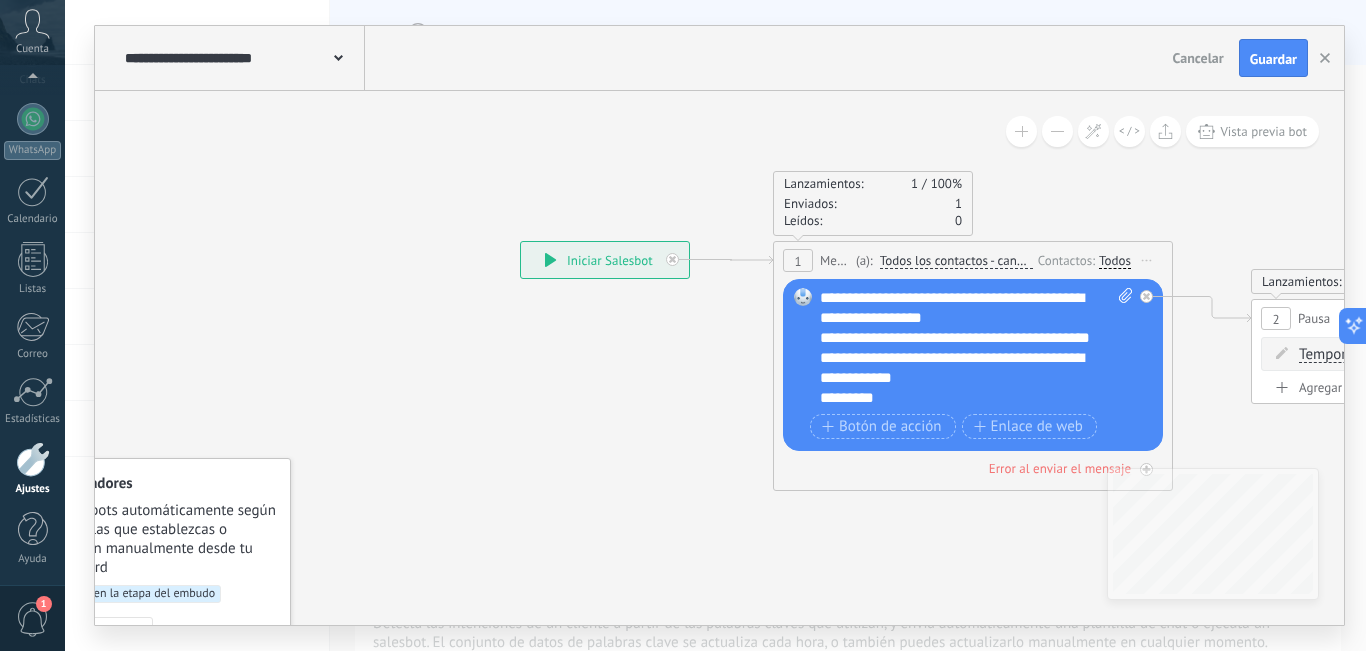 drag, startPoint x: 619, startPoint y: 324, endPoint x: 440, endPoint y: 308, distance: 179.71365 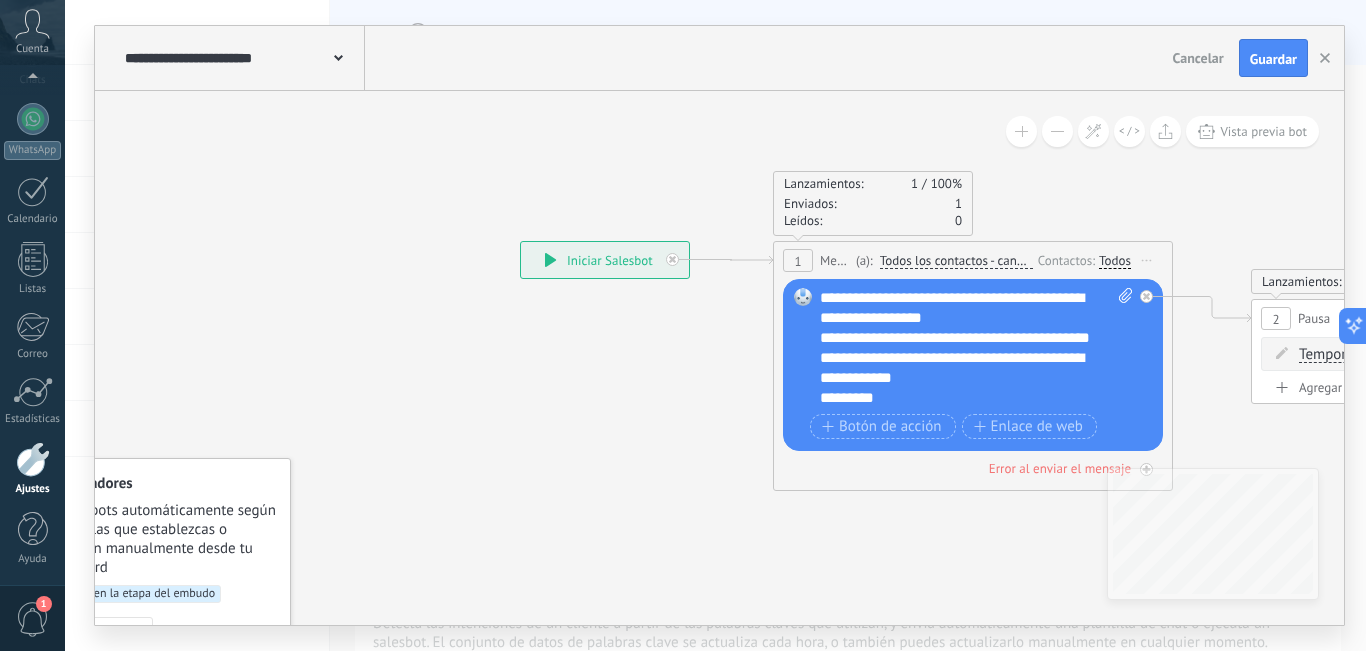 drag, startPoint x: 511, startPoint y: 340, endPoint x: 310, endPoint y: 328, distance: 201.3579 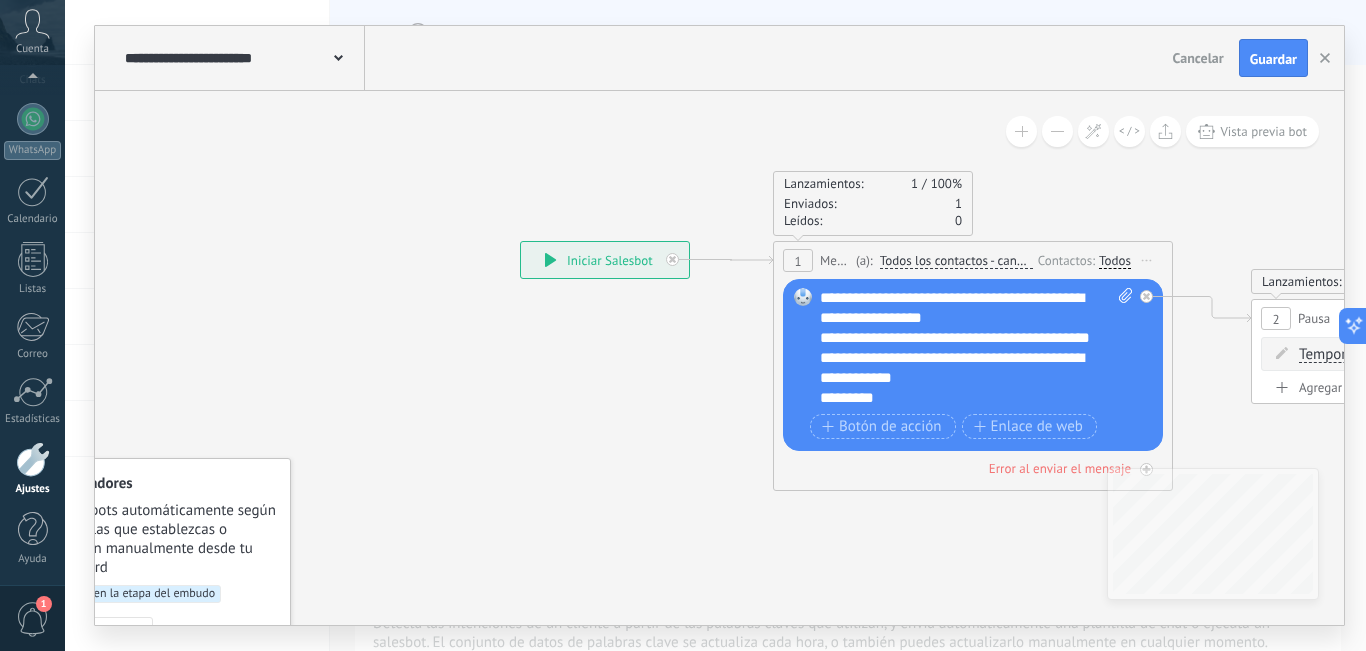 click 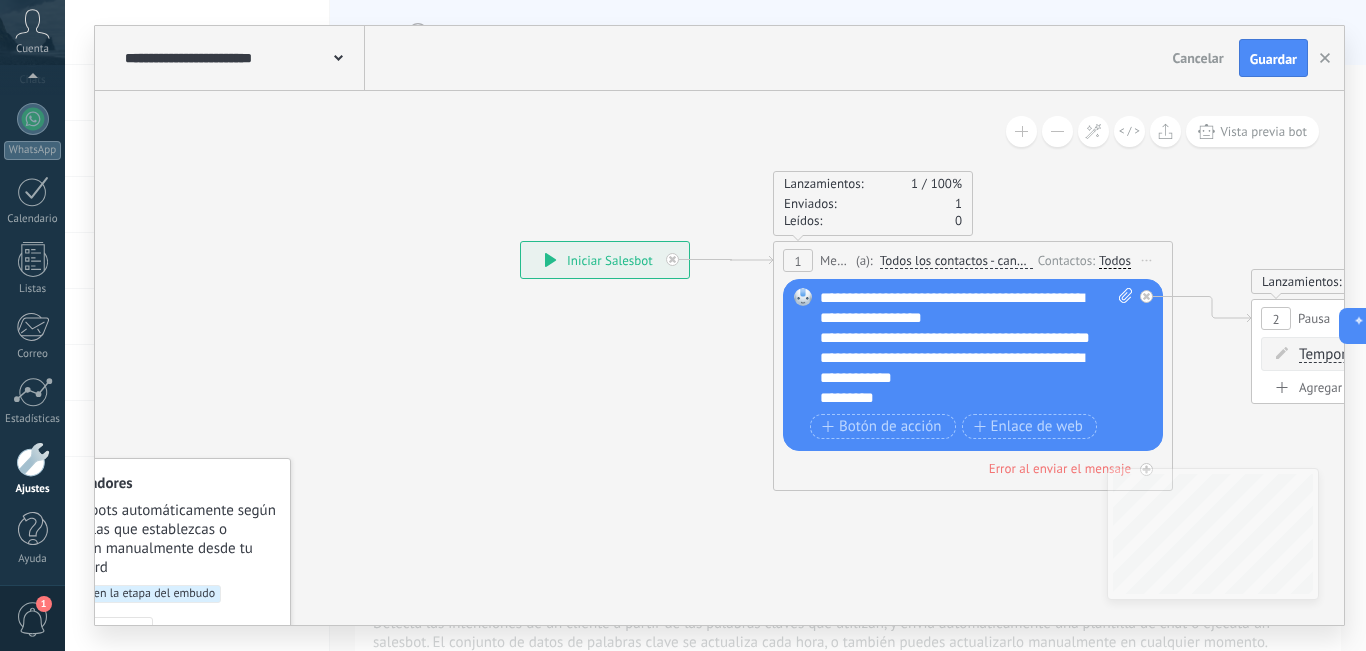 drag, startPoint x: 748, startPoint y: 441, endPoint x: 488, endPoint y: 409, distance: 261.96182 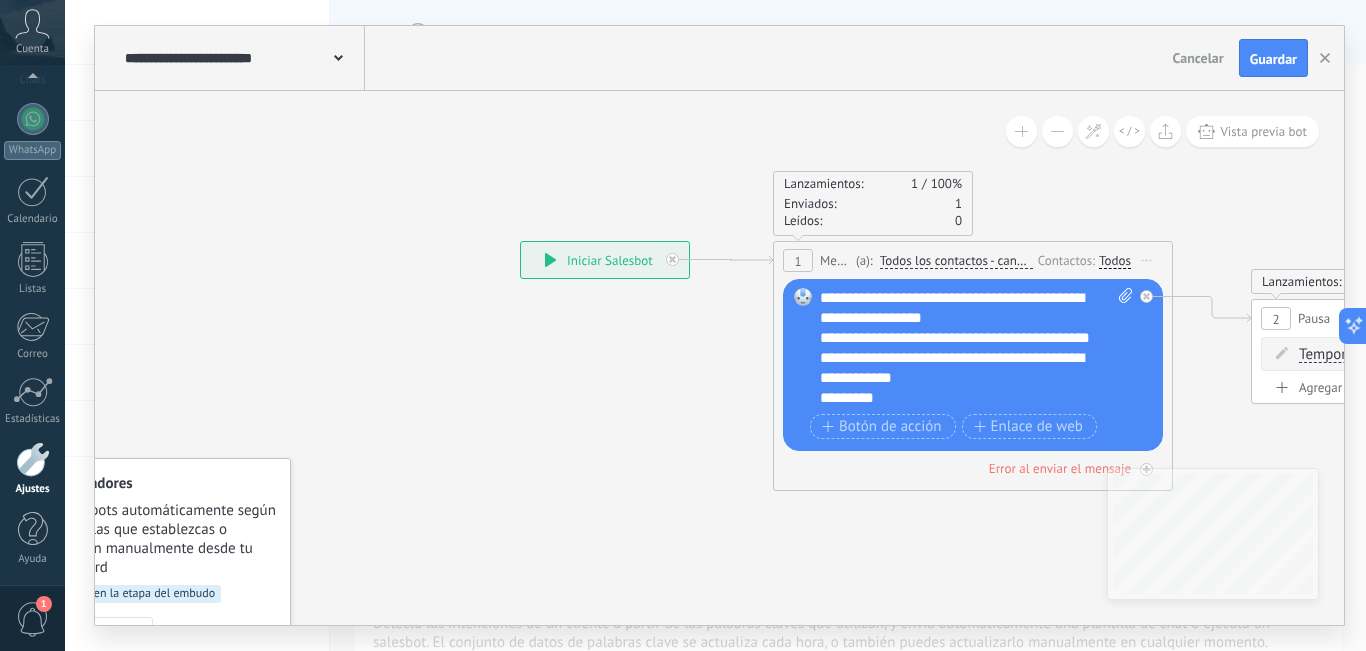 drag, startPoint x: 510, startPoint y: 395, endPoint x: 478, endPoint y: 361, distance: 46.69047 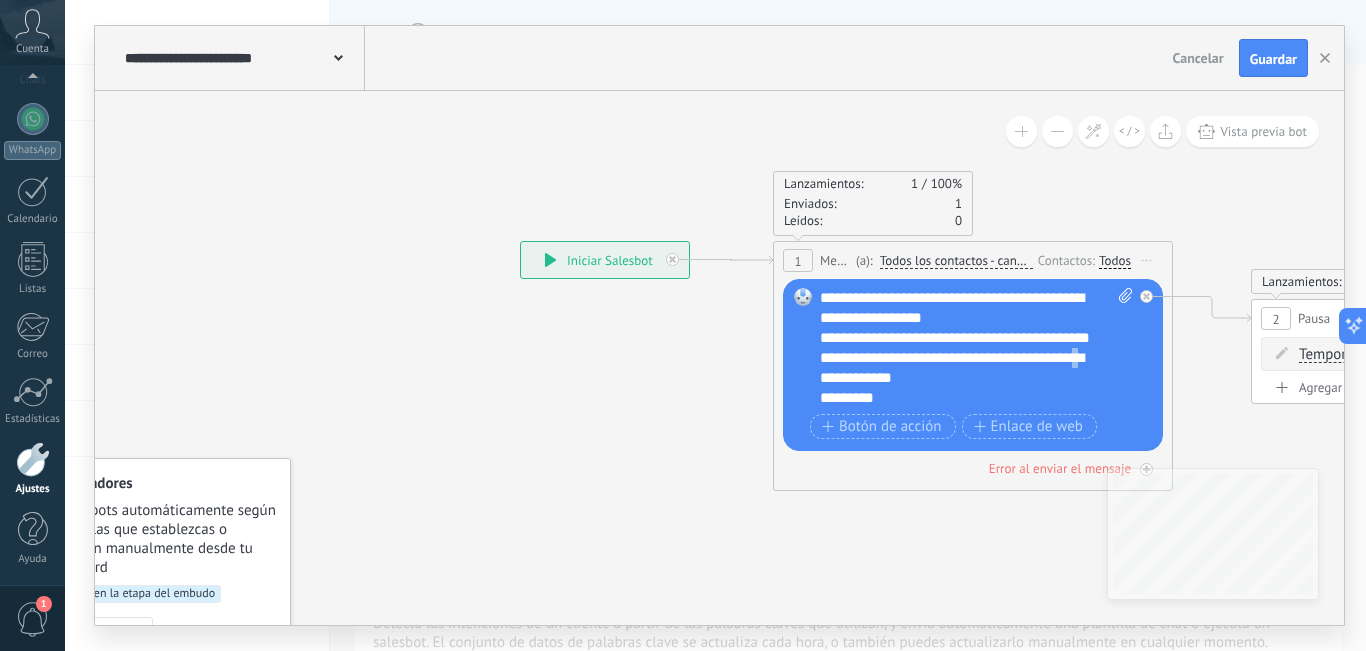 click on "**********" at bounding box center [976, 348] 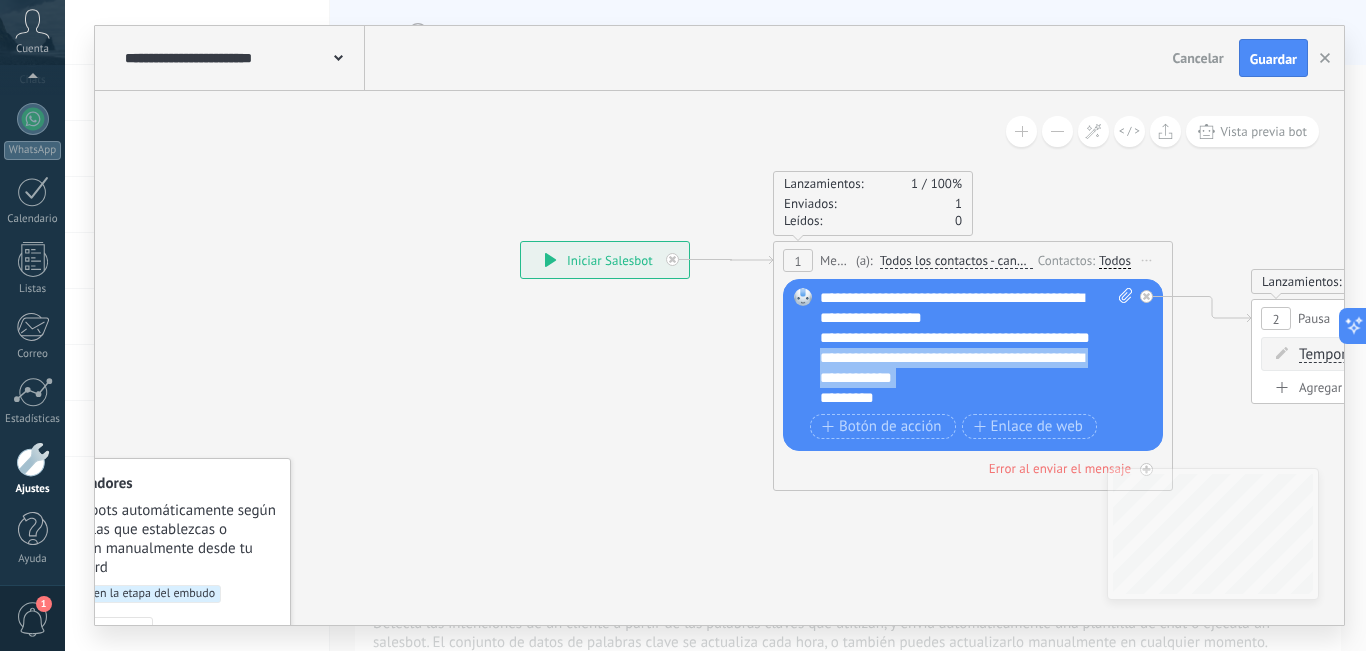 click on "**********" at bounding box center [976, 348] 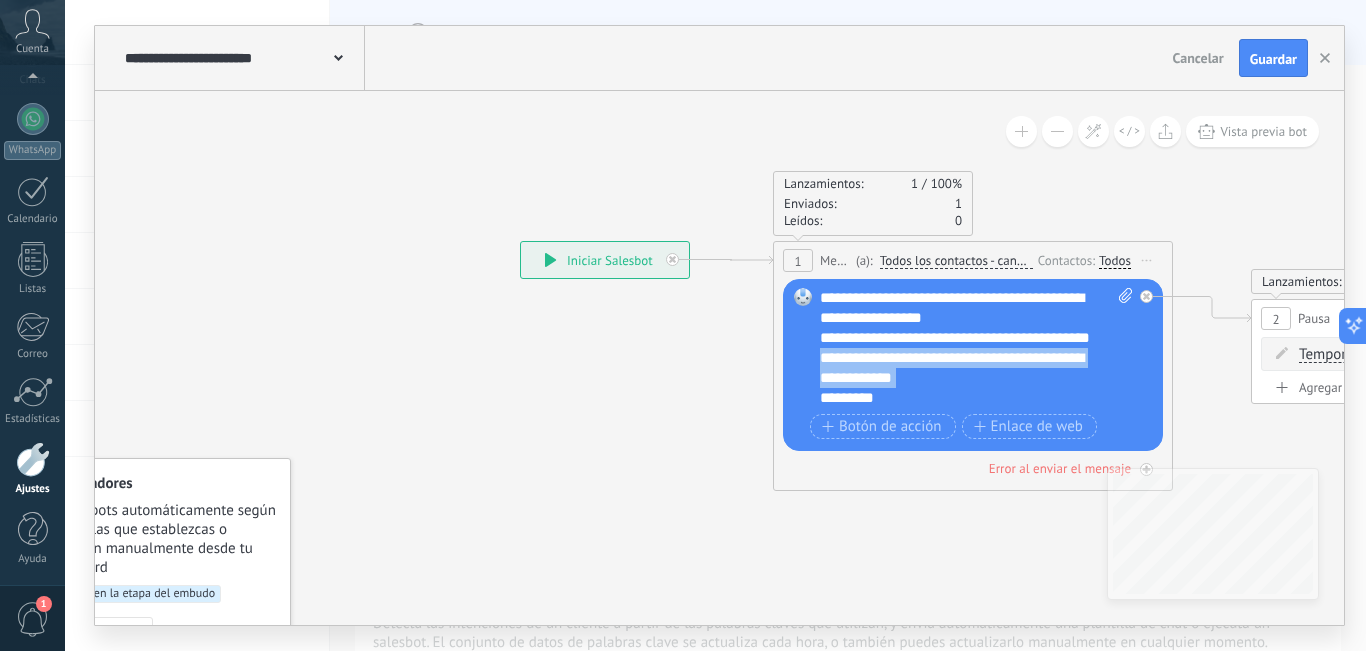 click on "**********" at bounding box center (976, 366) 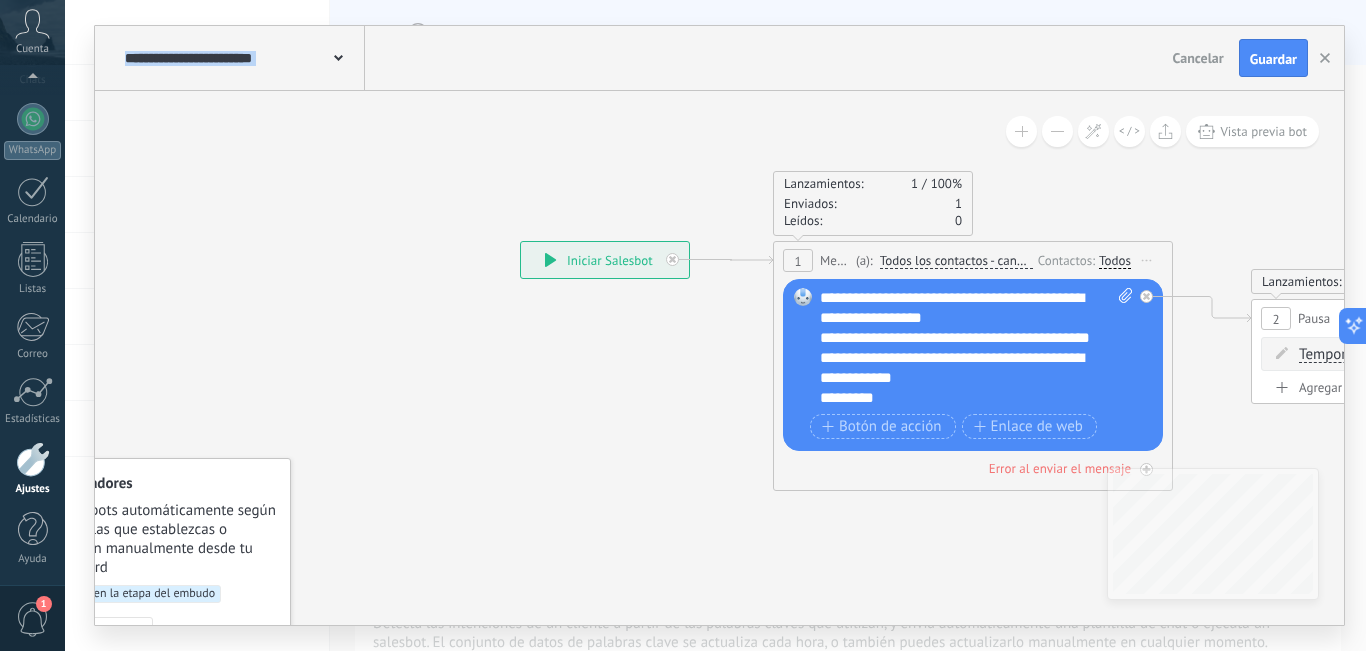 scroll, scrollTop: 40, scrollLeft: 0, axis: vertical 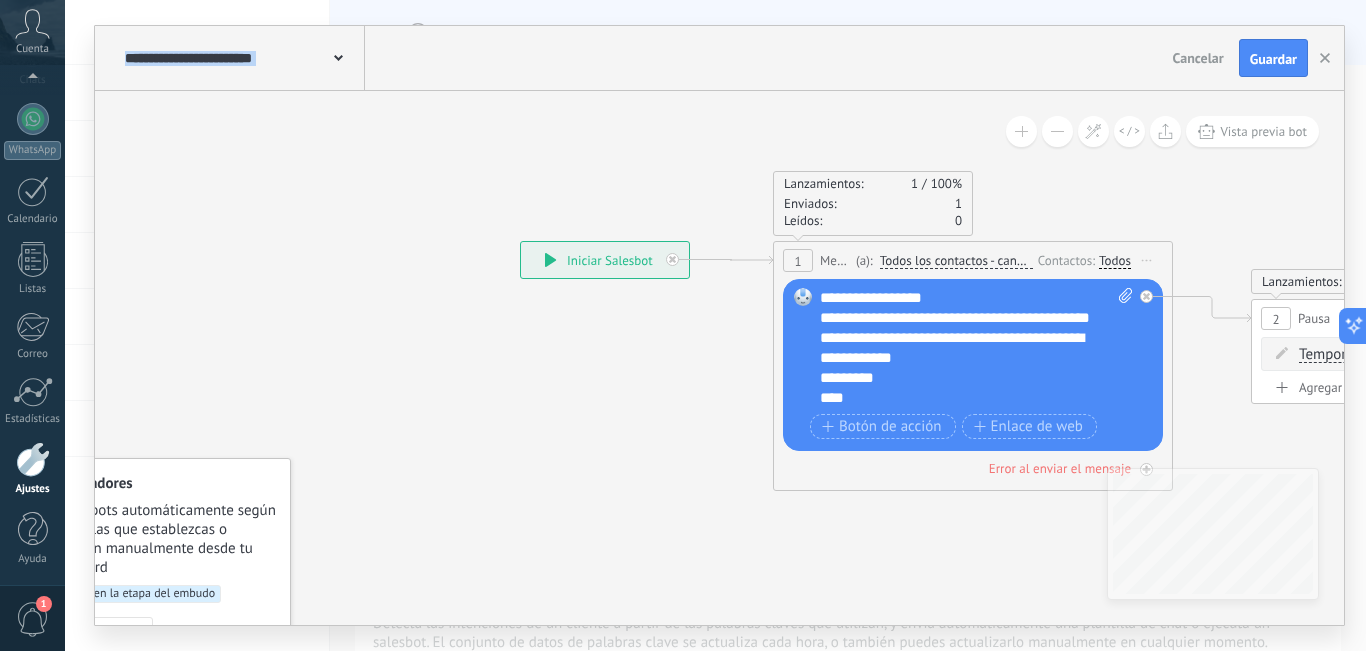drag, startPoint x: 1240, startPoint y: 429, endPoint x: 884, endPoint y: 385, distance: 358.7088 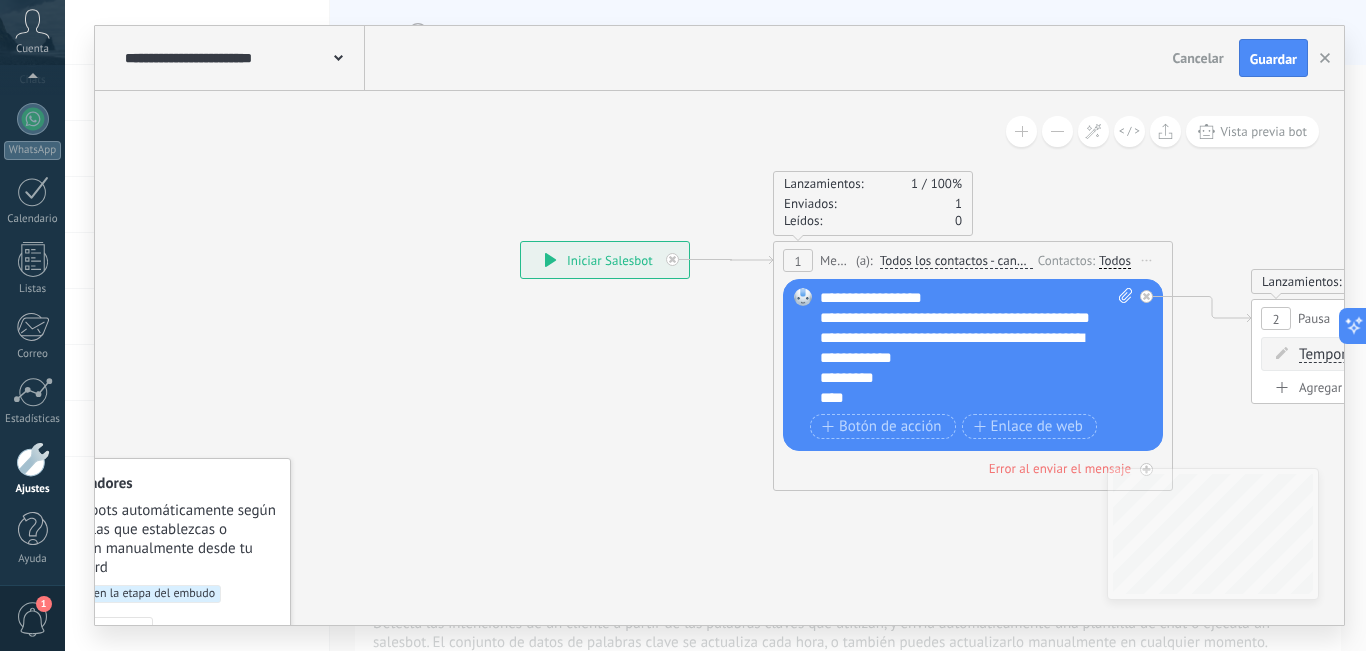 click on "**********" at bounding box center (976, 348) 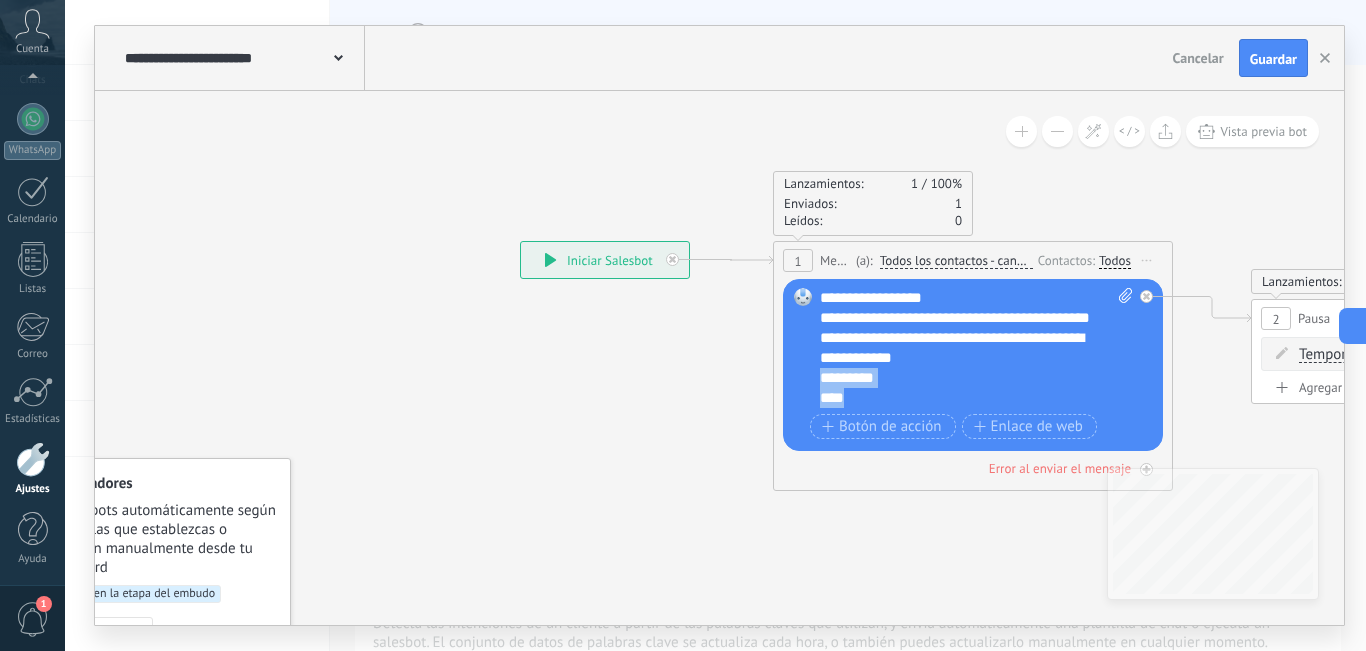 drag, startPoint x: 860, startPoint y: 389, endPoint x: 824, endPoint y: 385, distance: 36.221542 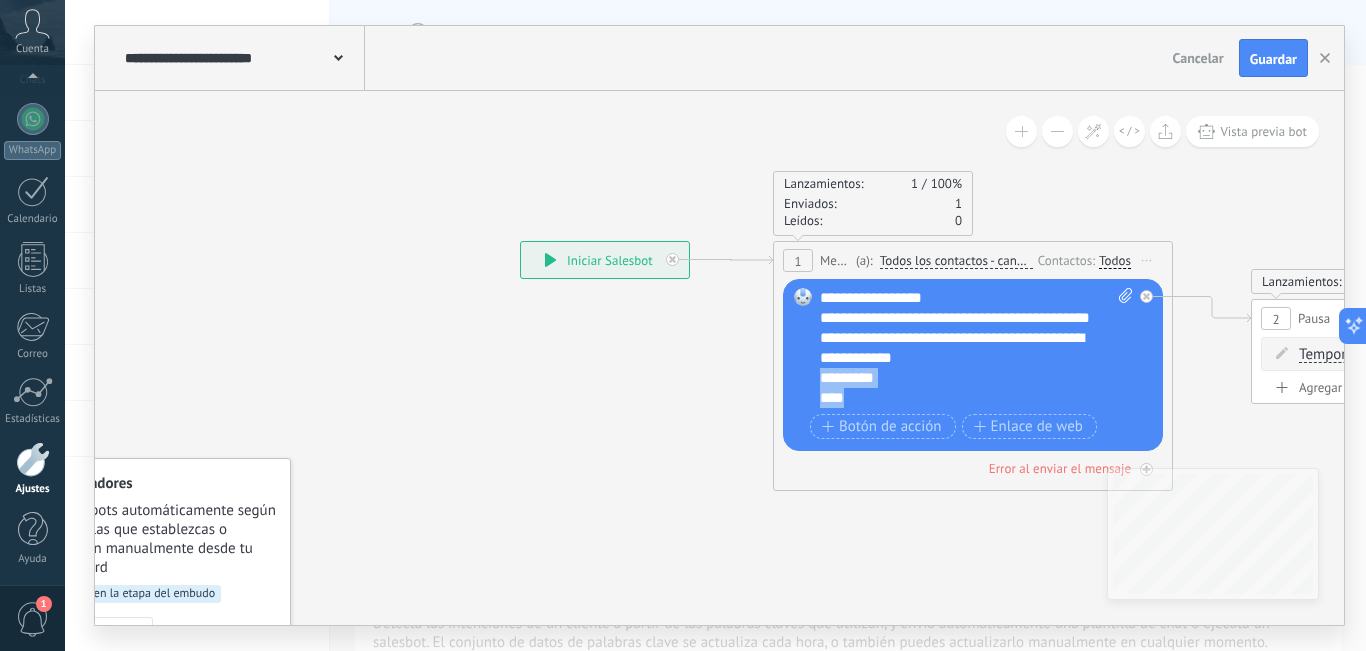 type 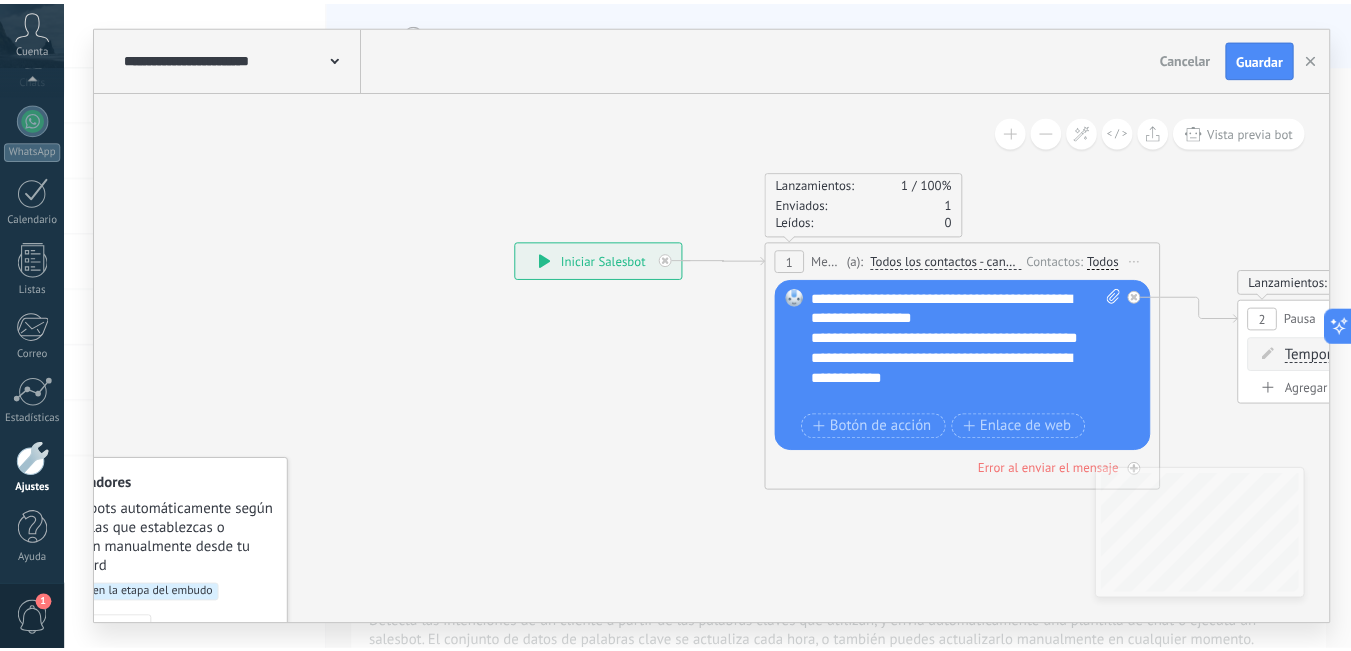 scroll, scrollTop: 0, scrollLeft: 0, axis: both 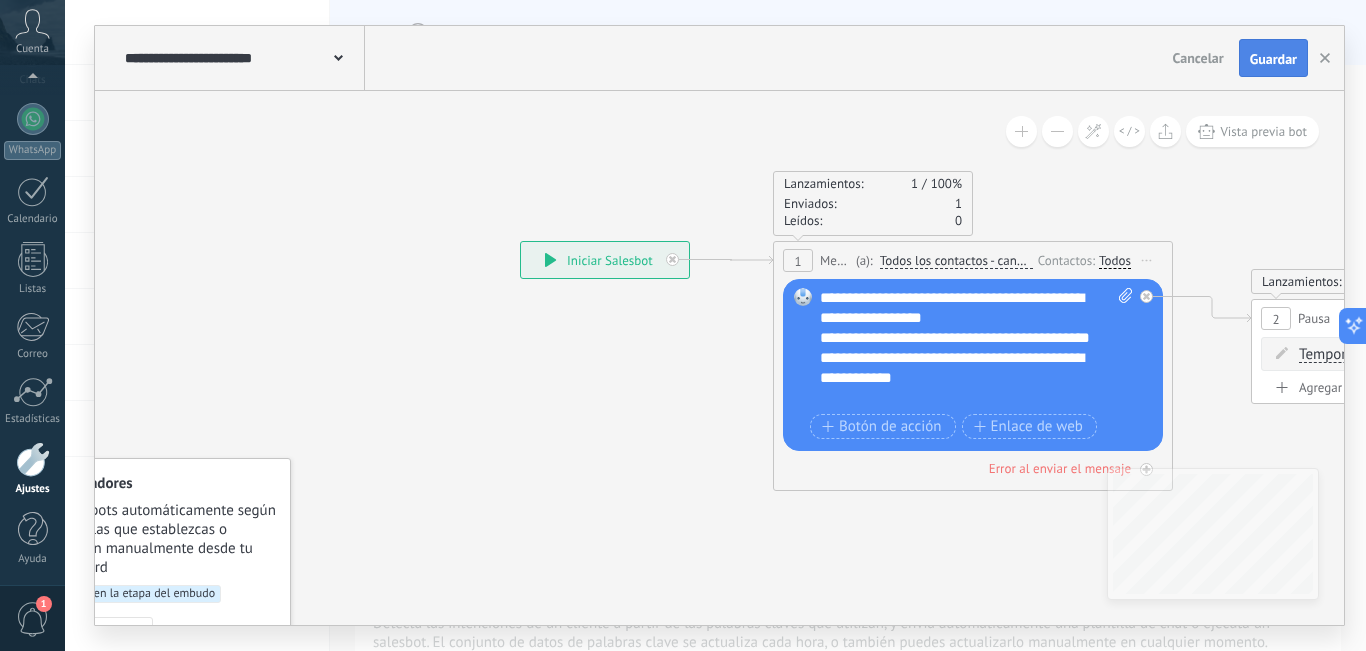 click on "Guardar" at bounding box center (1273, 59) 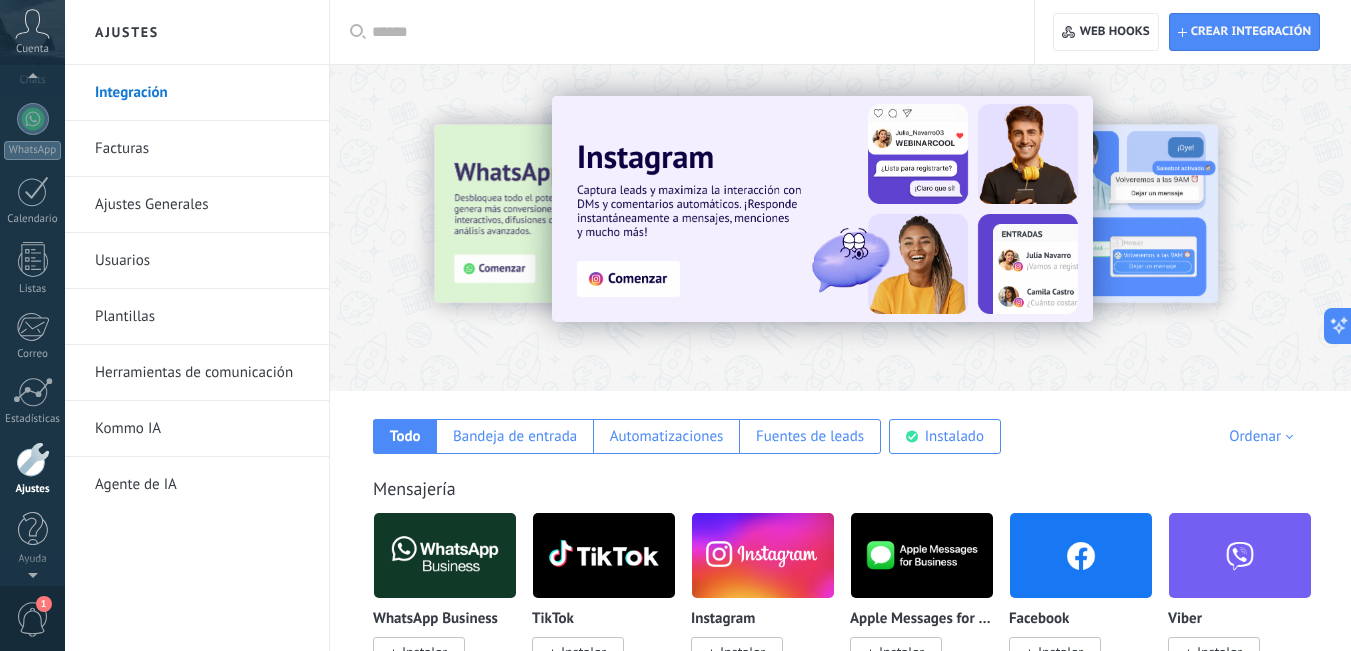 click on "1" at bounding box center (33, 53) 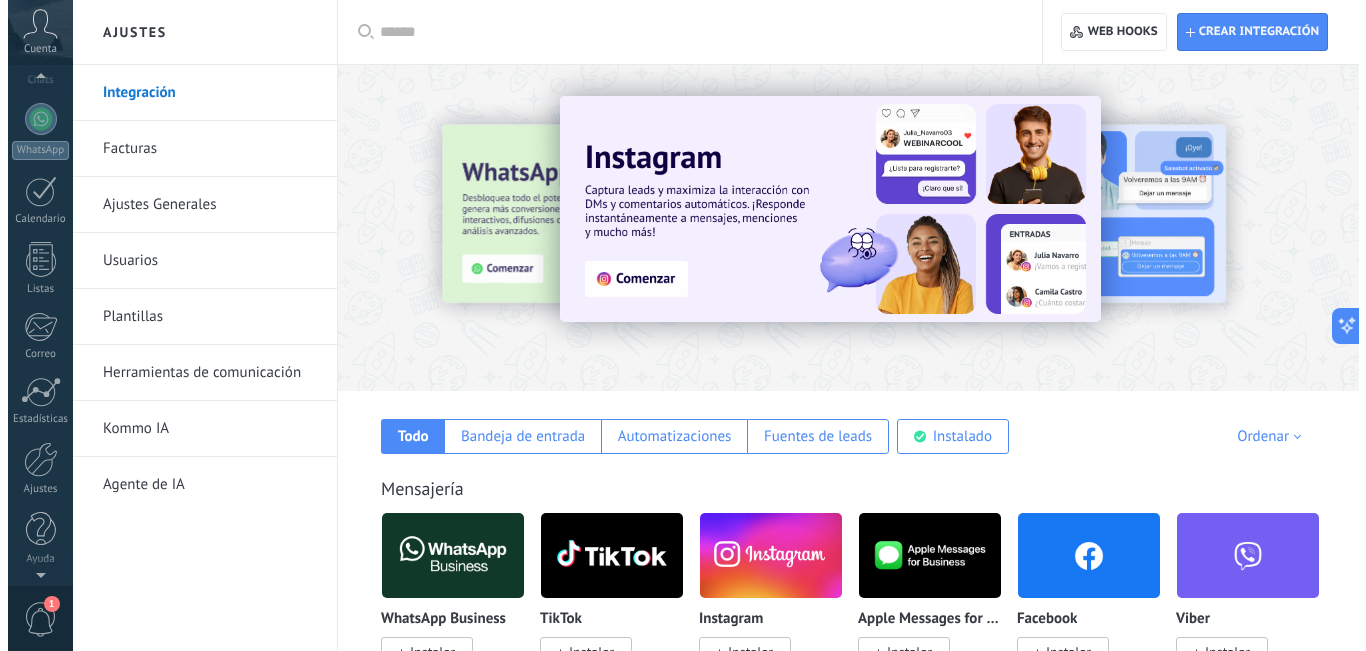 scroll, scrollTop: 0, scrollLeft: 0, axis: both 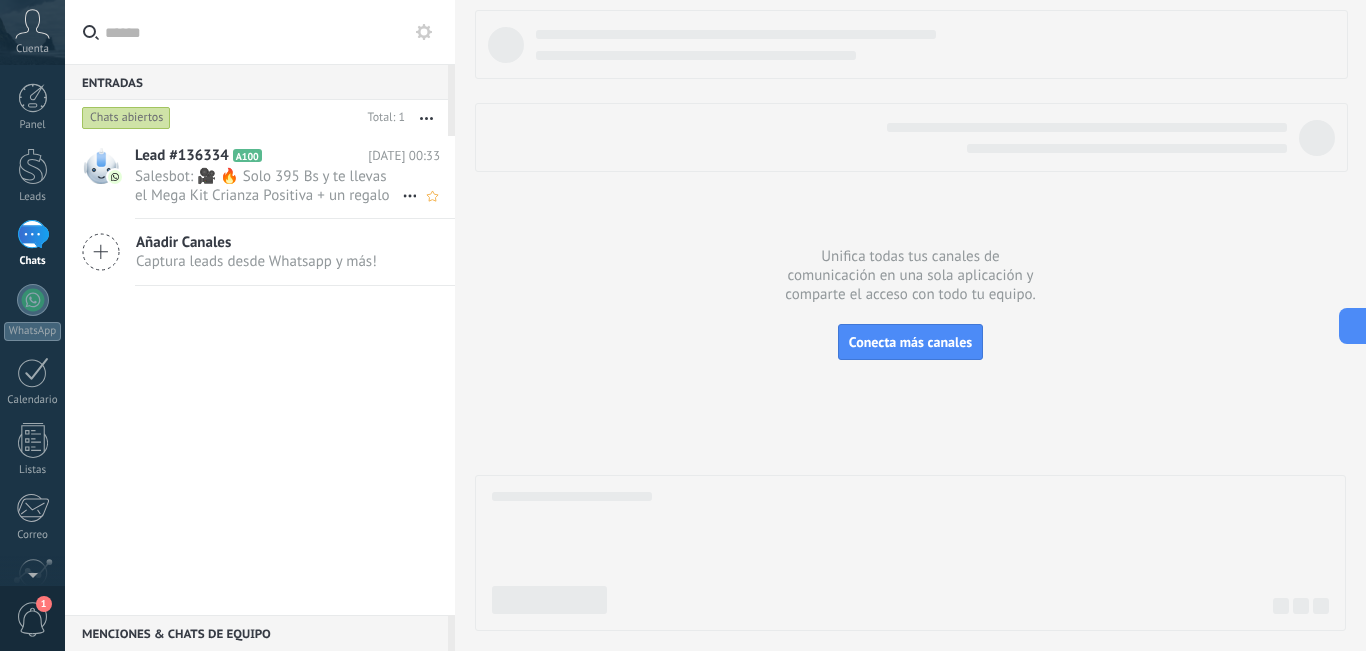 click 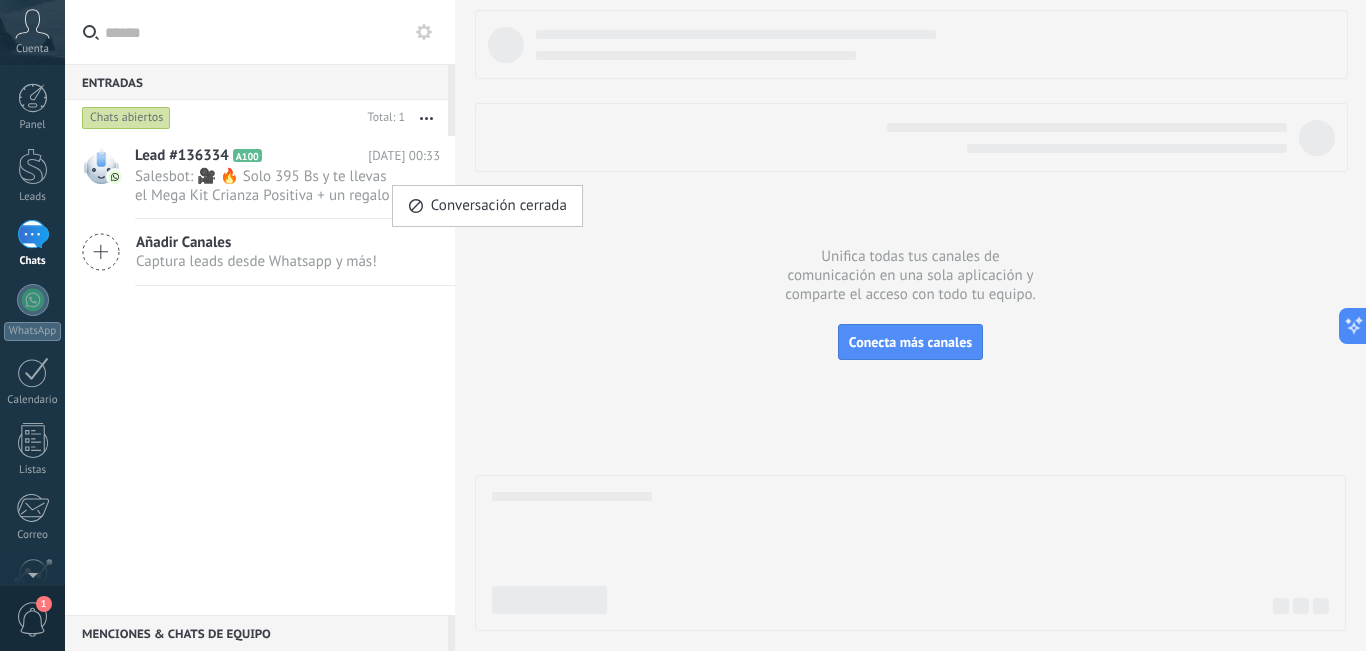 click at bounding box center (683, 325) 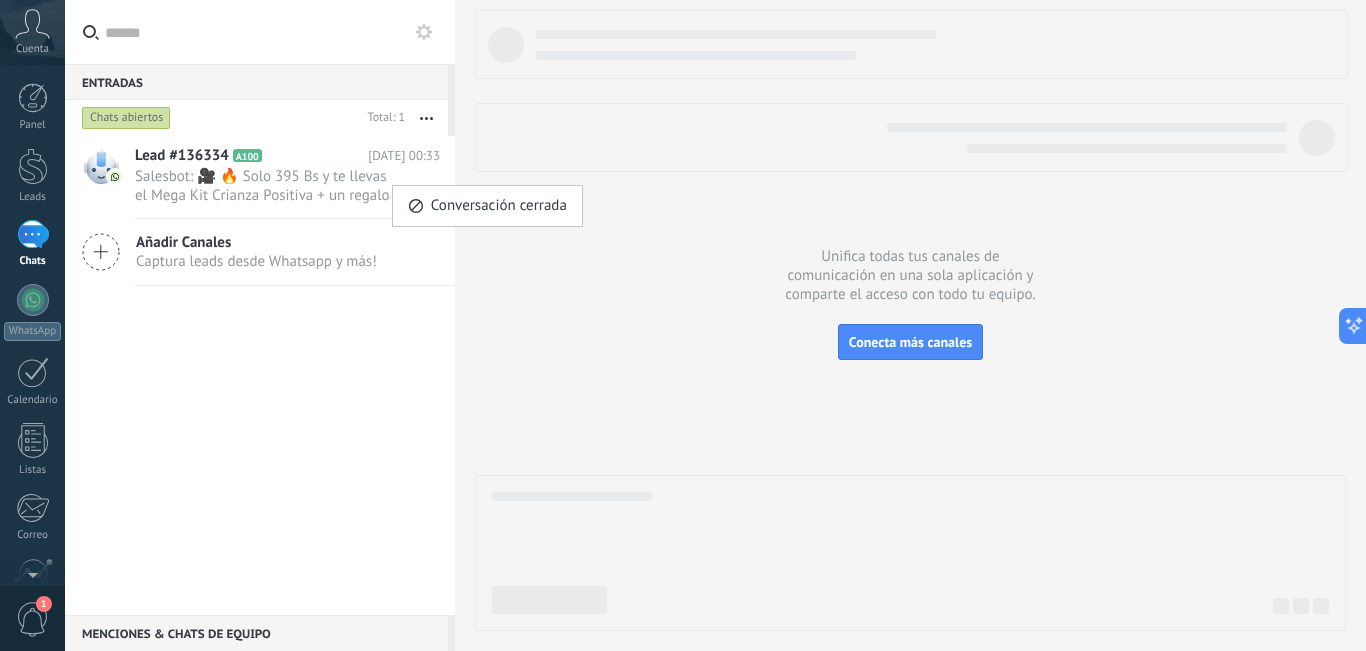 click on "Conversación cerrada
Lead #136334
A100
[DATE] 00:33
Salesbot: 🎥 🔥 Solo 395 Bs y te llevas el Mega Kit Crianza Positiva + un regalo GRATIS 🎁🙌
Incluye rutinas, cuentos, guías...
Añadir Canales
Captura leads desde Whatsapp y más!" at bounding box center (260, 375) 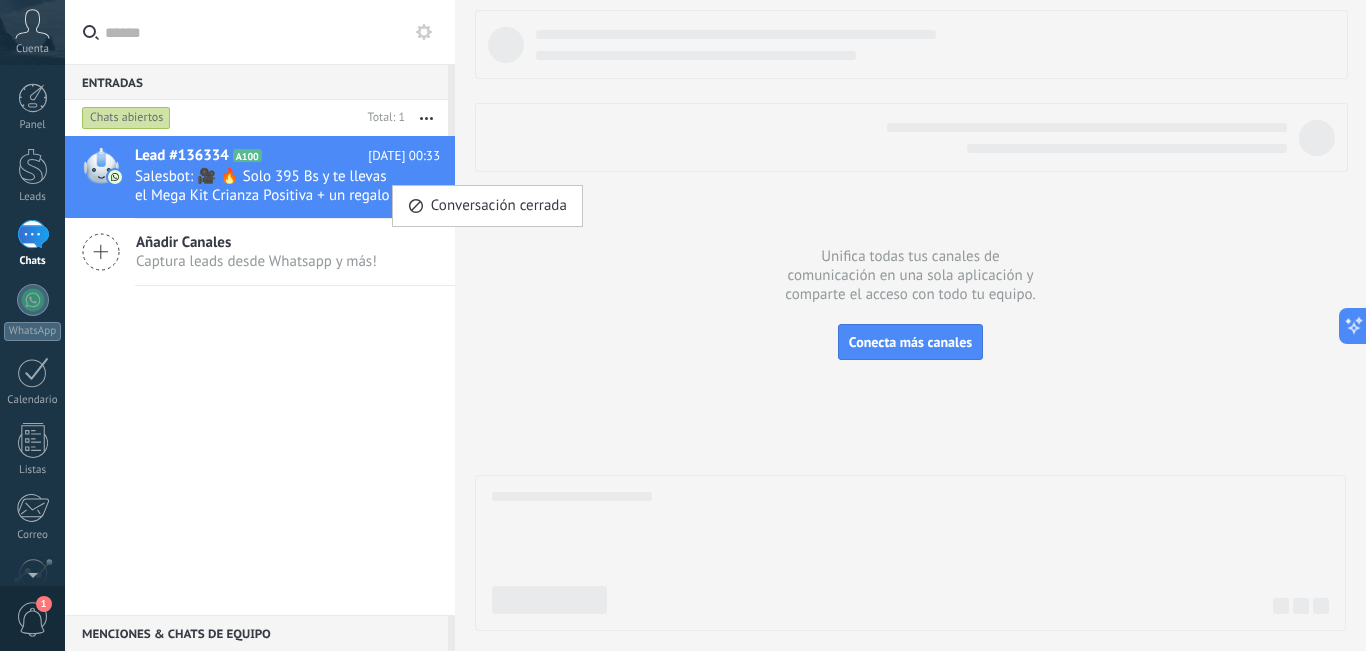 click at bounding box center (426, 118) 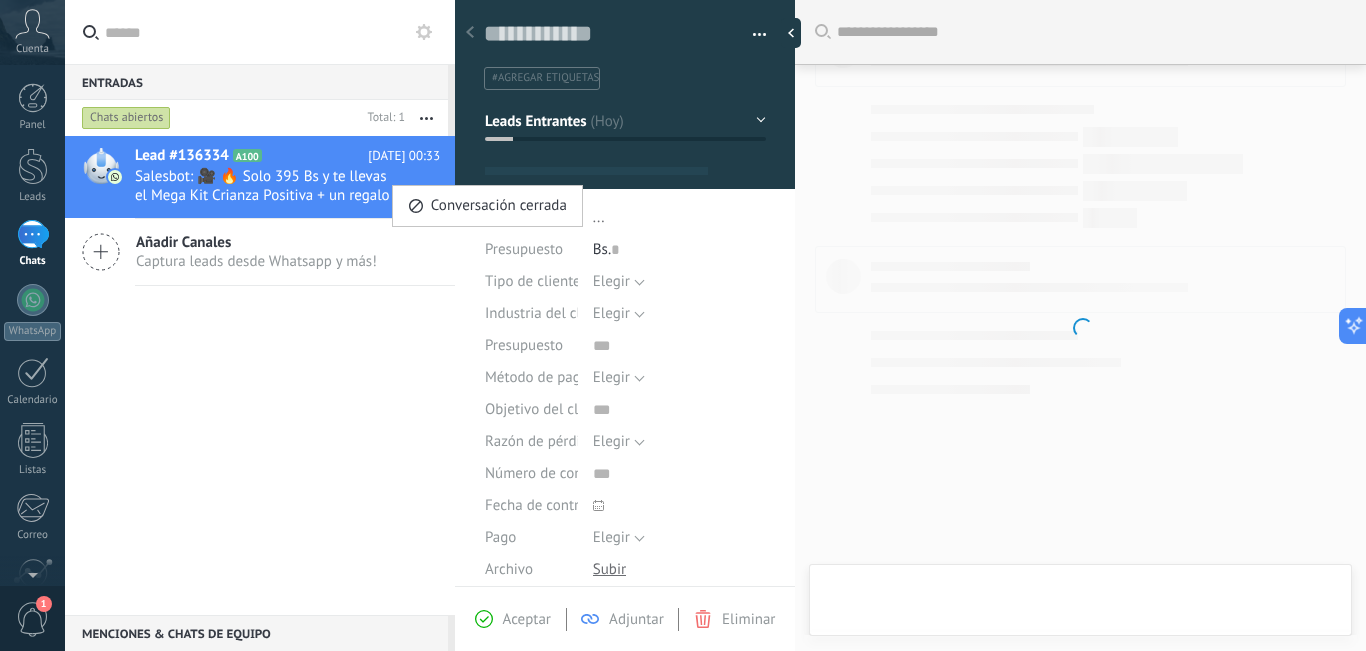 click at bounding box center [426, 118] 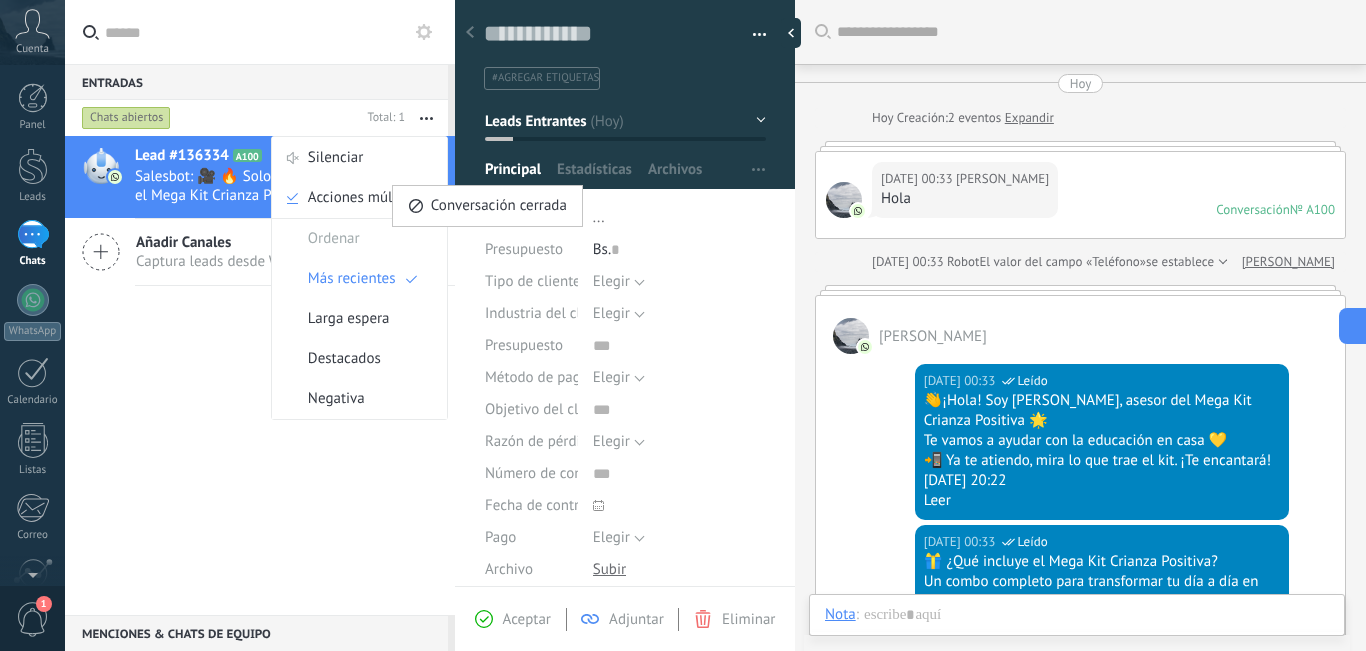 scroll, scrollTop: 770, scrollLeft: 0, axis: vertical 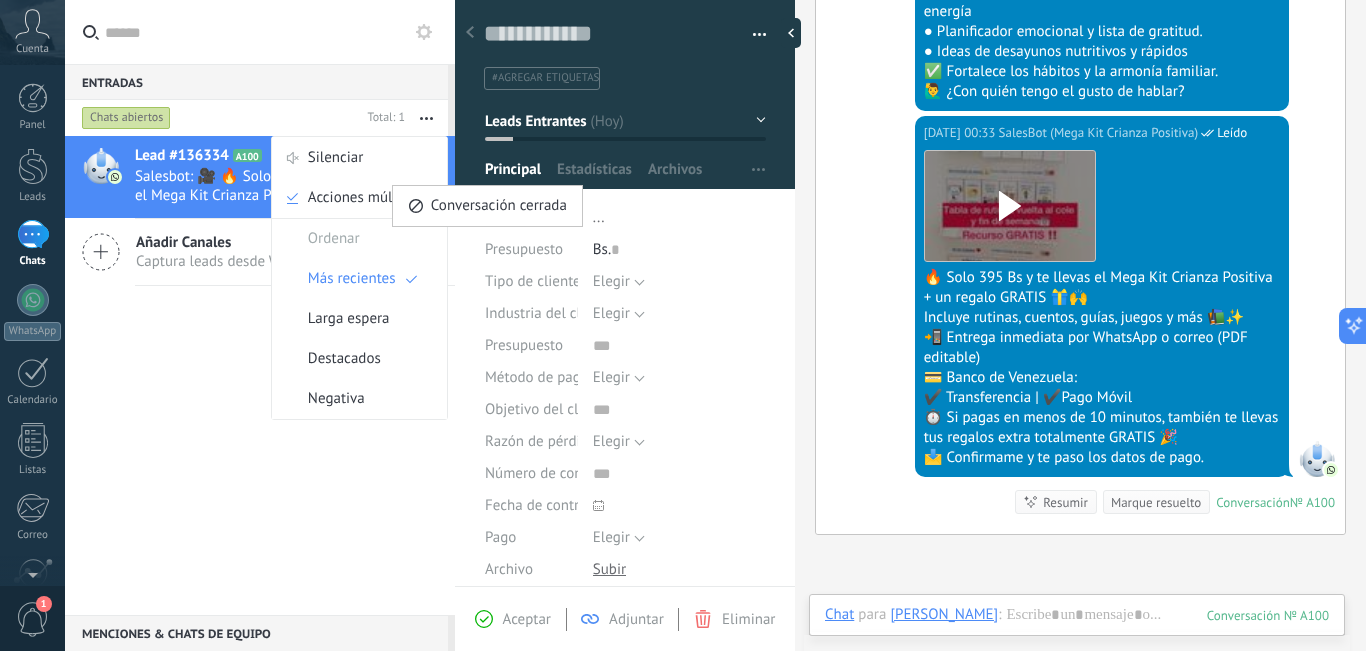 click at bounding box center [752, 35] 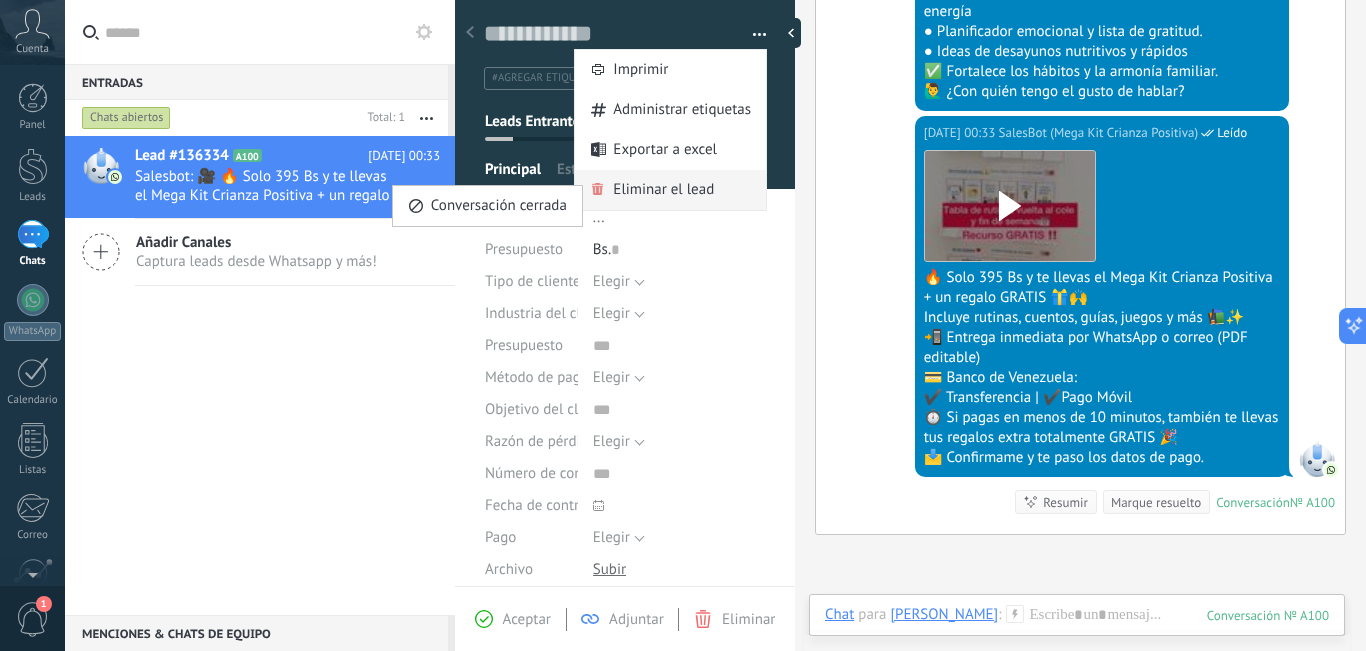 click on "Eliminar el lead" at bounding box center (663, 190) 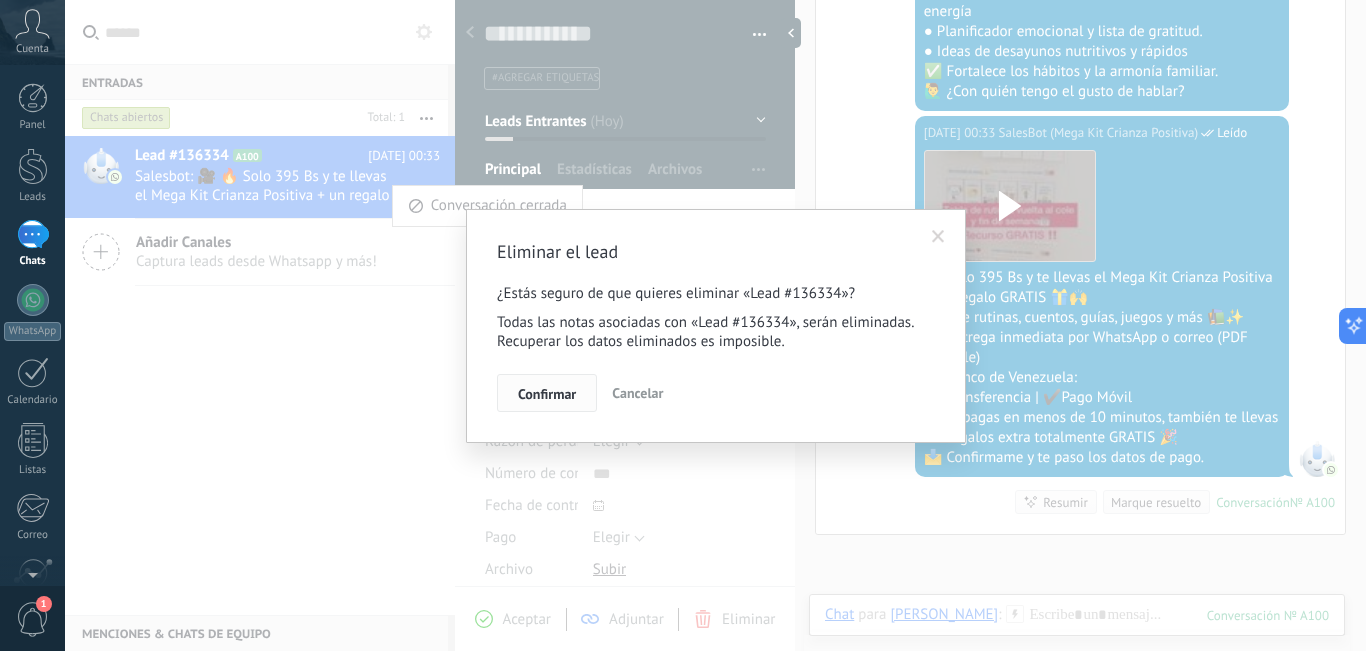 click on "Confirmar" at bounding box center (547, 393) 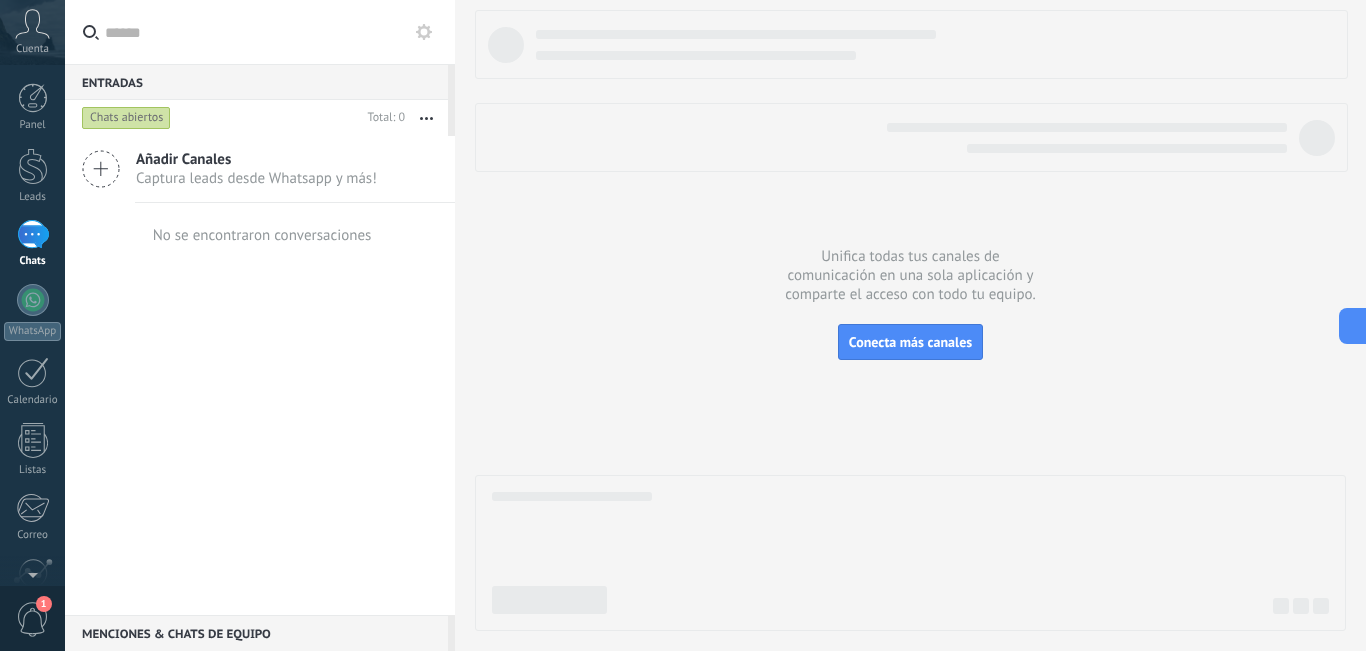 click on "Añadir Canales
Captura leads desde Whatsapp y más!
No se encontraron conversaciones" at bounding box center [260, 375] 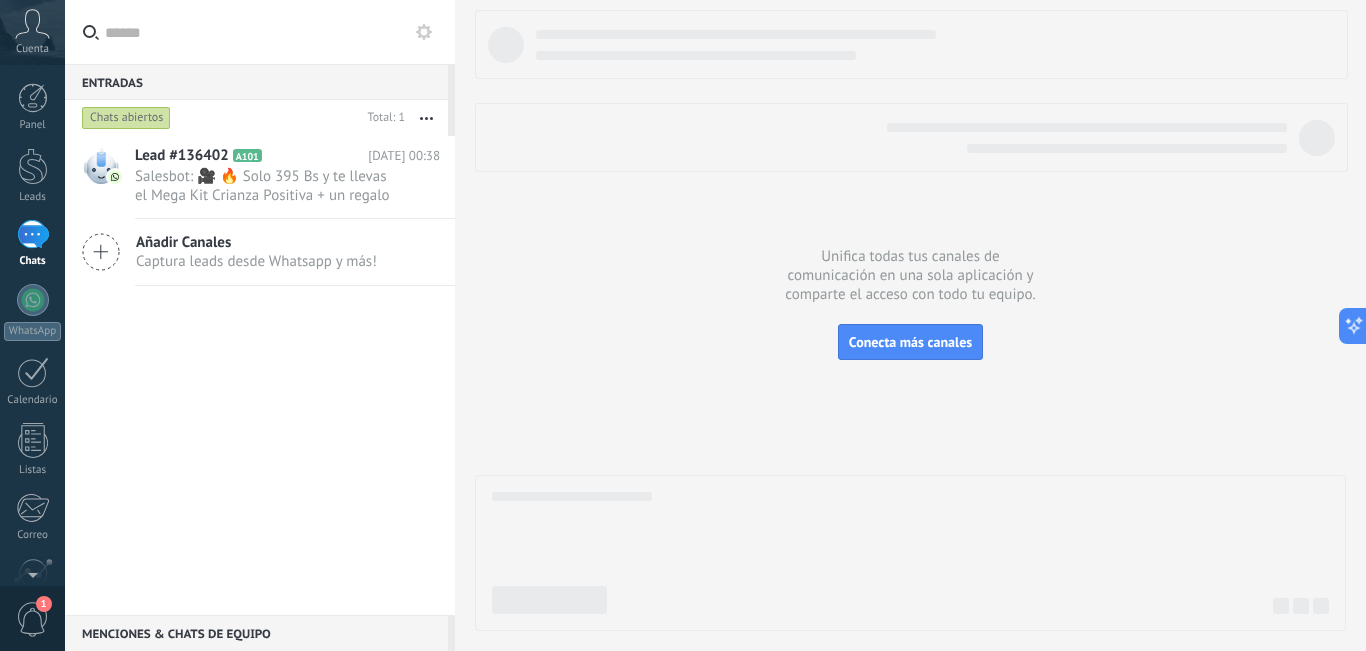 click 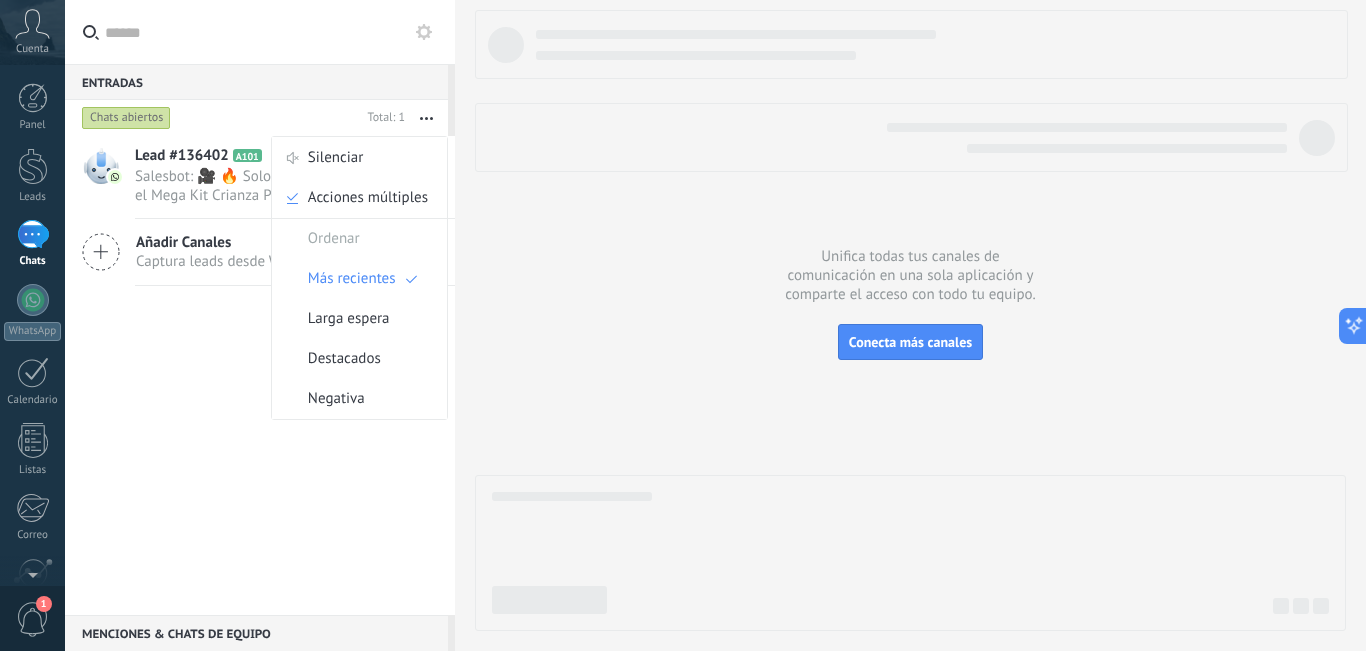 click on "Lead #136402
A101
[DATE] 00:38
Salesbot: 🎥 🔥 Solo 395 Bs y te llevas el Mega Kit Crianza Positiva + un regalo GRATIS 🎁🙌
Incluye rutinas, cuentos, guías, juegos y más 📚✨
📲 Entrega inmediata por WhatsApp o correo (PDF editable)
💳 Banco de Venezuela:
✔️ Transferencia | ✔️Pago Móvil
⏱️ Si pagas en menos de 10 minutos, también te llevas tus regalos extra totalmente GRATIS 🎉
📩 Confirmame y te paso los datos de pago." at bounding box center [260, 375] 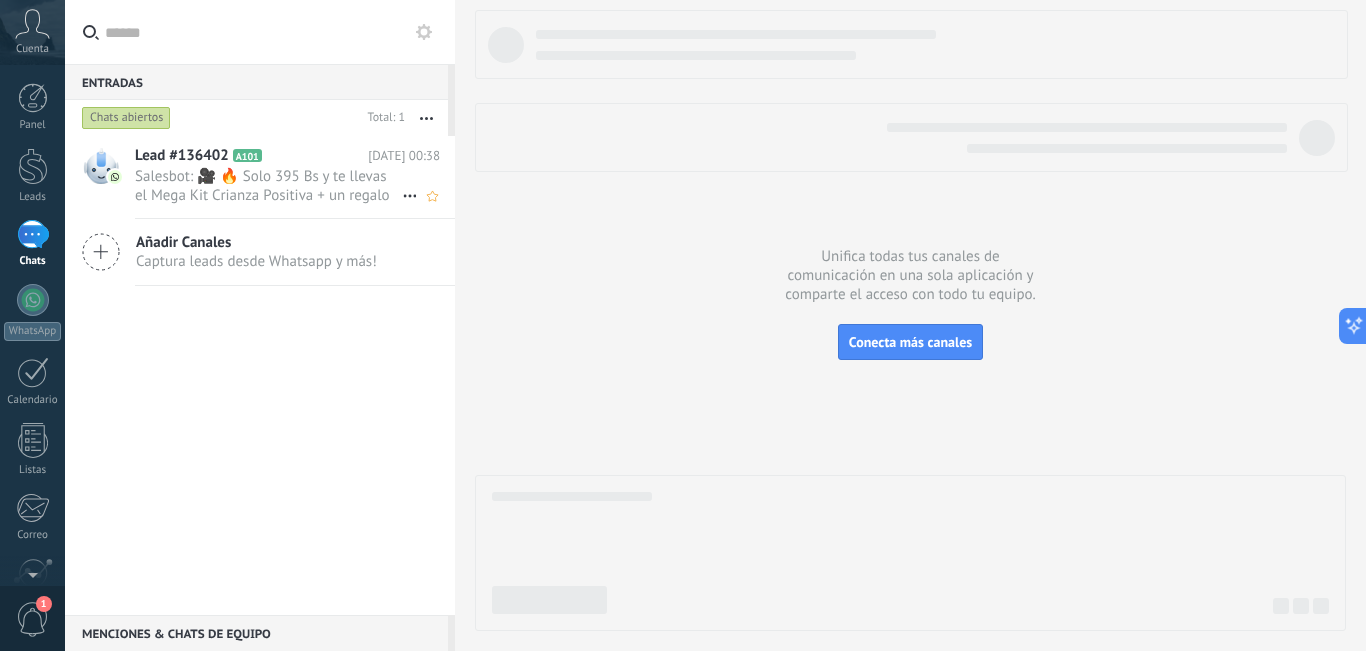 click on "Lead #136402
A101
[DATE] 00:38
Salesbot: 🎥 🔥 Solo 395 Bs y te llevas el Mega Kit Crianza Positiva + un regalo GRATIS 🎁🙌
Incluye rutinas, cuentos, guías, juegos y más 📚✨
📲 Entrega inmediata por WhatsApp o correo (PDF editable)
💳 Banco de Venezuela:
✔️ Transferencia | ✔️Pago Móvil
⏱️ Si pagas en menos de 10 minutos, también te llevas tus regalos extra totalmente GRATIS 🎉
📩 Confirmame y te paso los datos de pago." at bounding box center (295, 177) 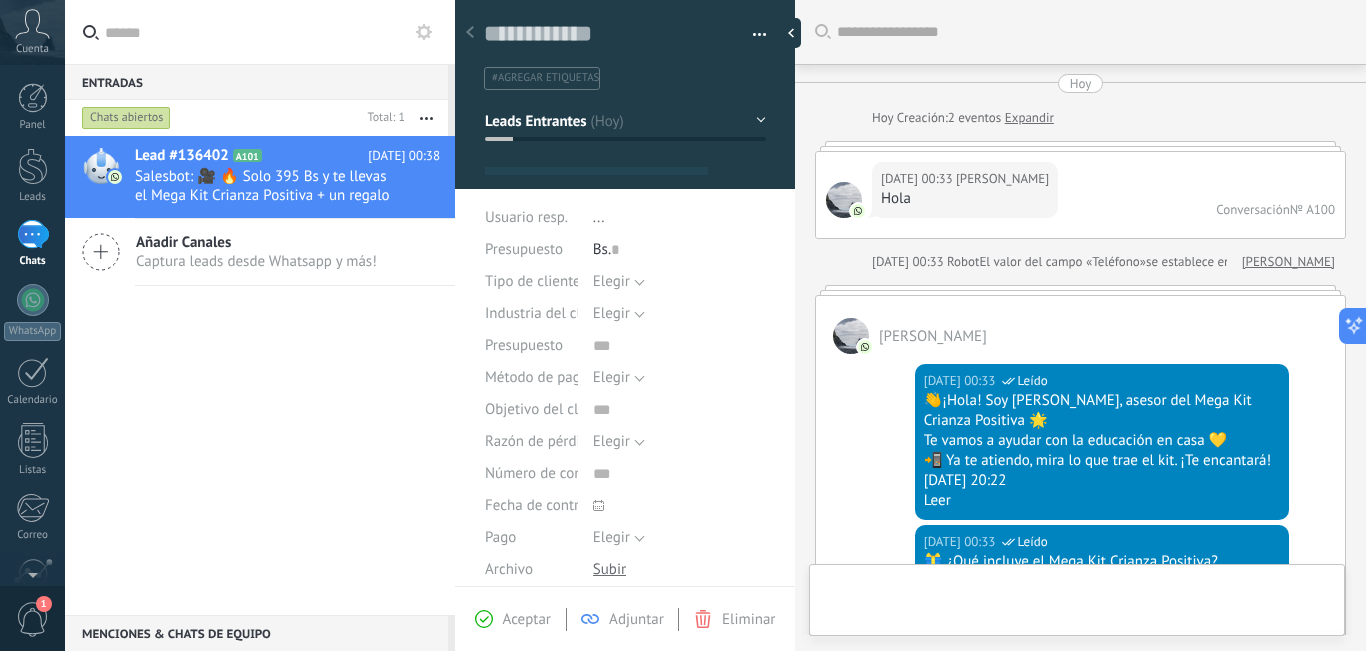click at bounding box center (760, 38) 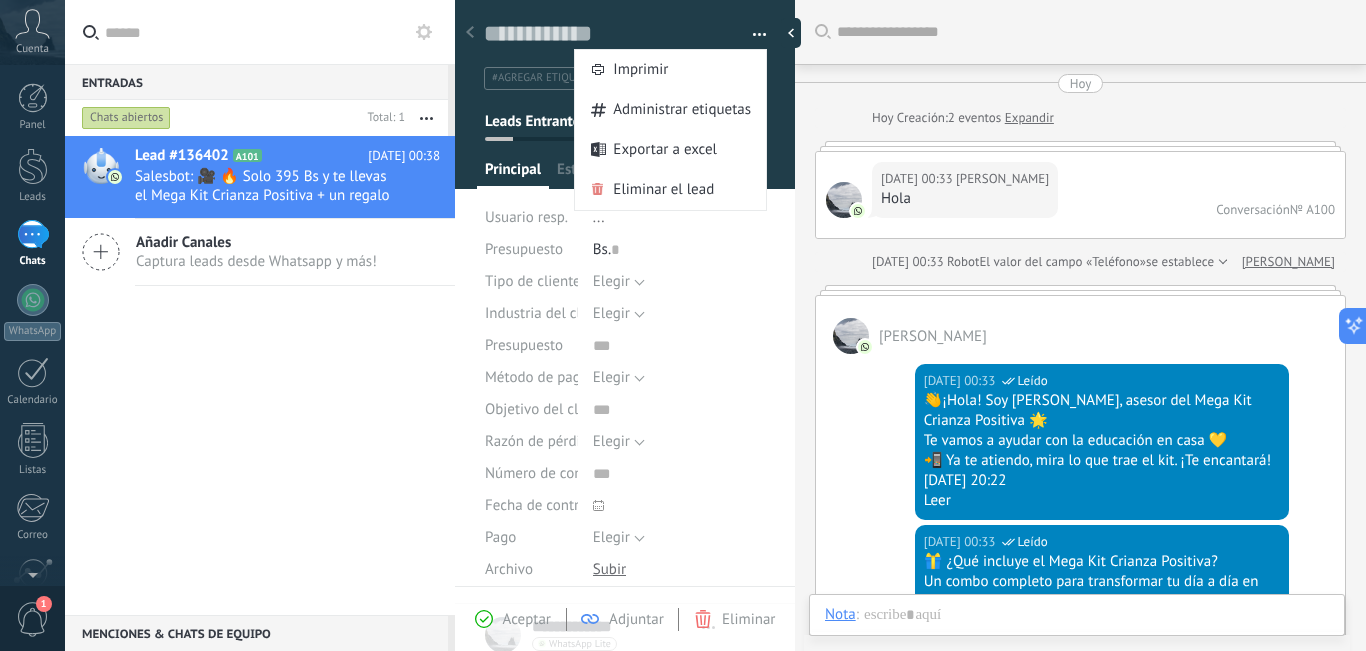 type on "**********" 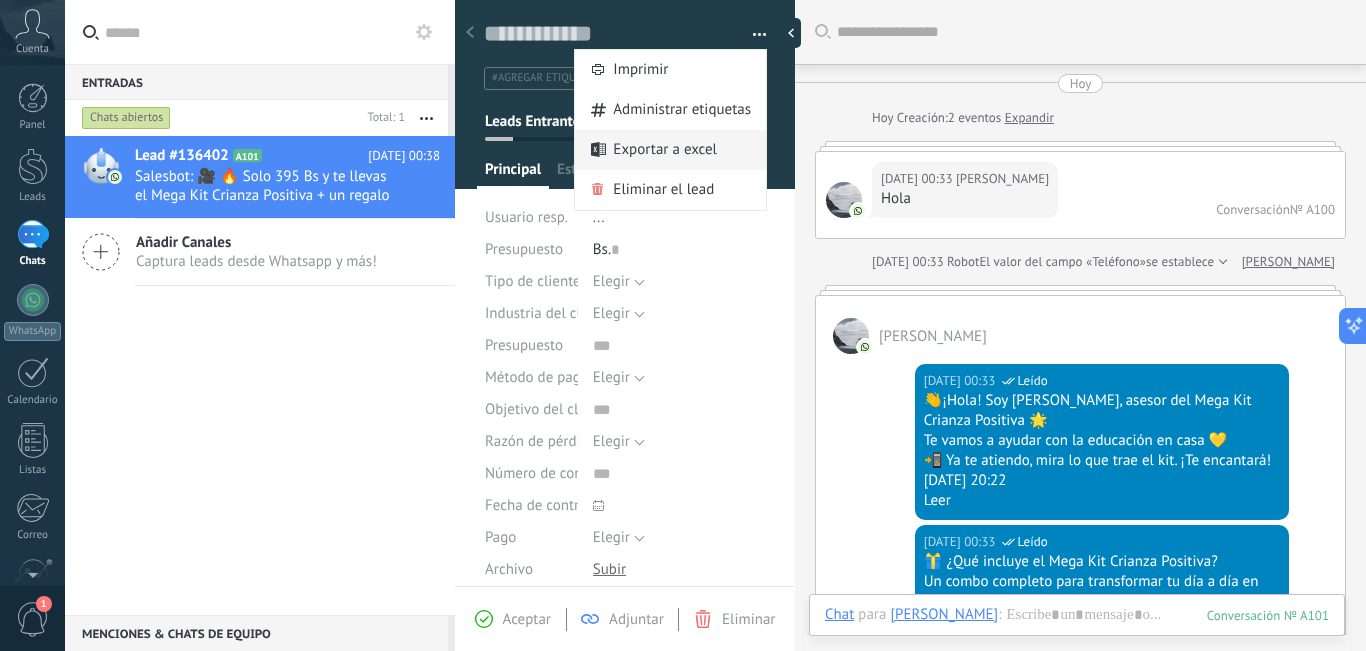 scroll, scrollTop: 30, scrollLeft: 0, axis: vertical 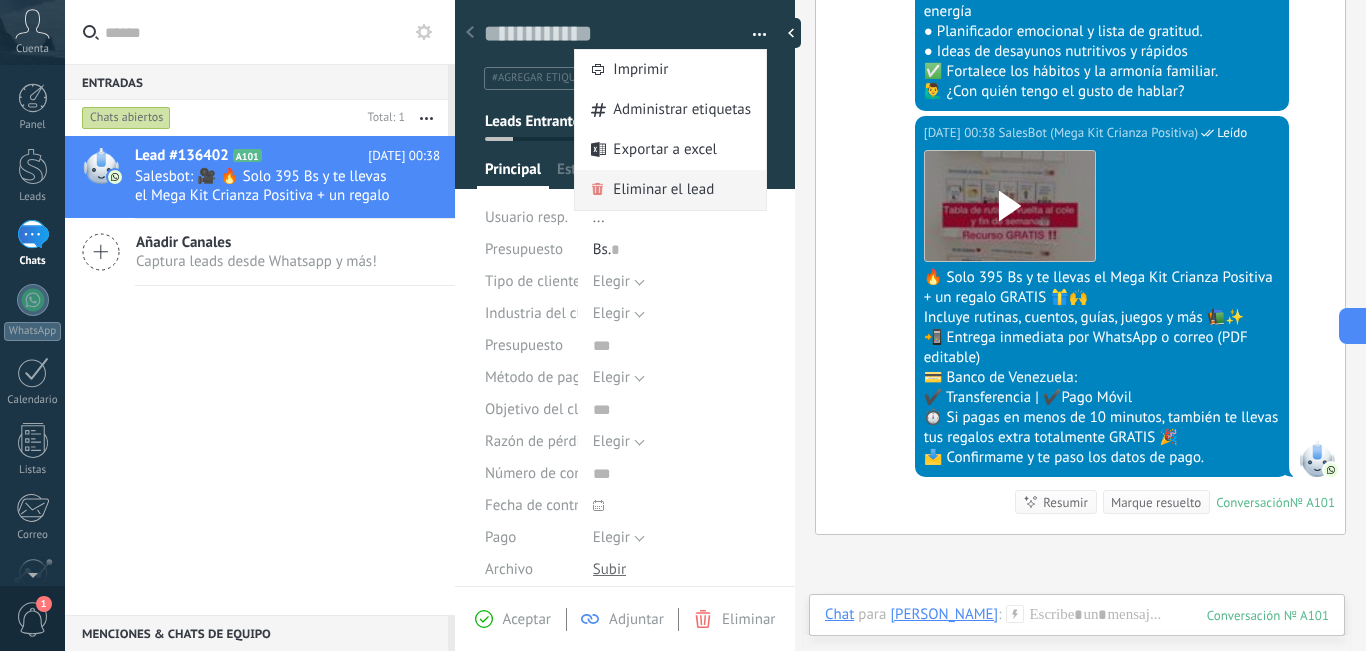click on "Eliminar el lead" at bounding box center (663, 190) 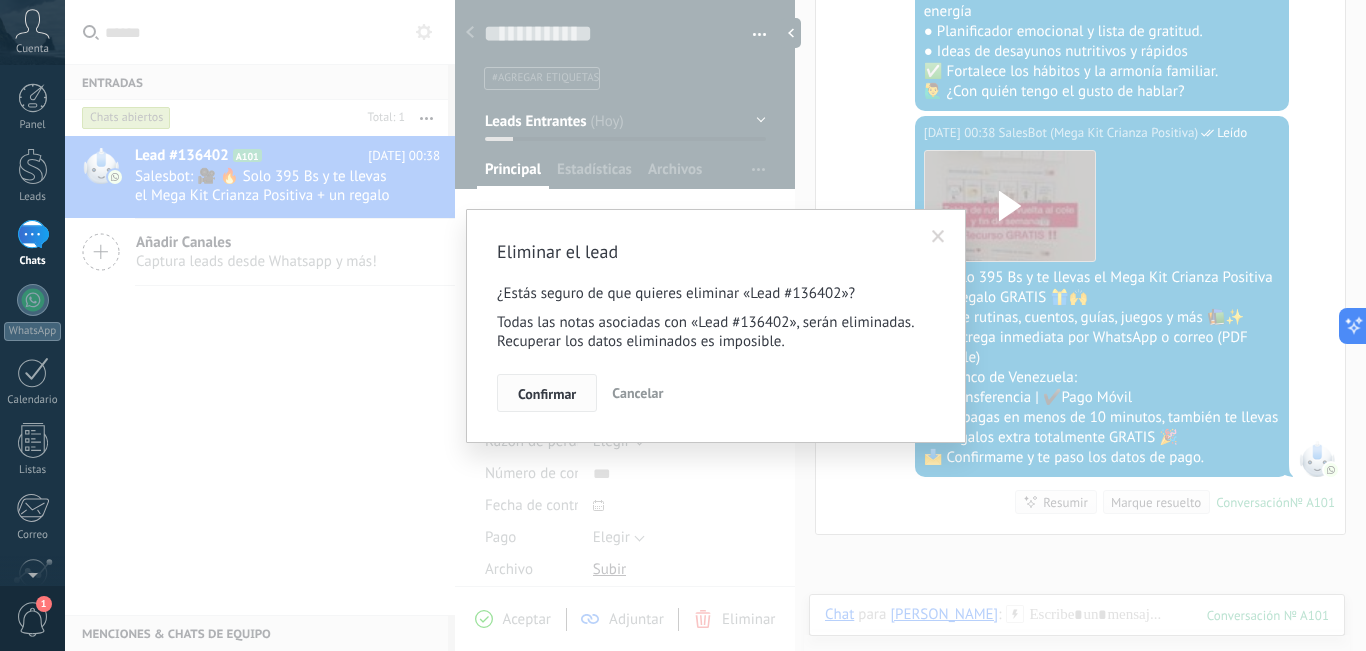 click on "Confirmar" at bounding box center (547, 393) 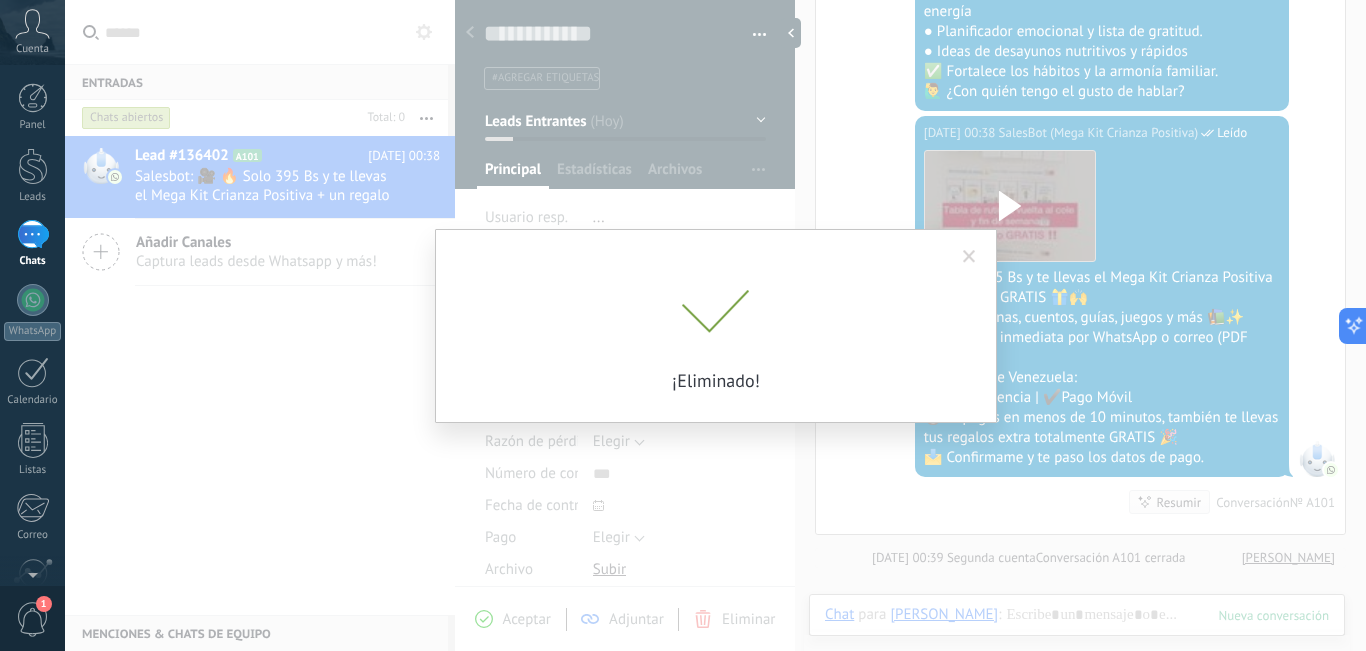 scroll, scrollTop: 1874, scrollLeft: 0, axis: vertical 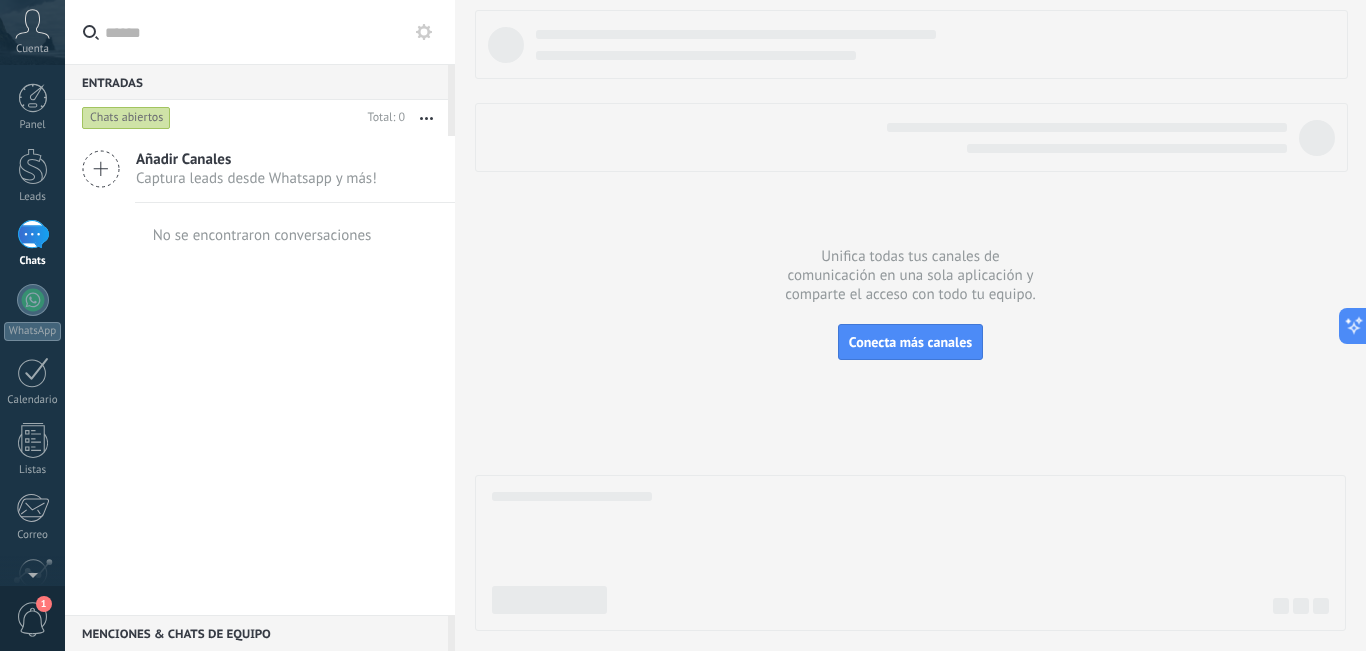 click on "Cuenta" at bounding box center (32, 49) 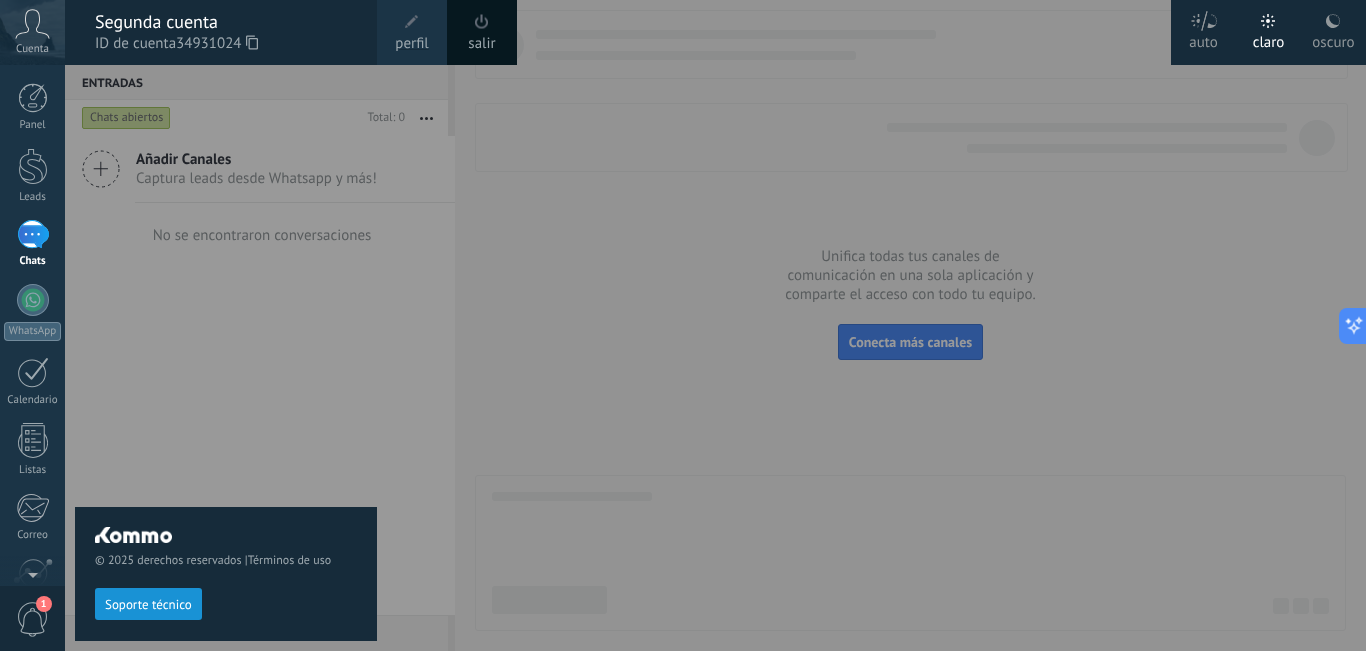 click on "salir" at bounding box center (482, 32) 